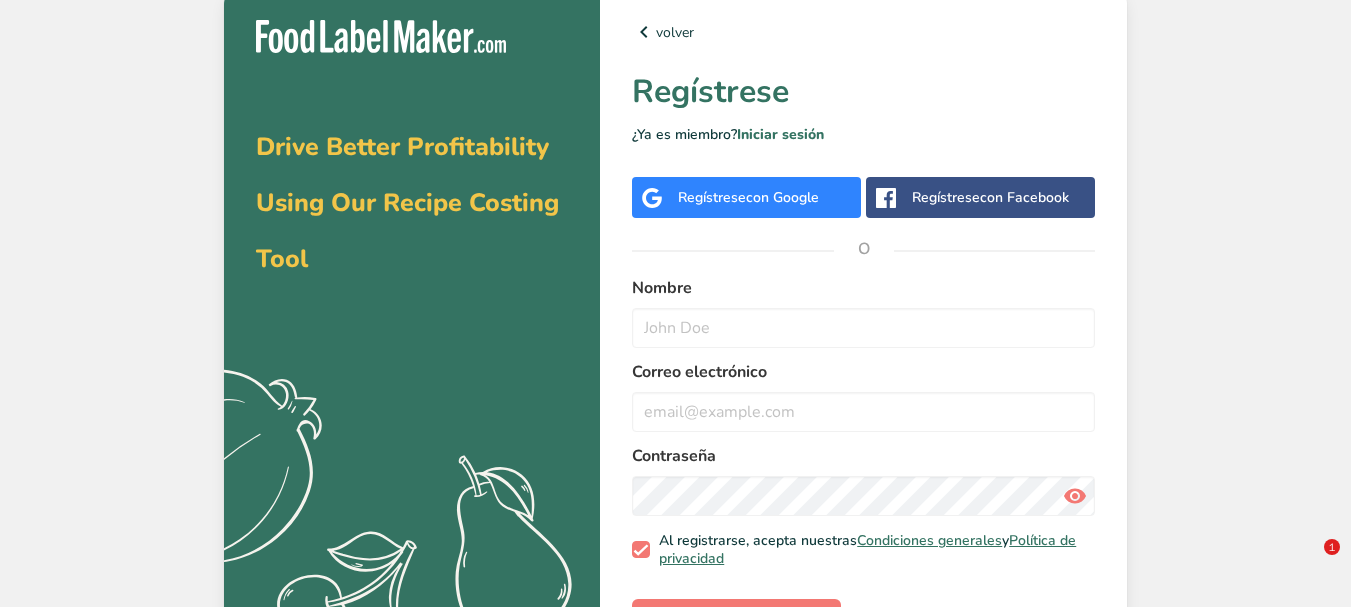 scroll, scrollTop: 0, scrollLeft: 0, axis: both 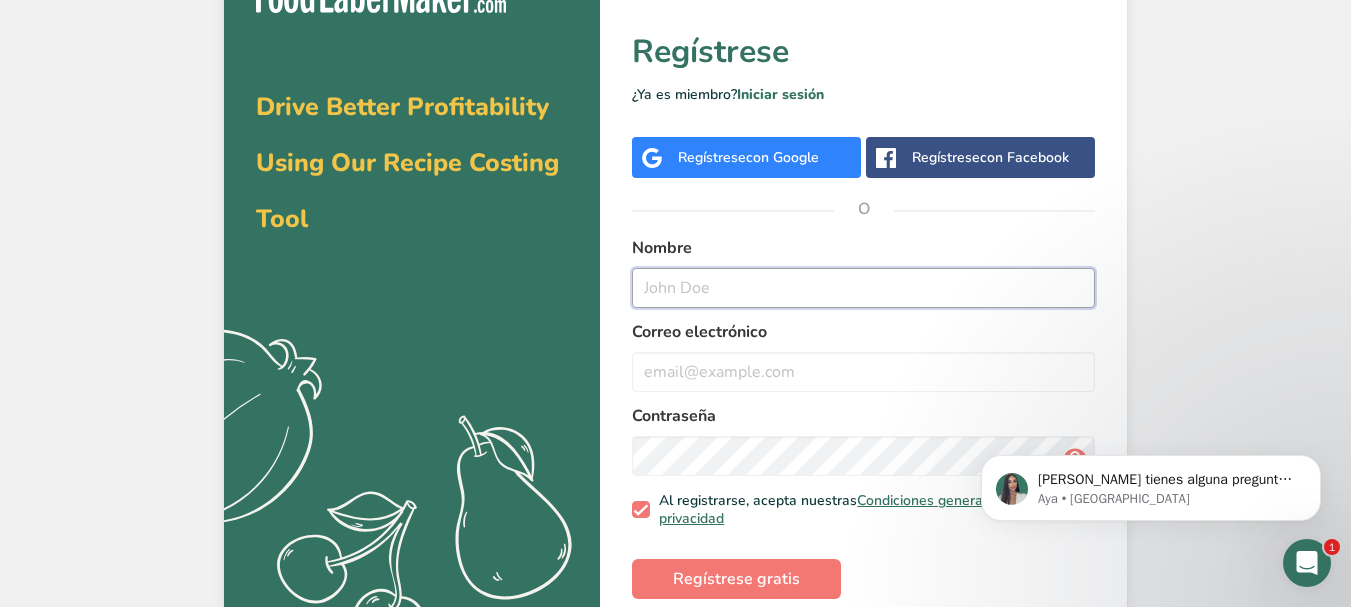 click at bounding box center [863, 288] 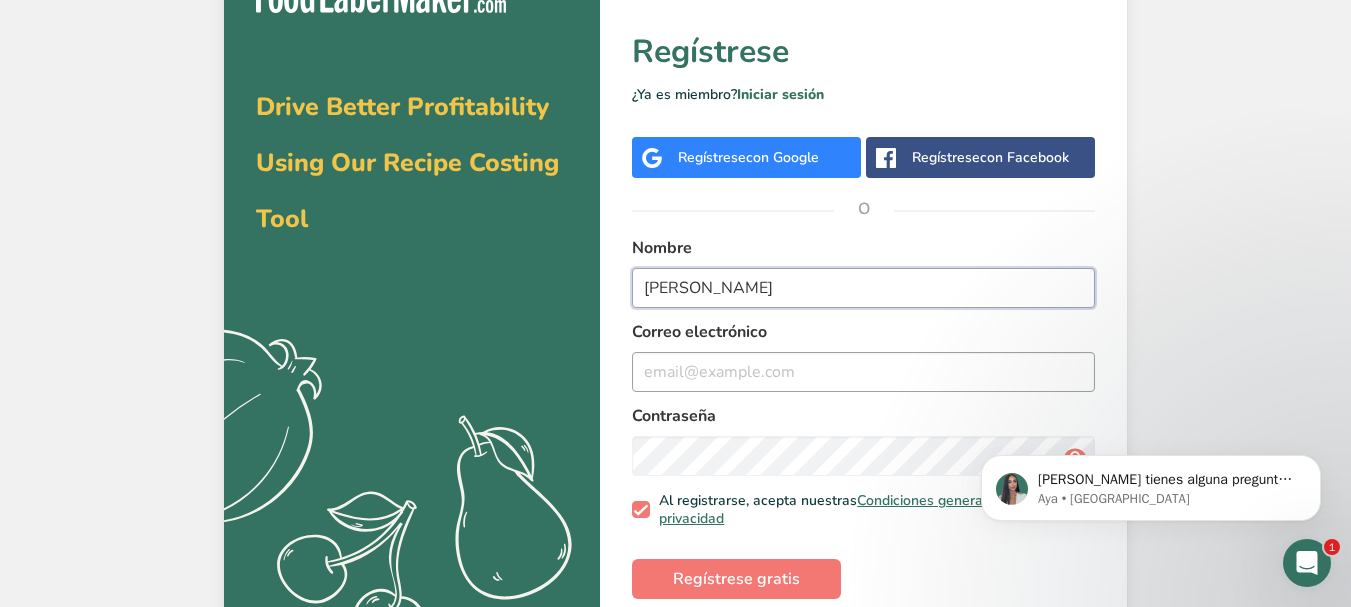 type on "Roberto Tirado" 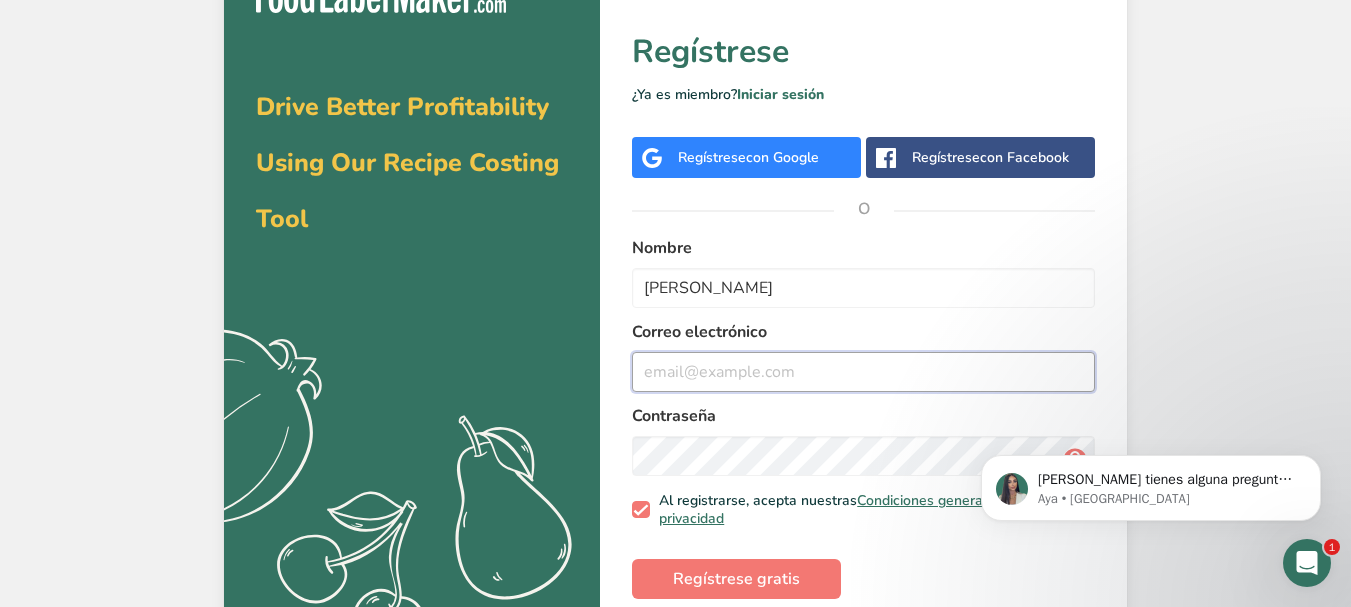 click at bounding box center [863, 372] 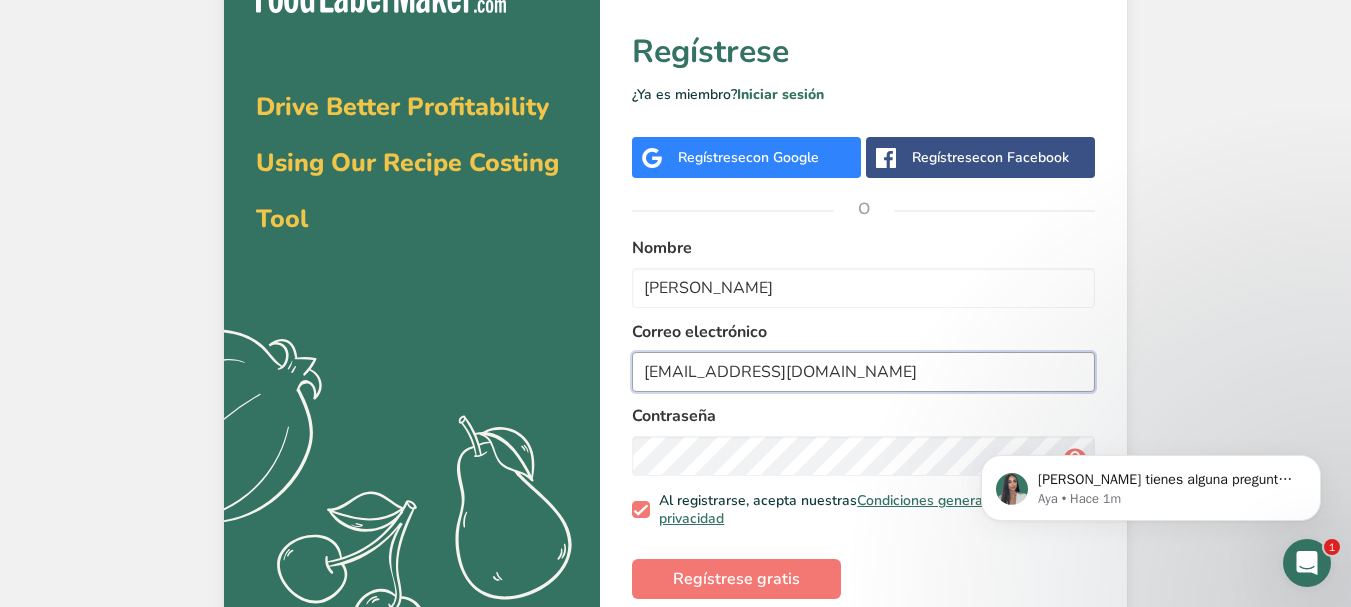 type on "roberto_0728@hotmail.com" 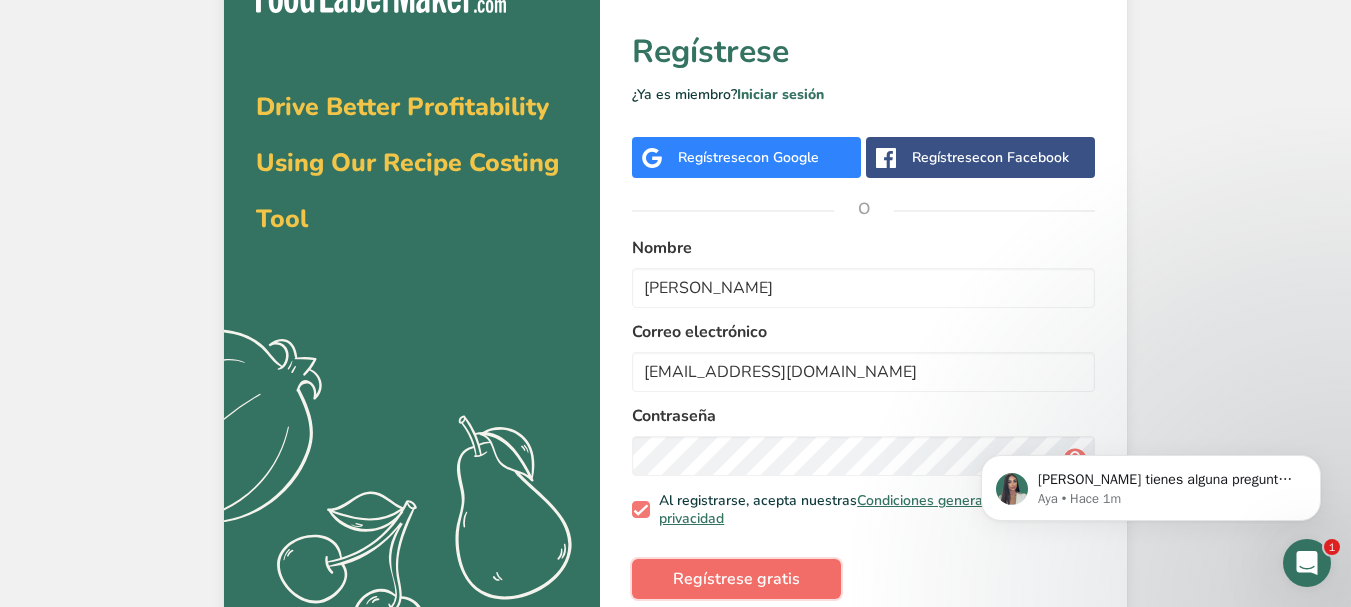 click on "Regístrese gratis" at bounding box center [736, 579] 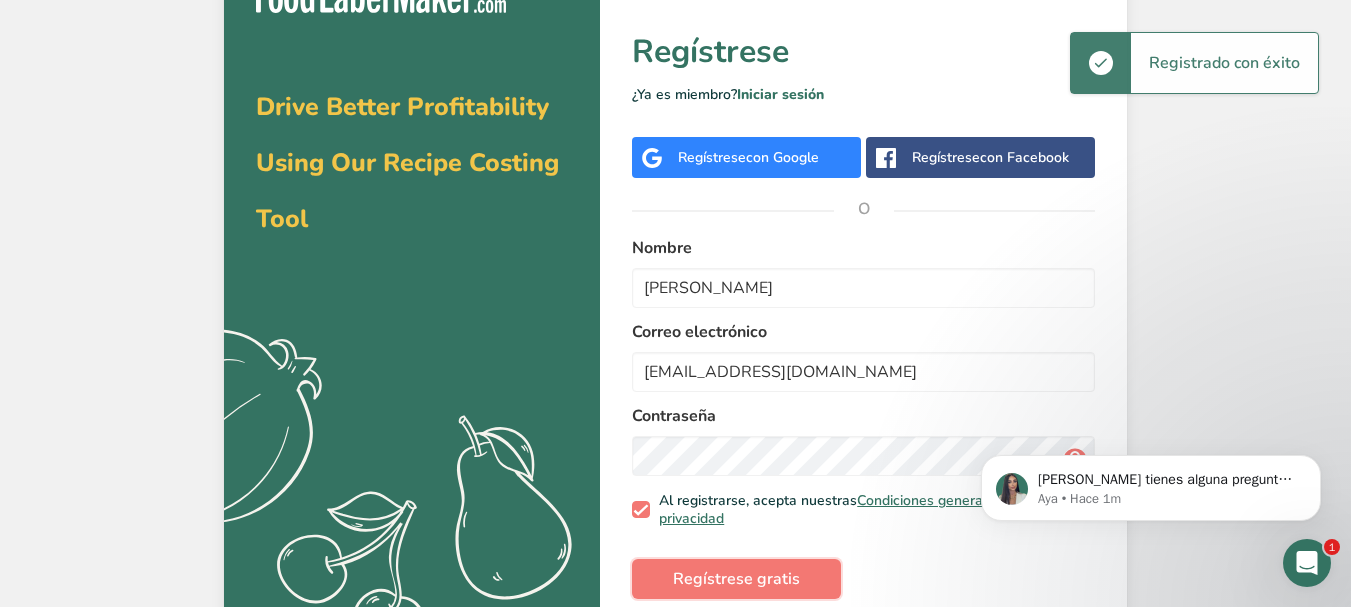 type 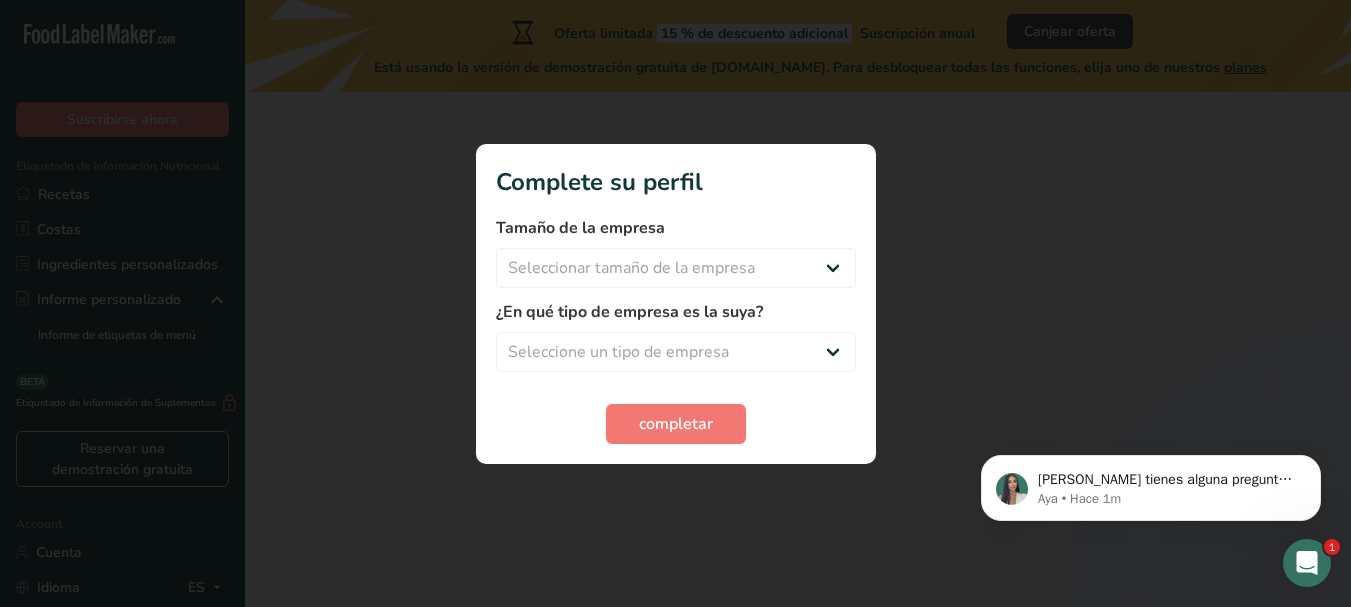 scroll, scrollTop: 0, scrollLeft: 0, axis: both 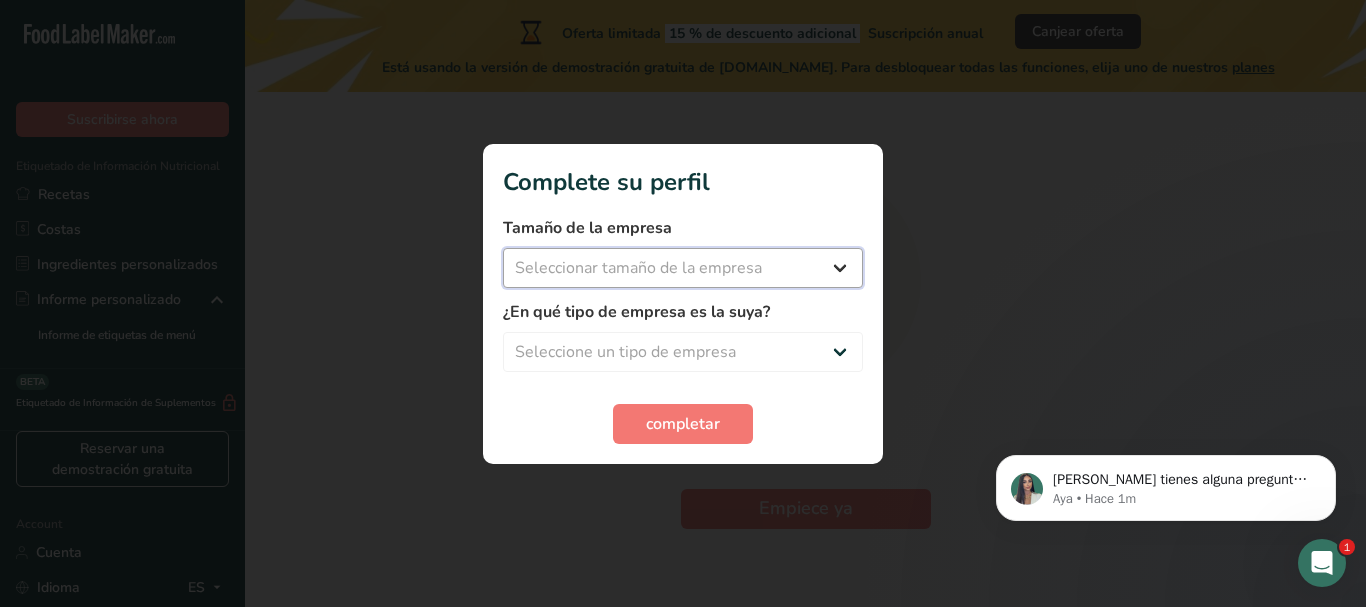 click on "Seleccionar tamaño de la empresa
Menos de 10 empleados
De 10 a 50 empleados
De 51 a 500 empleados
Más de 500 empleados" at bounding box center (683, 268) 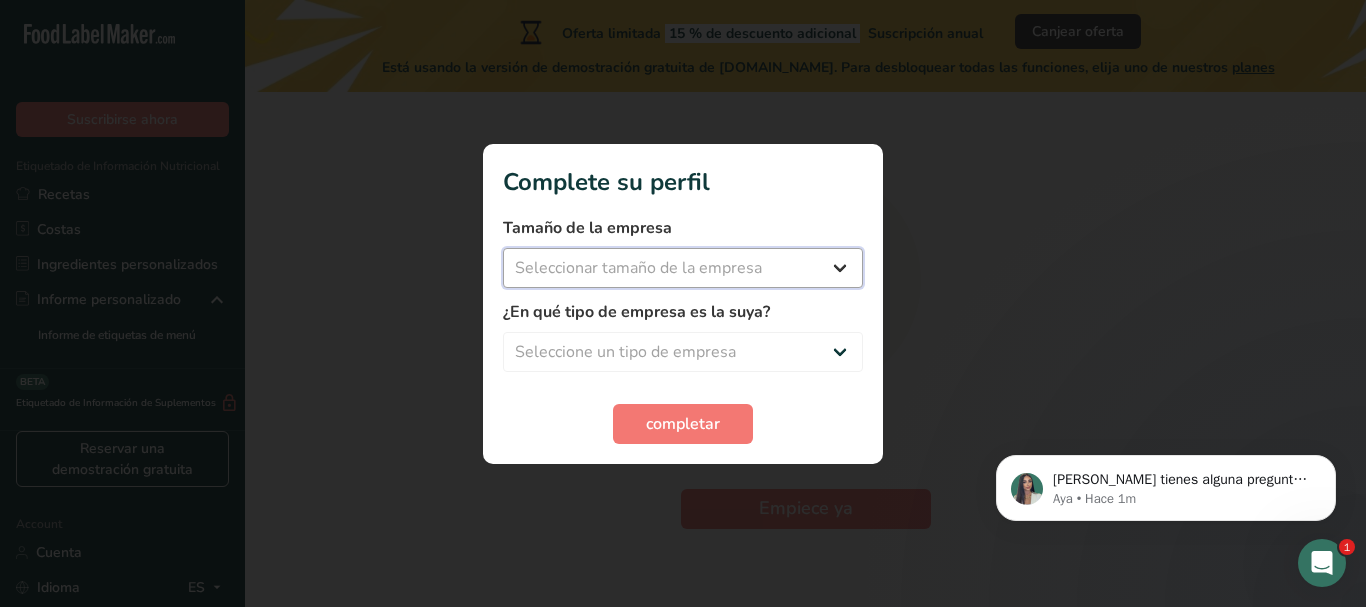 select on "1" 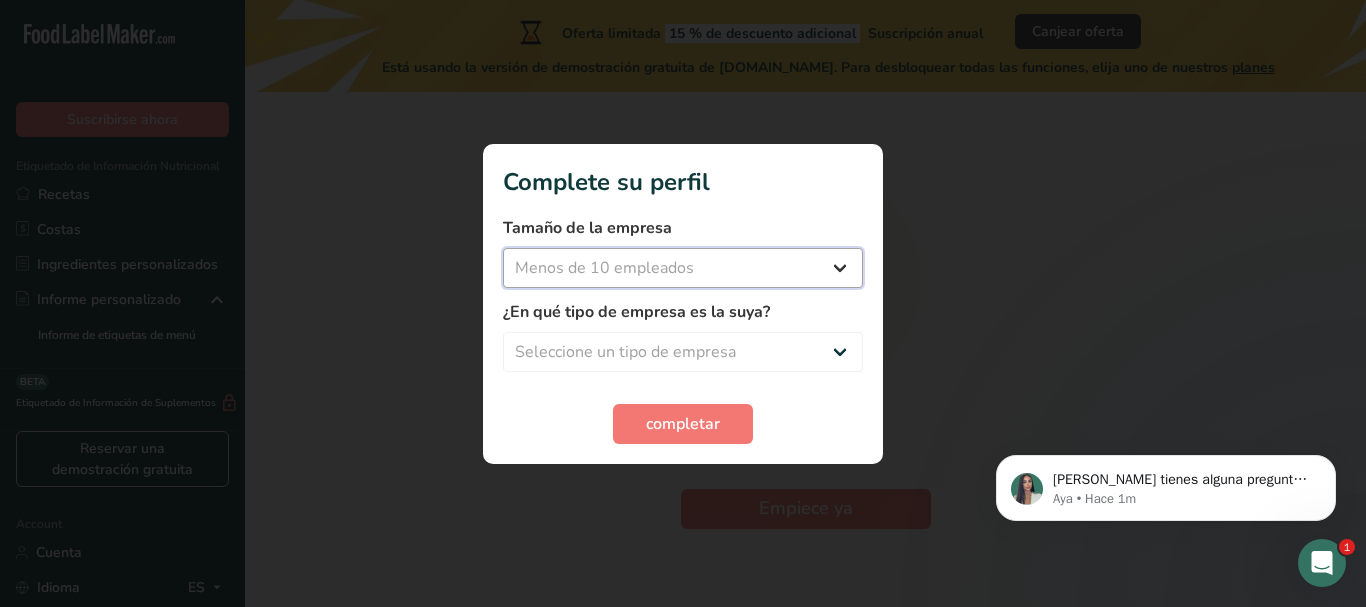 click on "Seleccionar tamaño de la empresa
Menos de 10 empleados
De 10 a 50 empleados
De 51 a 500 empleados
Más de 500 empleados" at bounding box center (683, 268) 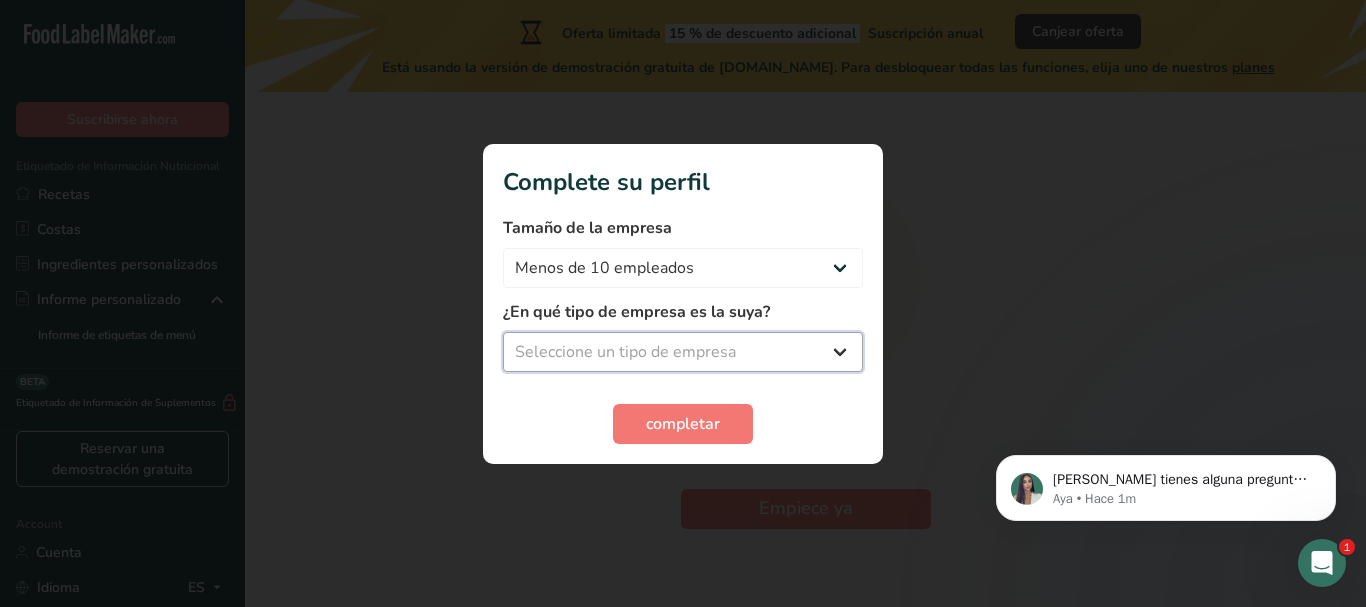 click on "Seleccione un tipo de empresa
Fabricante de alimentos envasados
Restaurante y cafetería
Panadería
Empresa de comidas preparadas y cáterin
Nutricionista
Bloguero gastronómico
Entrenador personal
Otro" at bounding box center (683, 352) 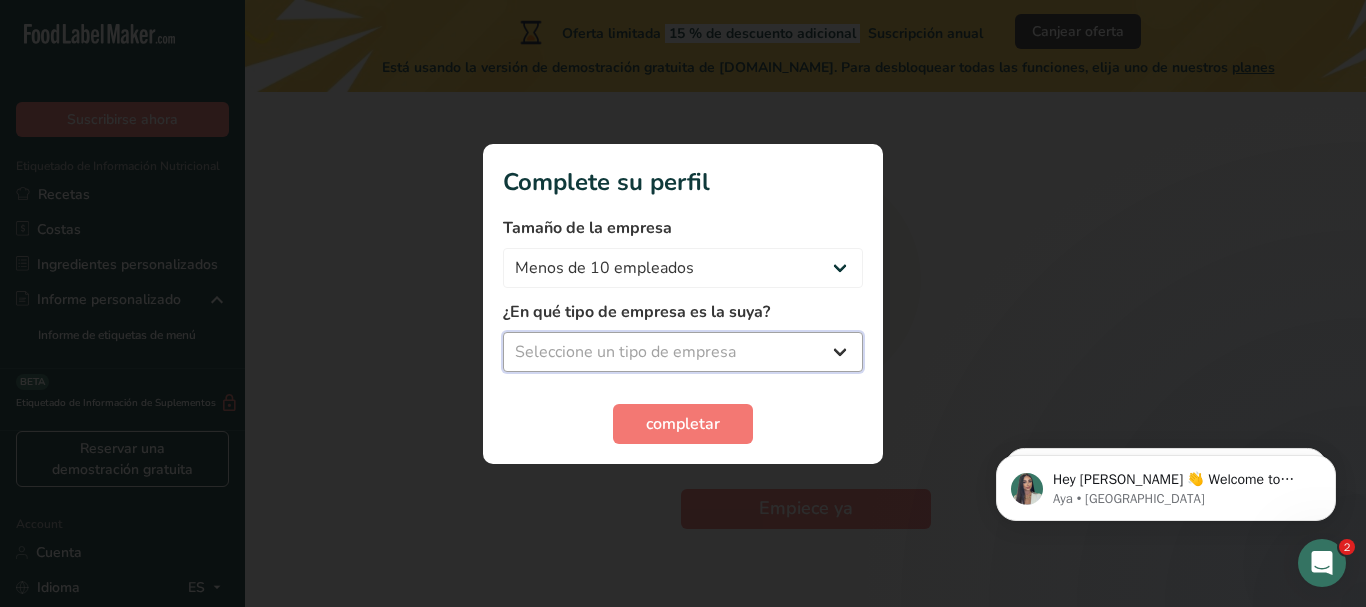 select on "6" 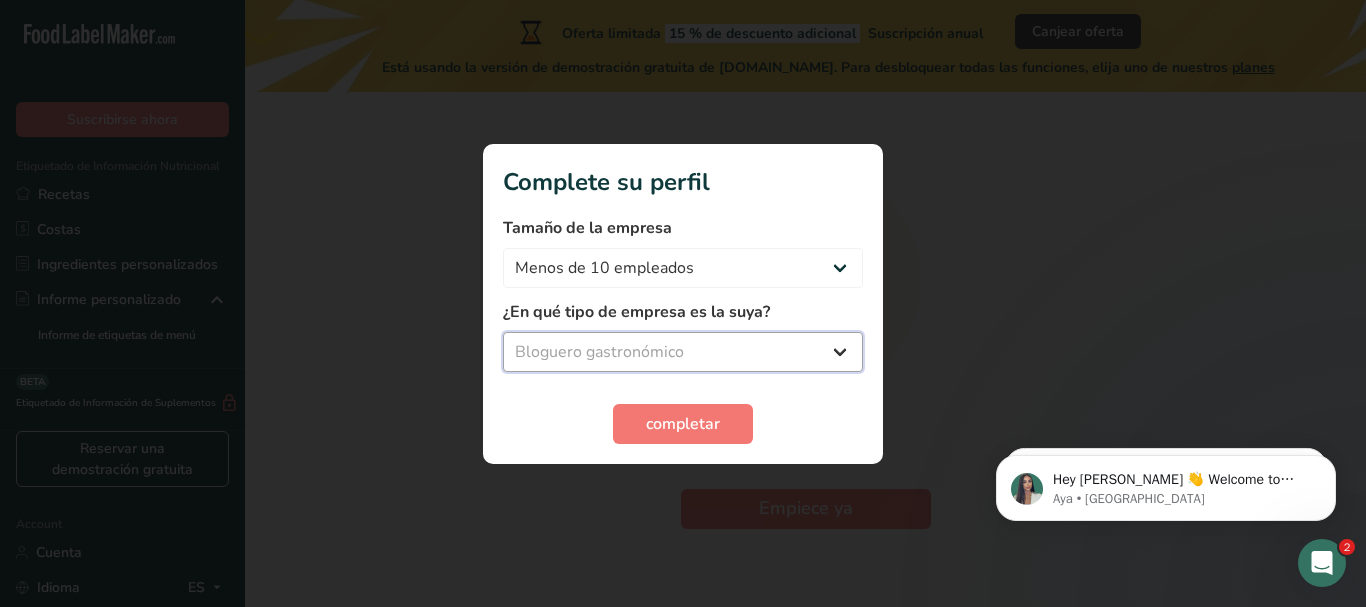 click on "Seleccione un tipo de empresa
Fabricante de alimentos envasados
Restaurante y cafetería
Panadería
Empresa de comidas preparadas y cáterin
Nutricionista
Bloguero gastronómico
Entrenador personal
Otro" at bounding box center [683, 352] 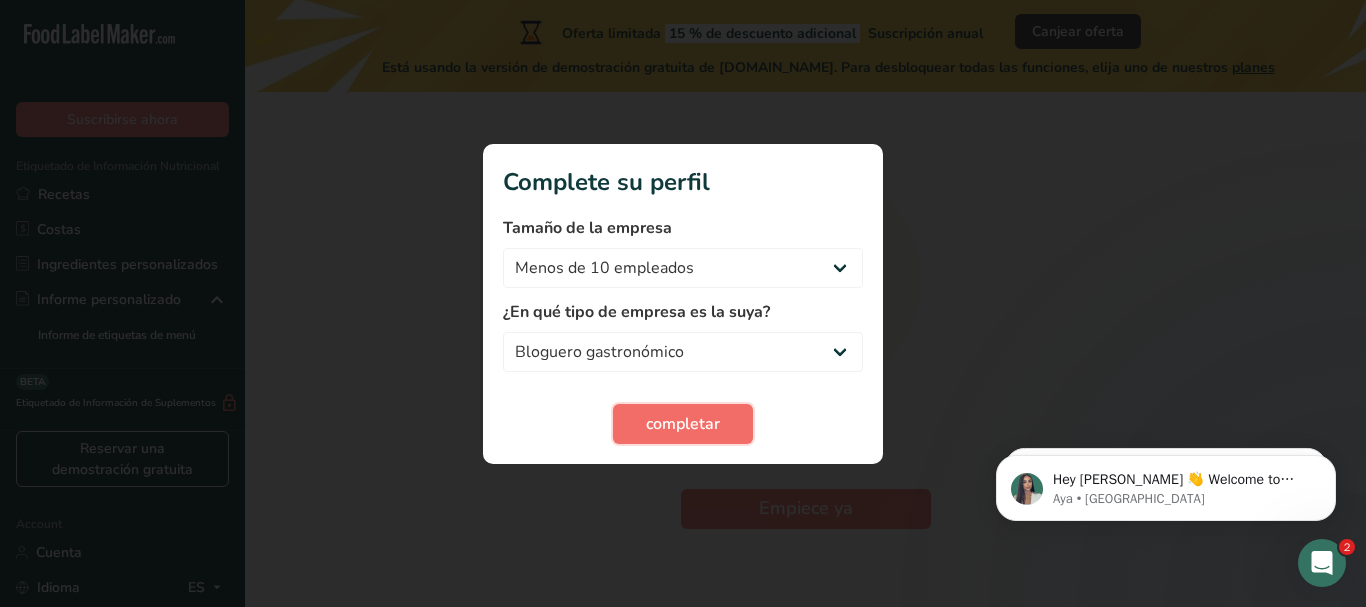 click on "completar" at bounding box center [683, 424] 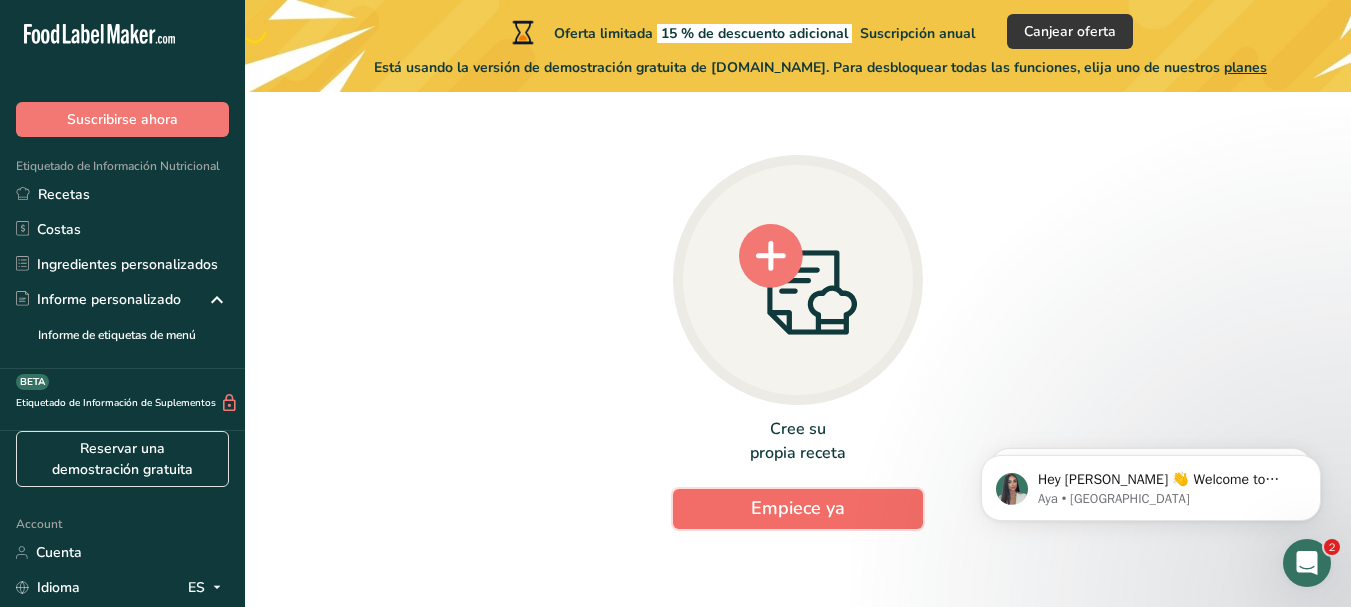 click on "Empiece ya" at bounding box center (798, 508) 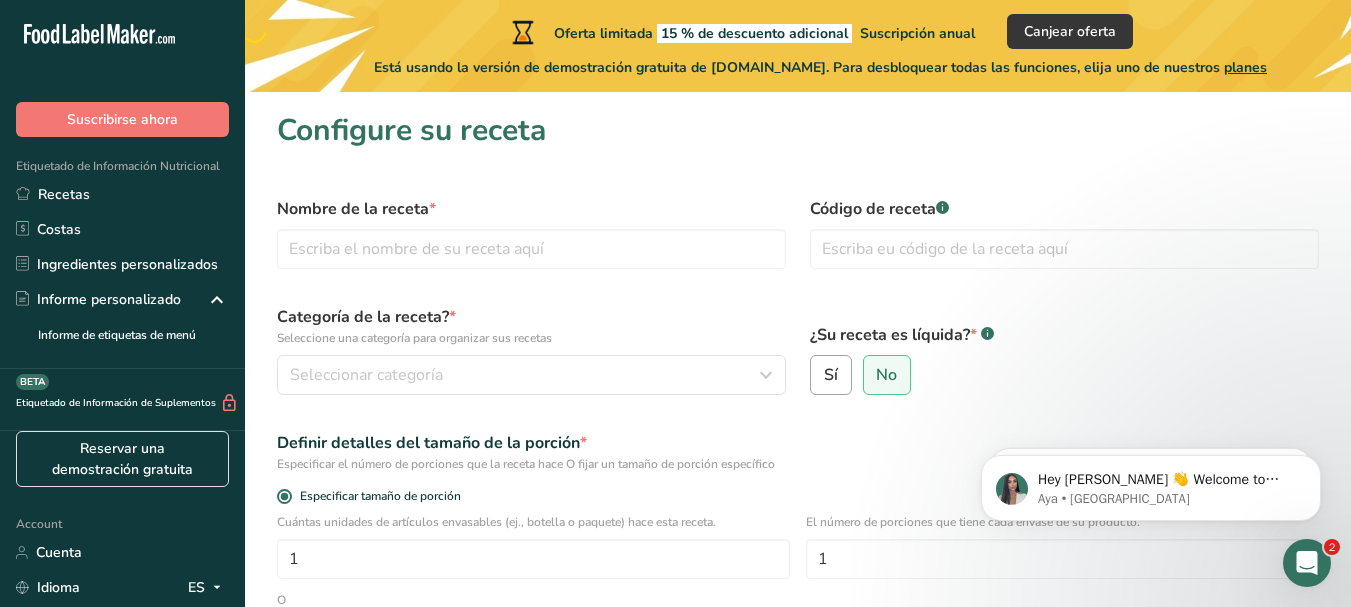click on "Sí" at bounding box center (831, 375) 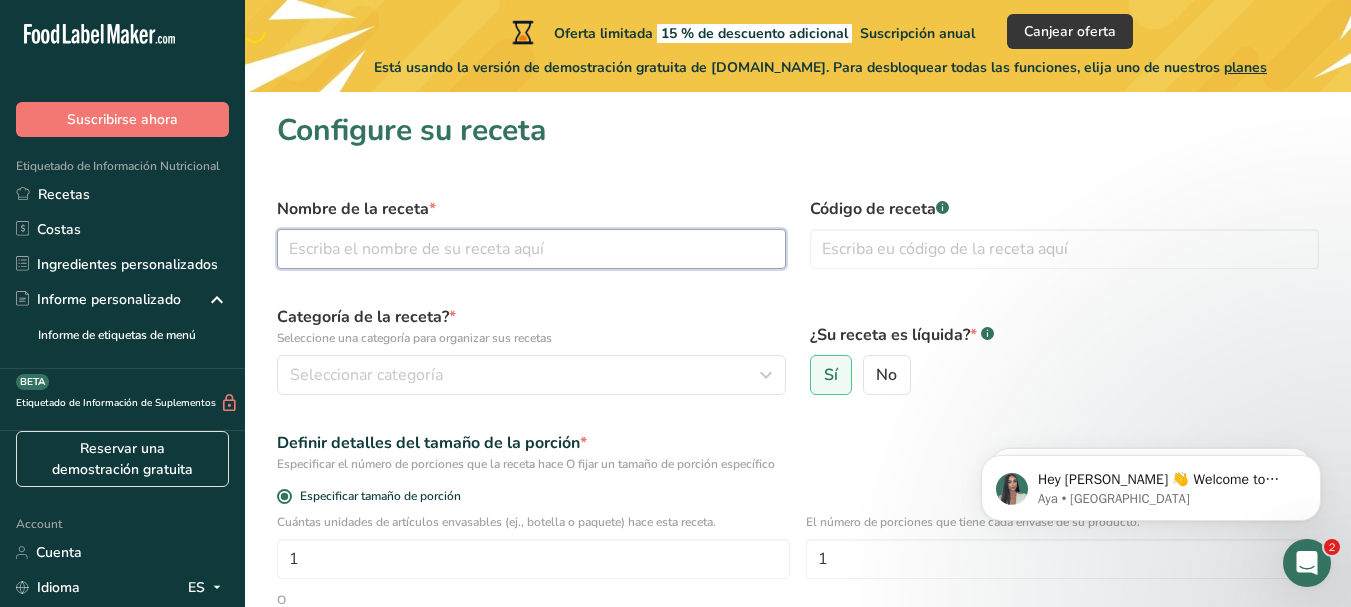 click at bounding box center [531, 249] 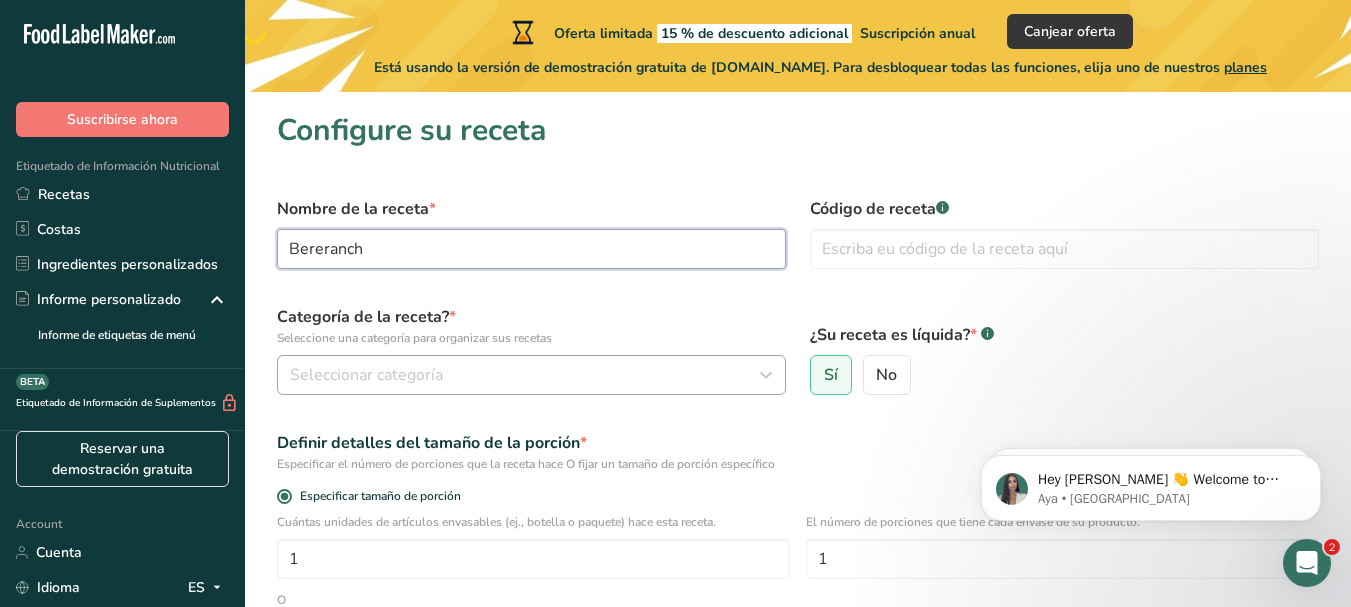 type on "Bereranch" 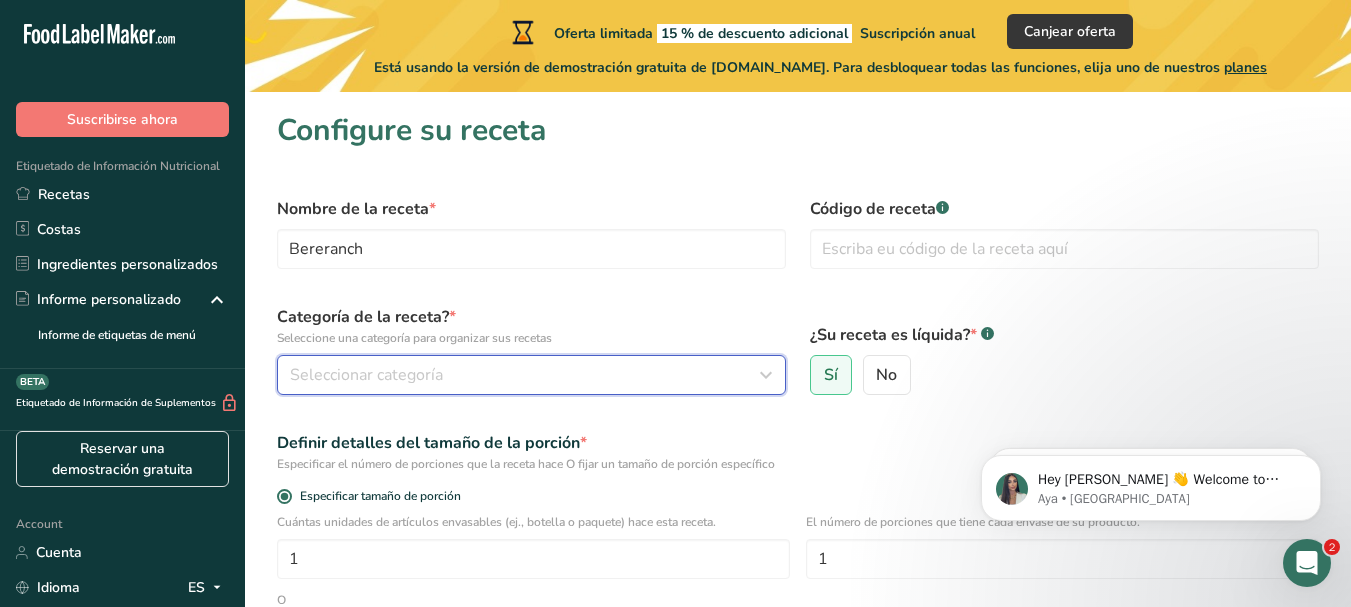 click on "Seleccionar categoría" at bounding box center (525, 375) 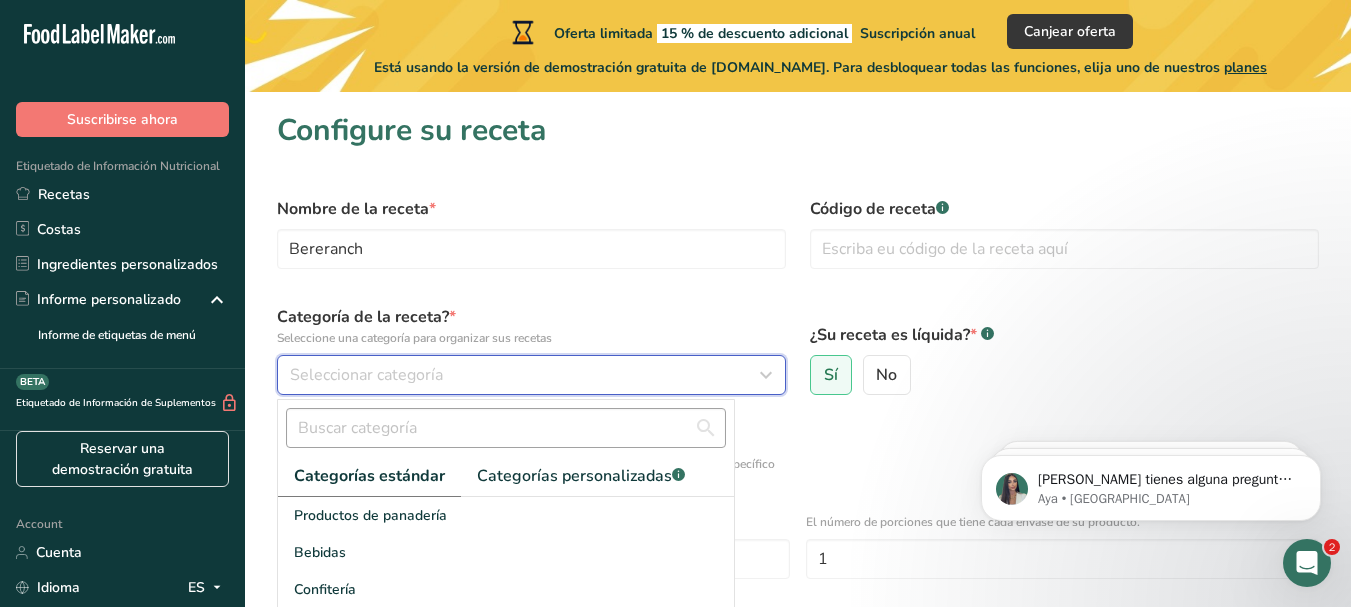 type 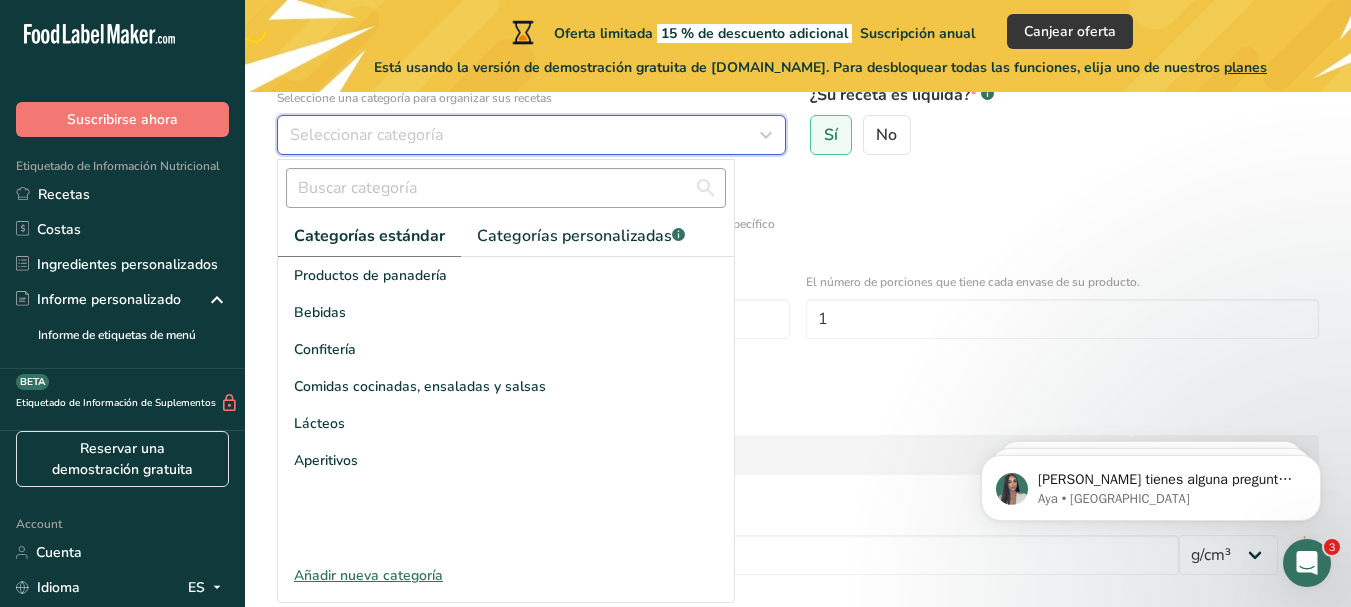 scroll, scrollTop: 280, scrollLeft: 0, axis: vertical 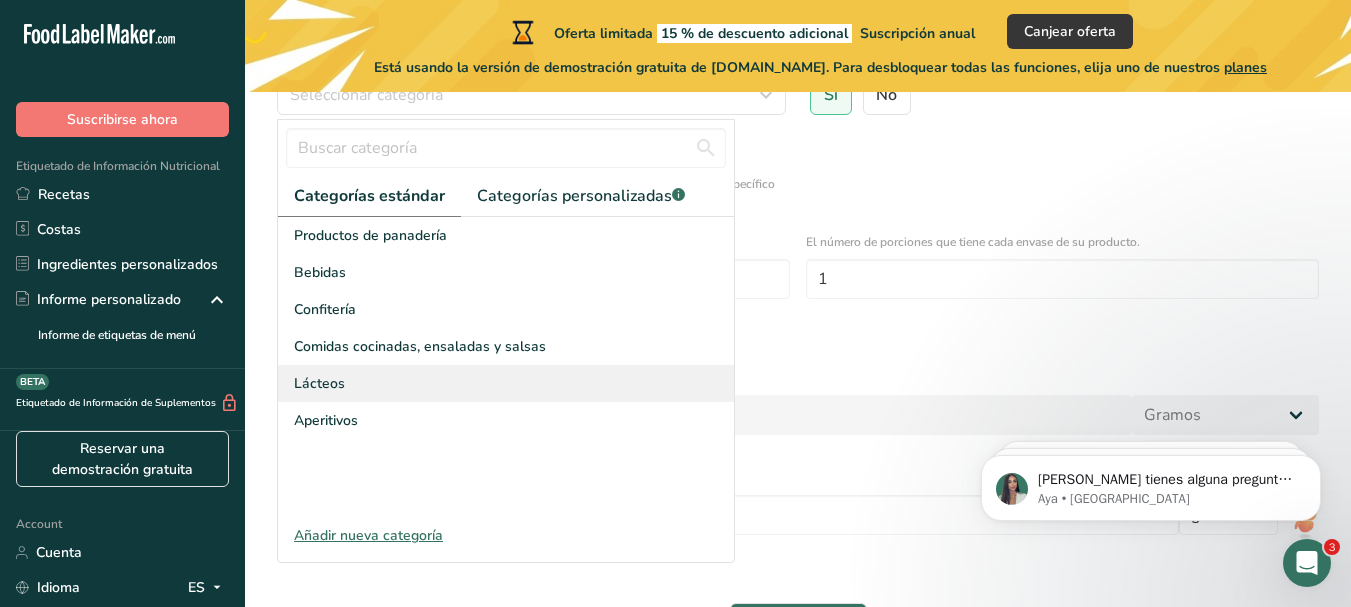 click on "Lácteos" at bounding box center (506, 383) 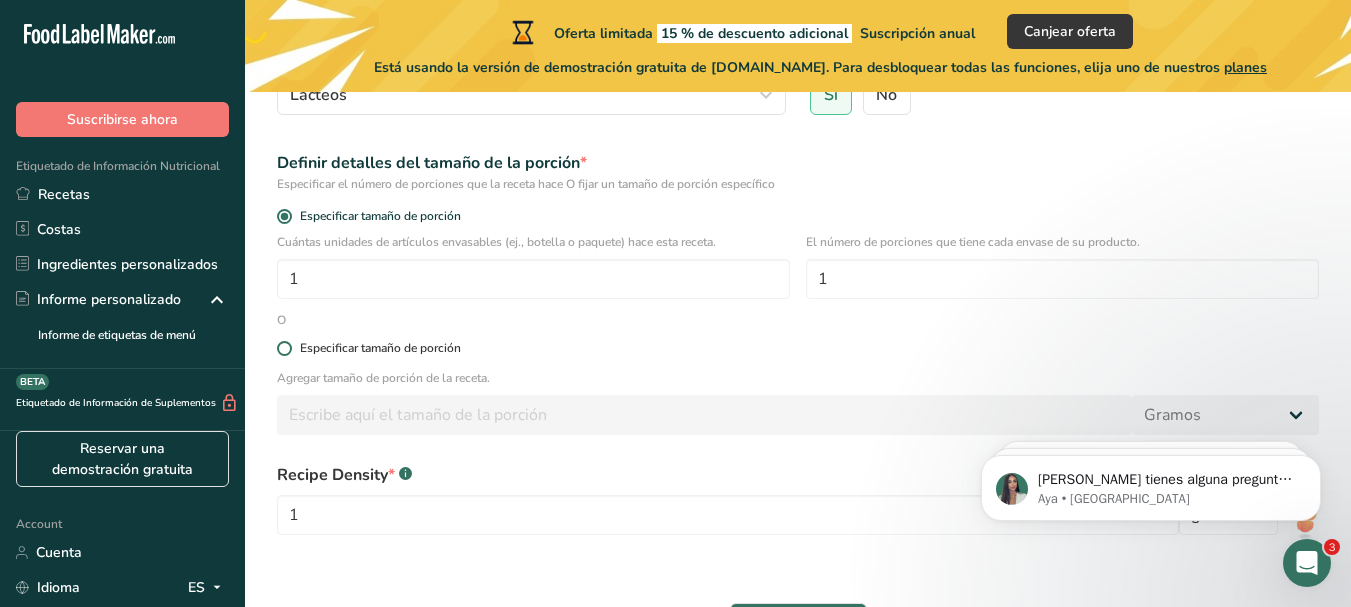 click at bounding box center (284, 348) 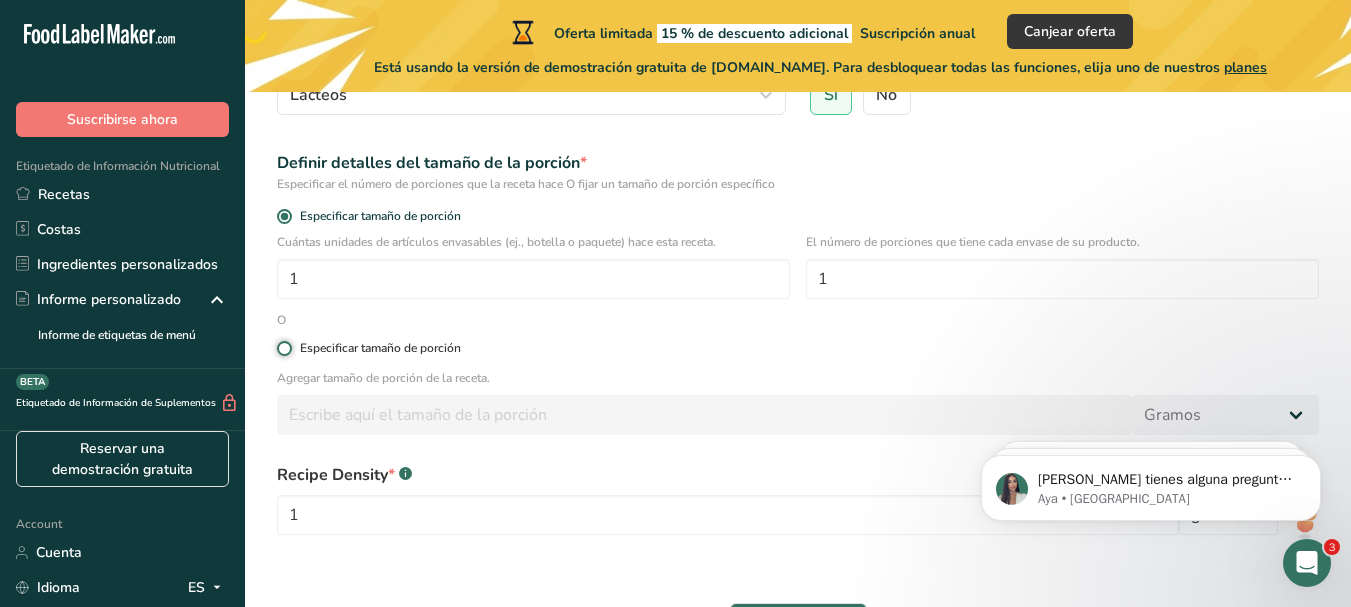click on "Especificar tamaño de porción" at bounding box center [283, 348] 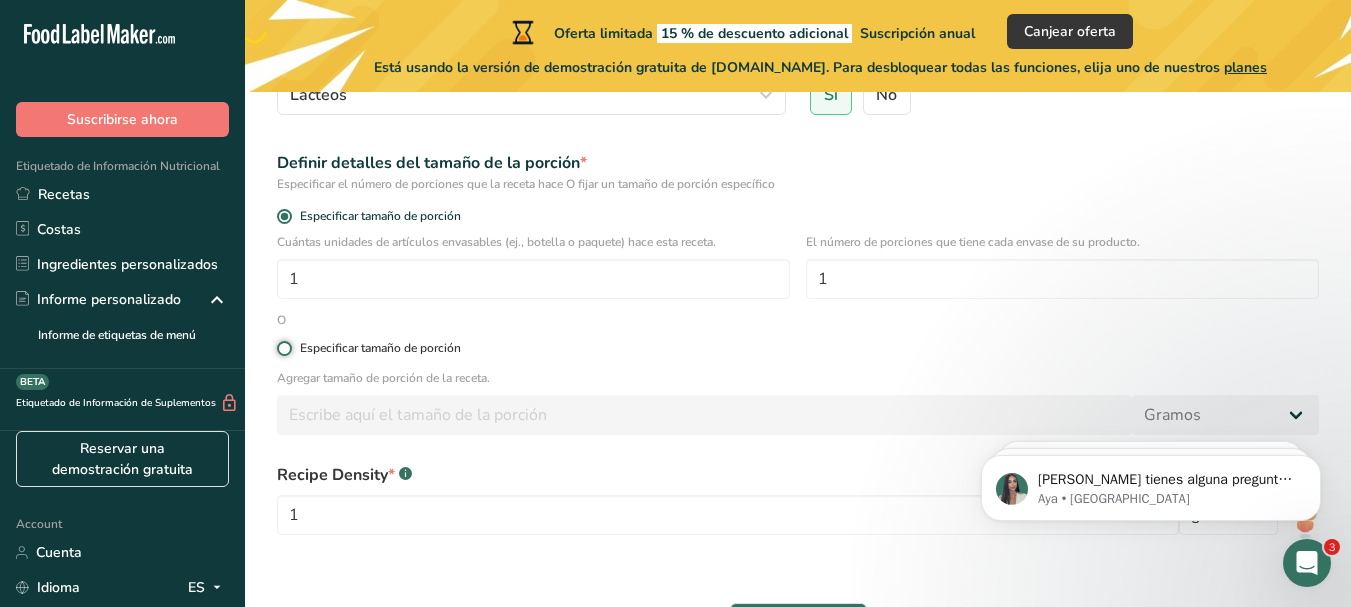 radio on "true" 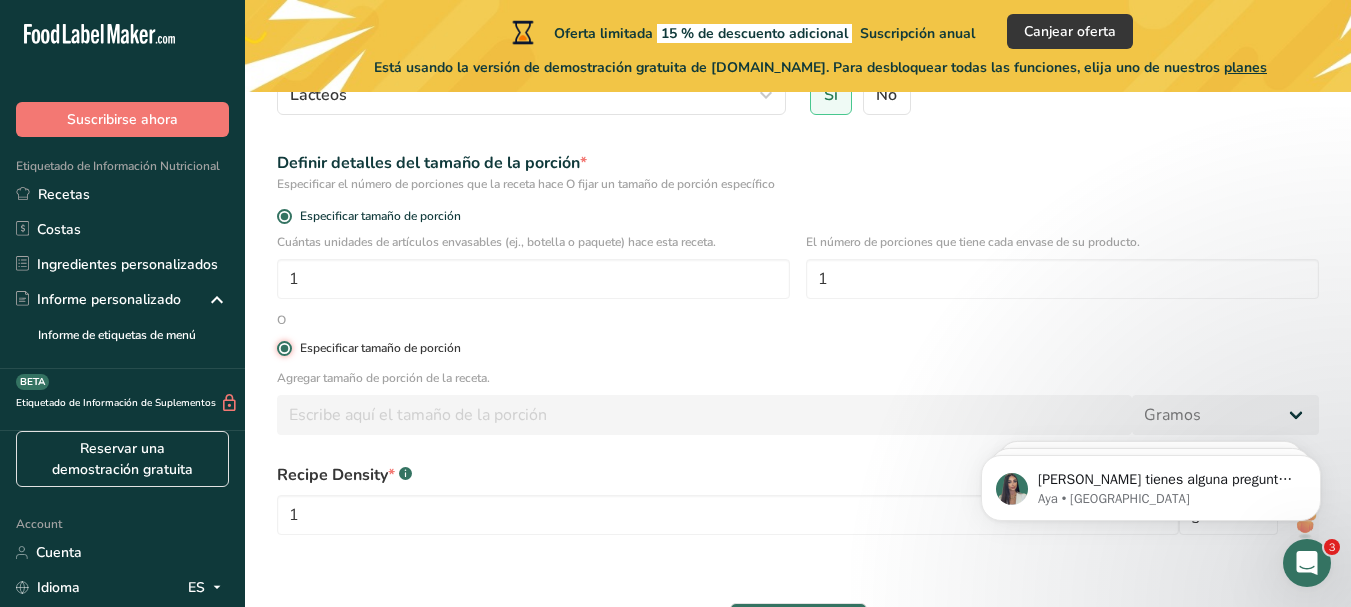 radio on "false" 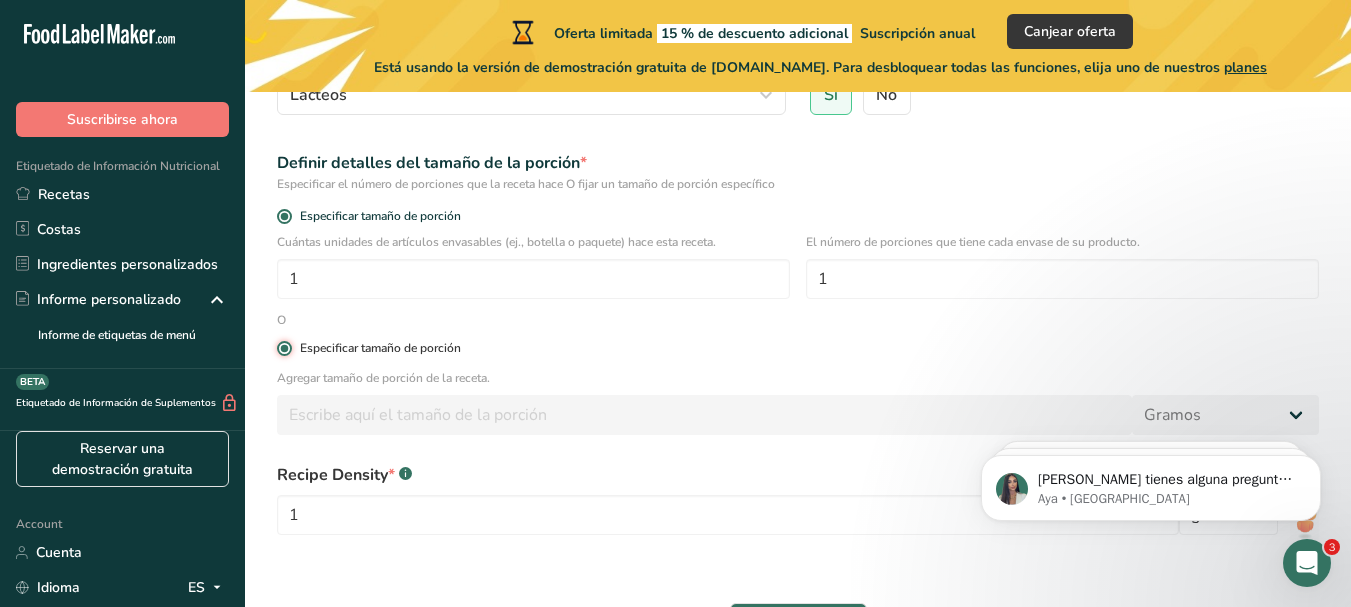 type 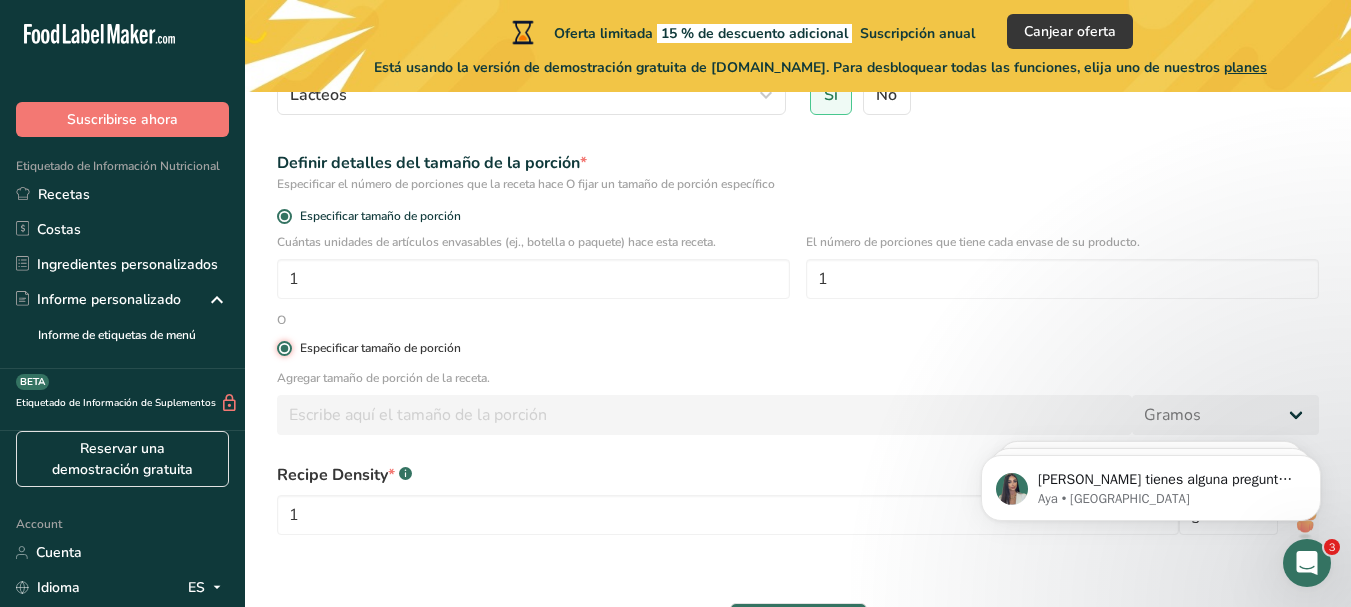type 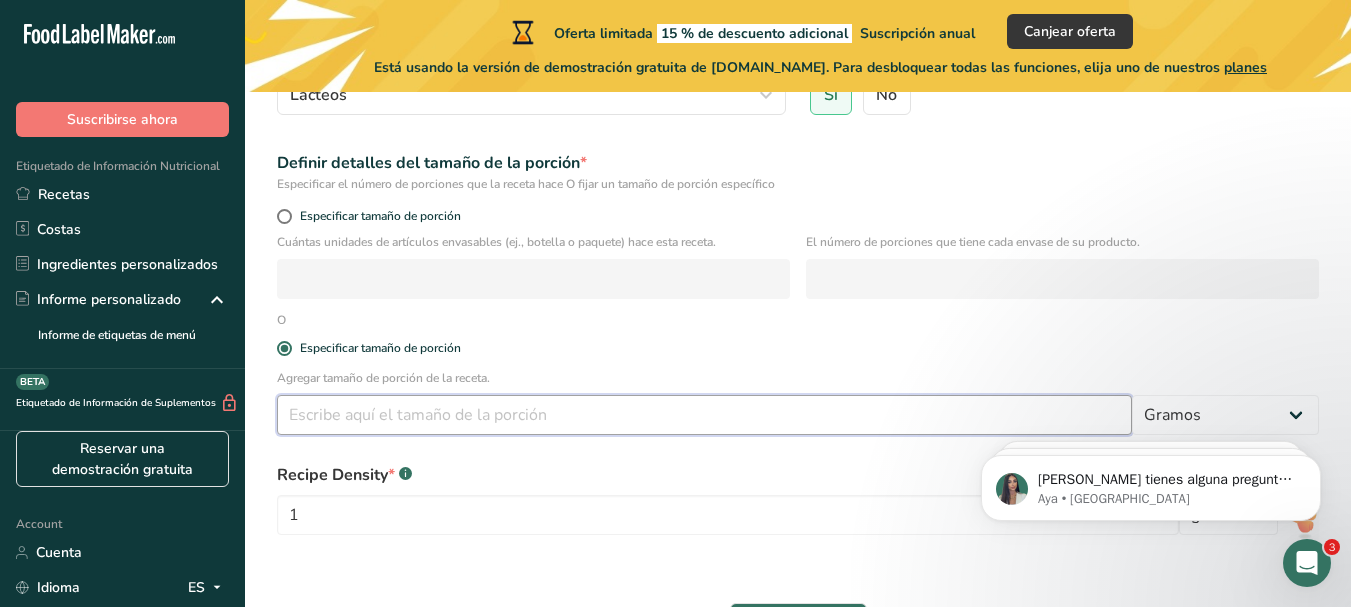 click at bounding box center (704, 415) 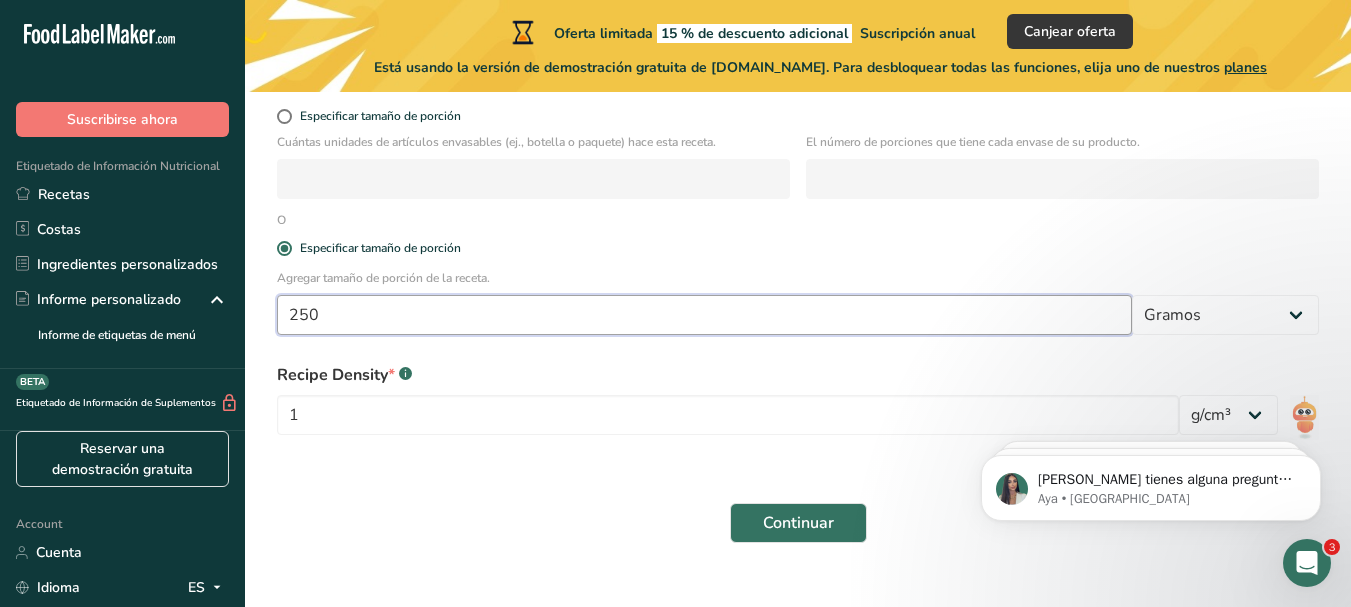 scroll, scrollTop: 412, scrollLeft: 0, axis: vertical 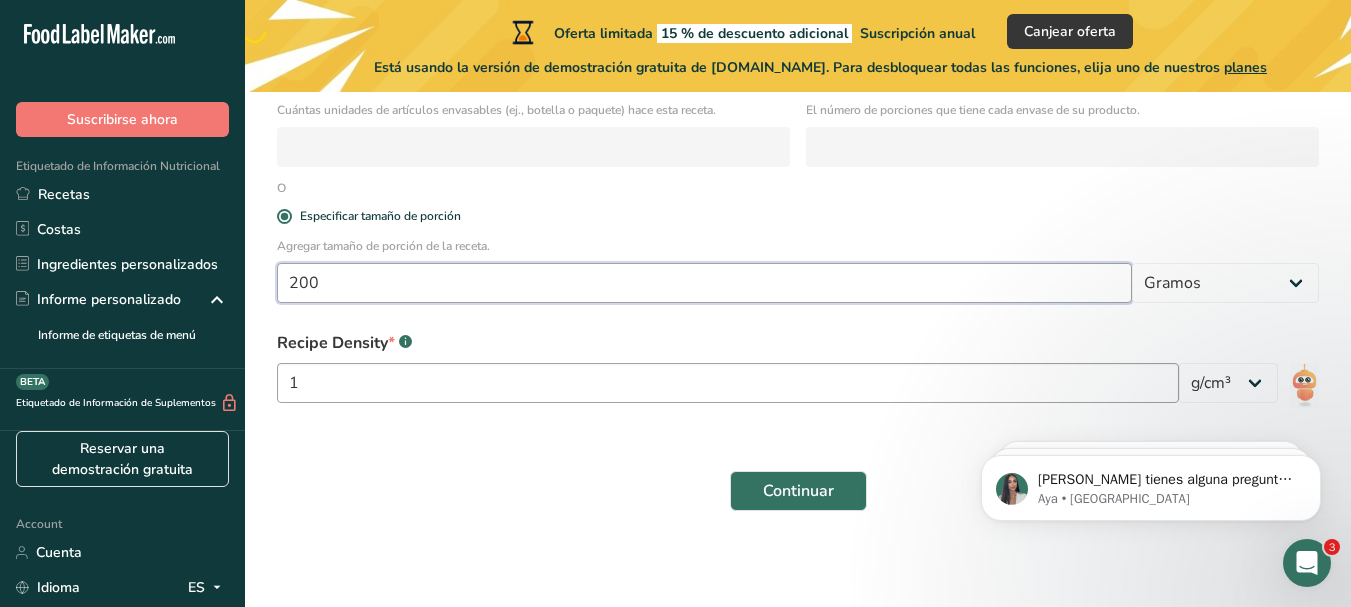 type on "200" 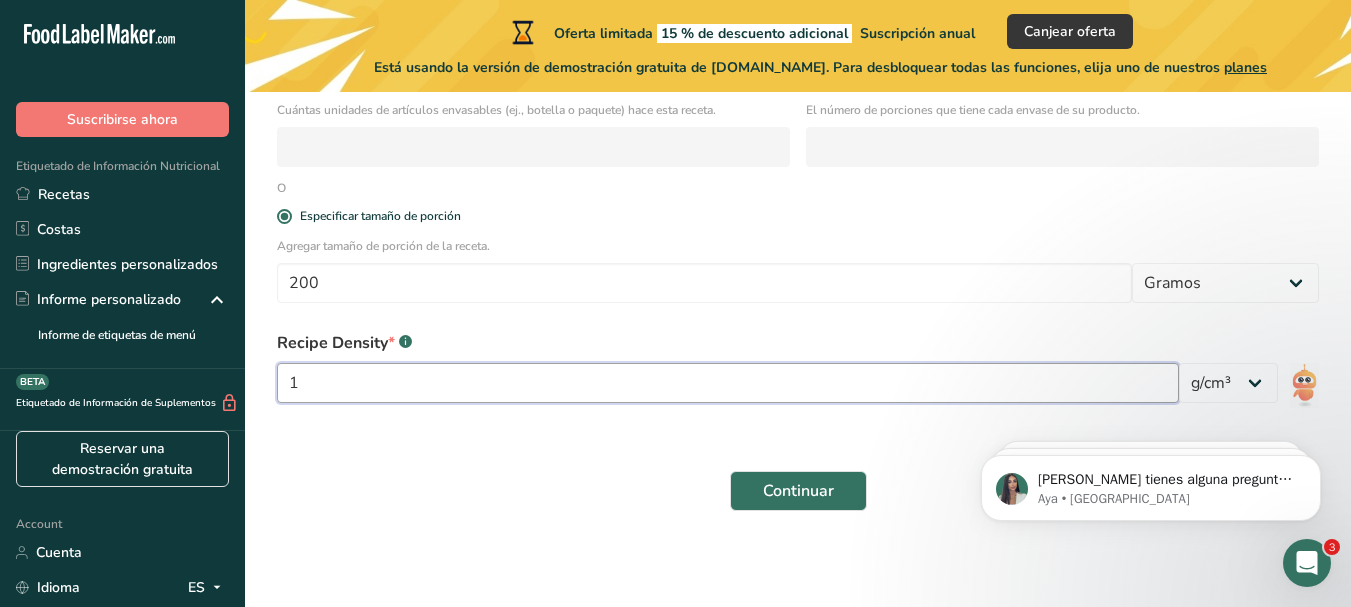 click on "1" at bounding box center [728, 383] 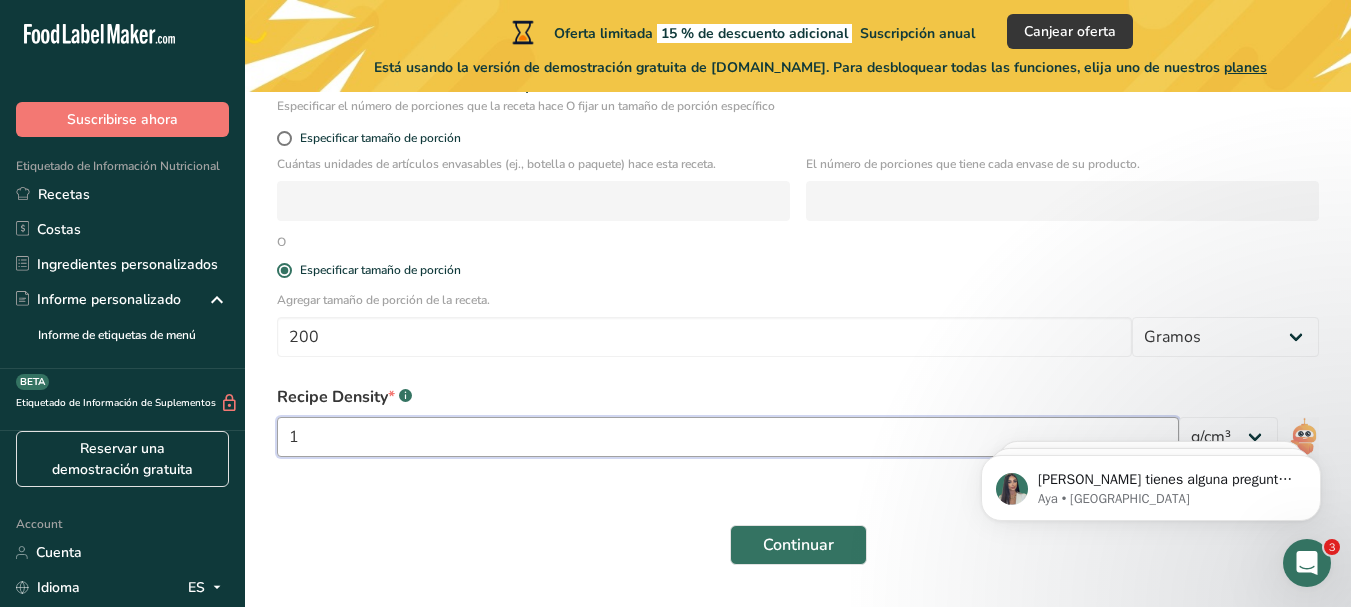 scroll, scrollTop: 412, scrollLeft: 0, axis: vertical 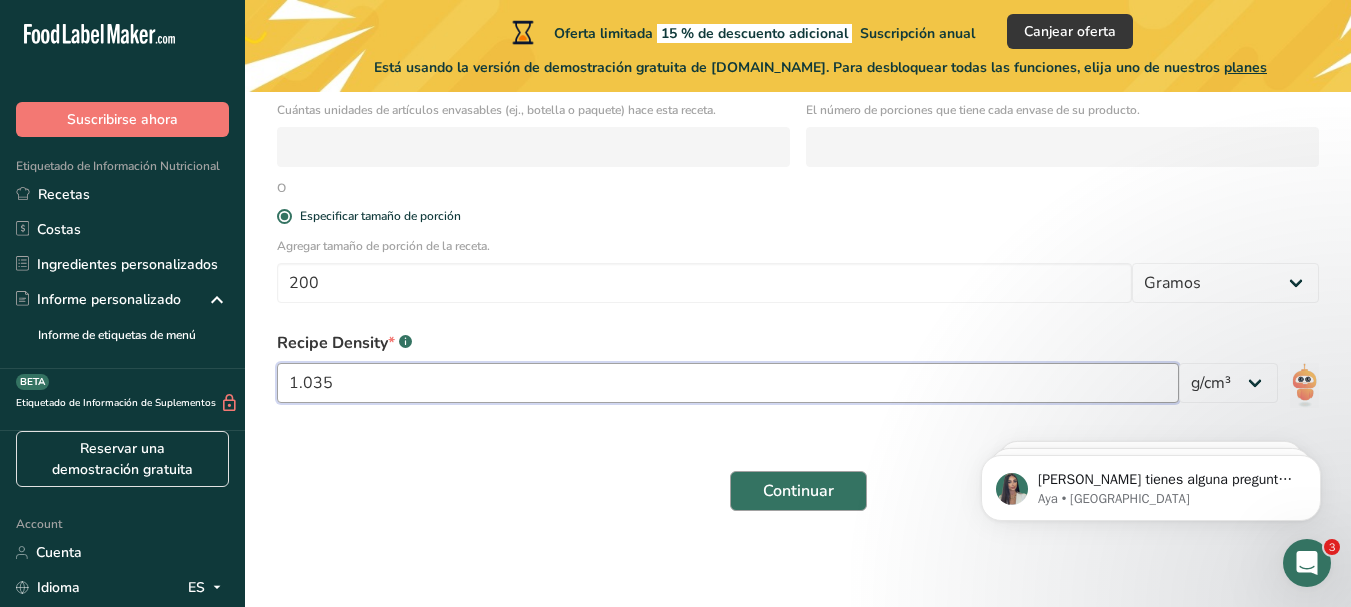 type on "1.035" 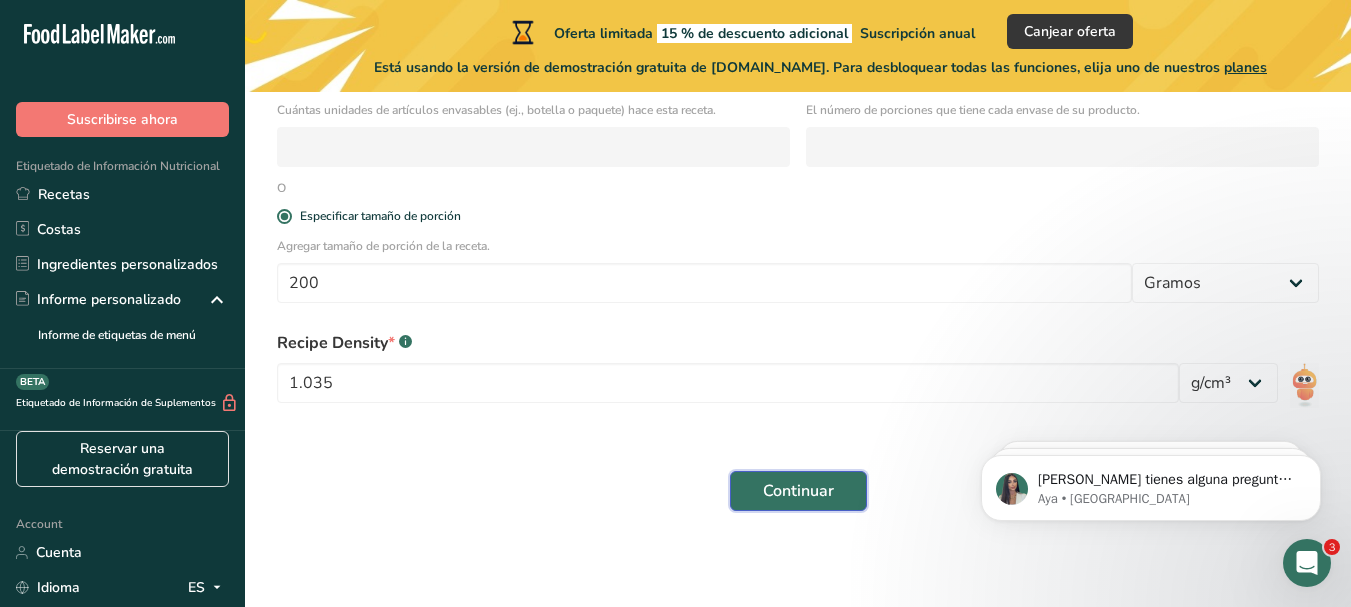 click on "Continuar" at bounding box center [798, 491] 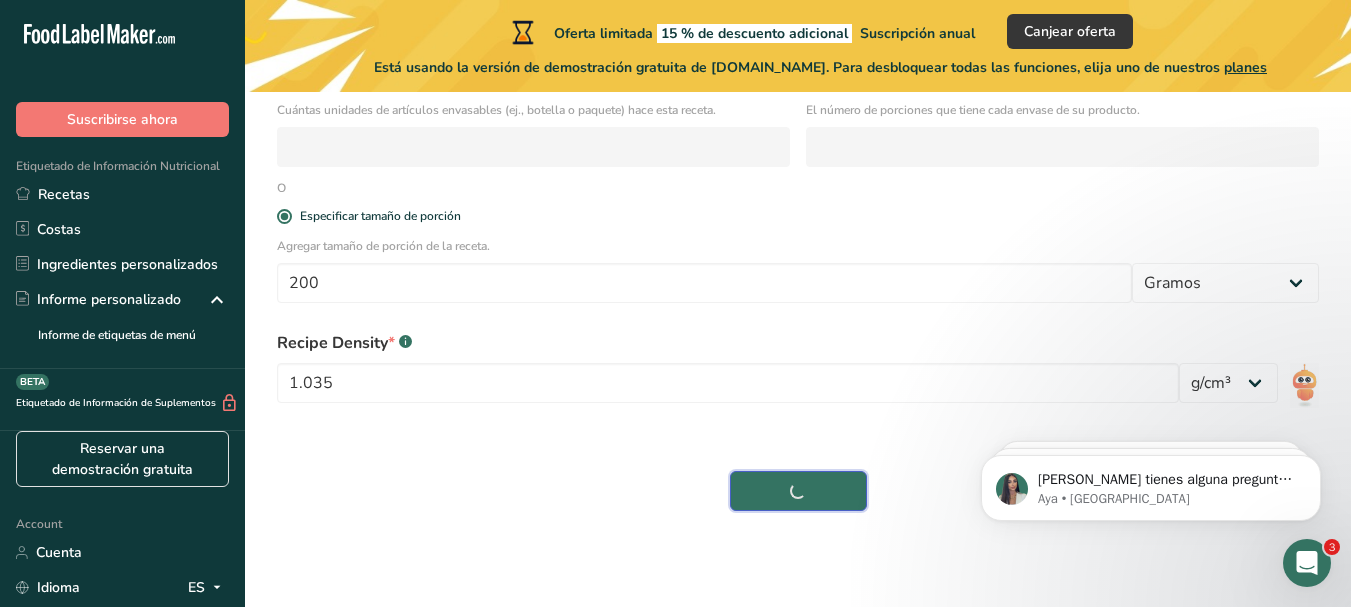 type 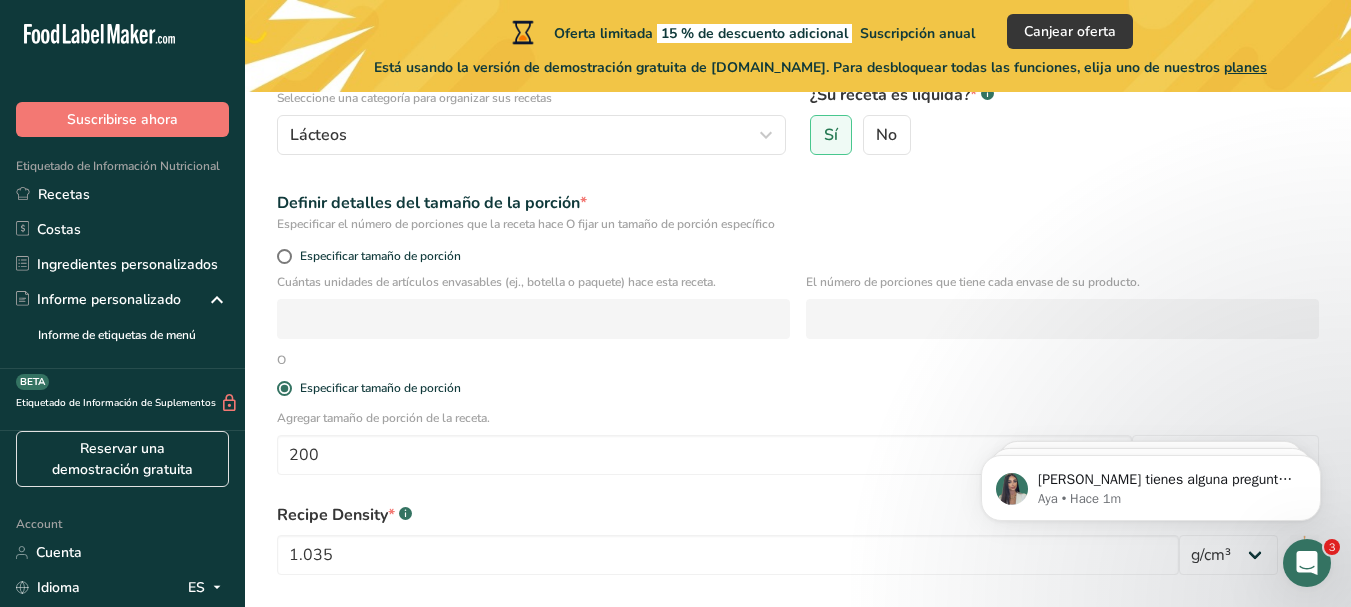 scroll, scrollTop: 412, scrollLeft: 0, axis: vertical 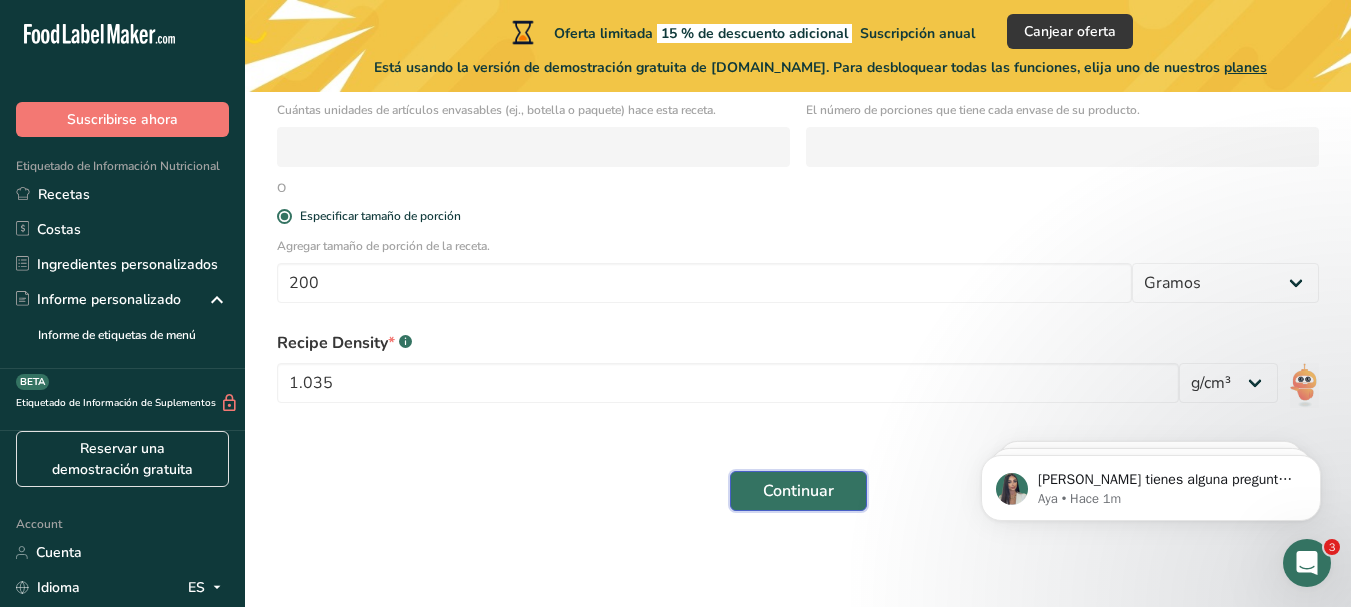 click on "Continuar" at bounding box center [798, 491] 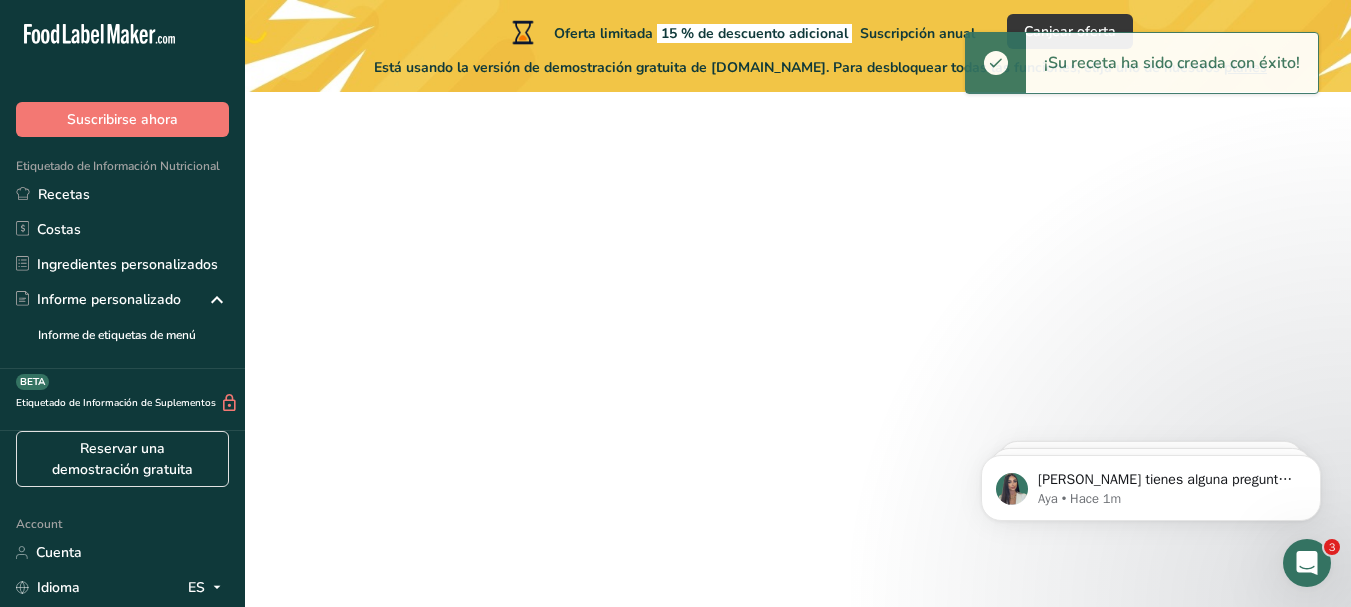 scroll, scrollTop: 0, scrollLeft: 0, axis: both 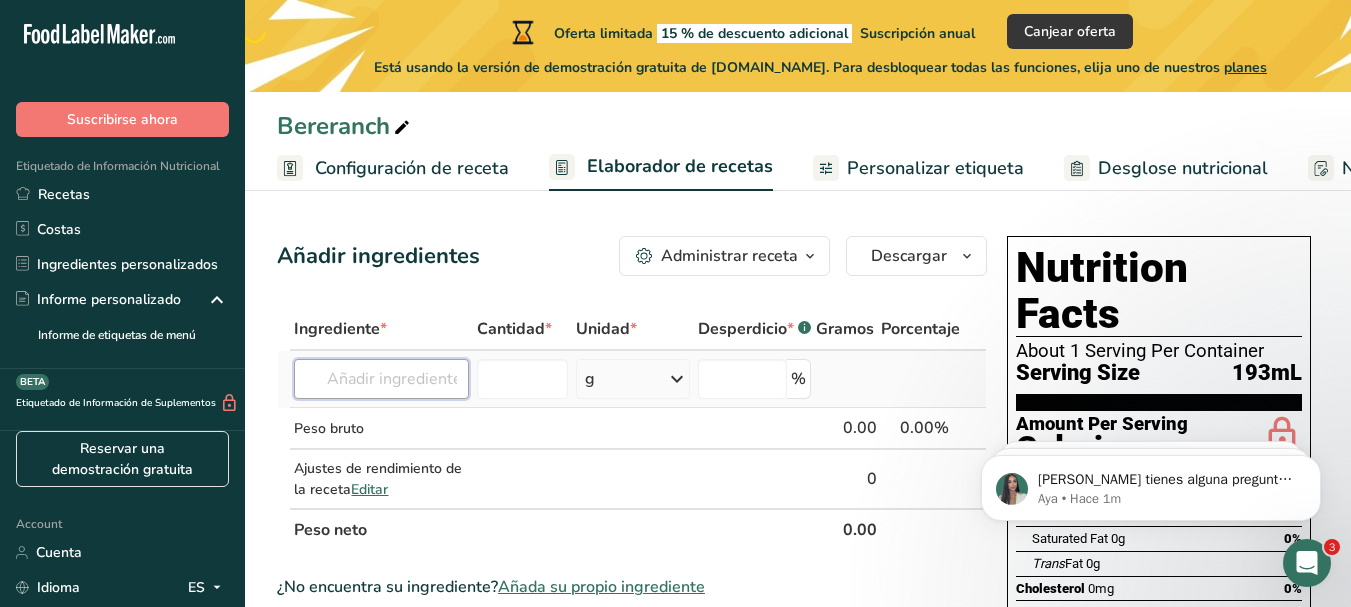 click at bounding box center [381, 379] 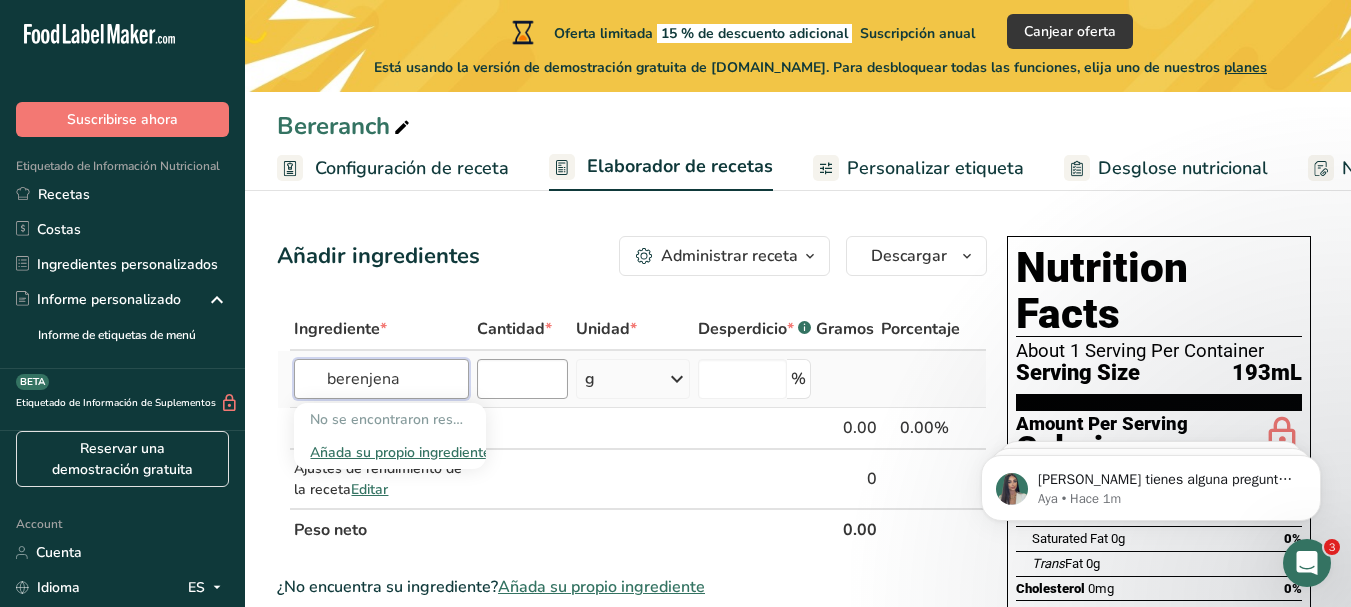 type on "berenjena" 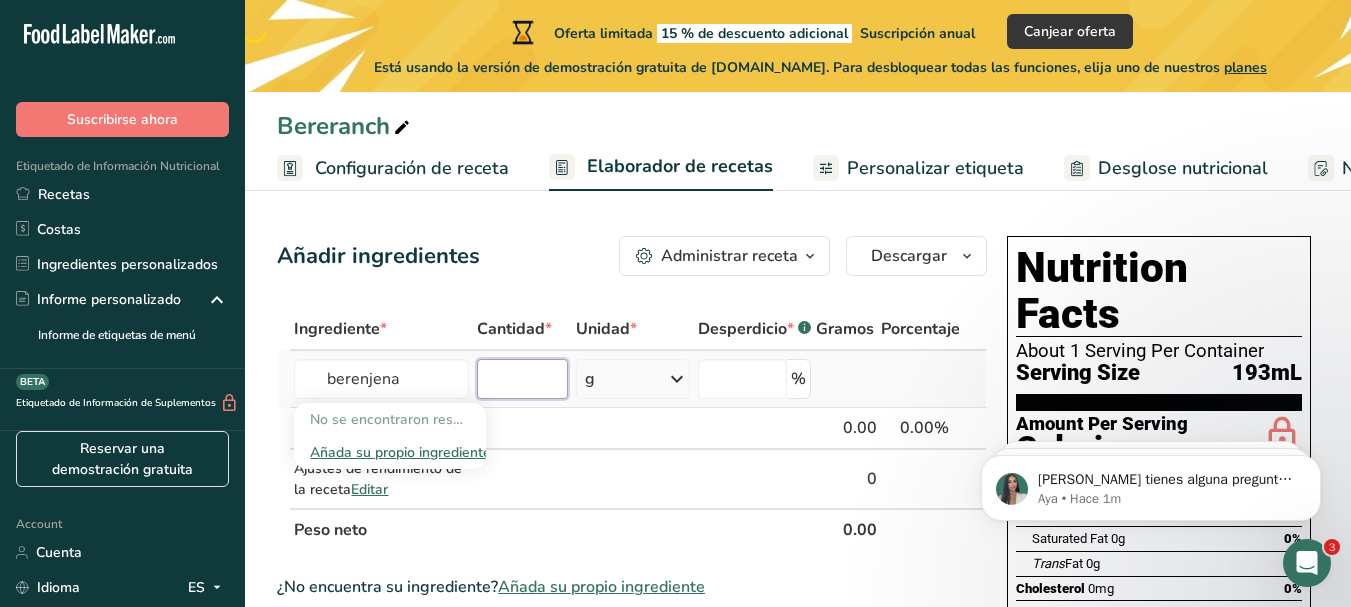 type 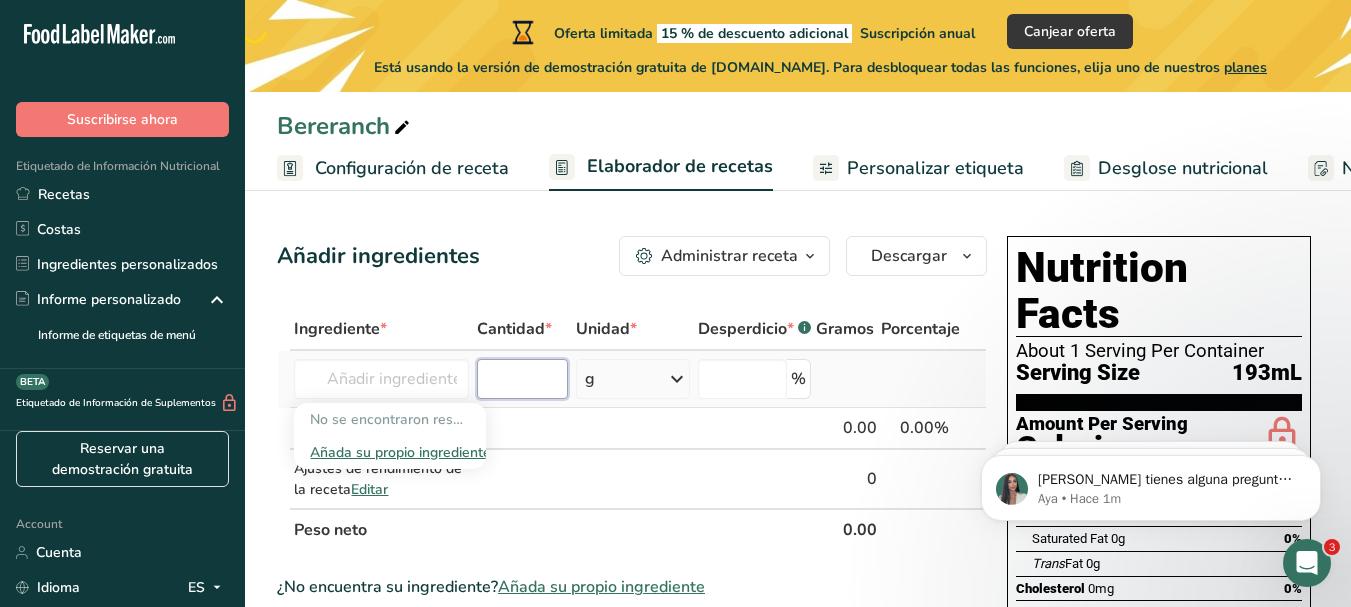click at bounding box center [523, 379] 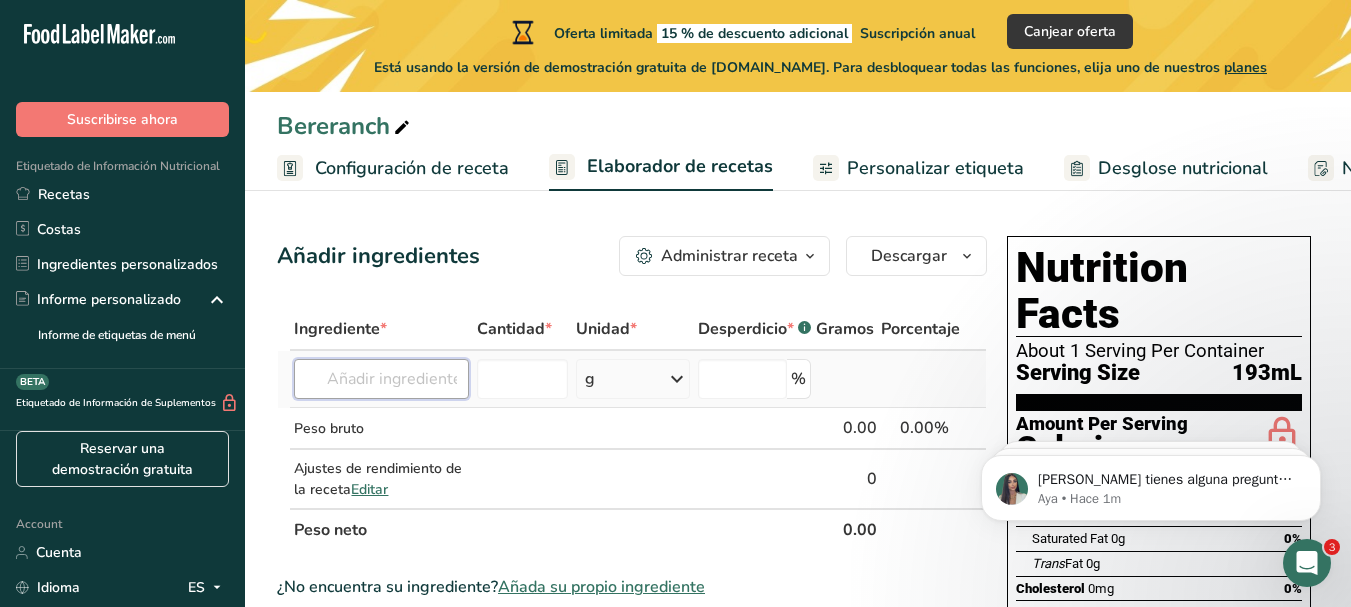 click at bounding box center (381, 379) 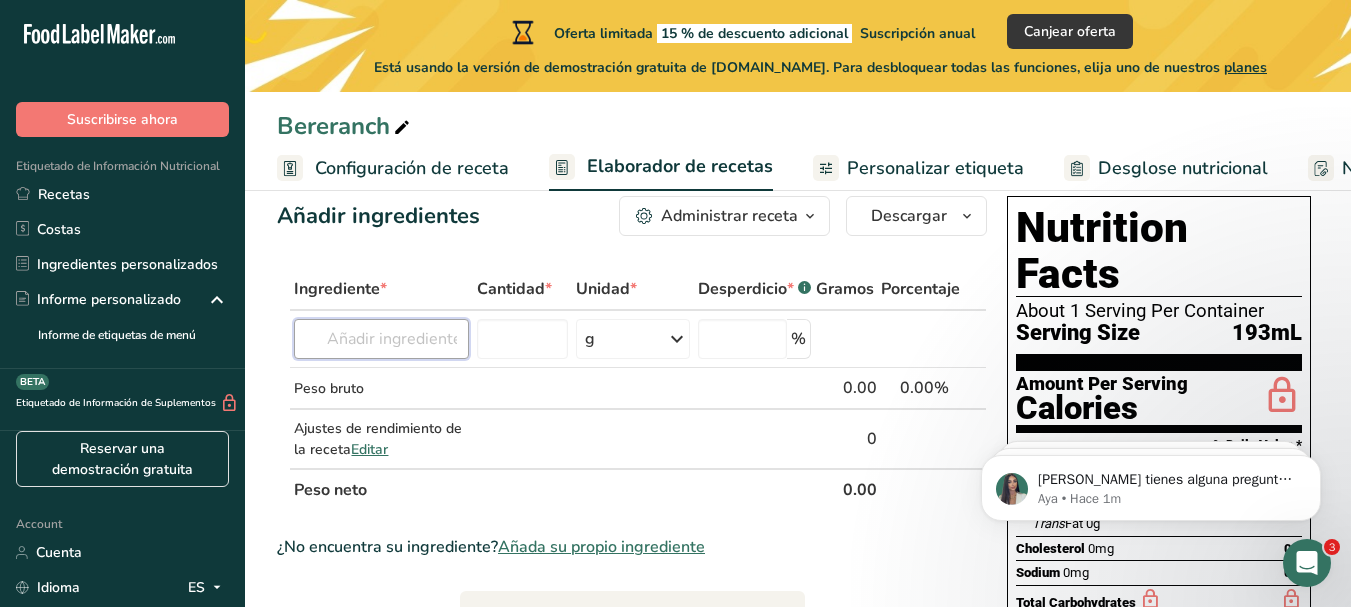 scroll, scrollTop: 0, scrollLeft: 0, axis: both 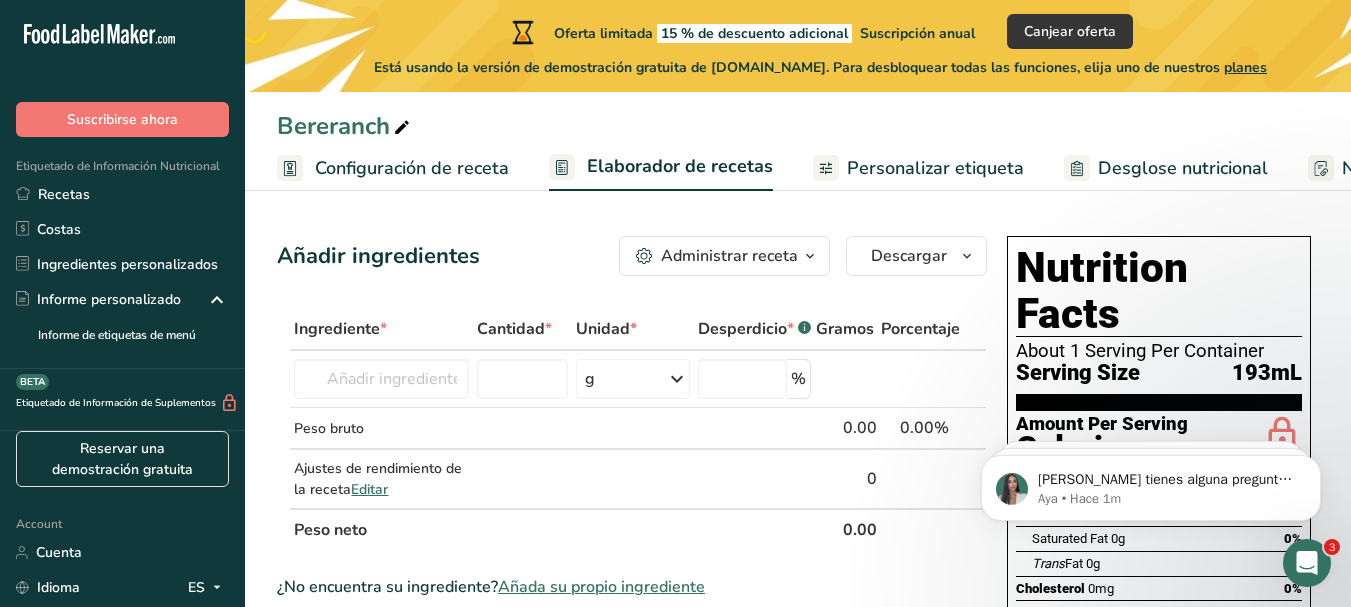 click on "Configuración de receta" at bounding box center [412, 168] 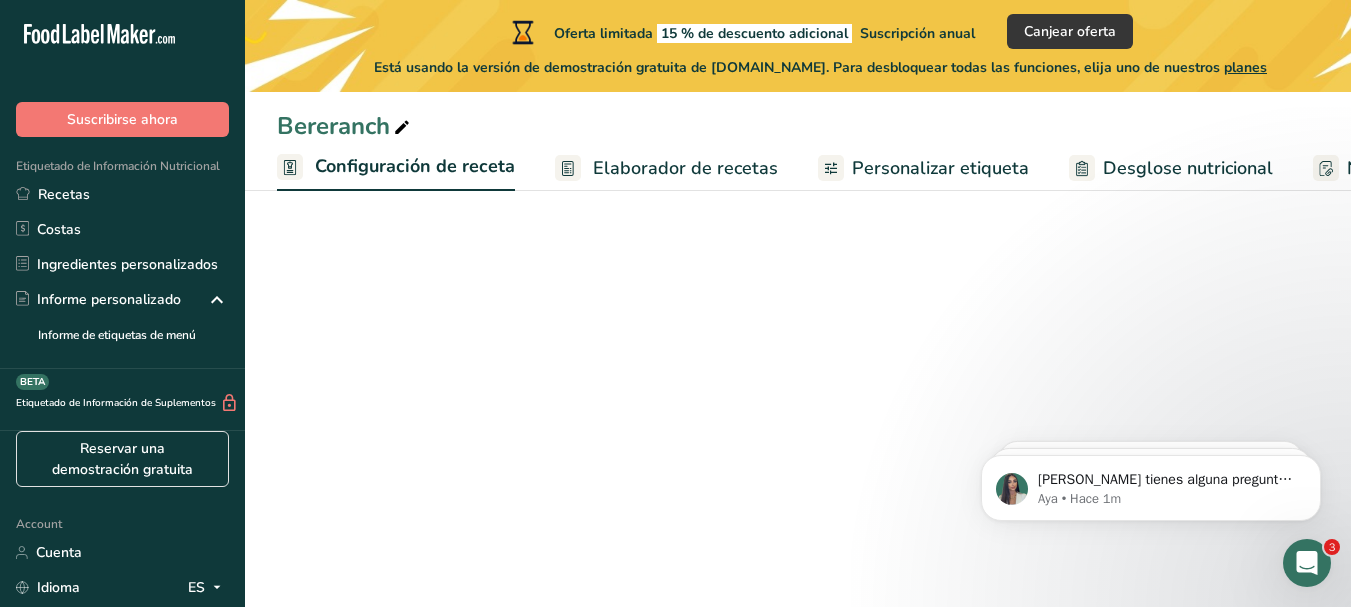 scroll, scrollTop: 0, scrollLeft: 7, axis: horizontal 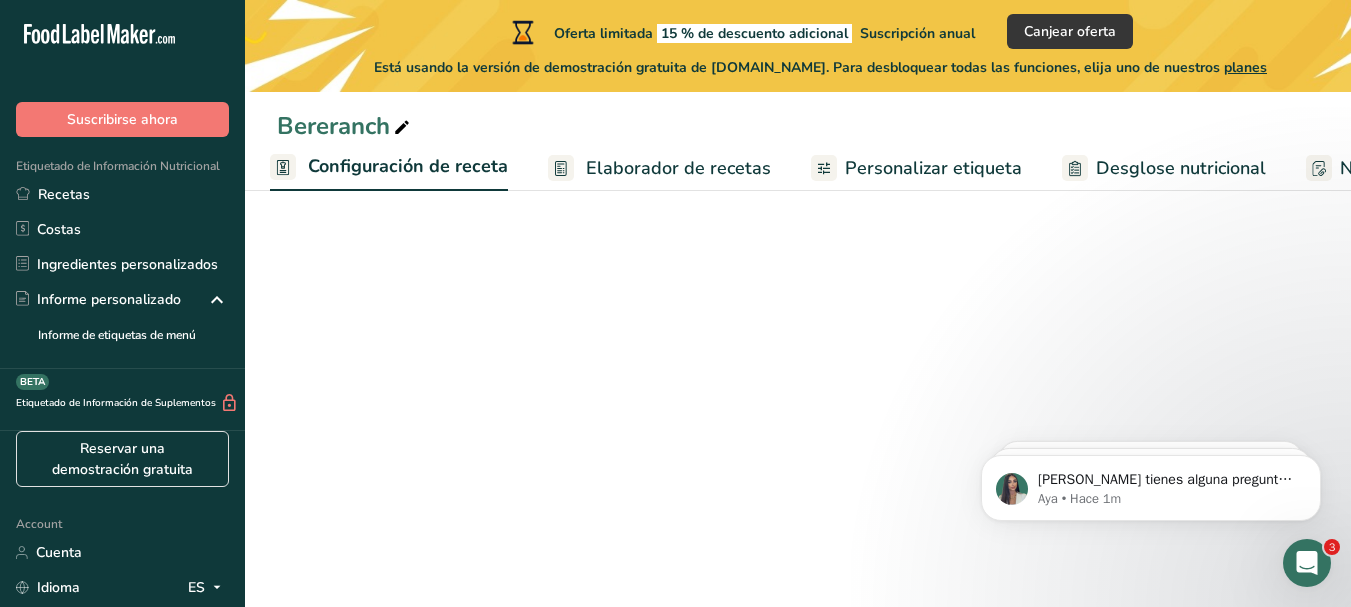 select on "22" 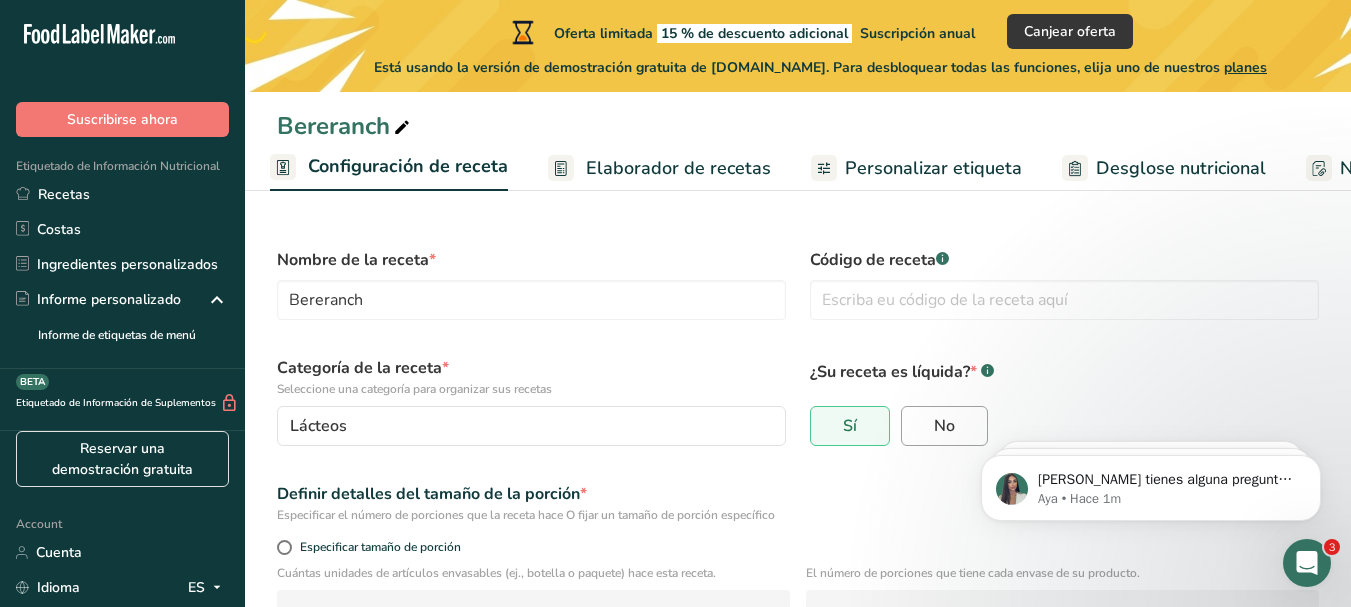 click on "No" at bounding box center [944, 426] 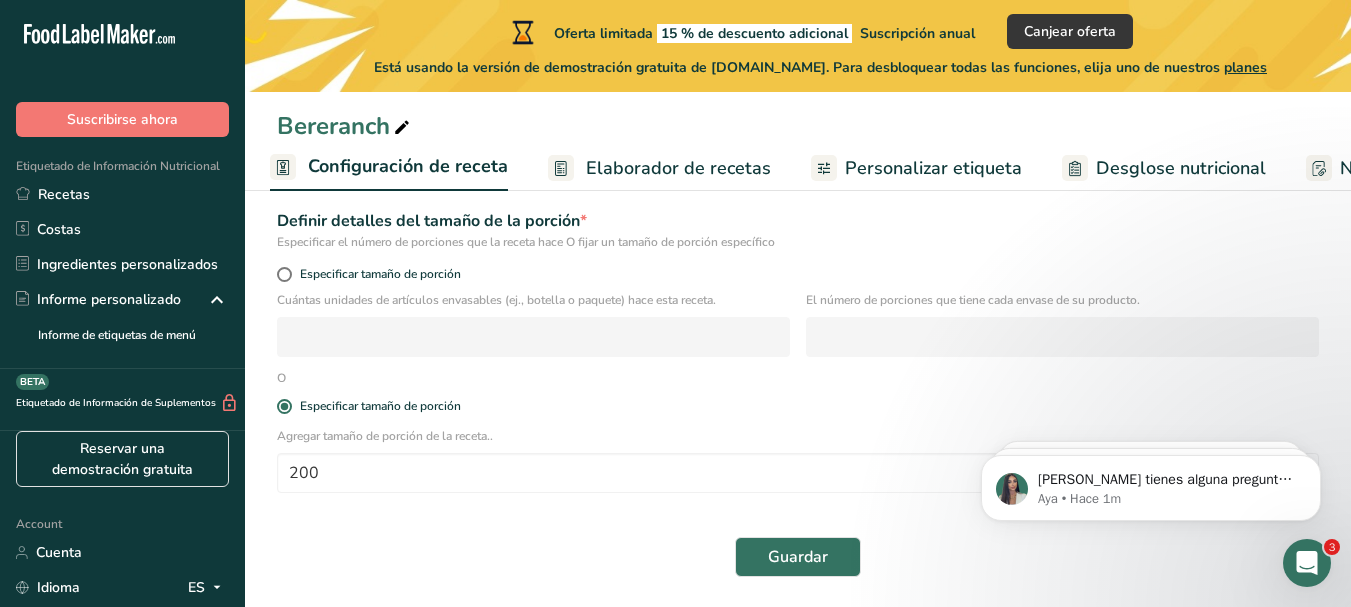 scroll, scrollTop: 275, scrollLeft: 0, axis: vertical 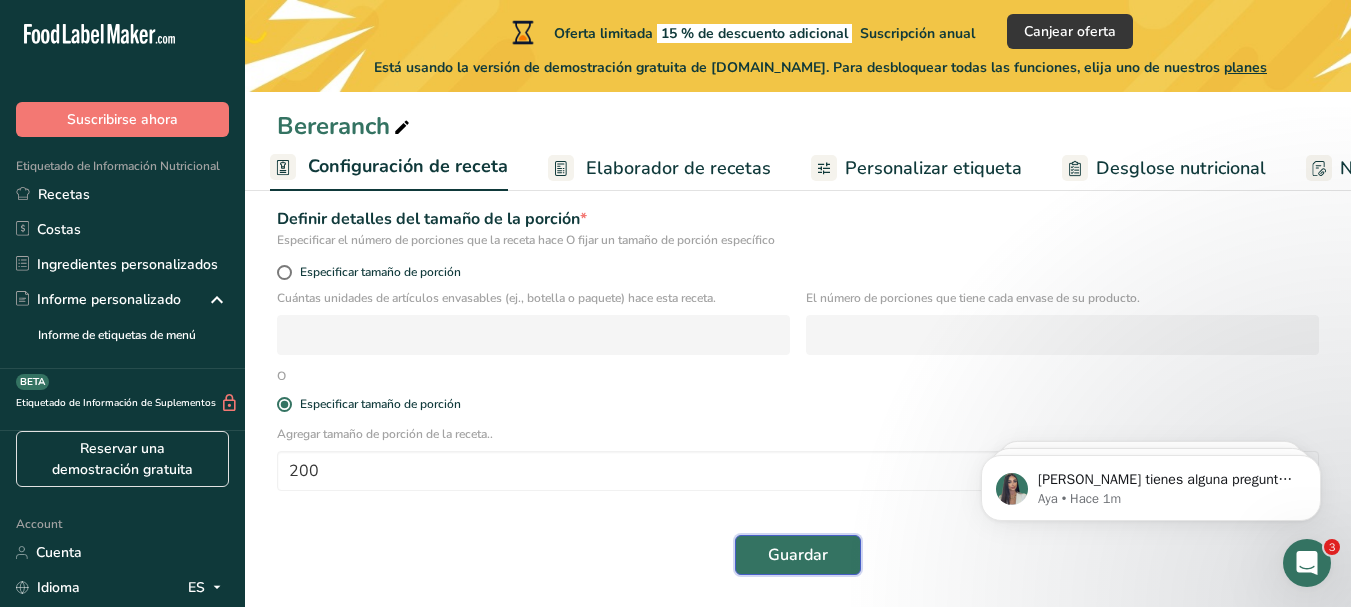 click on "Guardar" at bounding box center [798, 555] 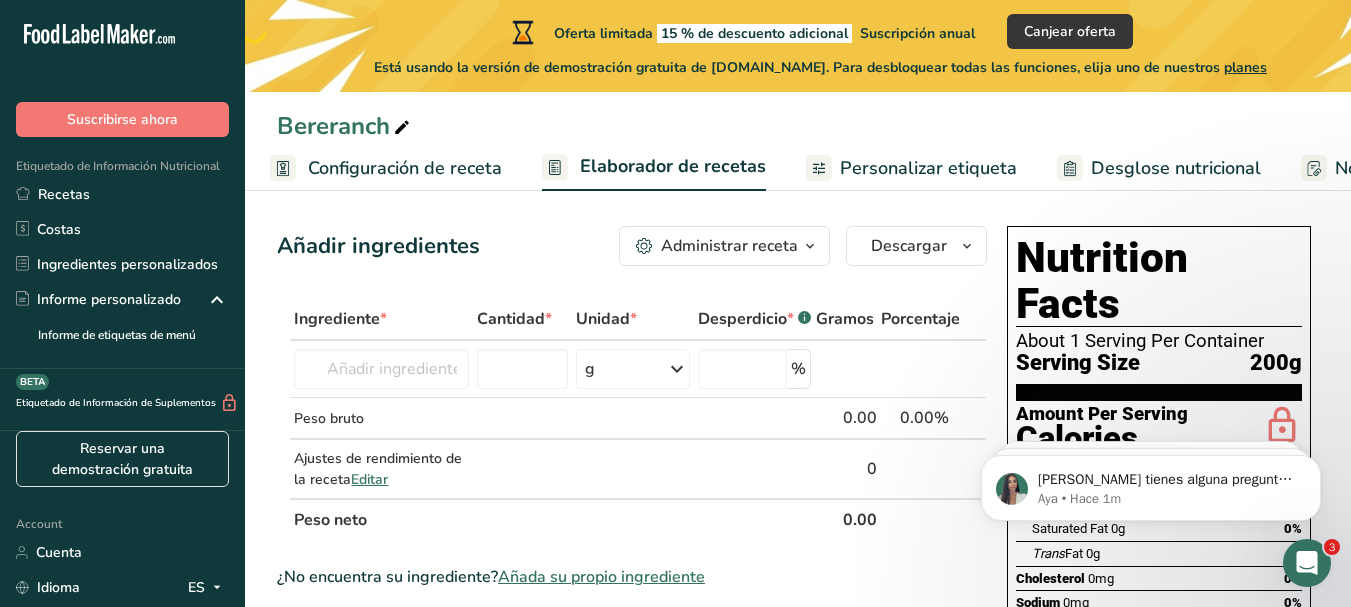 scroll, scrollTop: 0, scrollLeft: 0, axis: both 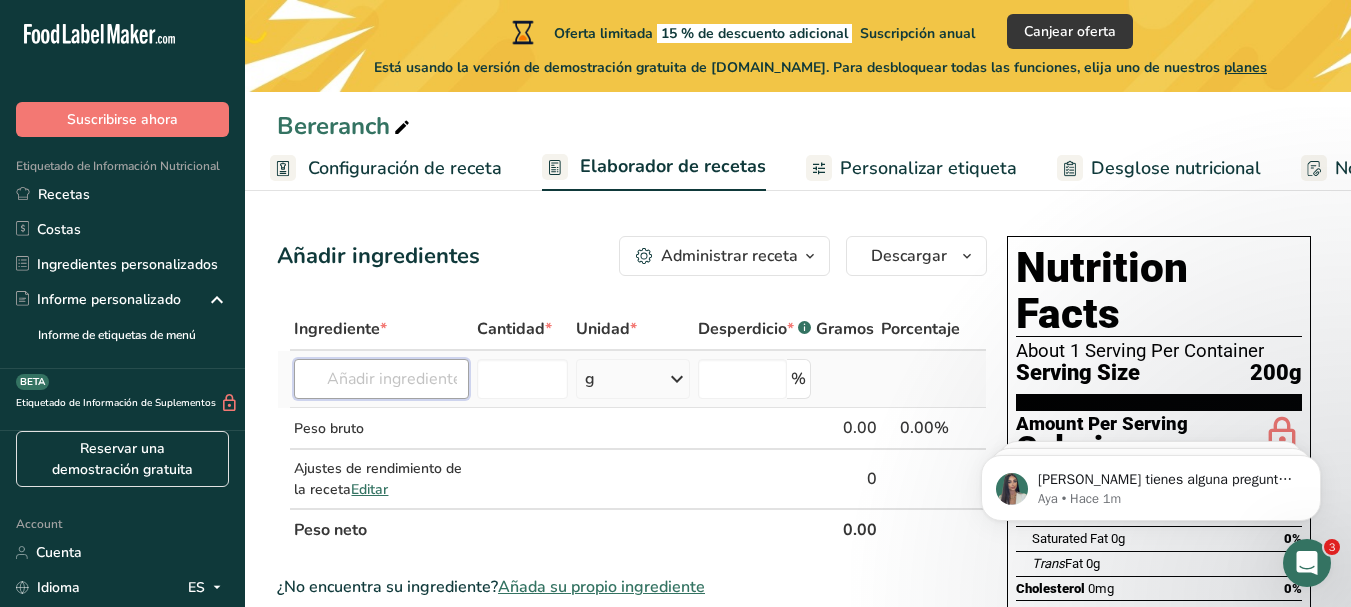click at bounding box center [381, 379] 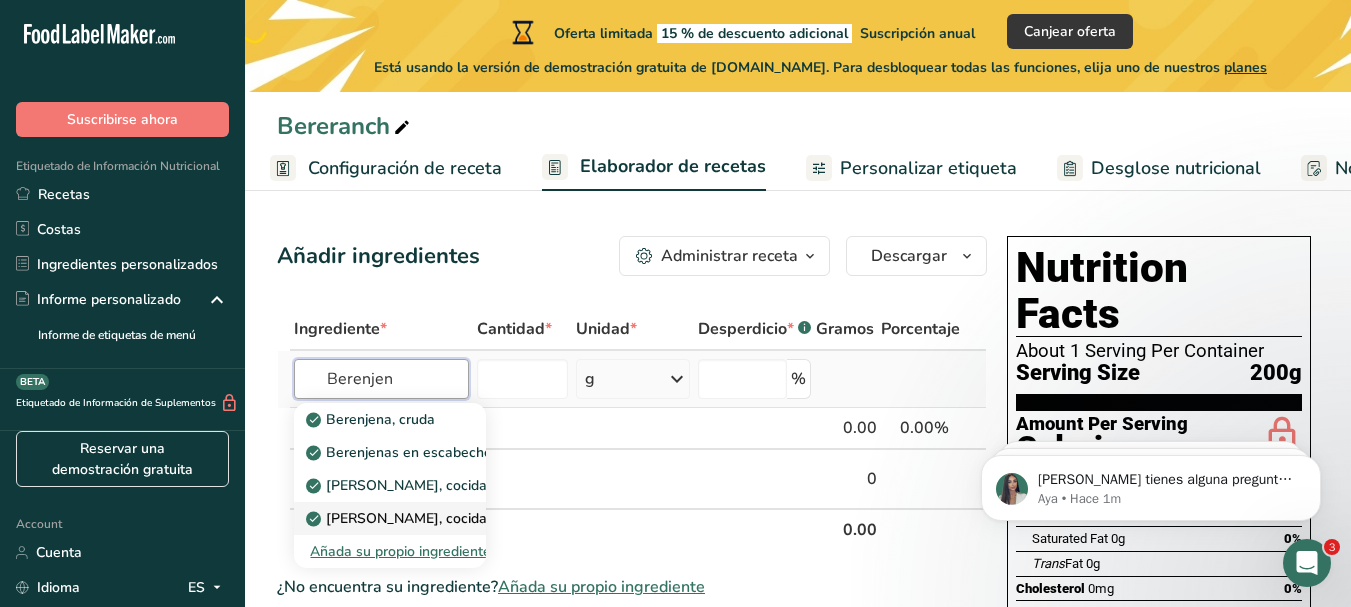 type on "Berenjen" 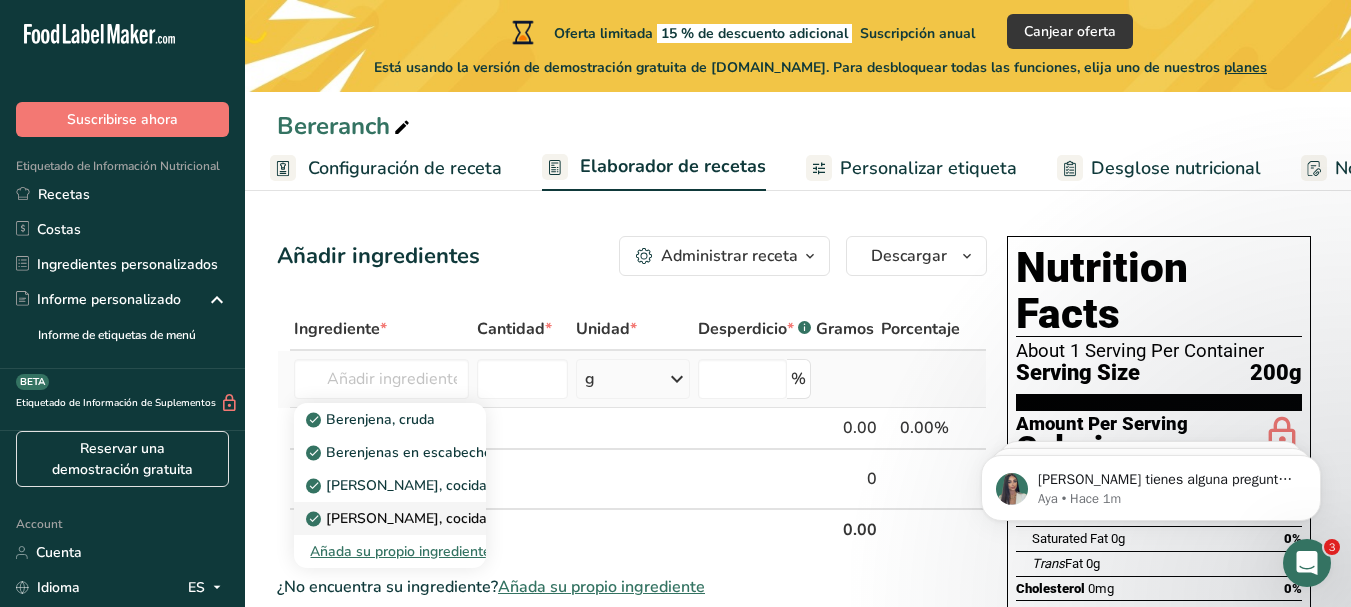 click on "Berenjenas, cocidas, hervidas, escurridas, sin sal" at bounding box center [493, 518] 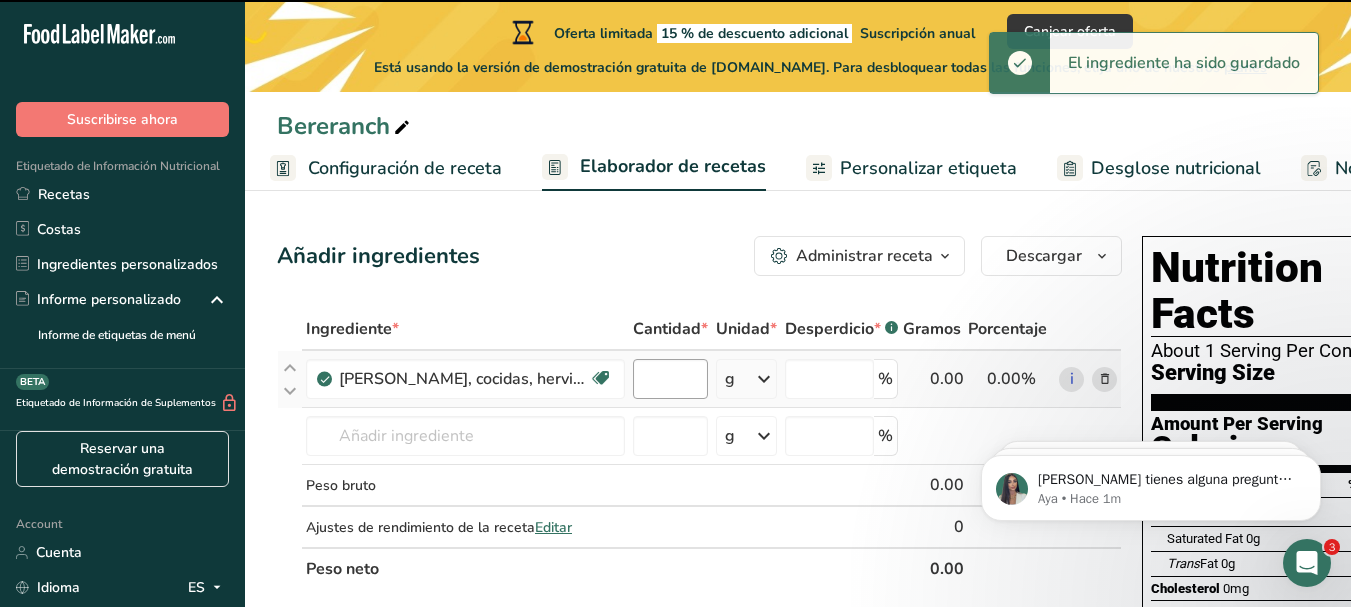 type on "0" 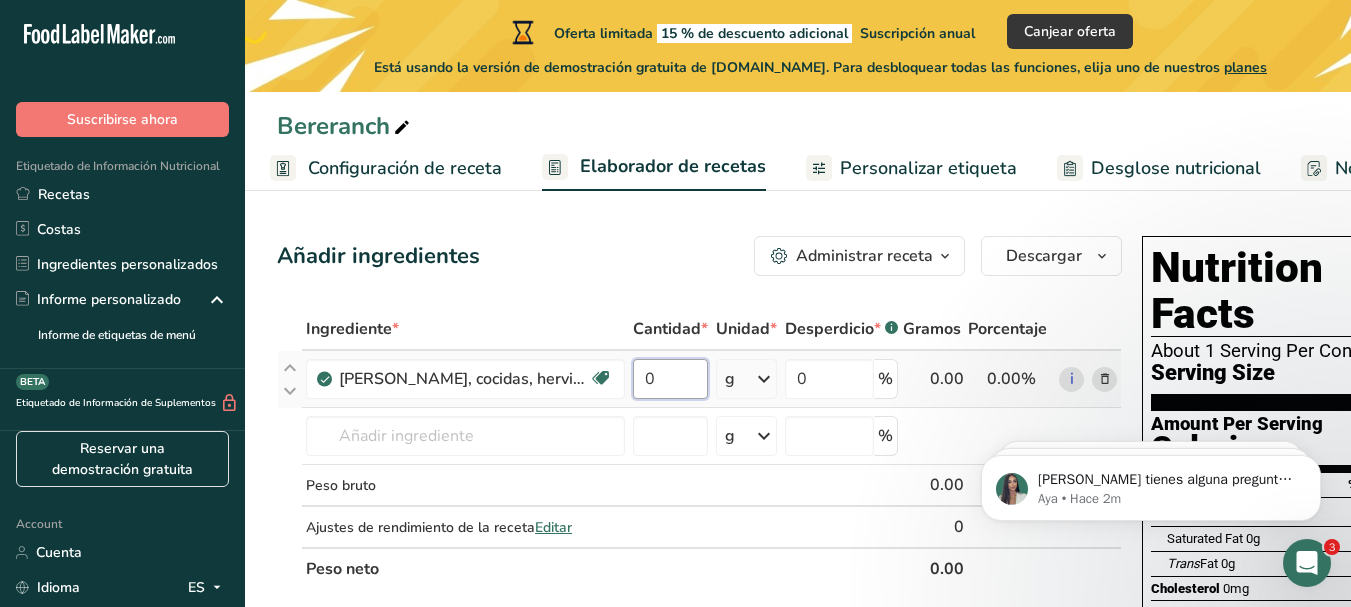 click on "0" at bounding box center [670, 379] 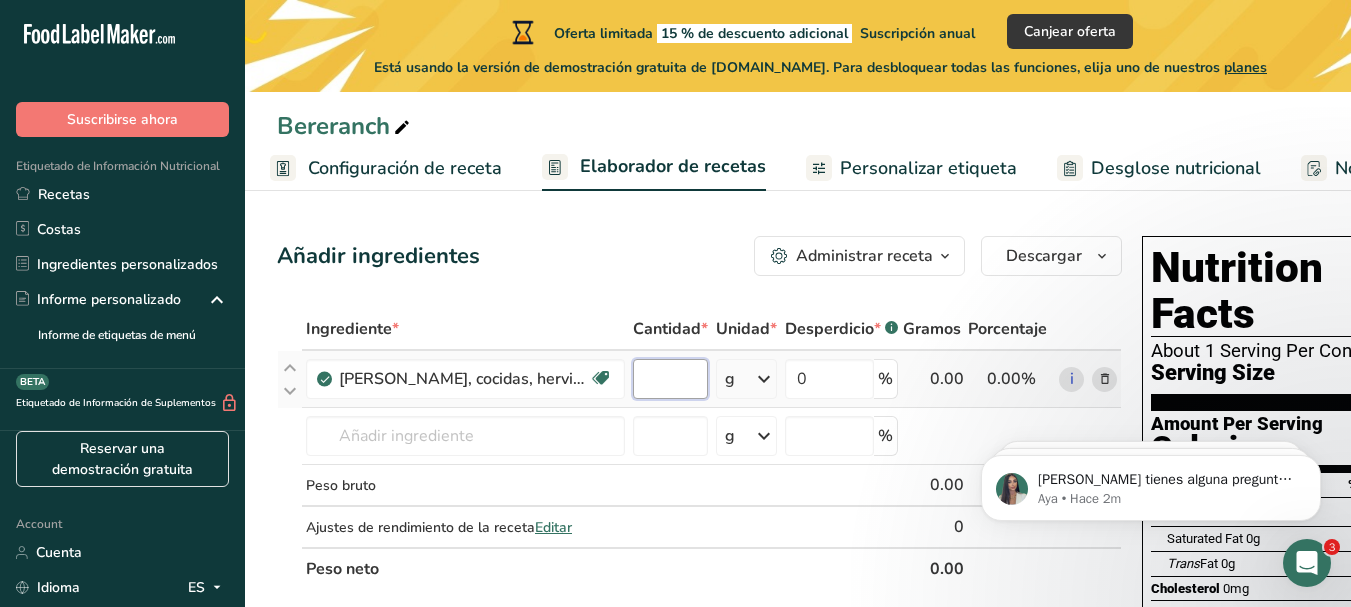 type on "1" 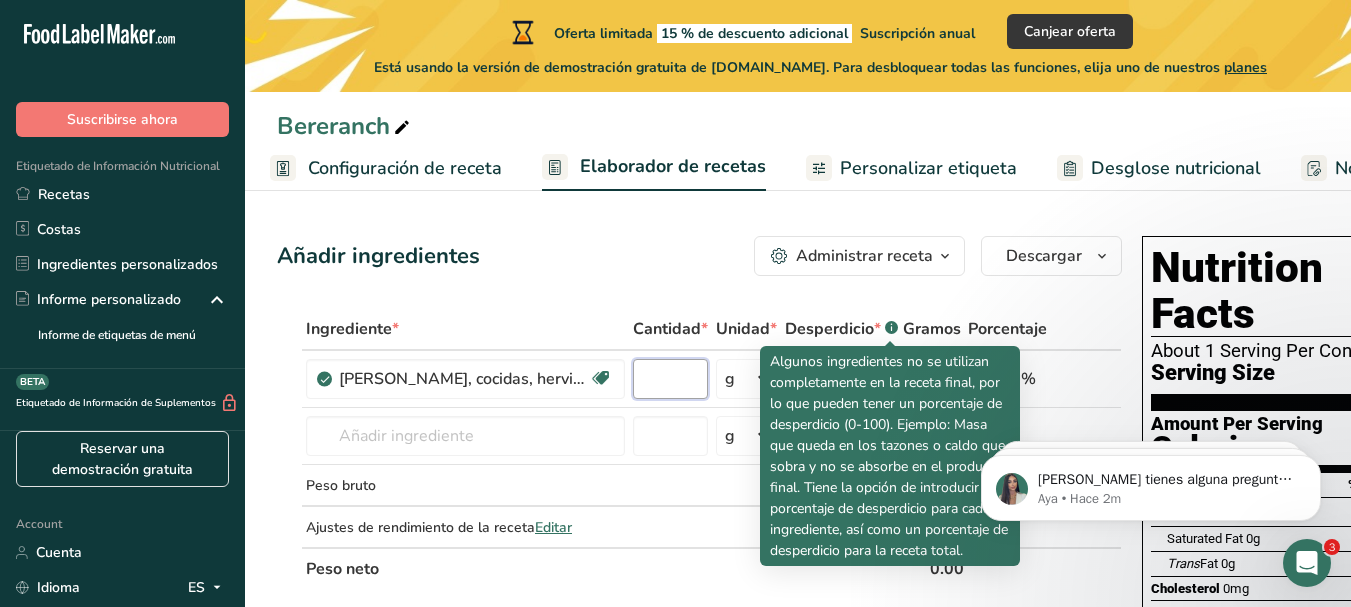 type on "2" 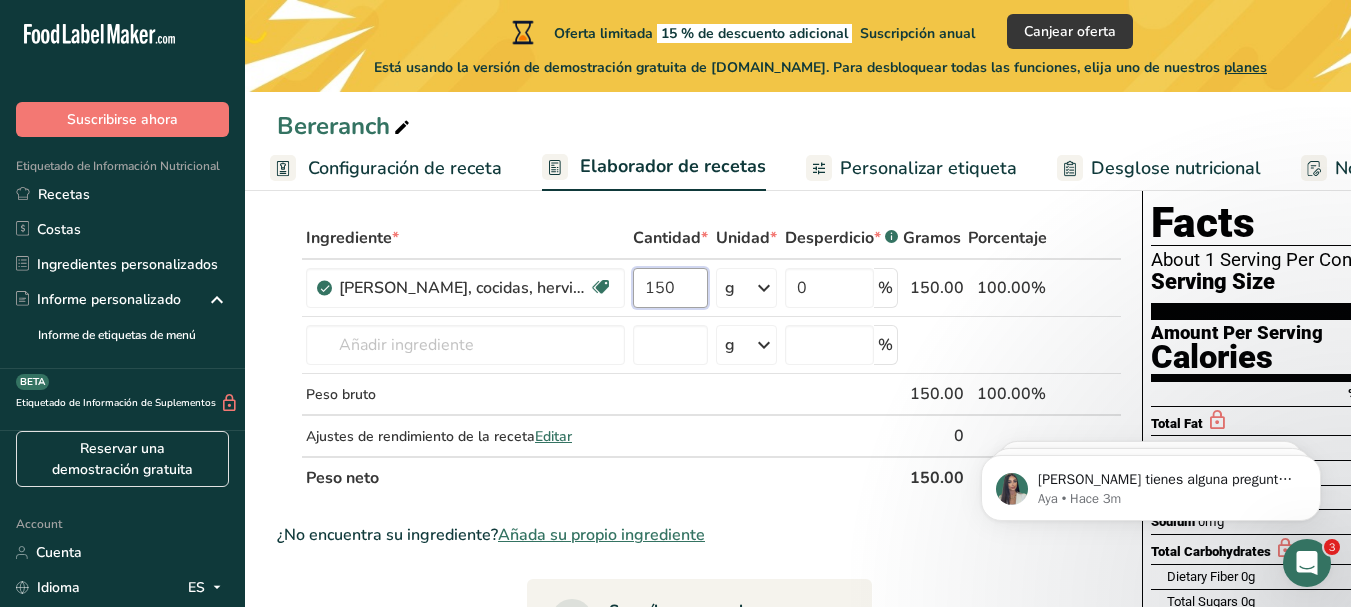 scroll, scrollTop: 53, scrollLeft: 0, axis: vertical 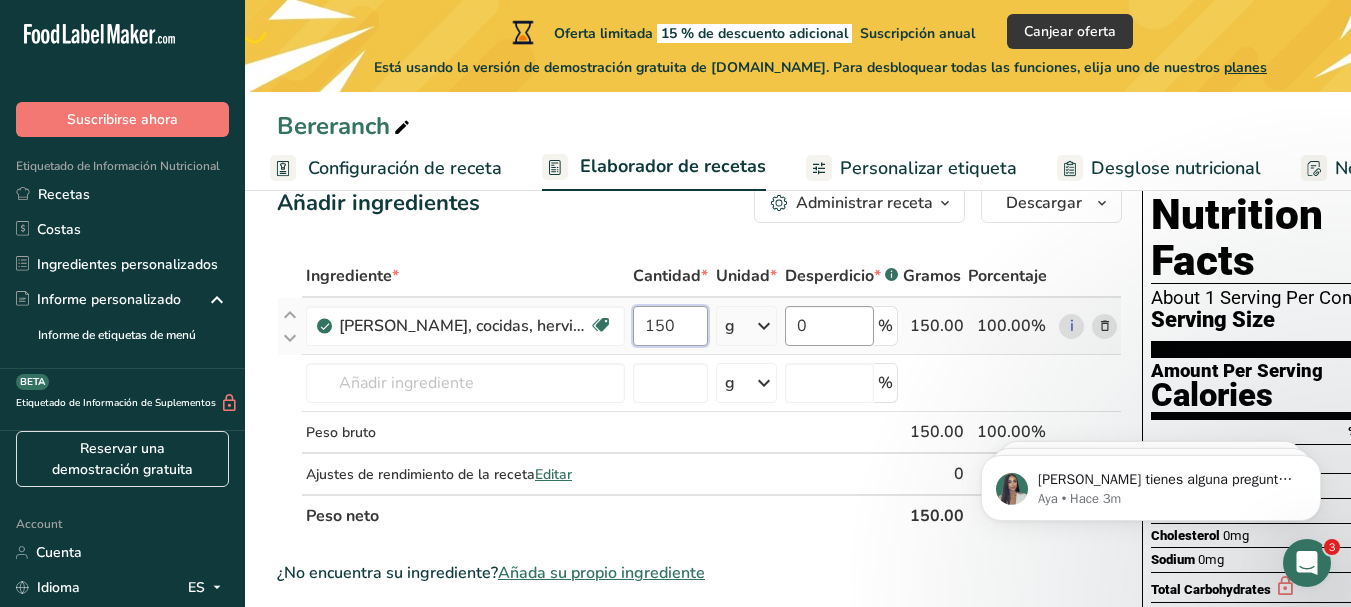 type on "150" 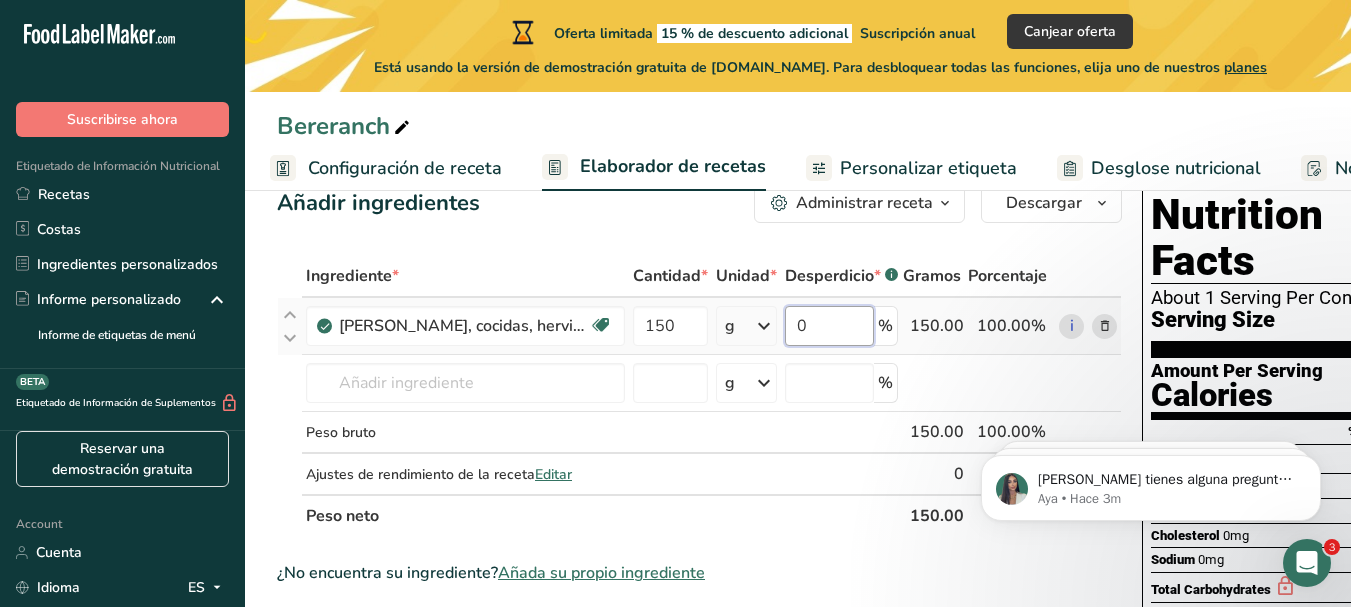 click on "Ingrediente *
Cantidad *
Unidad *
Desperdicio *   .a-a{fill:#347362;}.b-a{fill:#fff;}          Gramos
Porcentaje
Berenjenas, cocidas, hervidas, escurridas, sin sal
Fuente de antioxidantes
Libre de lácteos
Libre de gluten
Vegano
Vegetariano
Libre de soja
150
g
Porciones
1 cup (1" cubes)
Unidades de peso
g
kg
mg
Ver más
Unidades de volumen
litro
Las unidades de volumen requieren una conversión de densidad. Si conoce la densidad de su ingrediente, introdúzcala a continuación. De lo contrario, haga clic en "RIA", nuestra asistente regulatoria de IA, quien podrá ayudarle.
lb/pie³" at bounding box center [699, 396] 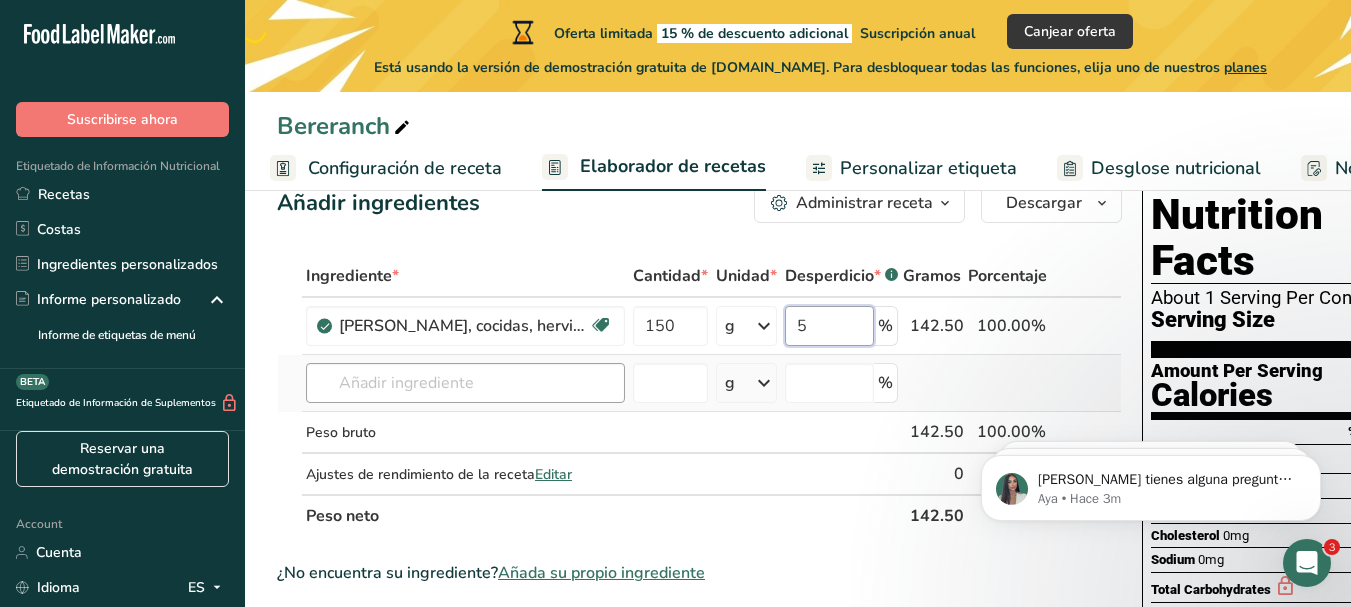 type on "5" 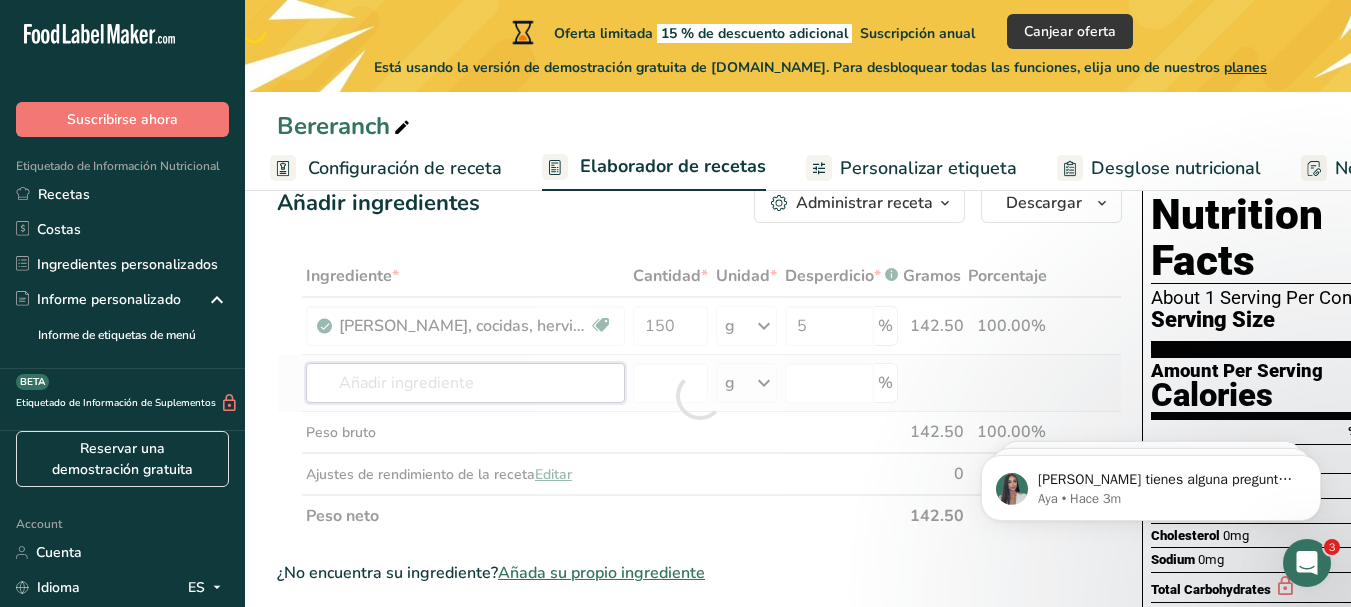 click on "Ingrediente *
Cantidad *
Unidad *
Desperdicio *   .a-a{fill:#347362;}.b-a{fill:#fff;}          Gramos
Porcentaje
Berenjenas, cocidas, hervidas, escurridas, sin sal
Fuente de antioxidantes
Libre de lácteos
Libre de gluten
Vegano
Vegetariano
Libre de soja
150
g
Porciones
1 cup (1" cubes)
Unidades de peso
g
kg
mg
Ver más
Unidades de volumen
litro
Las unidades de volumen requieren una conversión de densidad. Si conoce la densidad de su ingrediente, introdúzcala a continuación. De lo contrario, haga clic en "RIA", nuestra asistente regulatoria de IA, quien podrá ayudarle.
lb/pie³" at bounding box center (699, 396) 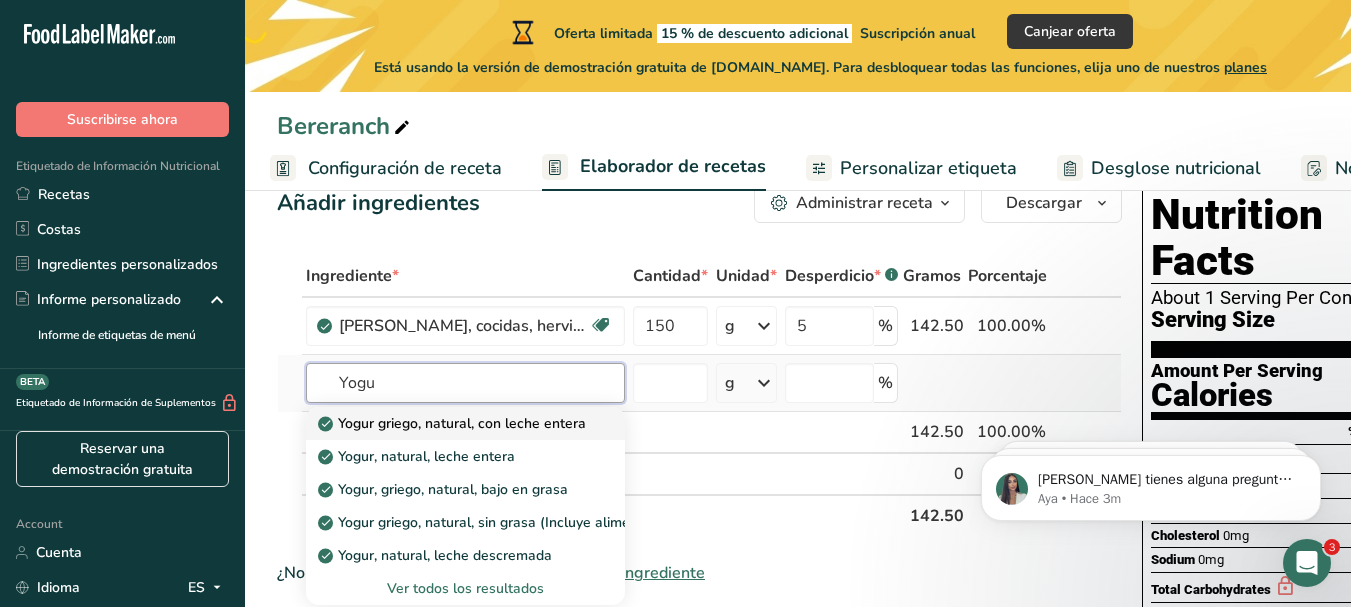 type on "Yogu" 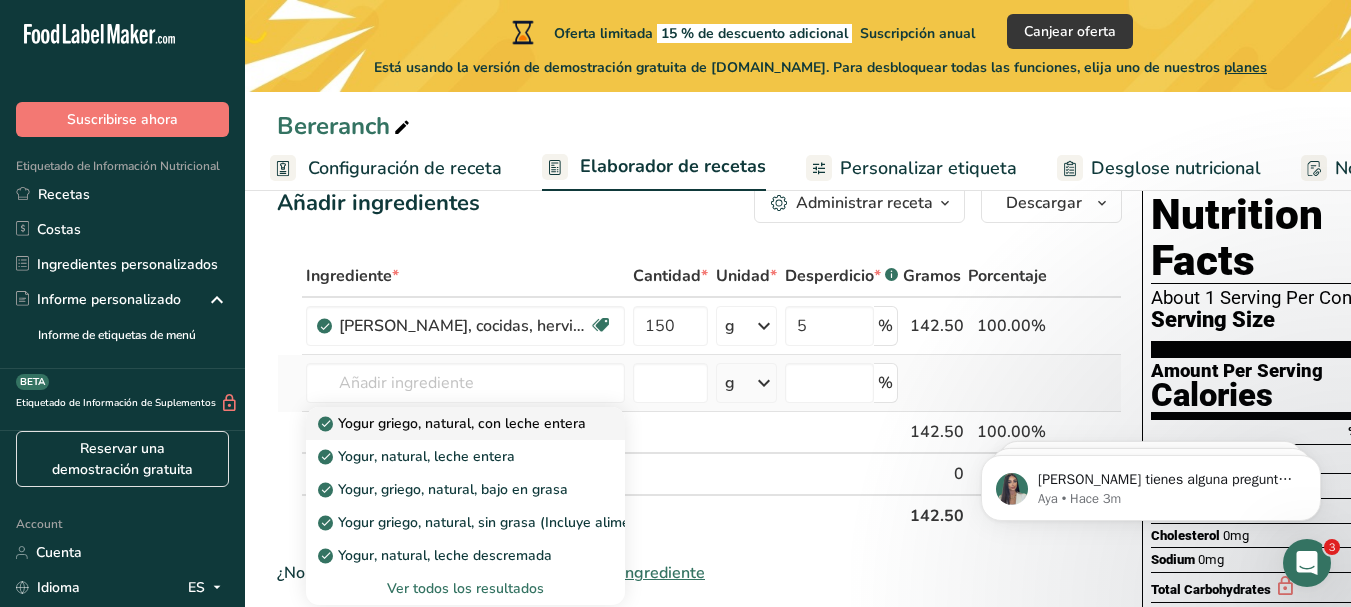 click on "Yogur griego, natural, con leche entera" at bounding box center [454, 423] 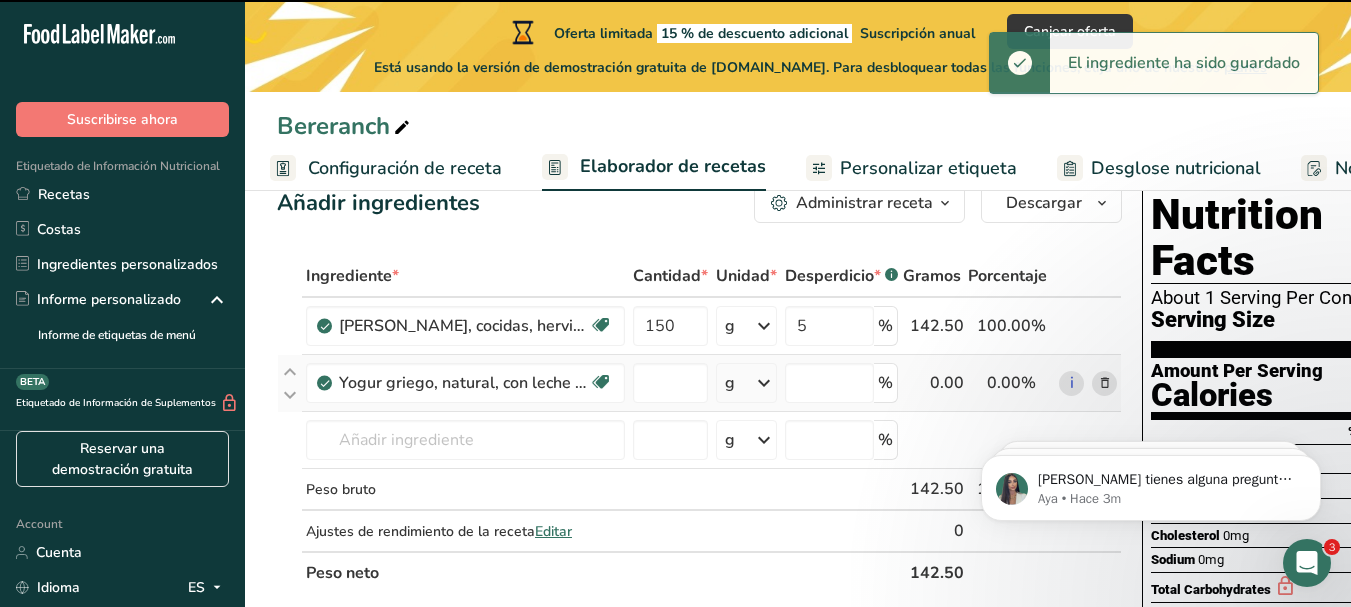 type on "0" 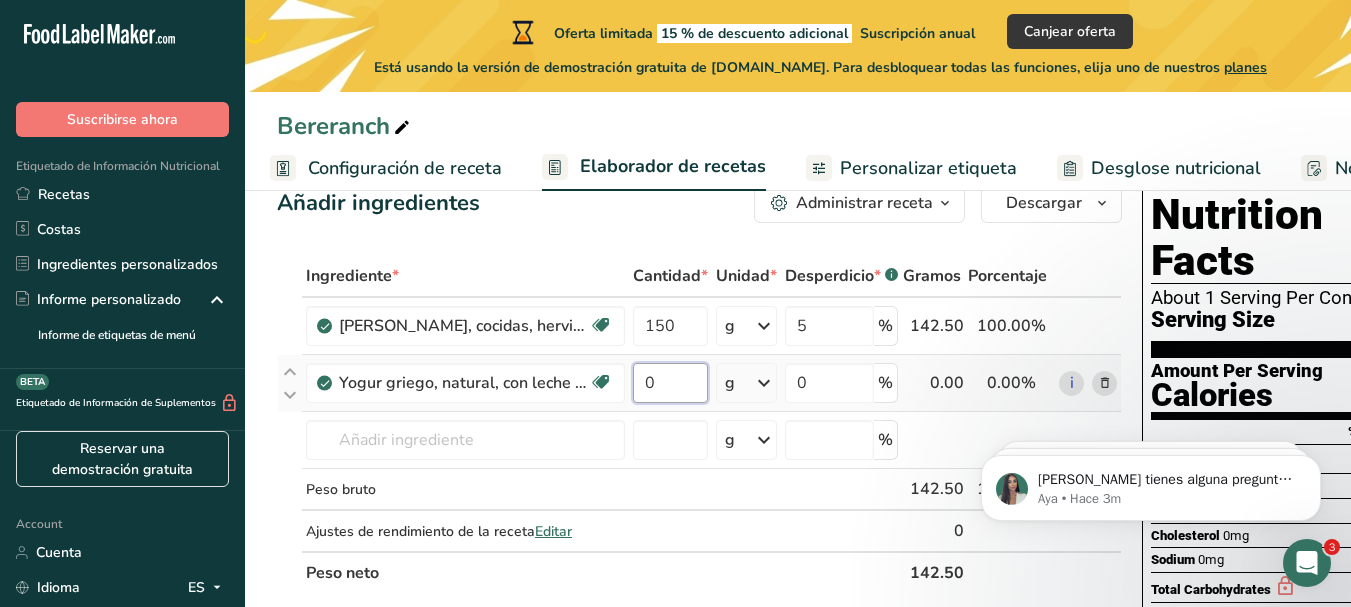 click on "0" at bounding box center (670, 383) 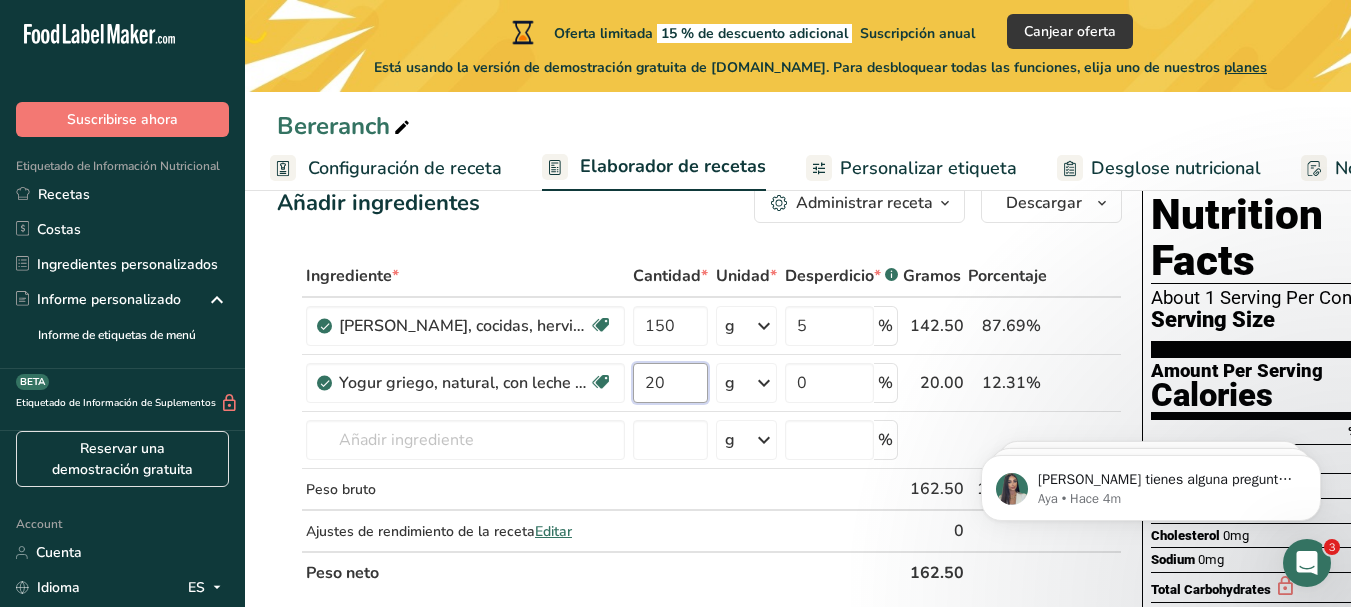 type on "2" 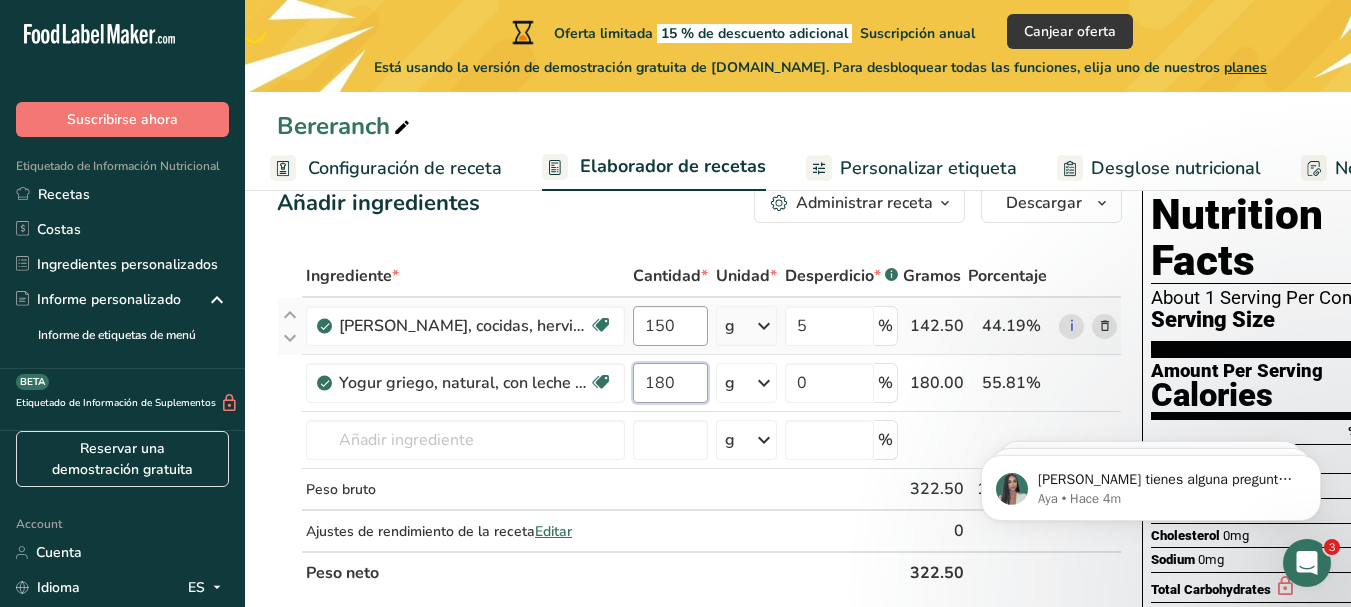 type on "180" 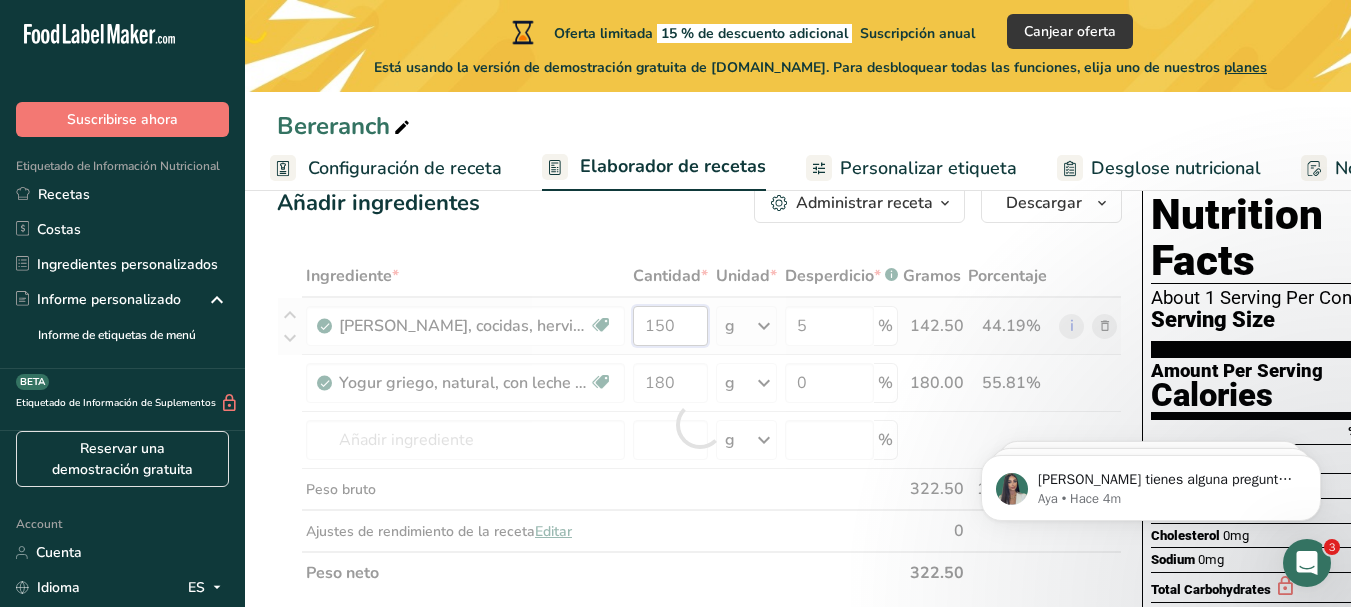click on "Ingrediente *
Cantidad *
Unidad *
Desperdicio *   .a-a{fill:#347362;}.b-a{fill:#fff;}          Gramos
Porcentaje
Berenjenas, cocidas, hervidas, escurridas, sin sal
Fuente de antioxidantes
Libre de lácteos
Libre de gluten
Vegano
Vegetariano
Libre de soja
150
g
Porciones
1 cup (1" cubes)
Unidades de peso
g
kg
mg
Ver más
Unidades de volumen
litro
Las unidades de volumen requieren una conversión de densidad. Si conoce la densidad de su ingrediente, introdúzcala a continuación. De lo contrario, haga clic en "RIA", nuestra asistente regulatoria de IA, quien podrá ayudarle.
lb/pie³" at bounding box center (699, 424) 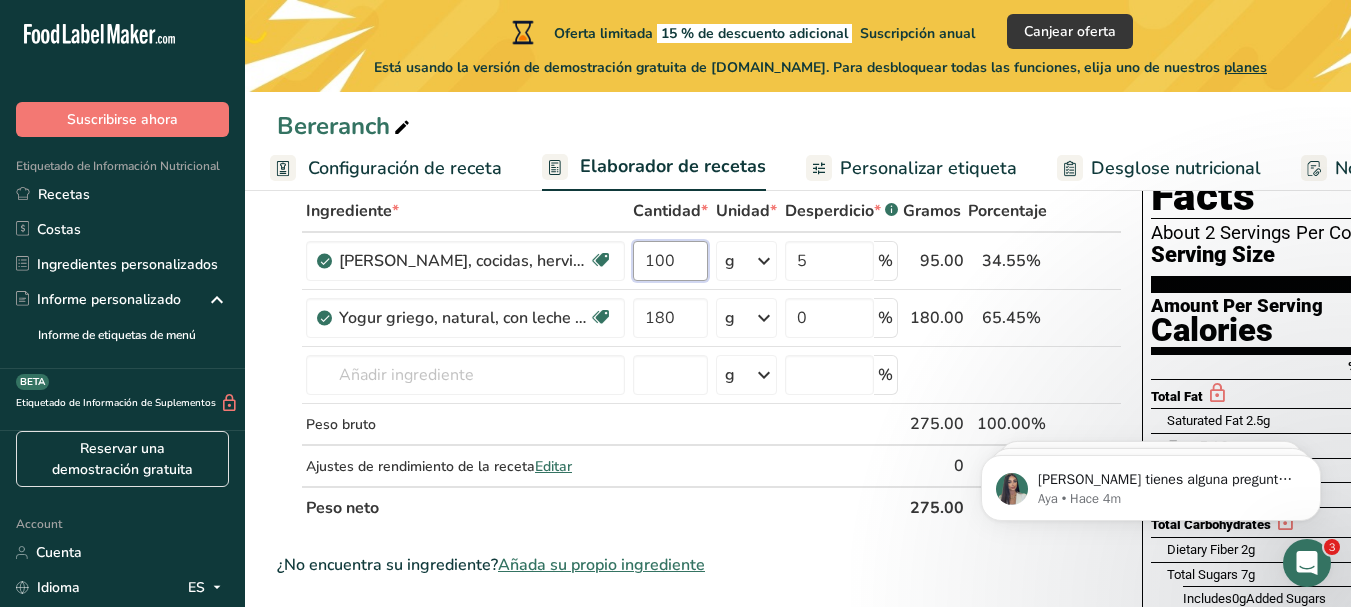 scroll, scrollTop: 120, scrollLeft: 0, axis: vertical 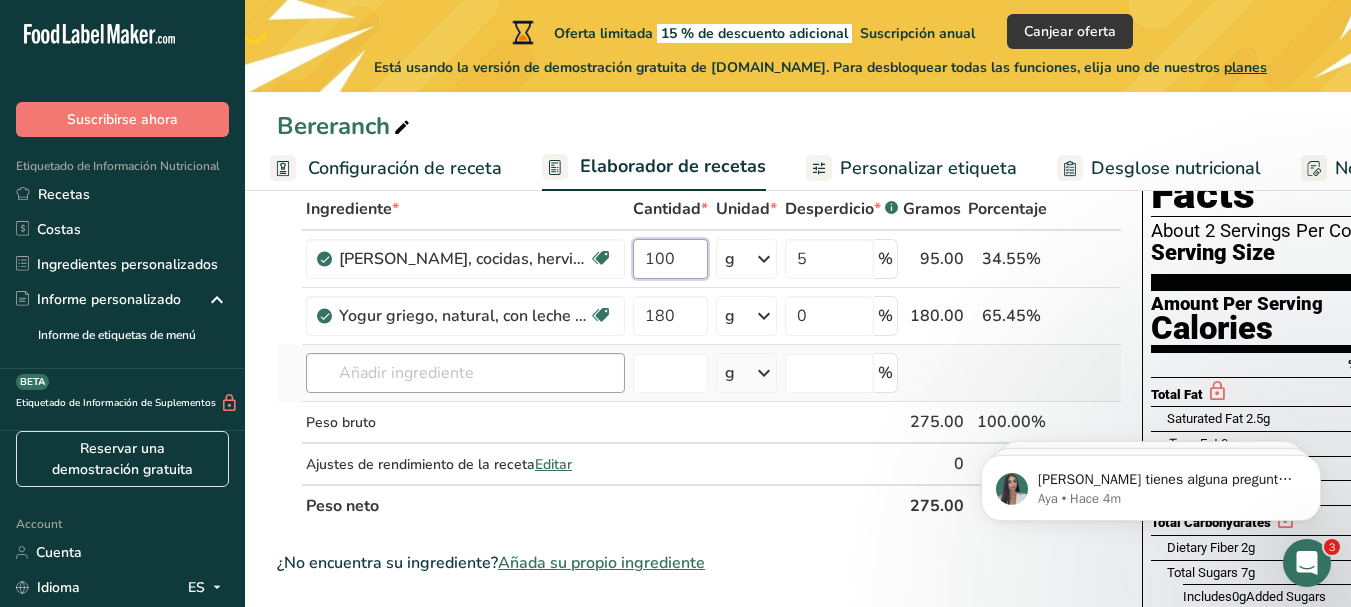 type on "100" 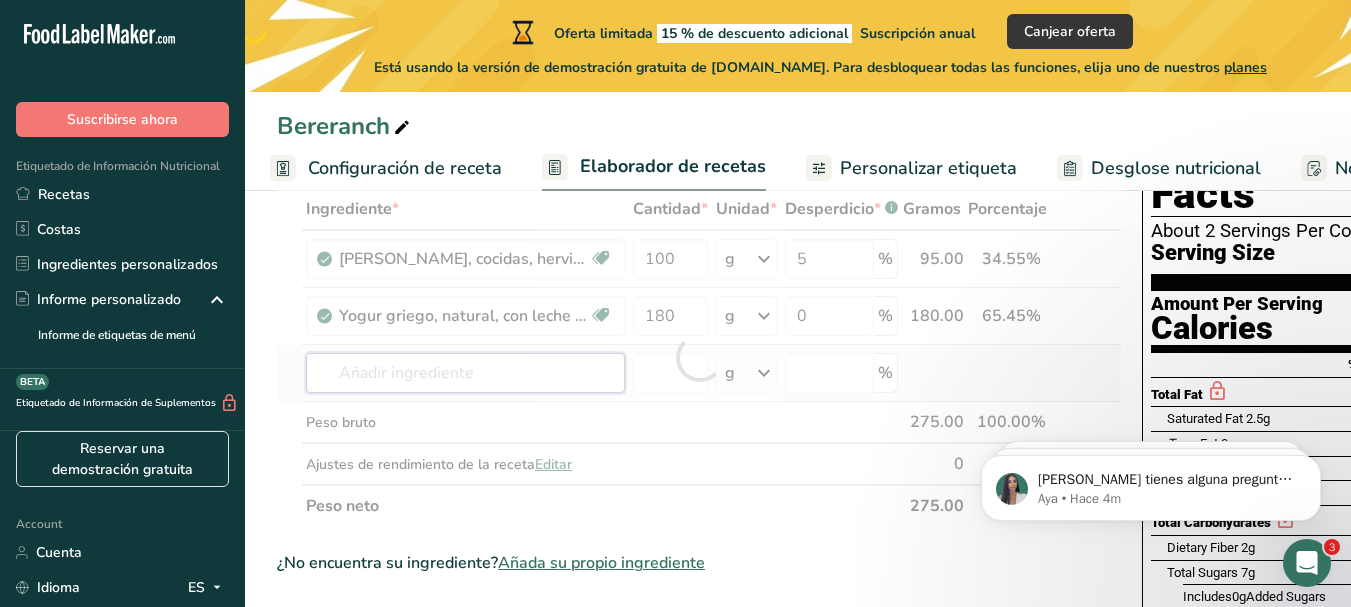 click on "Ingrediente *
Cantidad *
Unidad *
Desperdicio *   .a-a{fill:#347362;}.b-a{fill:#fff;}          Gramos
Porcentaje
Berenjenas, cocidas, hervidas, escurridas, sin sal
Fuente de antioxidantes
Libre de lácteos
Libre de gluten
Vegano
Vegetariano
Libre de soja
100
g
Porciones
1 cup (1" cubes)
Unidades de peso
g
kg
mg
Ver más
Unidades de volumen
litro
Las unidades de volumen requieren una conversión de densidad. Si conoce la densidad de su ingrediente, introdúzcala a continuación. De lo contrario, haga clic en "RIA", nuestra asistente regulatoria de IA, quien podrá ayudarle.
lb/pie³" at bounding box center [699, 357] 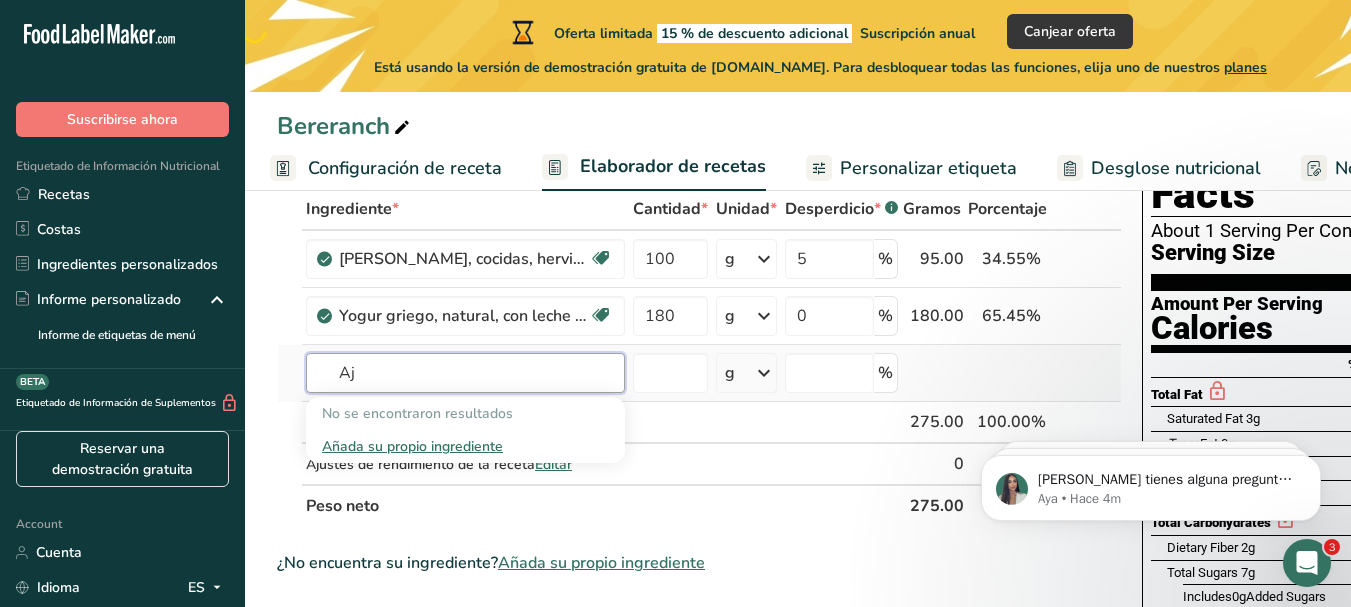 type on "A" 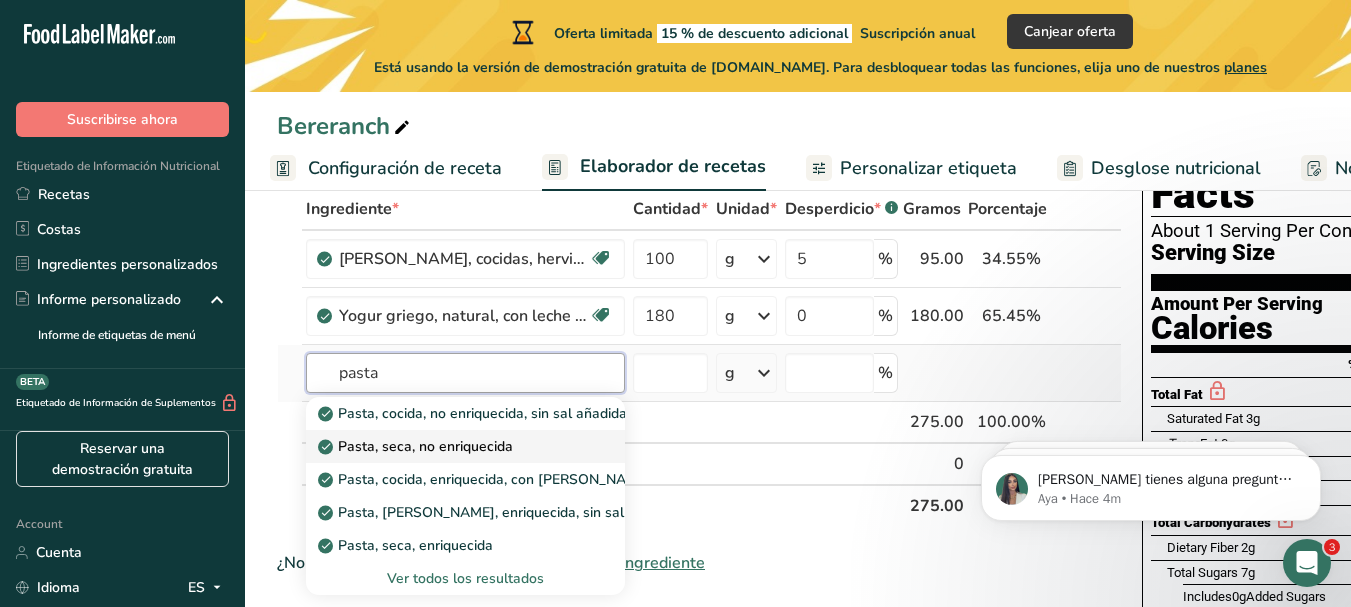 type on "pasta" 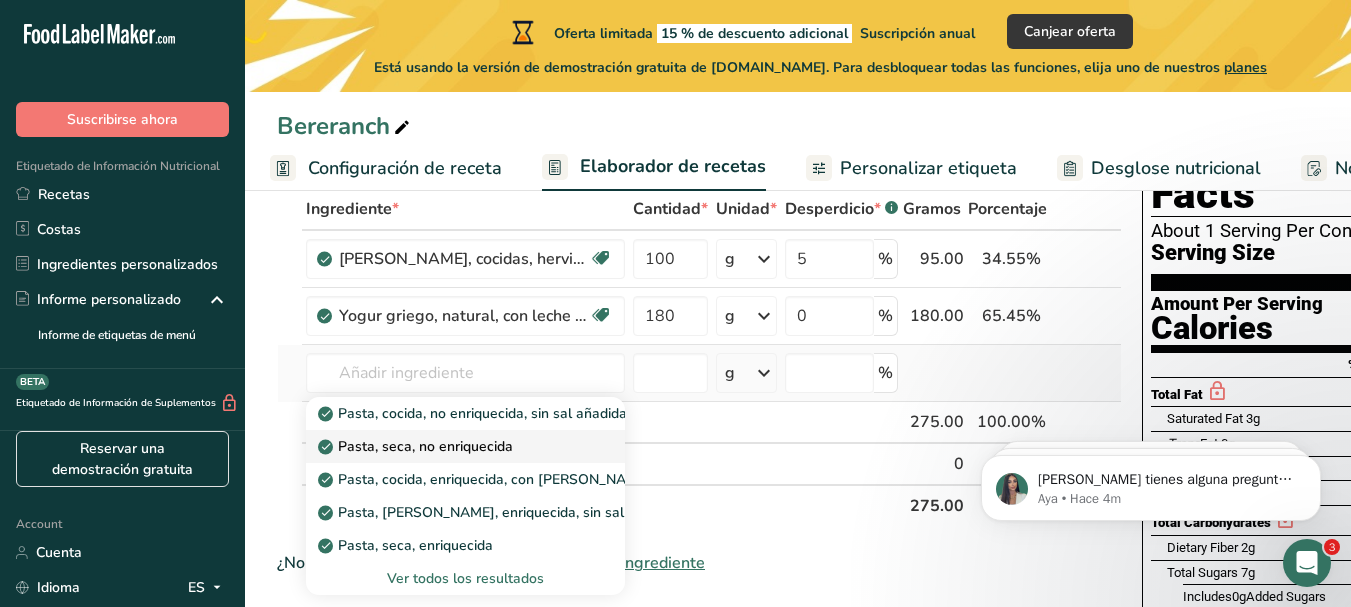 click on "Pasta, seca, no enriquecida" at bounding box center (417, 446) 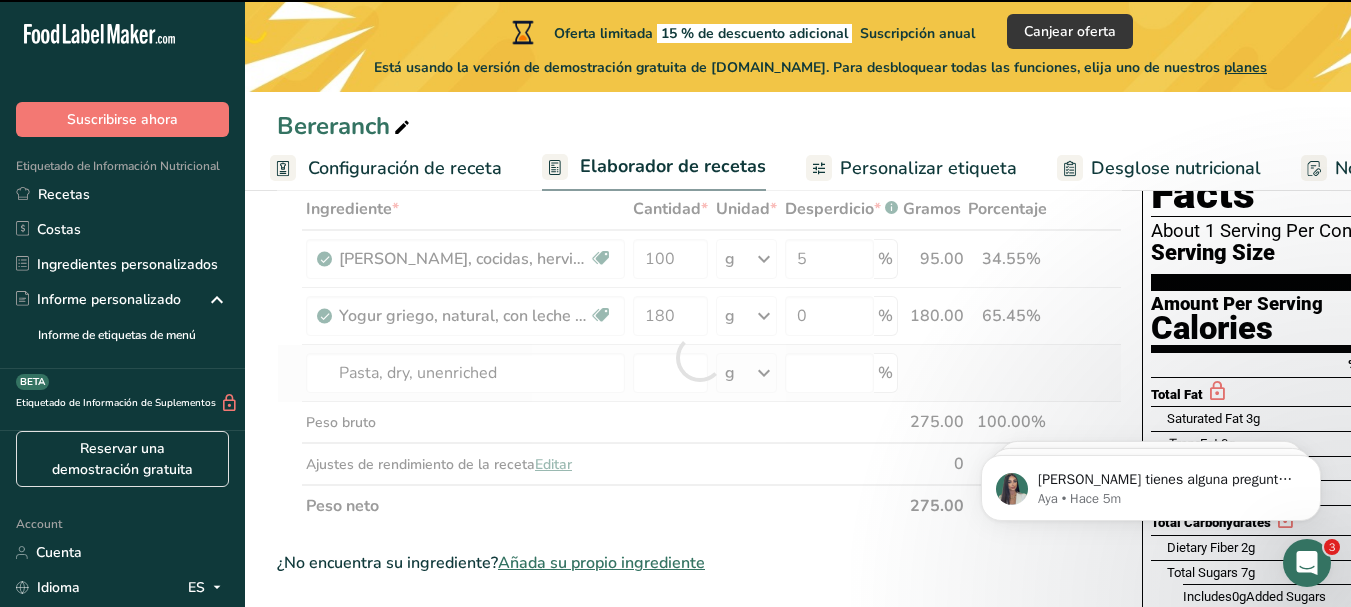 type on "0" 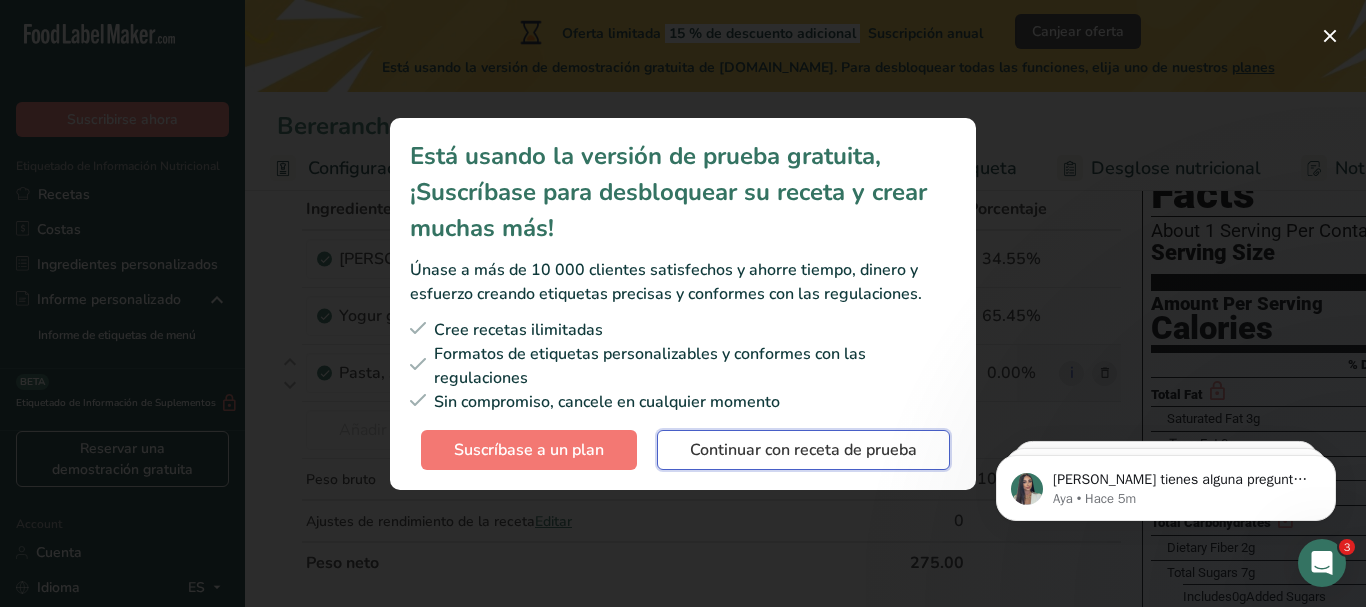 click on "Continuar con receta de prueba" at bounding box center (803, 450) 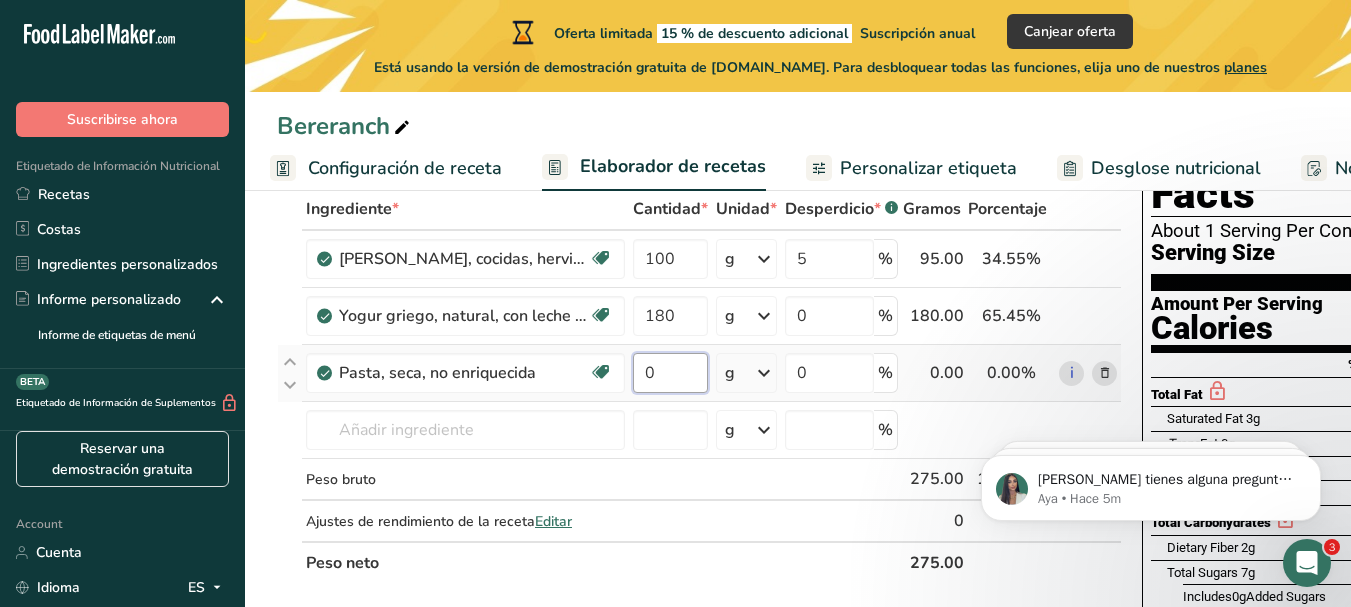click on "0" at bounding box center [670, 373] 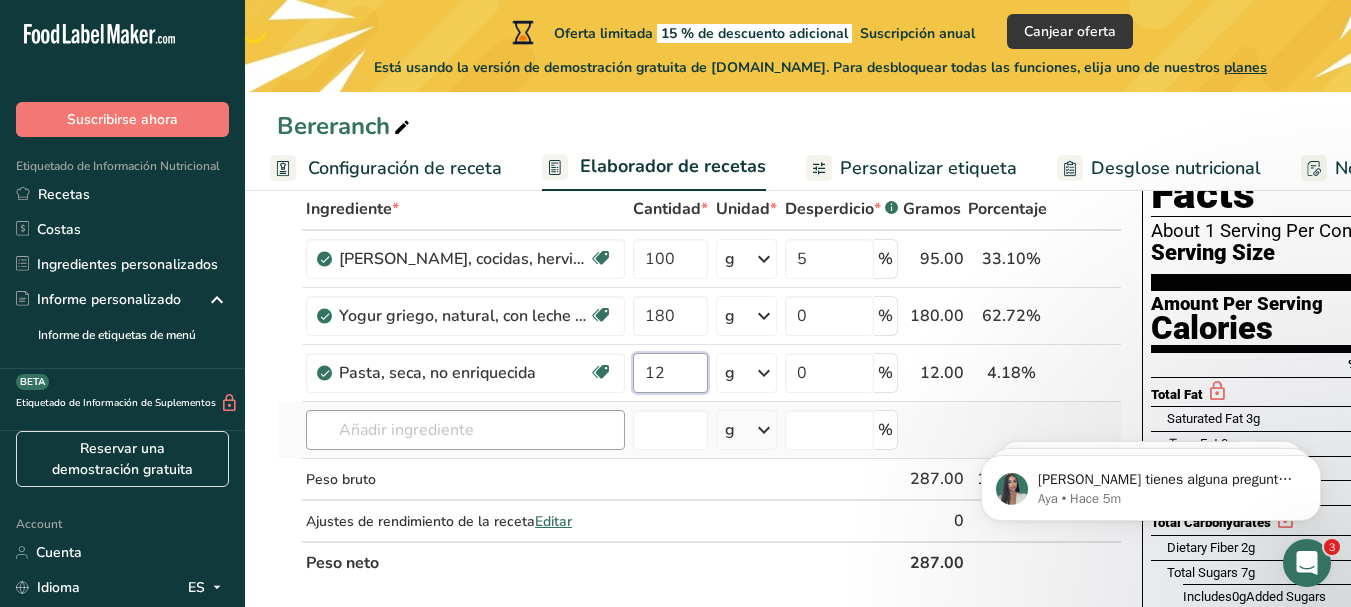 type on "12" 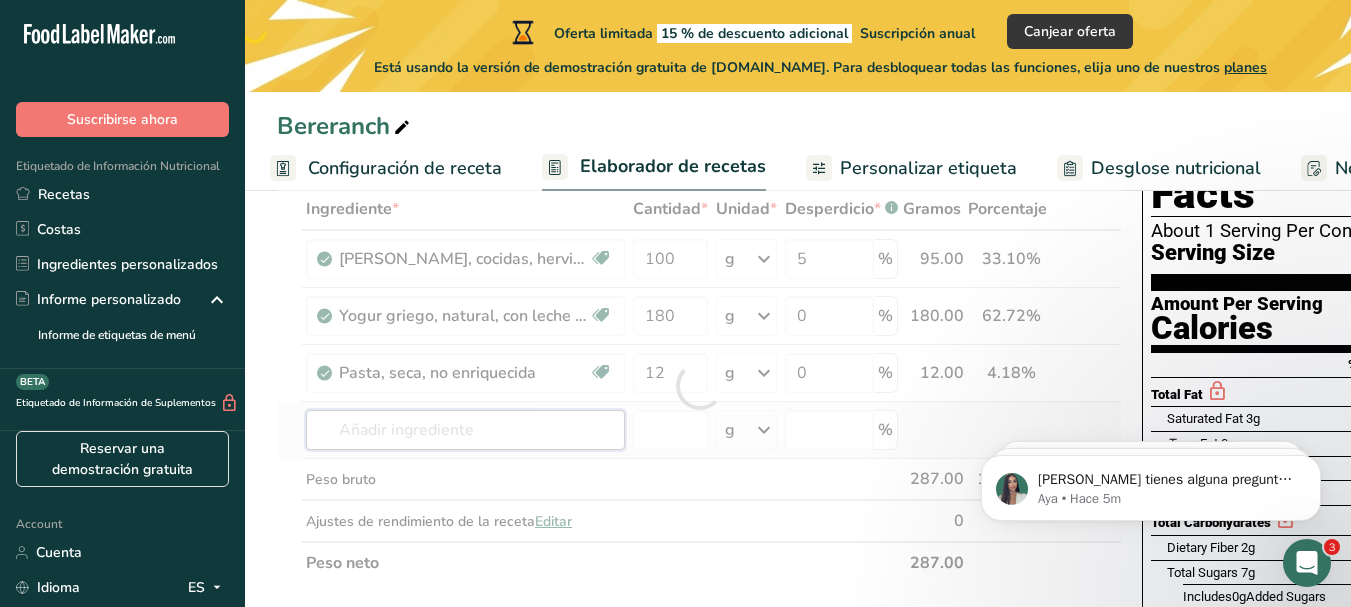 click on "Ingrediente *
Cantidad *
Unidad *
Desperdicio *   .a-a{fill:#347362;}.b-a{fill:#fff;}          Gramos
Porcentaje
Berenjenas, cocidas, hervidas, escurridas, sin sal
Fuente de antioxidantes
Libre de lácteos
Libre de gluten
Vegano
Vegetariano
Libre de soja
100
g
Porciones
1 cup (1" cubes)
Unidades de peso
g
kg
mg
Ver más
Unidades de volumen
litro
Las unidades de volumen requieren una conversión de densidad. Si conoce la densidad de su ingrediente, introdúzcala a continuación. De lo contrario, haga clic en "RIA", nuestra asistente regulatoria de IA, quien podrá ayudarle.
lb/pie³" at bounding box center (699, 386) 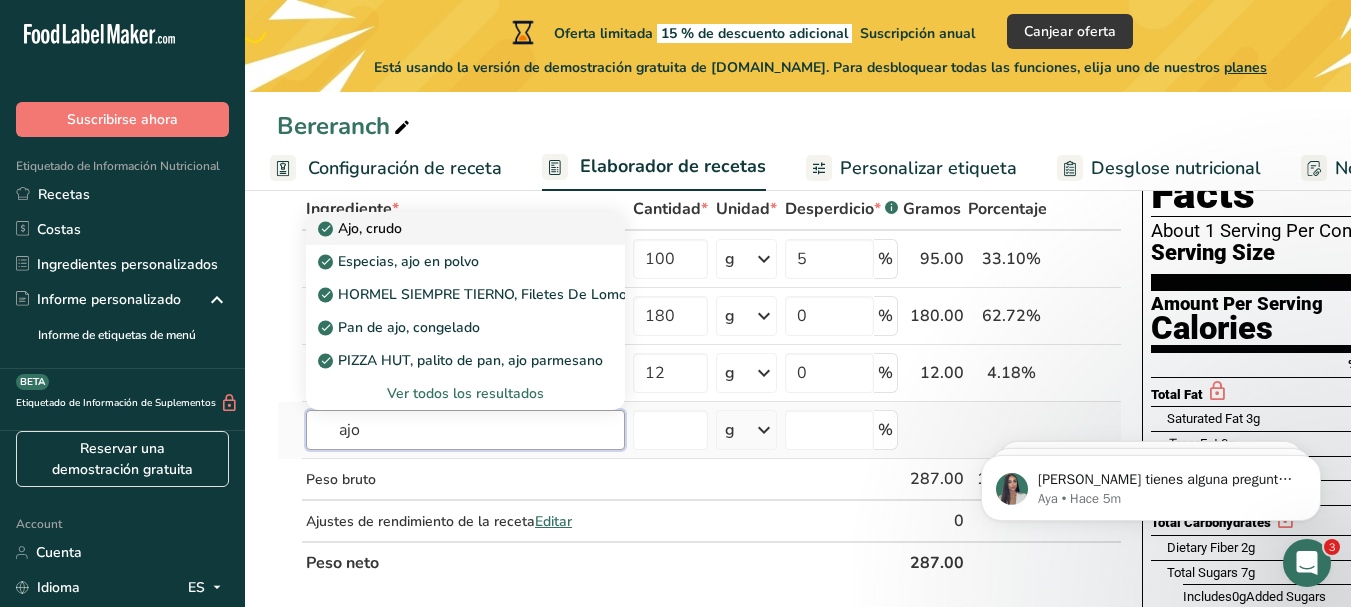 type on "ajo" 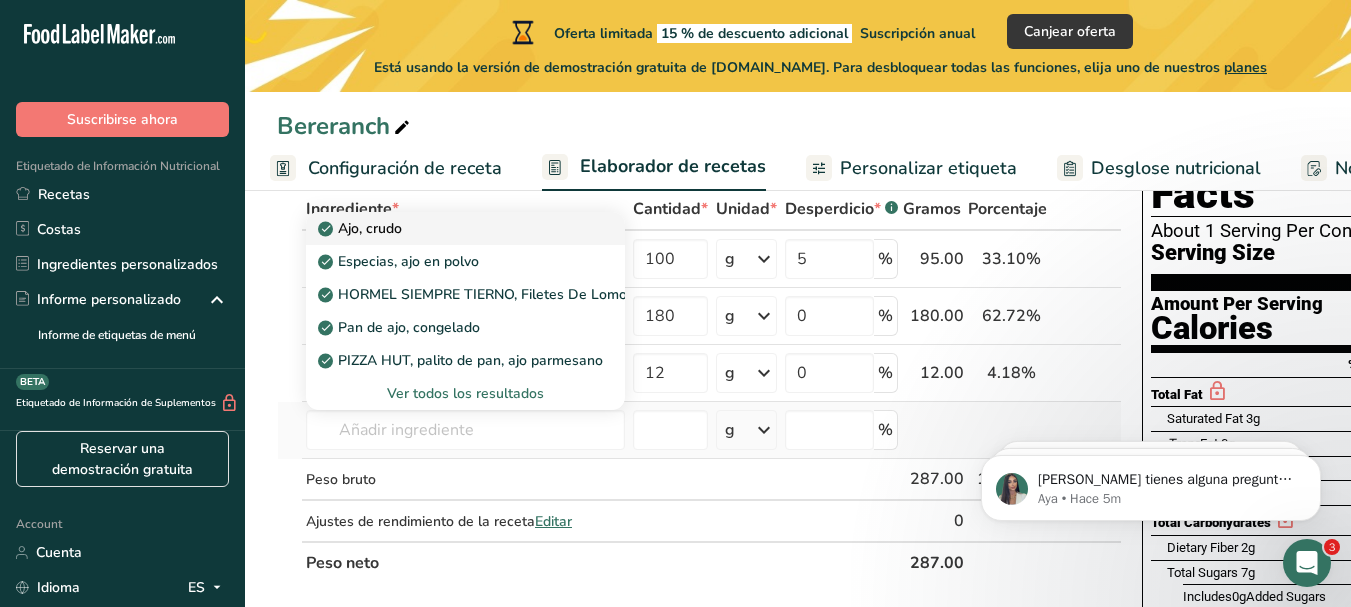 click on "Ajo, crudo" at bounding box center [449, 228] 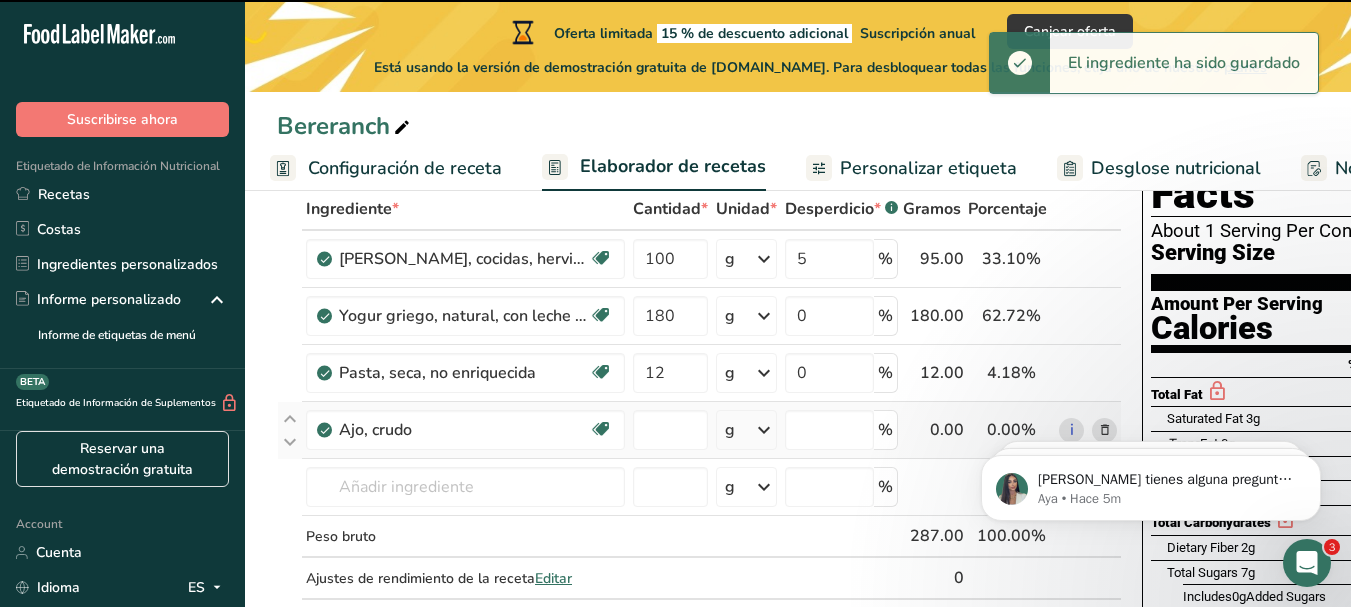 type on "0" 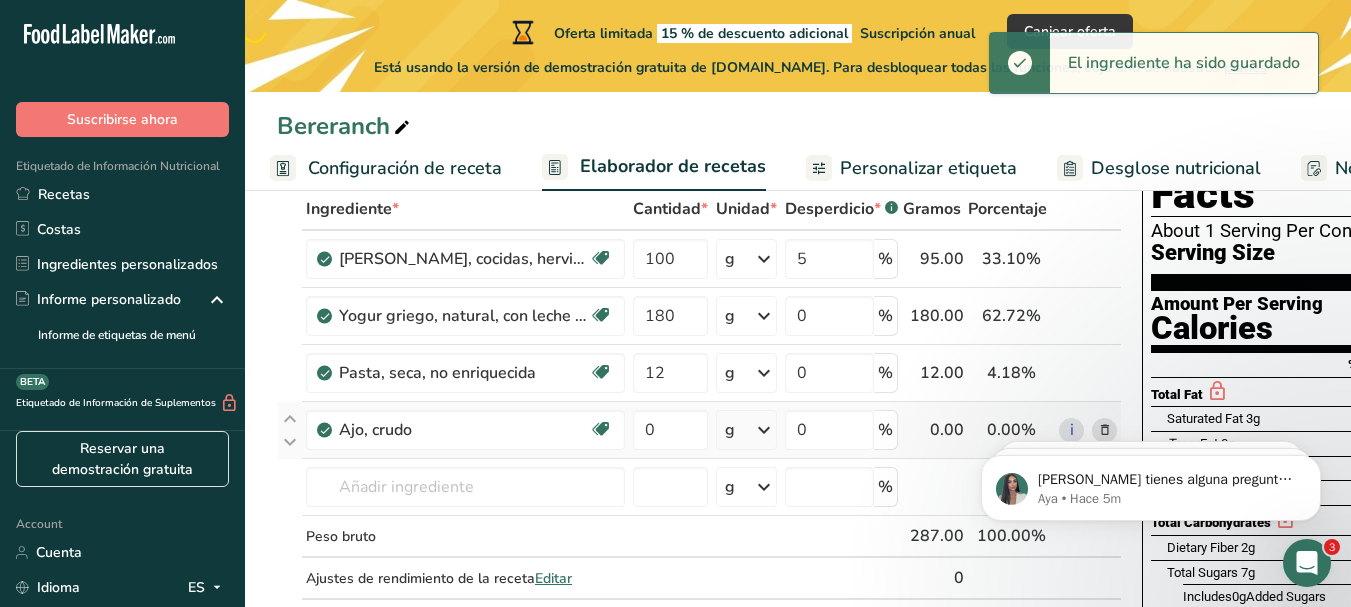 click at bounding box center [764, 430] 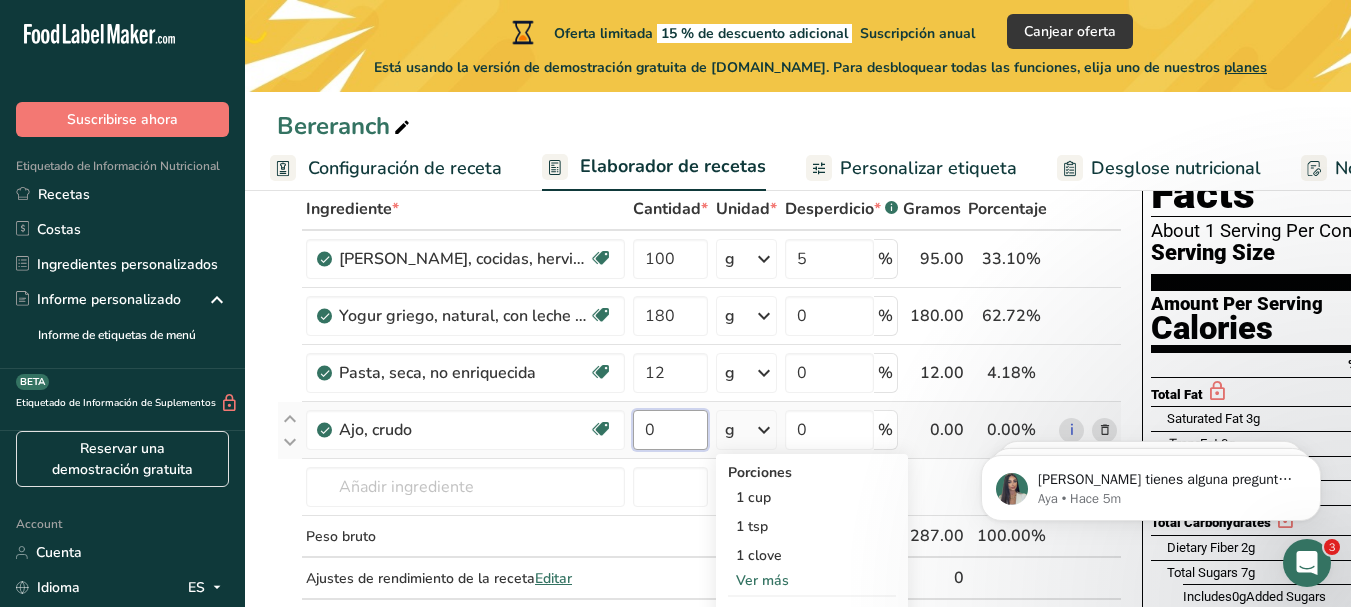 click on "0" at bounding box center [670, 430] 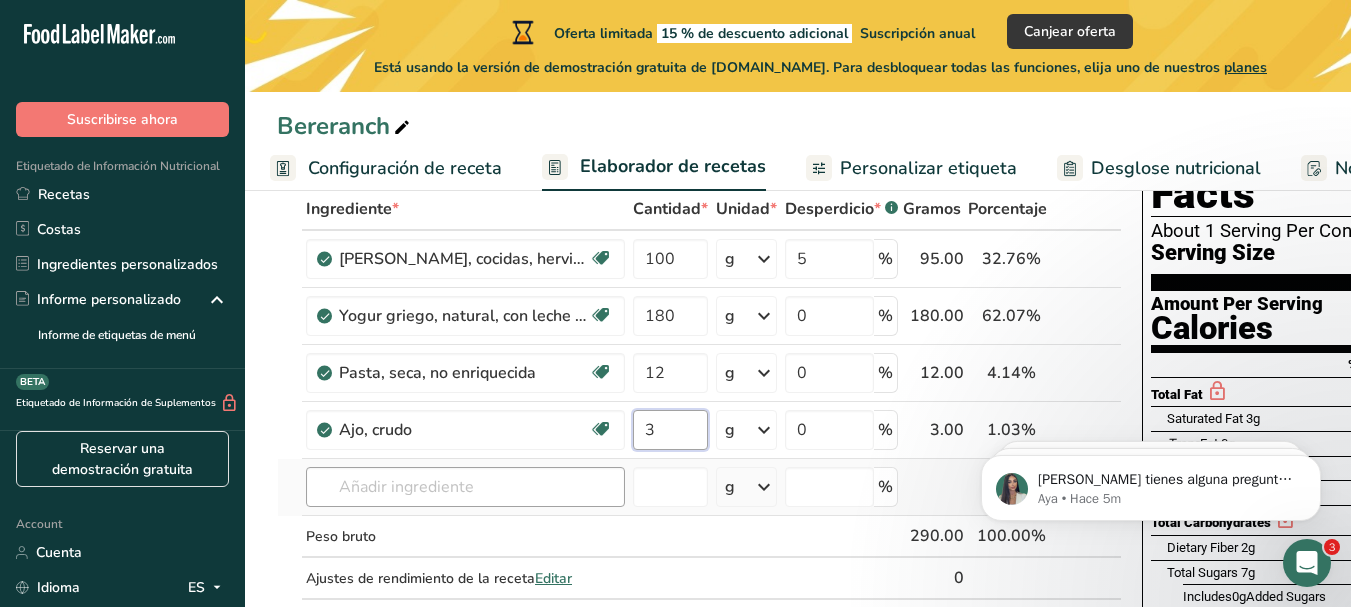 type on "3" 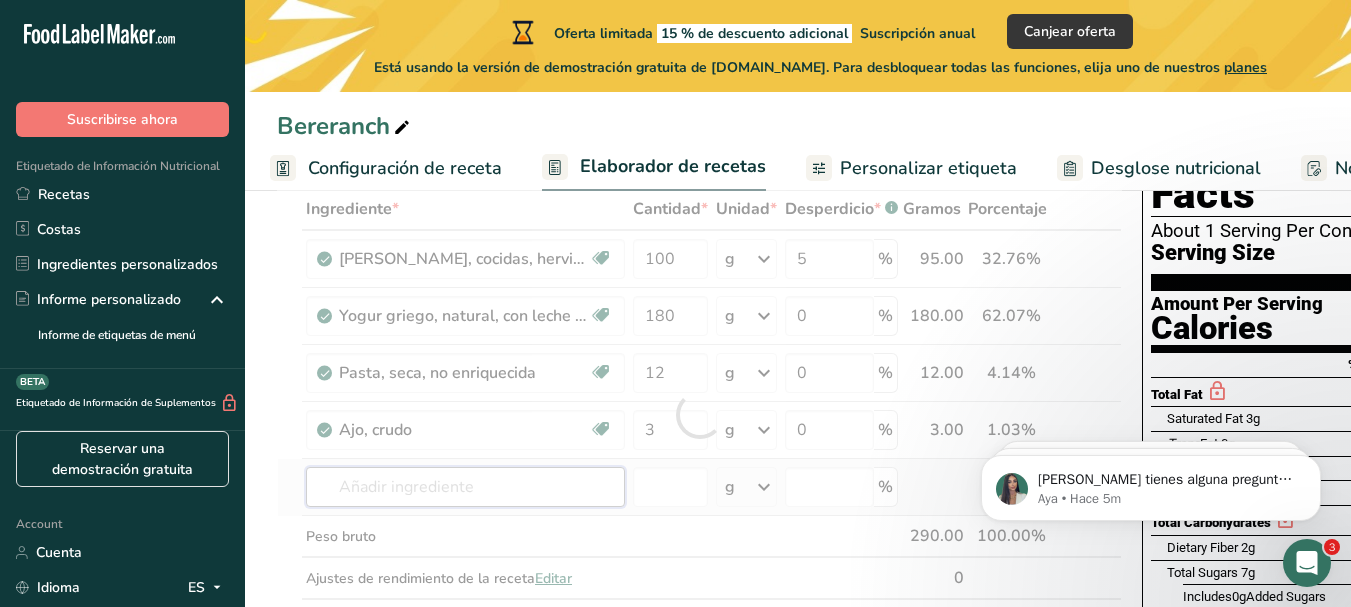 click on "Ingrediente *
Cantidad *
Unidad *
Desperdicio *   .a-a{fill:#347362;}.b-a{fill:#fff;}          Gramos
Porcentaje
Berenjenas, cocidas, hervidas, escurridas, sin sal
Fuente de antioxidantes
Libre de lácteos
Libre de gluten
Vegano
Vegetariano
Libre de soja
100
g
Porciones
1 cup (1" cubes)
Unidades de peso
g
kg
mg
Ver más
Unidades de volumen
litro
Las unidades de volumen requieren una conversión de densidad. Si conoce la densidad de su ingrediente, introdúzcala a continuación. De lo contrario, haga clic en "RIA", nuestra asistente regulatoria de IA, quien podrá ayudarle.
lb/pie³" at bounding box center [699, 414] 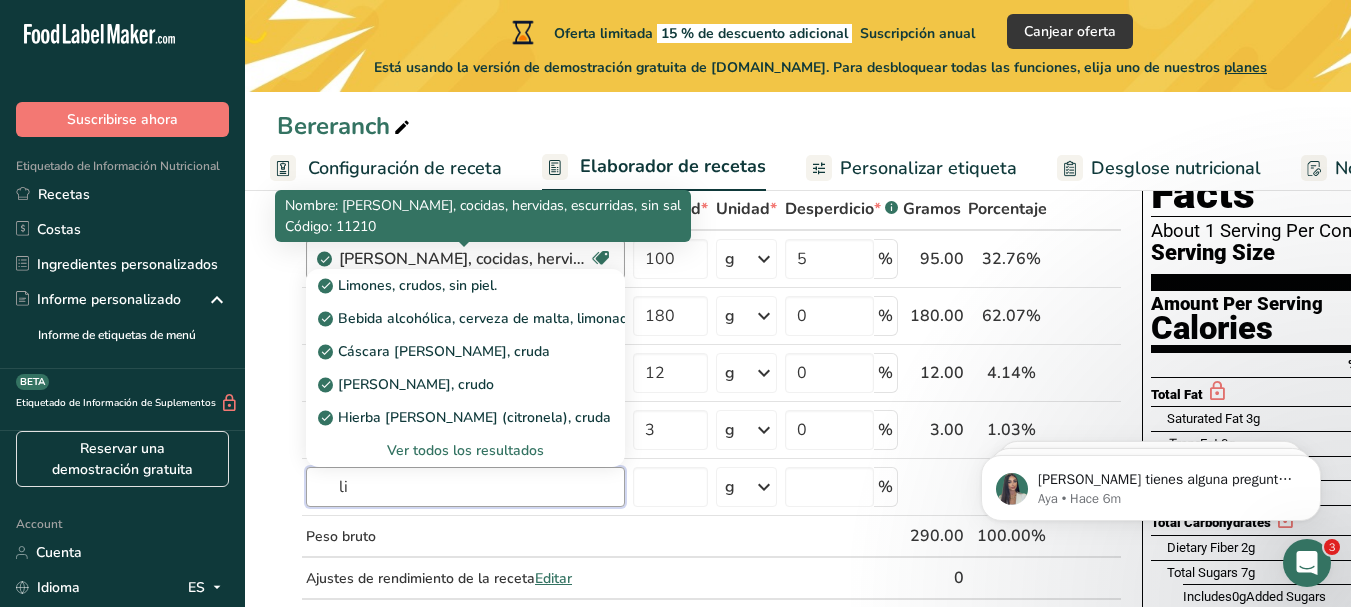 type on "l" 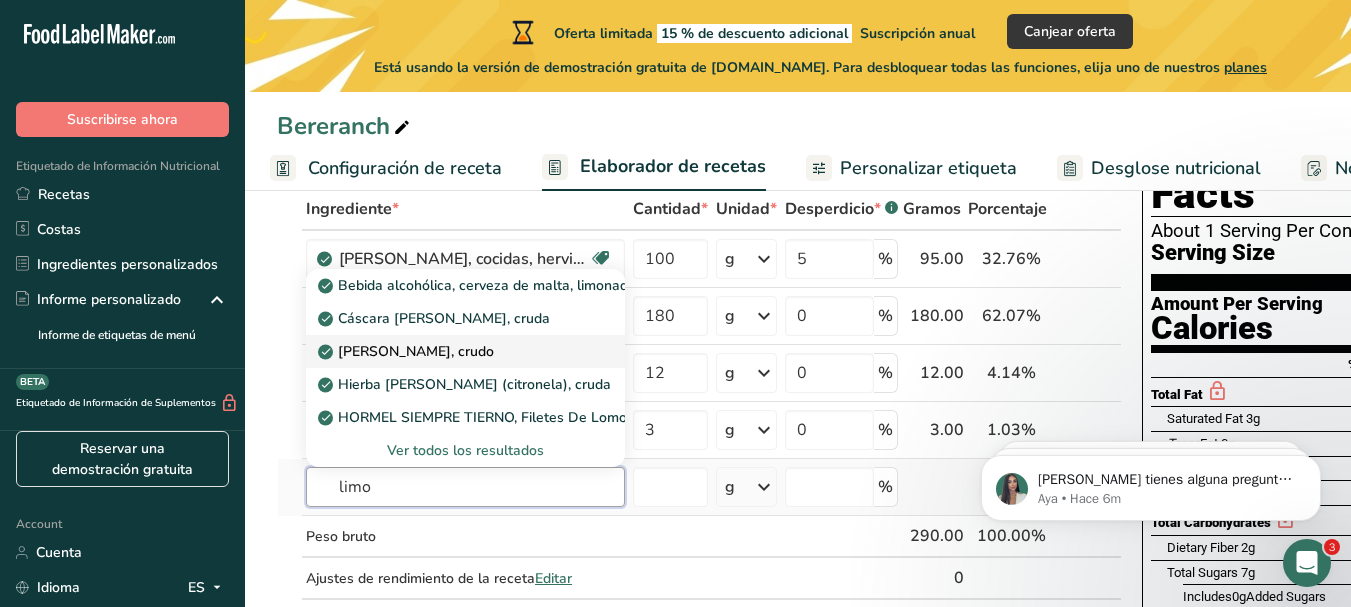 type on "limo" 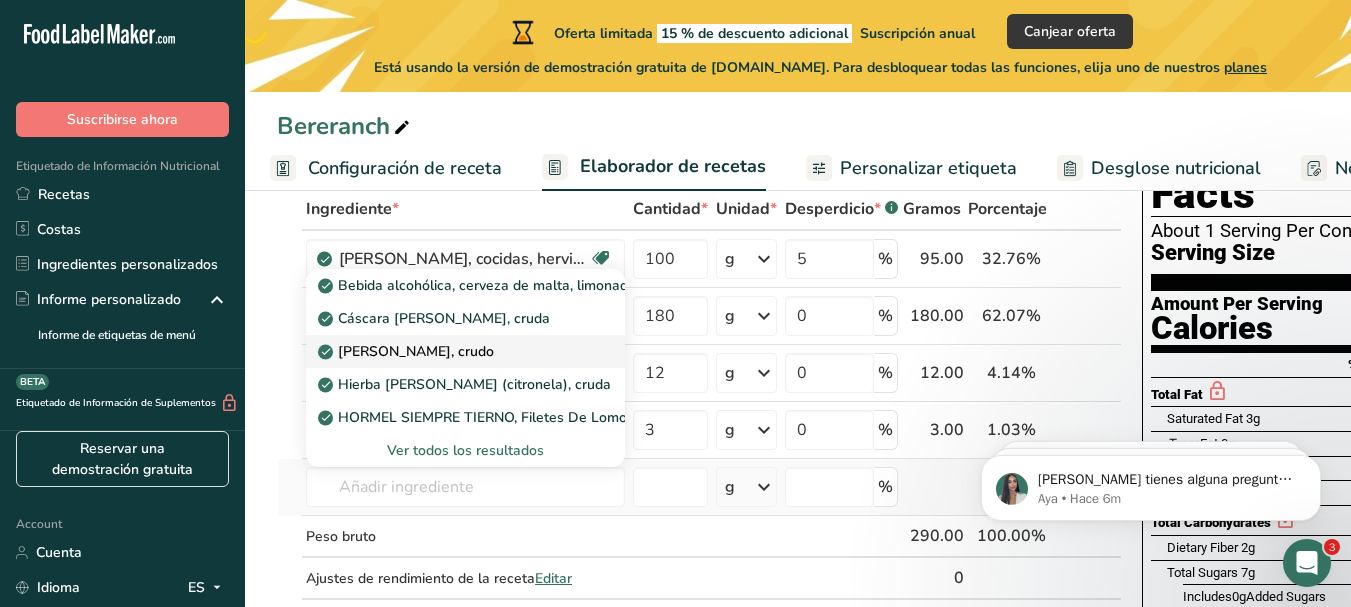 click on "Jugo de limón, crudo" at bounding box center (408, 351) 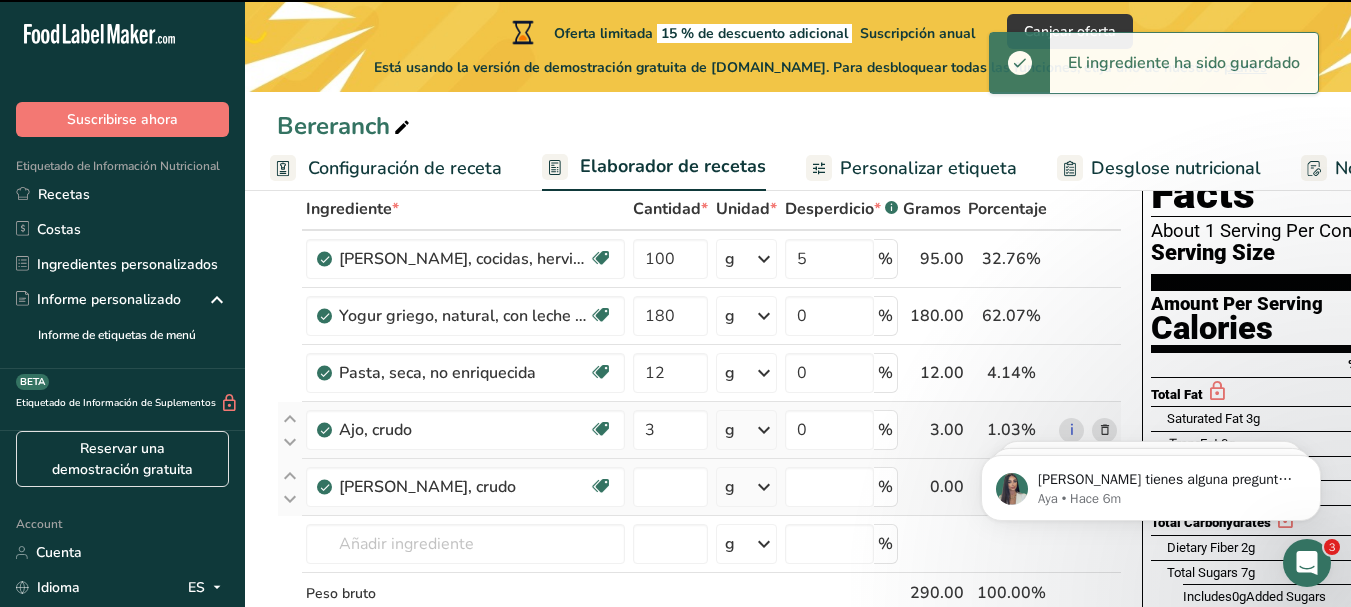 type on "0" 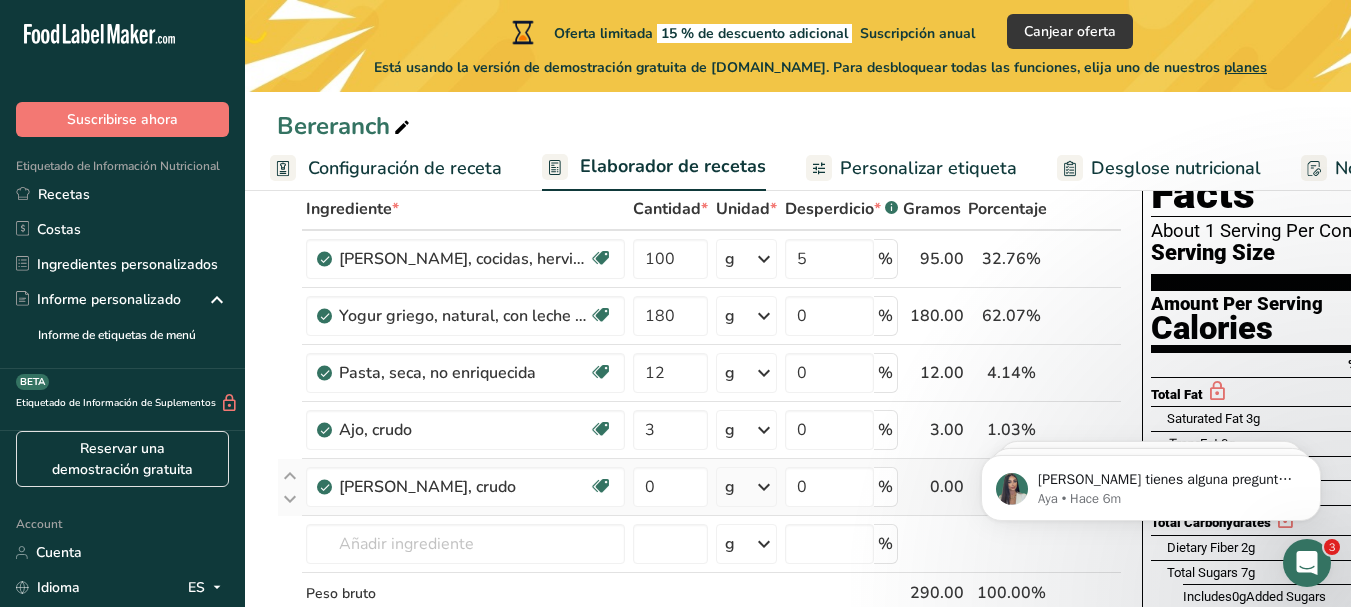 click at bounding box center [764, 487] 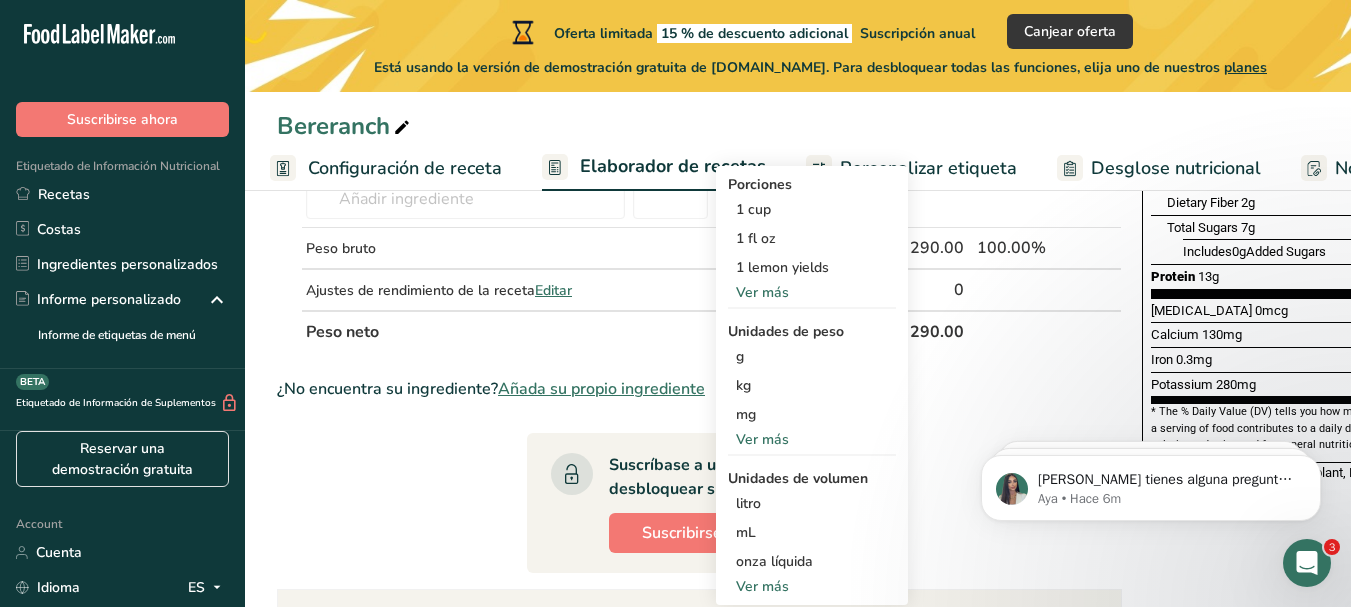 scroll, scrollTop: 479, scrollLeft: 0, axis: vertical 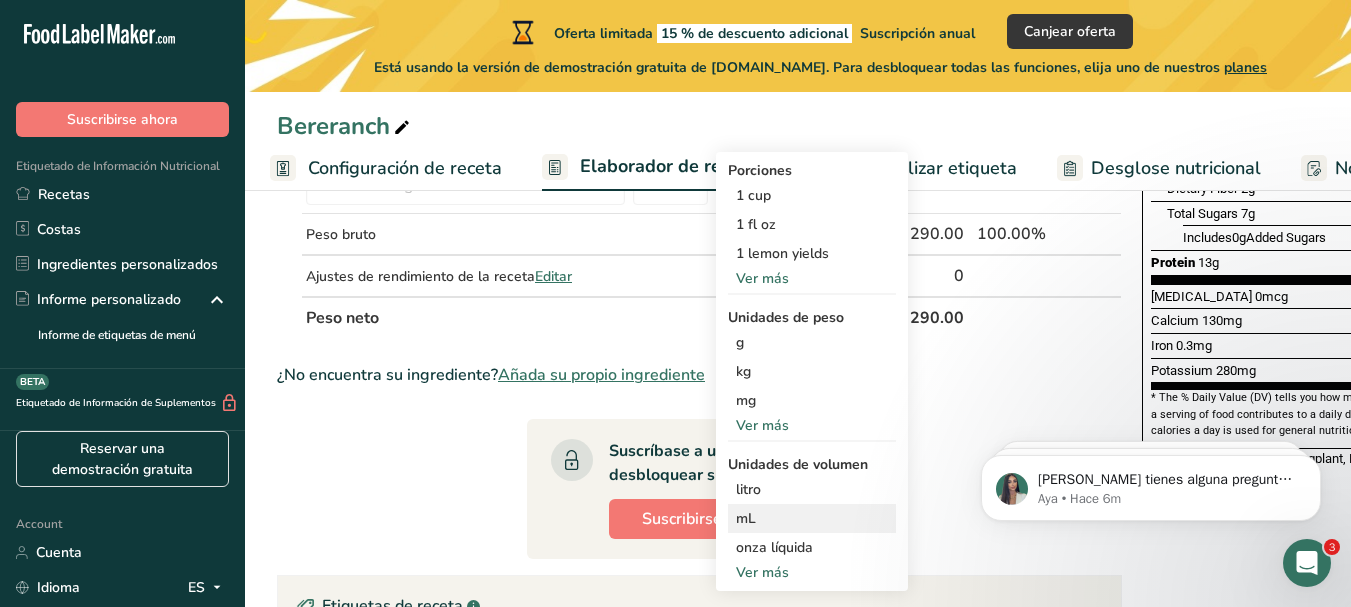 click on "mL" at bounding box center (812, 518) 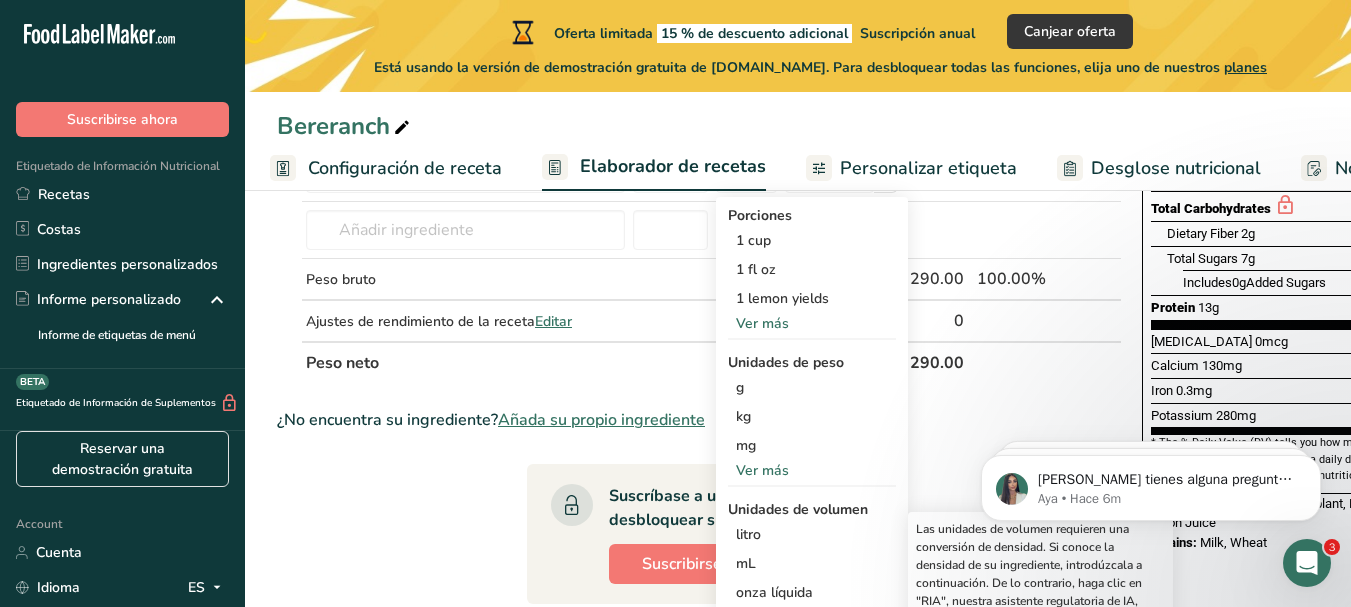 scroll, scrollTop: 440, scrollLeft: 0, axis: vertical 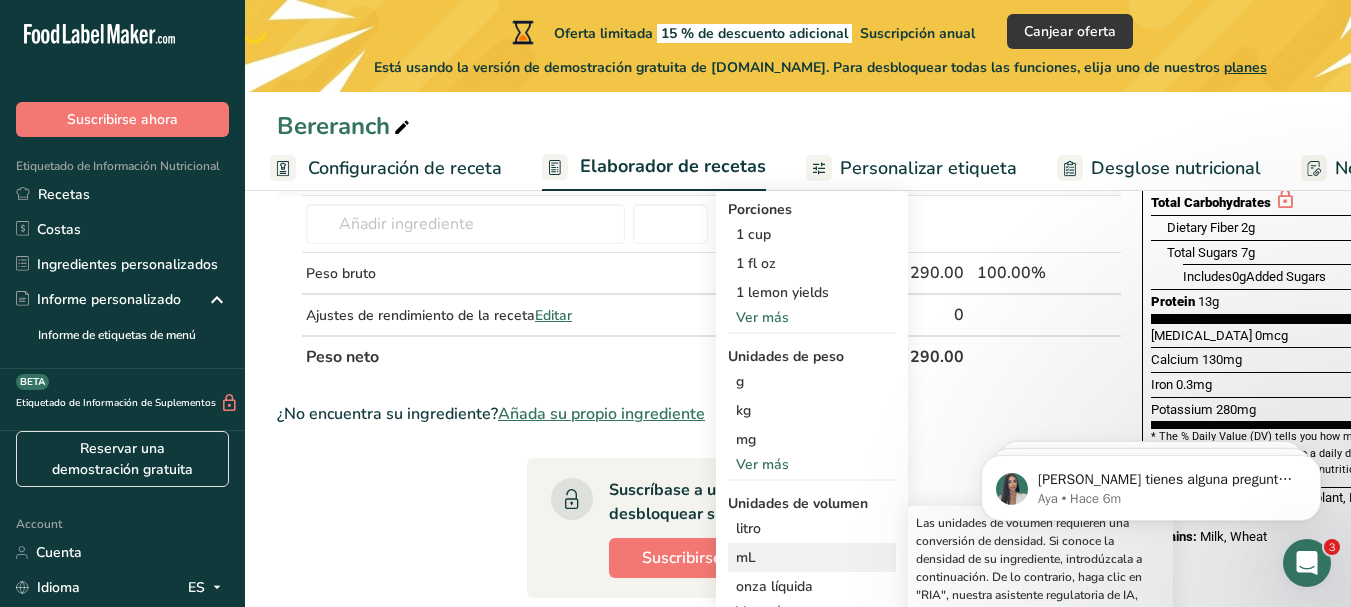 click on "mL" at bounding box center (812, 557) 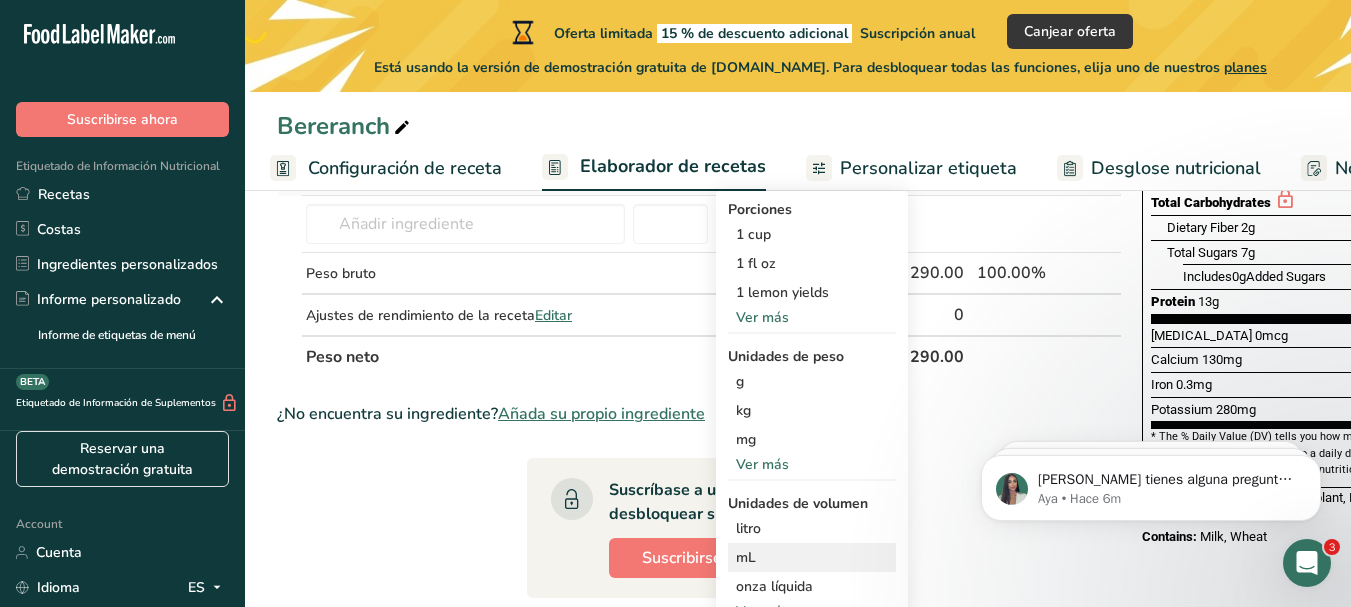 click on "mL" at bounding box center (812, 557) 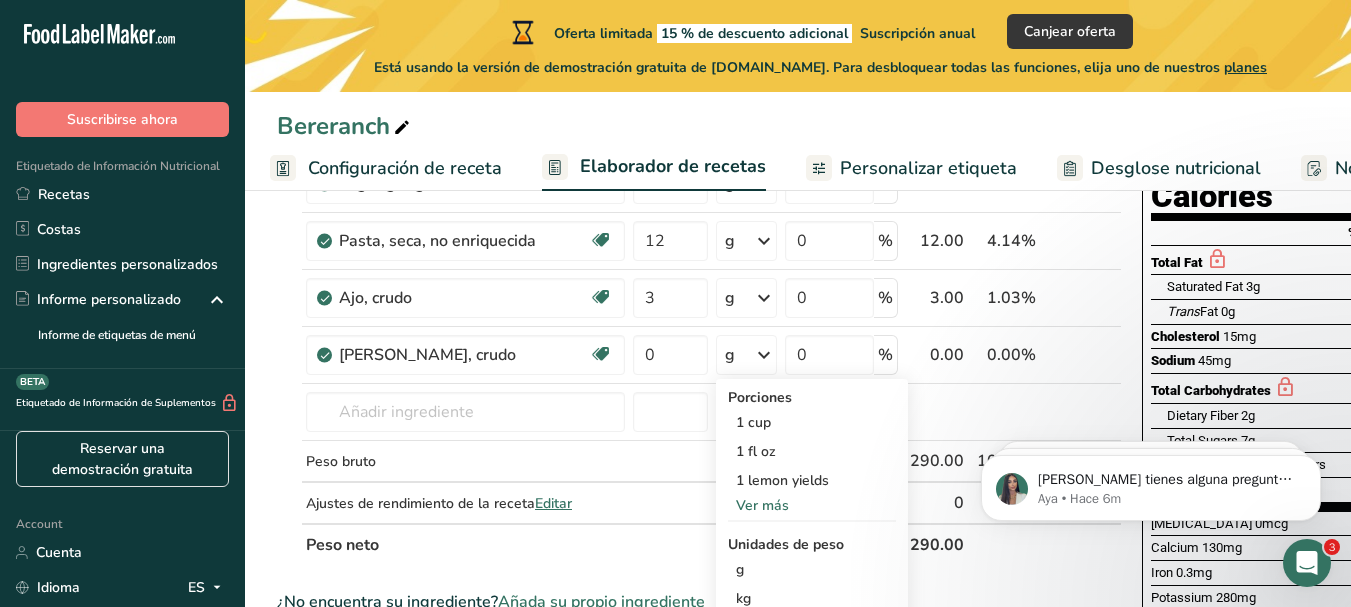scroll, scrollTop: 233, scrollLeft: 0, axis: vertical 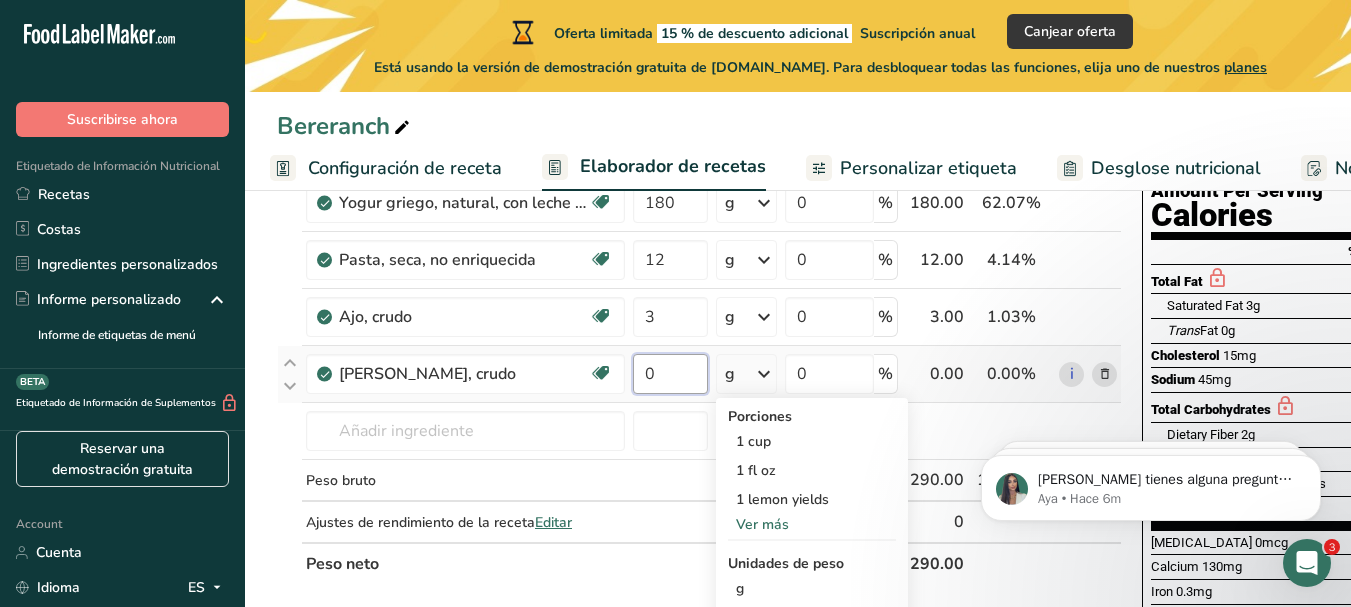 click on "0" at bounding box center (670, 374) 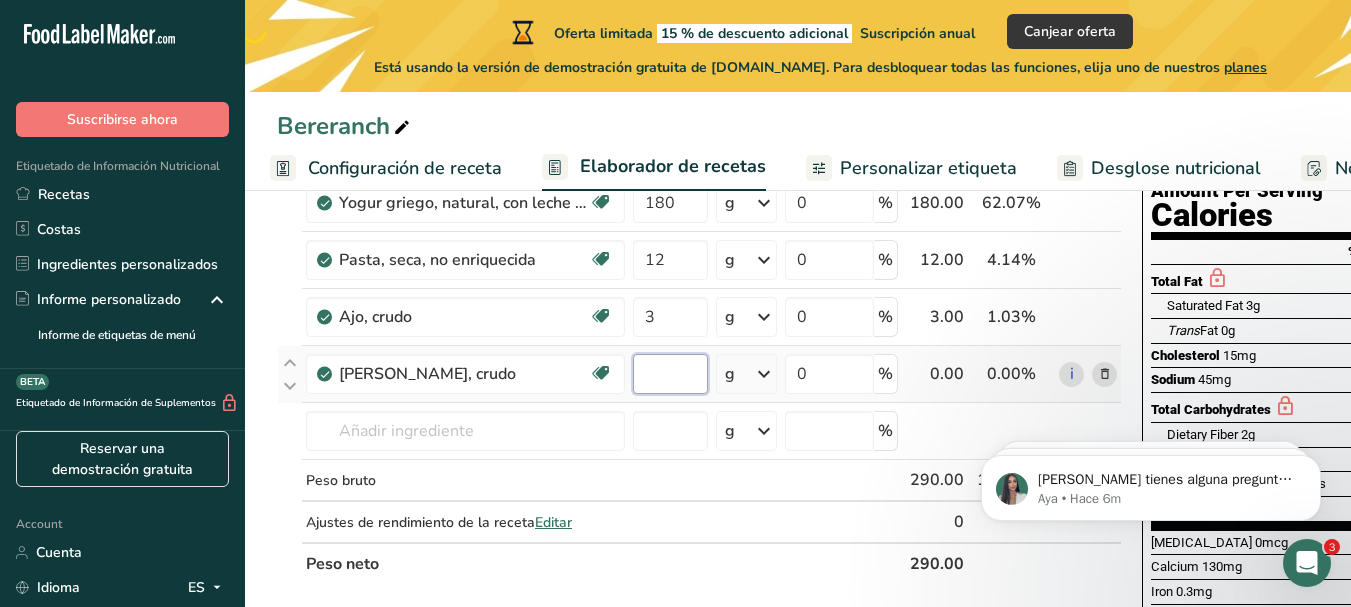 type on "4" 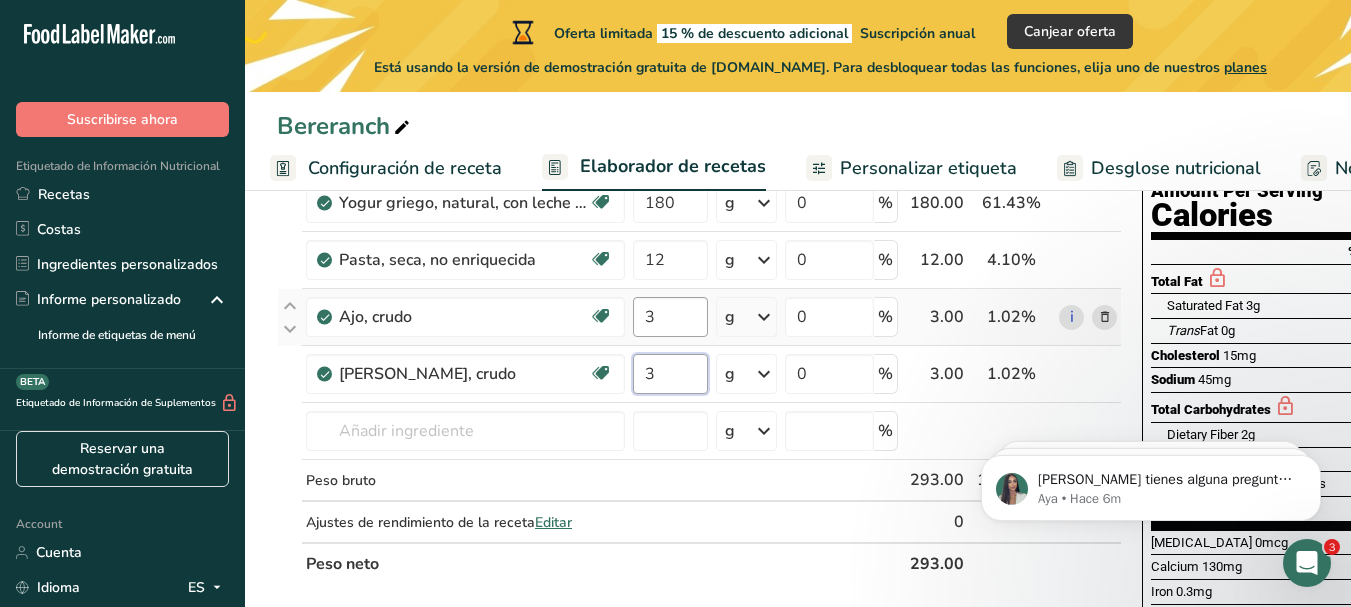 type on "3" 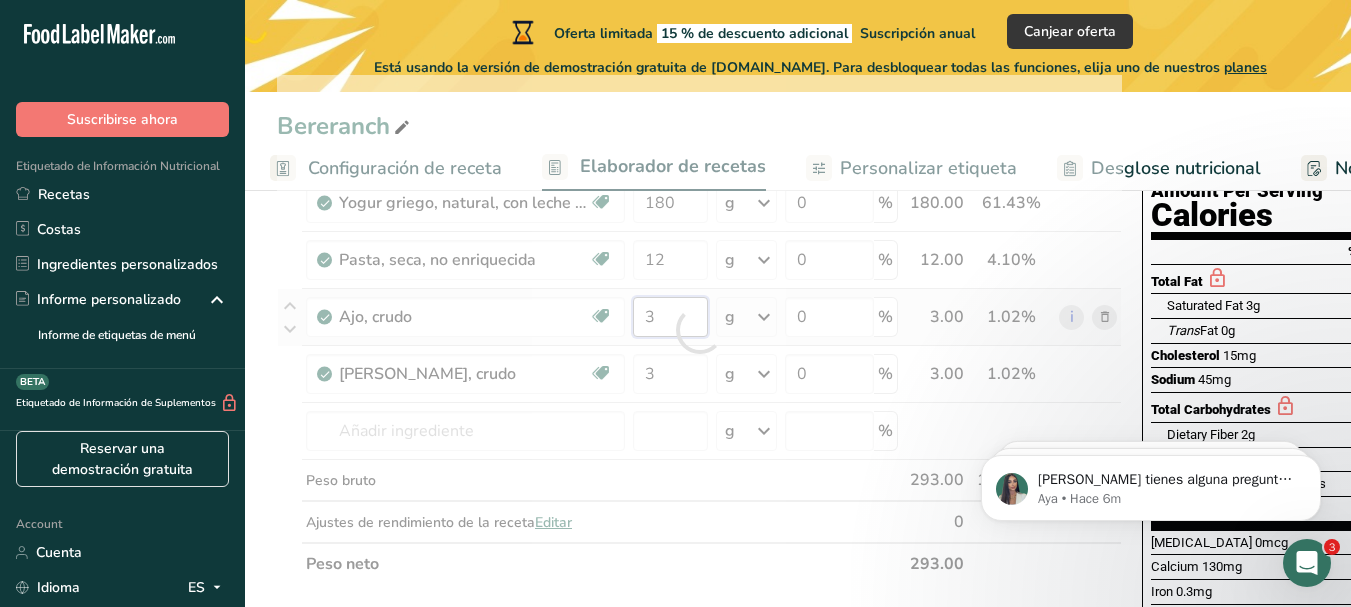 click on "Ingrediente *
Cantidad *
Unidad *
Desperdicio *   .a-a{fill:#347362;}.b-a{fill:#fff;}          Gramos
Porcentaje
Berenjenas, cocidas, hervidas, escurridas, sin sal
Fuente de antioxidantes
Libre de lácteos
Libre de gluten
Vegano
Vegetariano
Libre de soja
100
g
Porciones
1 cup (1" cubes)
Unidades de peso
g
kg
mg
Ver más
Unidades de volumen
litro
Las unidades de volumen requieren una conversión de densidad. Si conoce la densidad de su ingrediente, introdúzcala a continuación. De lo contrario, haga clic en "RIA", nuestra asistente regulatoria de IA, quien podrá ayudarle.
lb/pie³" at bounding box center (699, 330) 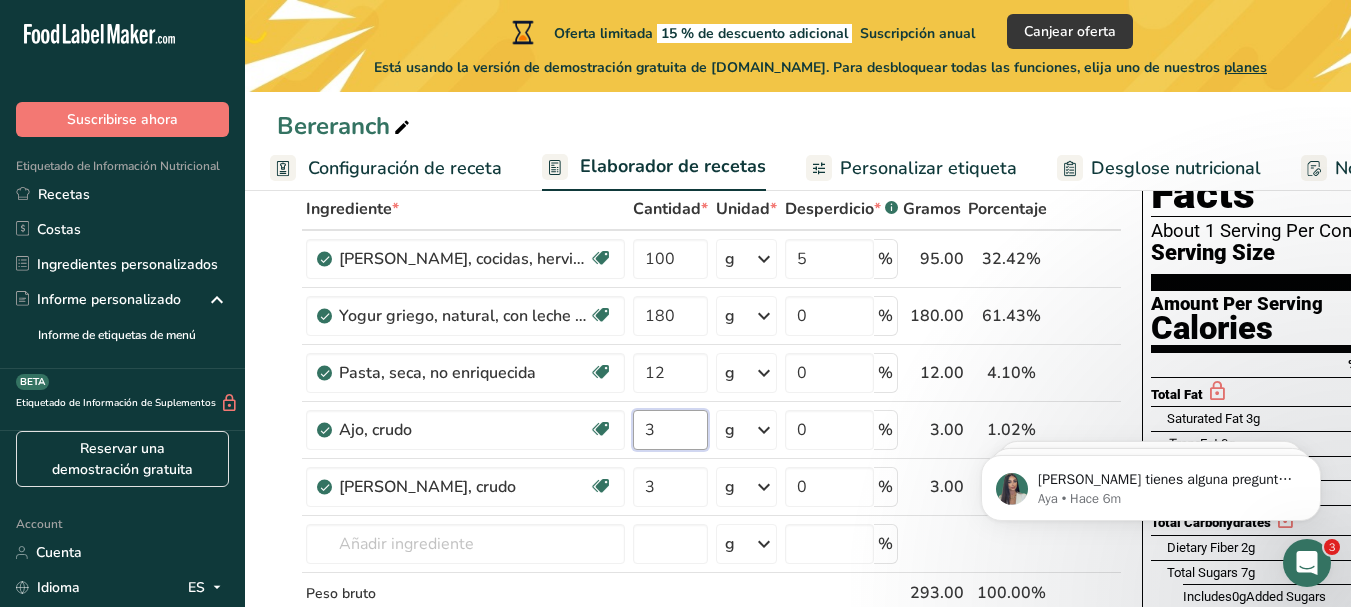 scroll, scrollTop: 104, scrollLeft: 0, axis: vertical 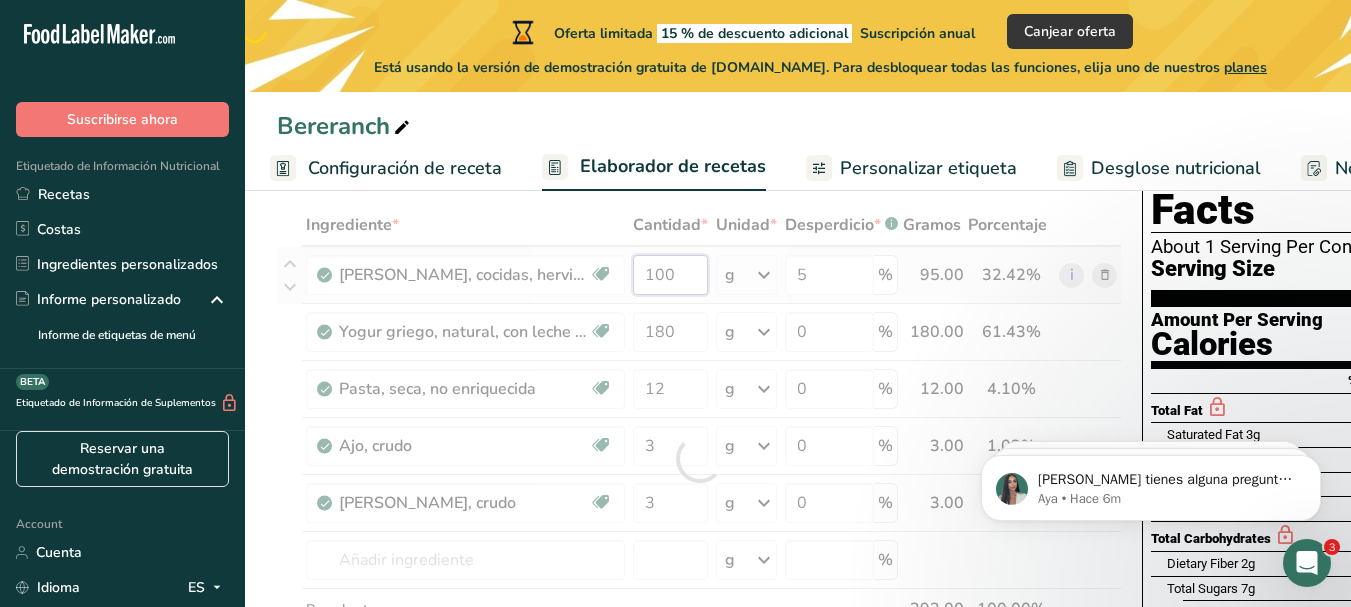 click on "Ingrediente *
Cantidad *
Unidad *
Desperdicio *   .a-a{fill:#347362;}.b-a{fill:#fff;}          Gramos
Porcentaje
Berenjenas, cocidas, hervidas, escurridas, sin sal
Fuente de antioxidantes
Libre de lácteos
Libre de gluten
Vegano
Vegetariano
Libre de soja
100
g
Porciones
1 cup (1" cubes)
Unidades de peso
g
kg
mg
Ver más
Unidades de volumen
litro
Las unidades de volumen requieren una conversión de densidad. Si conoce la densidad de su ingrediente, introdúzcala a continuación. De lo contrario, haga clic en "RIA", nuestra asistente regulatoria de IA, quien podrá ayudarle.
lb/pie³" at bounding box center (699, 459) 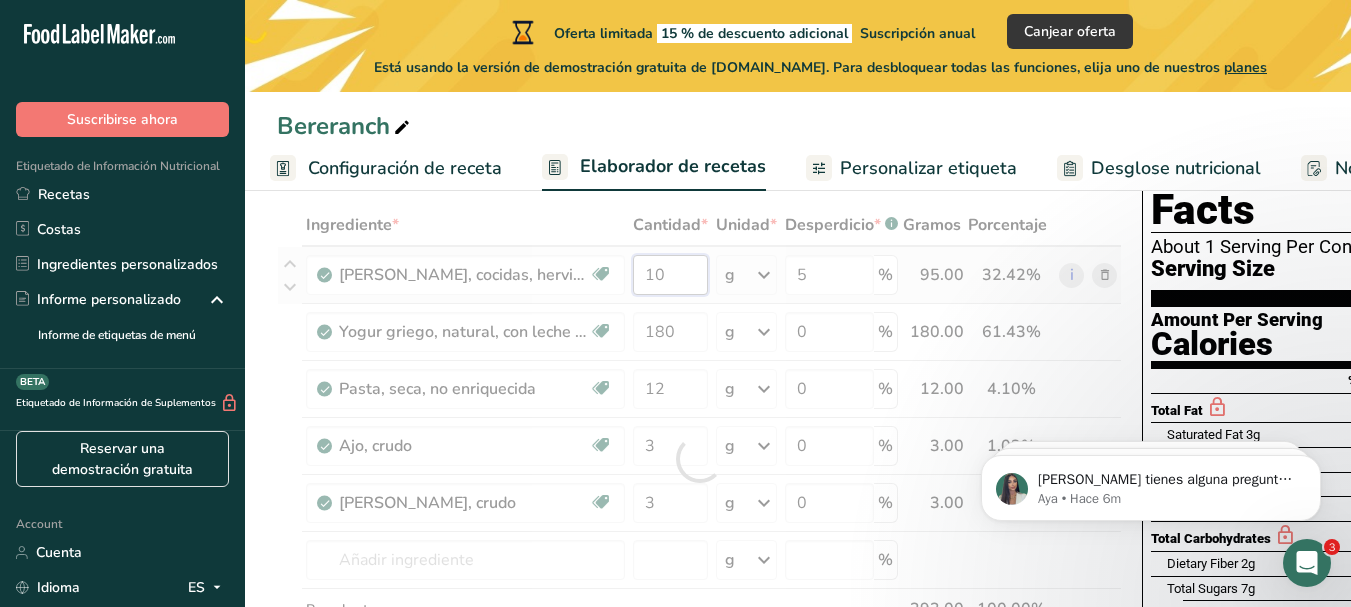 type on "1" 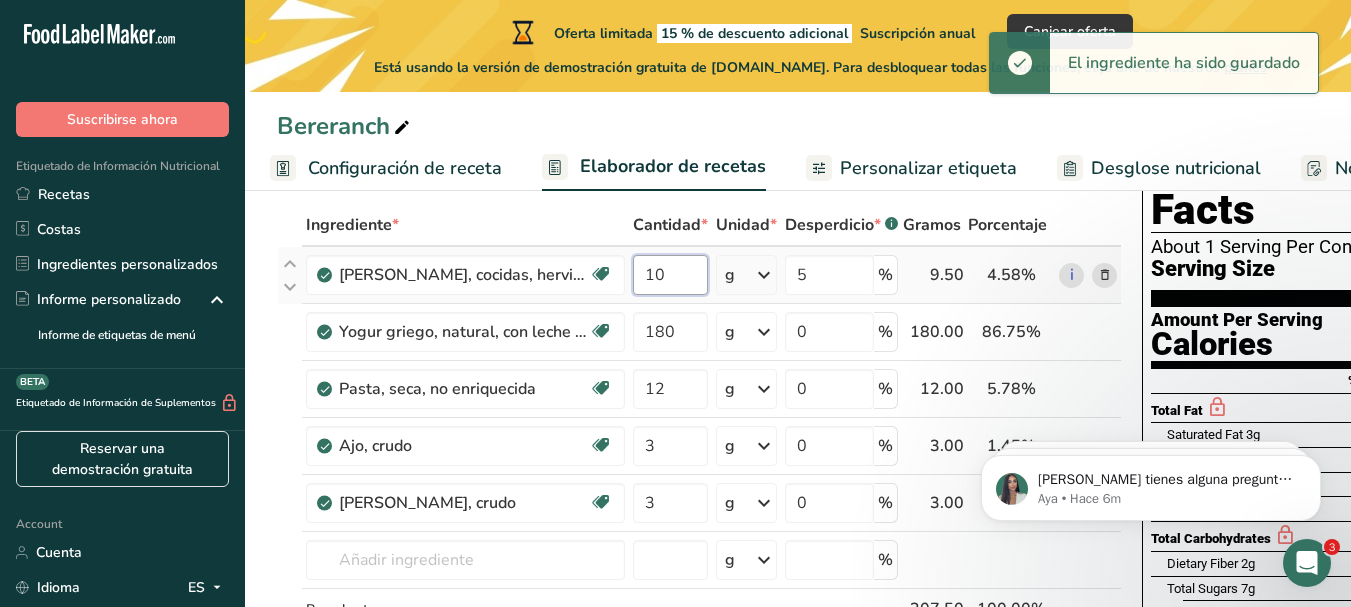 type on "1" 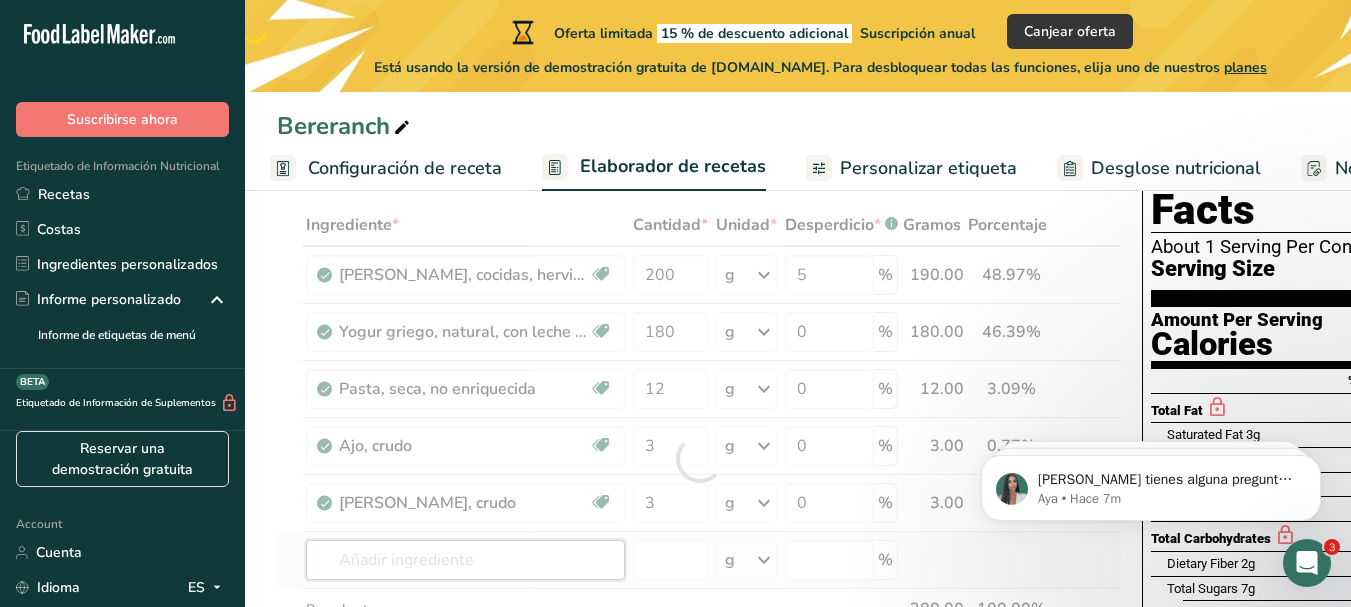 click on "Ingrediente *
Cantidad *
Unidad *
Desperdicio *   .a-a{fill:#347362;}.b-a{fill:#fff;}          Gramos
Porcentaje
Berenjenas, cocidas, hervidas, escurridas, sin sal
Fuente de antioxidantes
Libre de lácteos
Libre de gluten
Vegano
Vegetariano
Libre de soja
200
g
Porciones
1 cup (1" cubes)
Unidades de peso
g
kg
mg
Ver más
Unidades de volumen
litro
Las unidades de volumen requieren una conversión de densidad. Si conoce la densidad de su ingrediente, introdúzcala a continuación. De lo contrario, haga clic en "RIA", nuestra asistente regulatoria de IA, quien podrá ayudarle.
lb/pie³" at bounding box center (699, 459) 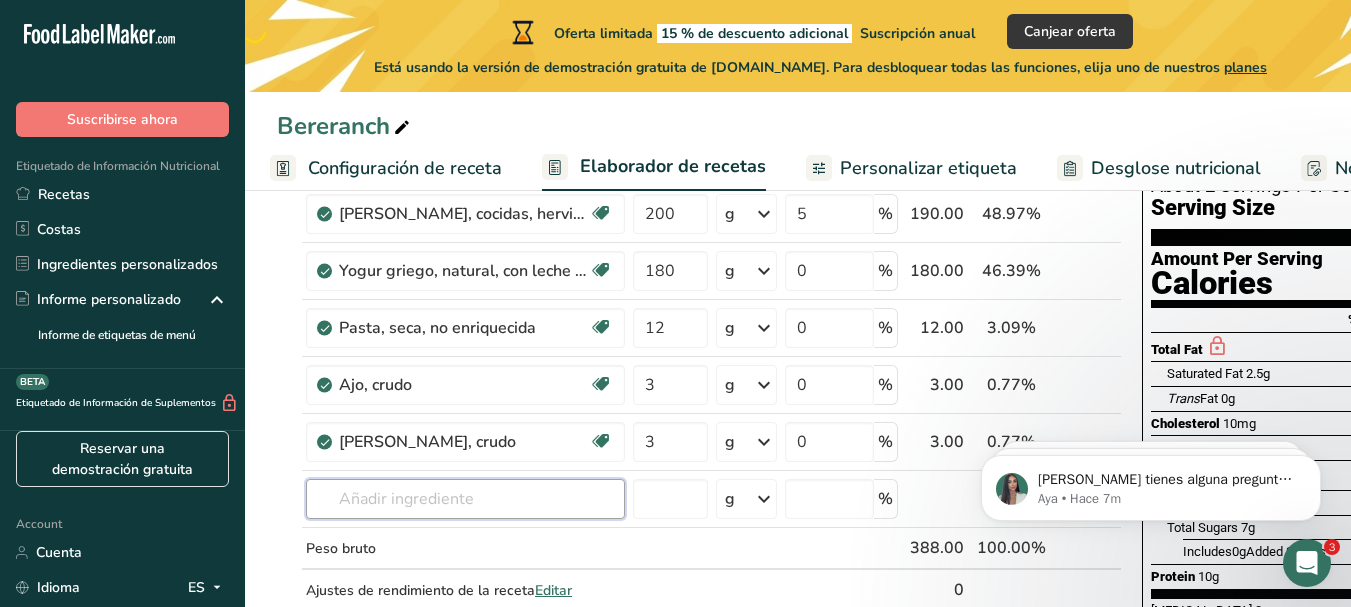 scroll, scrollTop: 174, scrollLeft: 0, axis: vertical 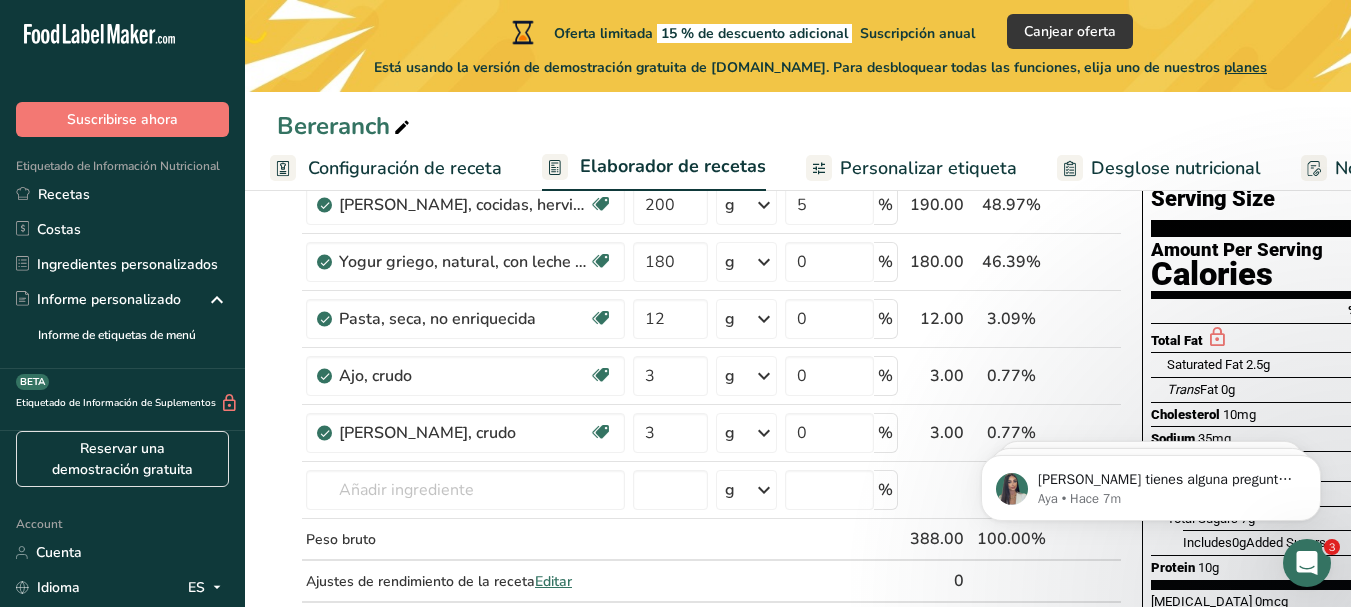 click on "Añadir ingredientes
Administrar receta         Eliminar receta             Duplicar receta               Escalar receta               Guardar como subreceta   .a-a{fill:#347362;}.b-a{fill:#fff;}                                 Desglose nutricional                 Tarjeta de la receta
Novedad
Informe de patrón de aminoácidos             Historial de actividad
Descargar
Elija su estilo de etiqueta preferido
Etiqueta estándar FDA
Etiqueta estándar FDA
El formato más común para etiquetas de información nutricional en cumplimiento con el tipo de letra, estilo y requisitos de la FDA.
Etiqueta tabular FDA
Un formato de etiqueta conforme a las regulaciones de la FDA presentado en una disposición tabular (horizontal).
Etiqueta lineal FDA" at bounding box center (798, 716) 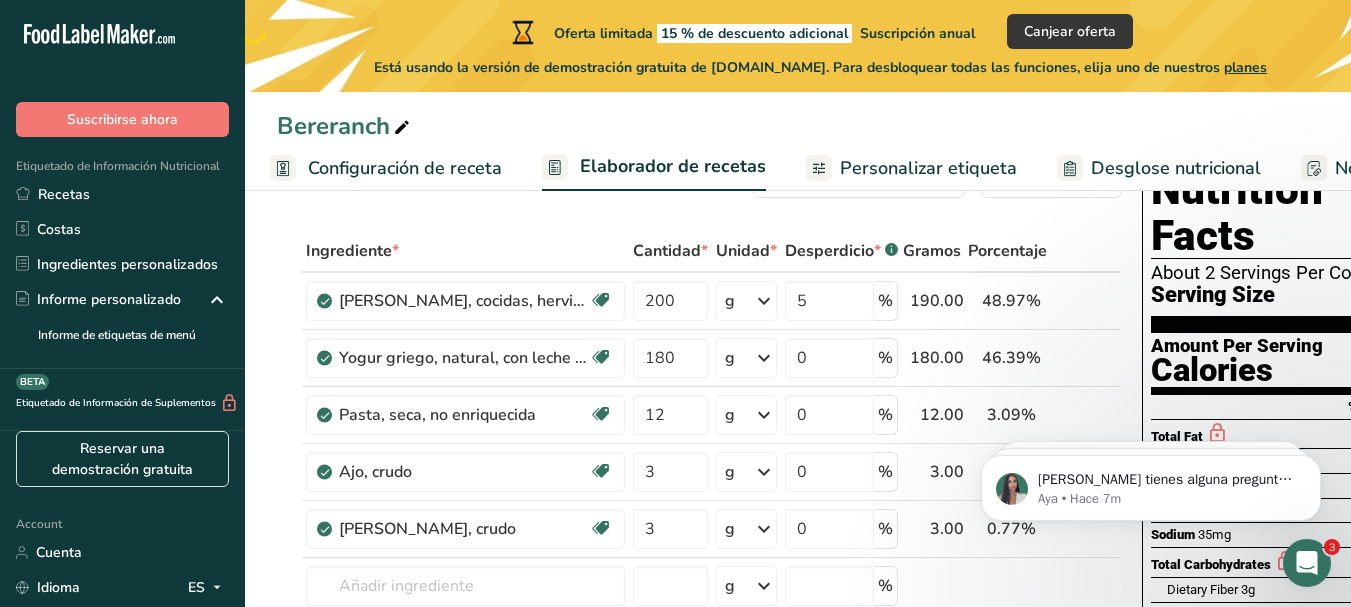 scroll, scrollTop: 90, scrollLeft: 0, axis: vertical 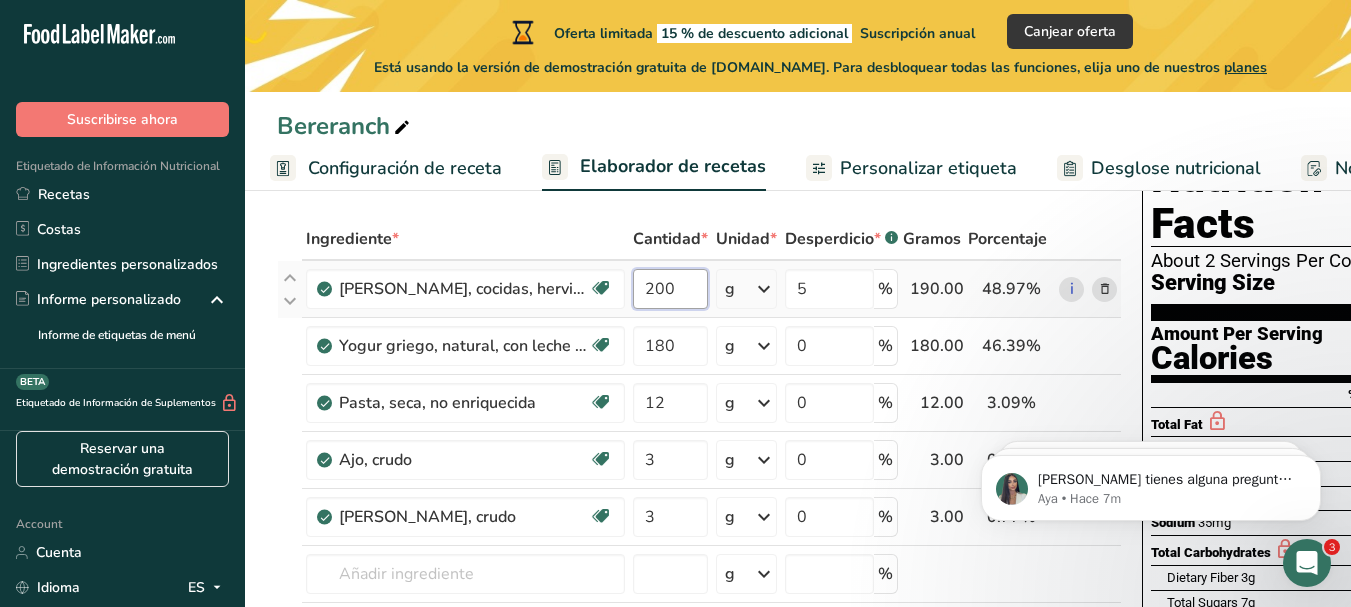 click on "200" at bounding box center [670, 289] 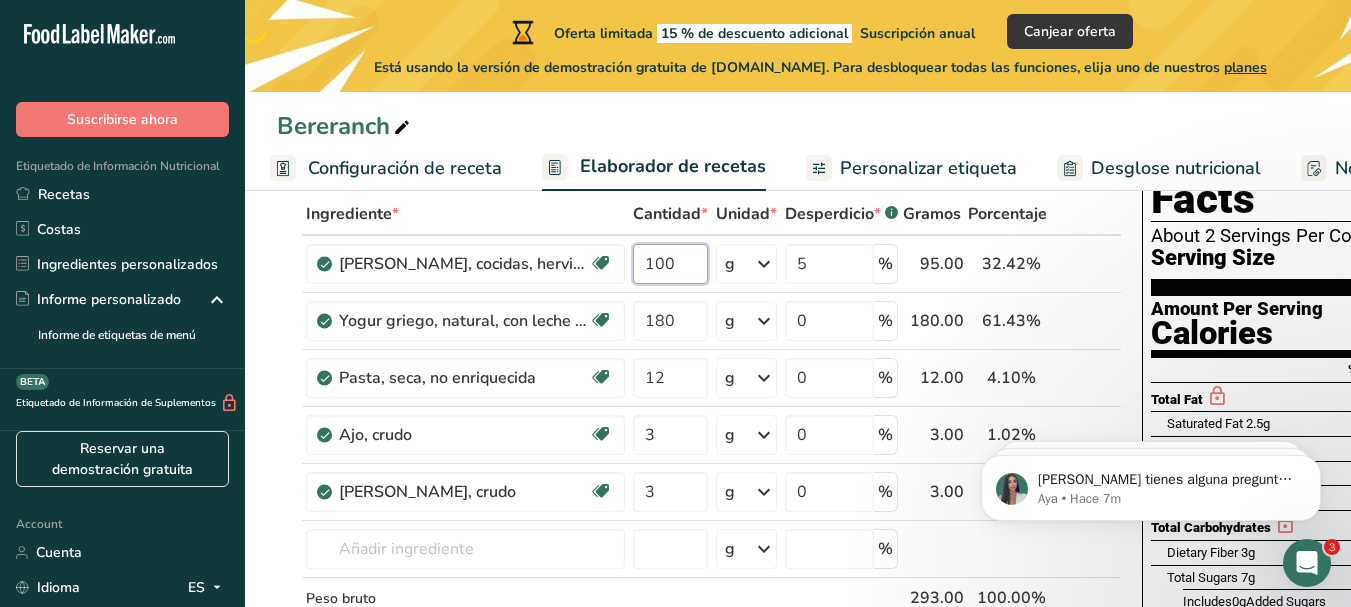 scroll, scrollTop: 109, scrollLeft: 0, axis: vertical 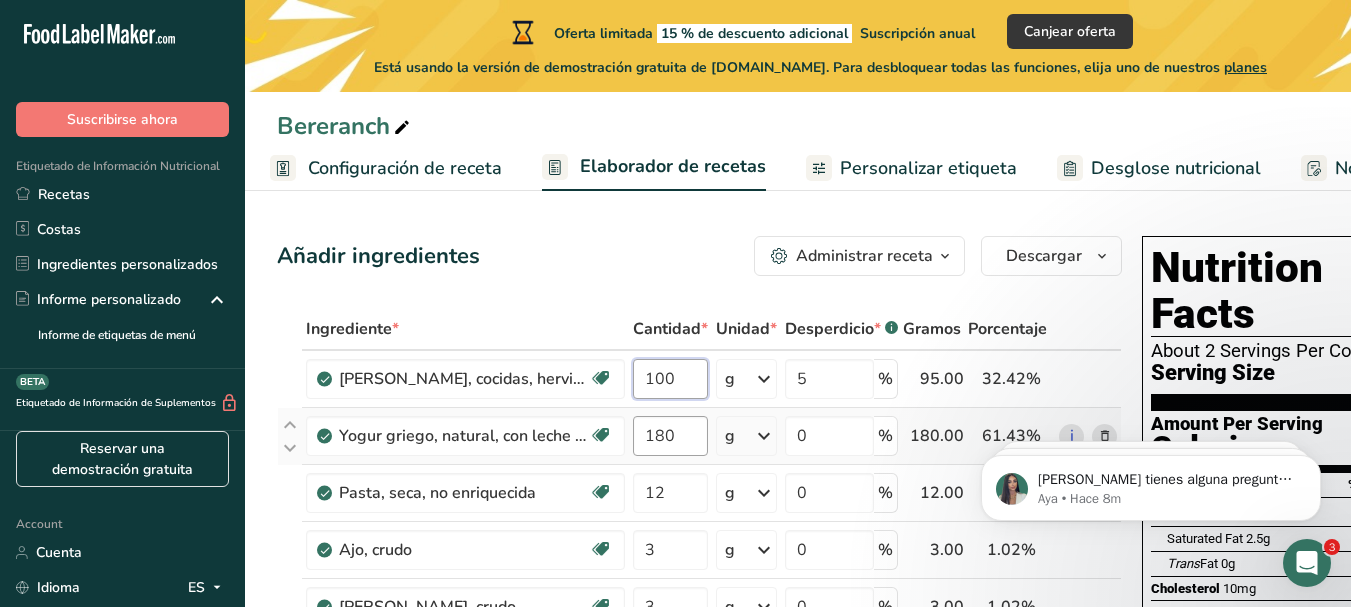 type on "100" 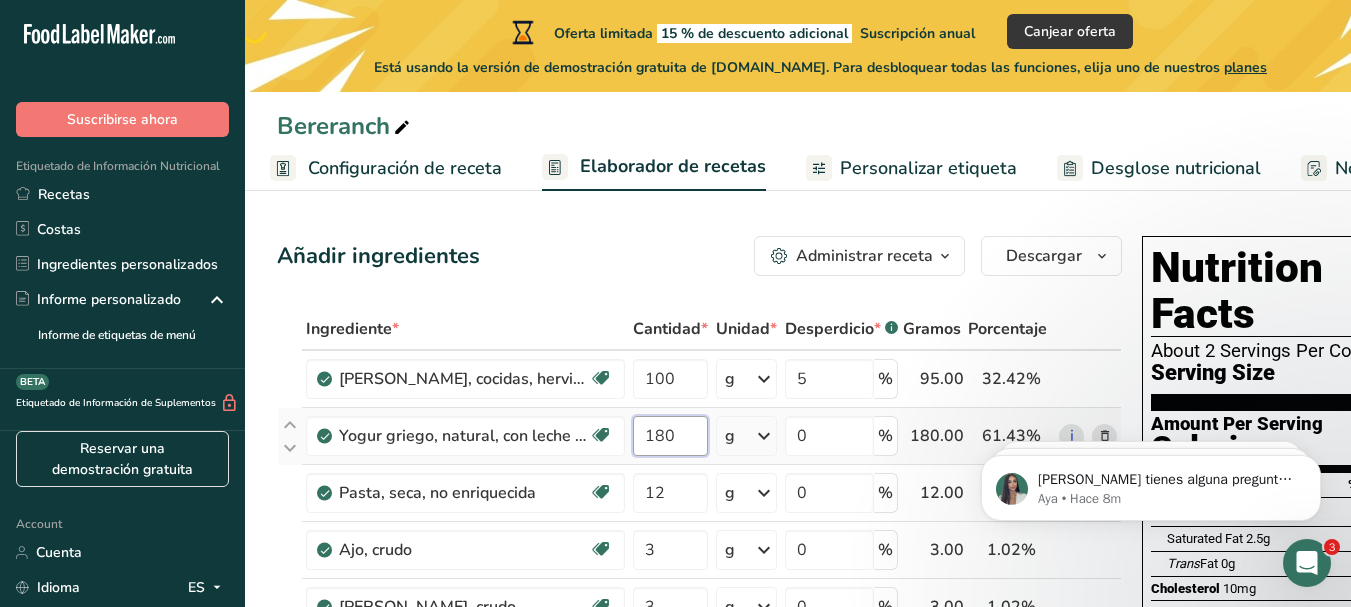 click on "Ingrediente *
Cantidad *
Unidad *
Desperdicio *   .a-a{fill:#347362;}.b-a{fill:#fff;}          Gramos
Porcentaje
Berenjenas, cocidas, hervidas, escurridas, sin sal
Fuente de antioxidantes
Libre de lácteos
Libre de gluten
Vegano
Vegetariano
Libre de soja
100
g
Porciones
1 cup (1" cubes)
Unidades de peso
g
kg
mg
Ver más
Unidades de volumen
litro
Las unidades de volumen requieren una conversión de densidad. Si conoce la densidad de su ingrediente, introdúzcala a continuación. De lo contrario, haga clic en "RIA", nuestra asistente regulatoria de IA, quien podrá ayudarle.
lb/pie³" at bounding box center [699, 563] 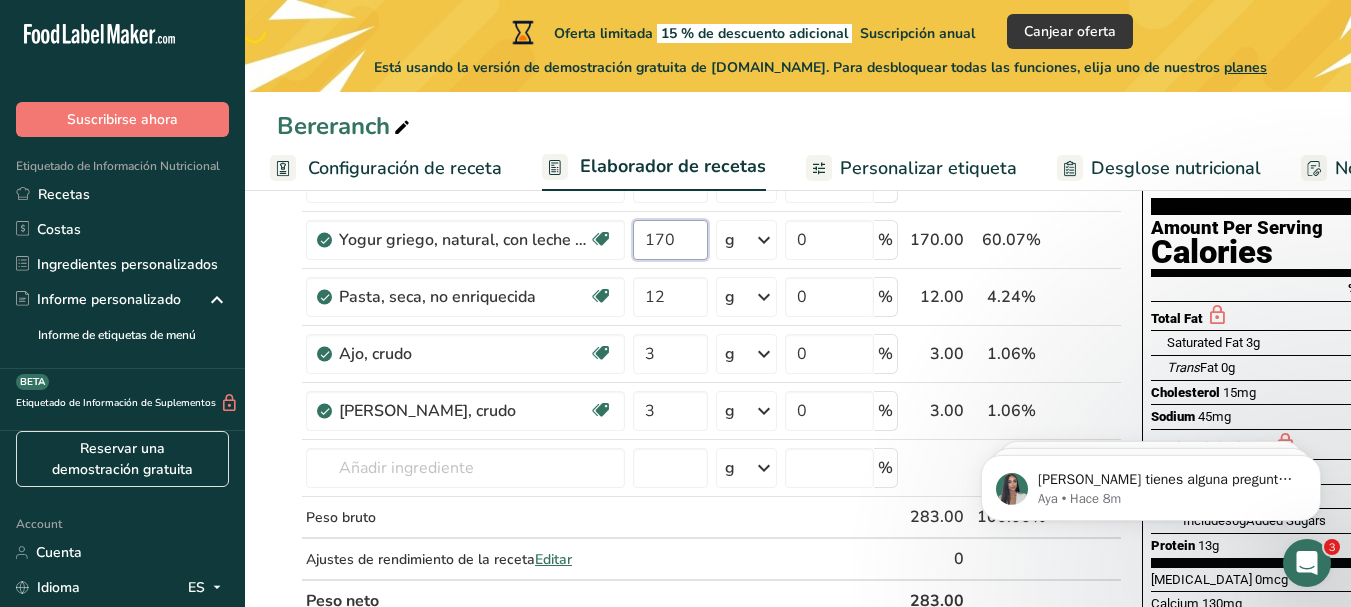 scroll, scrollTop: 193, scrollLeft: 0, axis: vertical 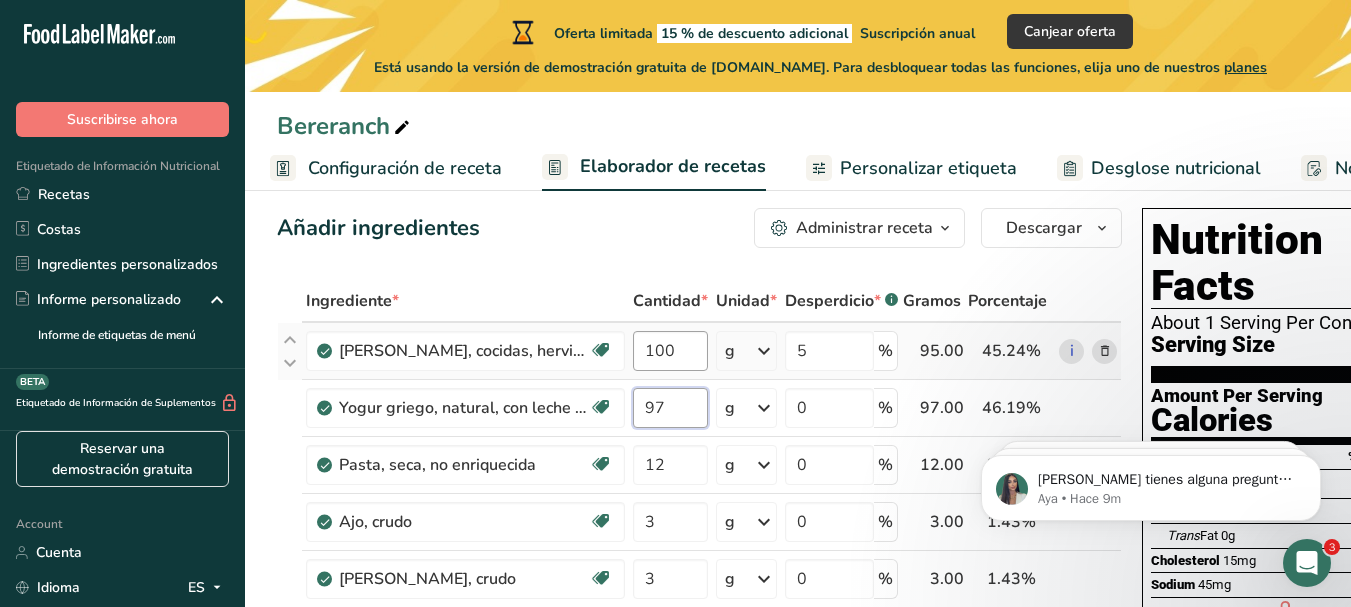 type on "97" 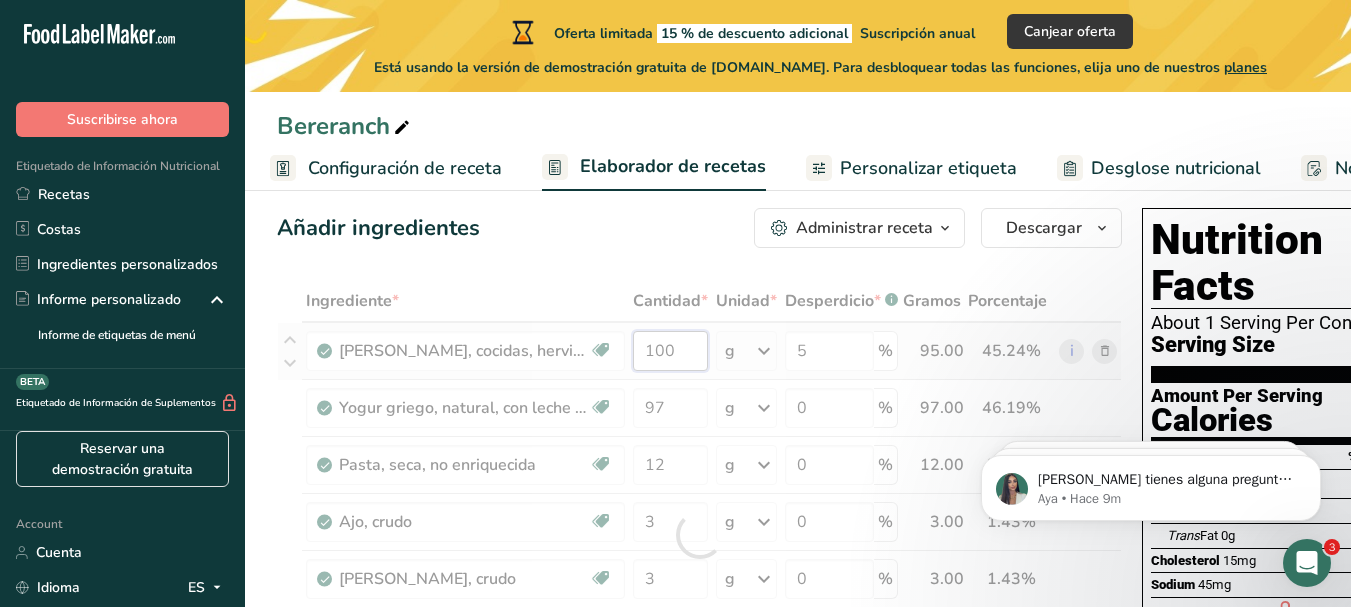 click on "Ingrediente *
Cantidad *
Unidad *
Desperdicio *   .a-a{fill:#347362;}.b-a{fill:#fff;}          Gramos
Porcentaje
Berenjenas, cocidas, hervidas, escurridas, sin sal
Fuente de antioxidantes
Libre de lácteos
Libre de gluten
Vegano
Vegetariano
Libre de soja
100
g
Porciones
1 cup (1" cubes)
Unidades de peso
g
kg
mg
Ver más
Unidades de volumen
litro
Las unidades de volumen requieren una conversión de densidad. Si conoce la densidad de su ingrediente, introdúzcala a continuación. De lo contrario, haga clic en "RIA", nuestra asistente regulatoria de IA, quien podrá ayudarle.
lb/pie³" at bounding box center (699, 535) 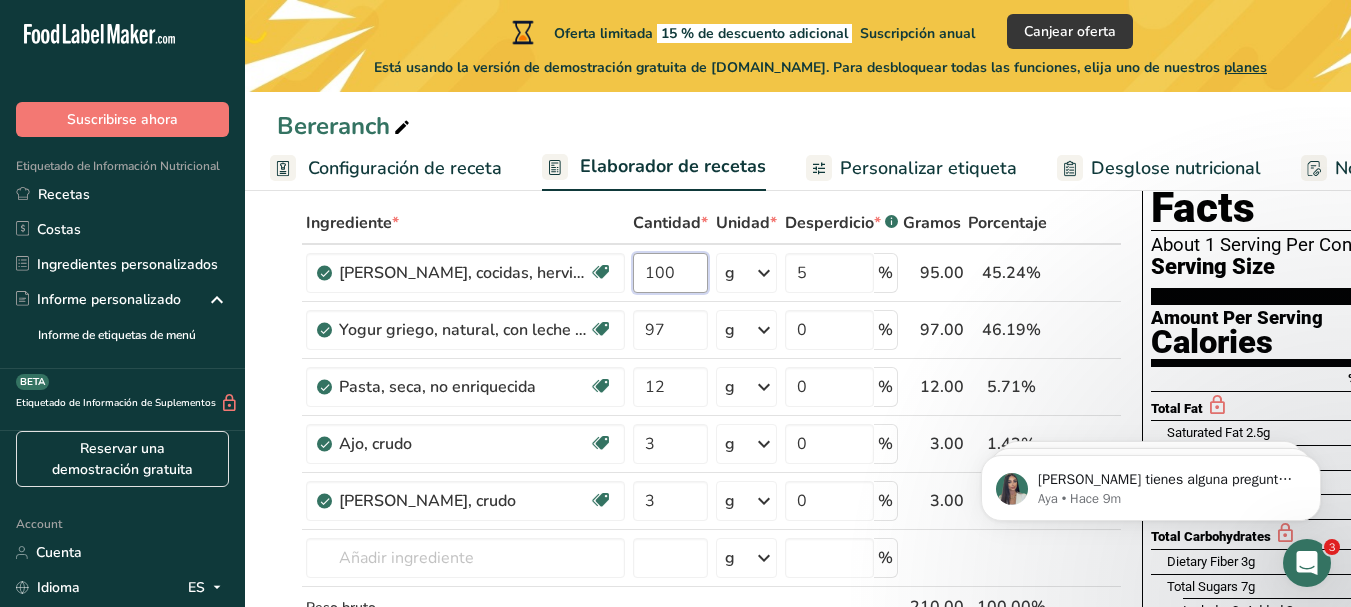 scroll, scrollTop: 73, scrollLeft: 0, axis: vertical 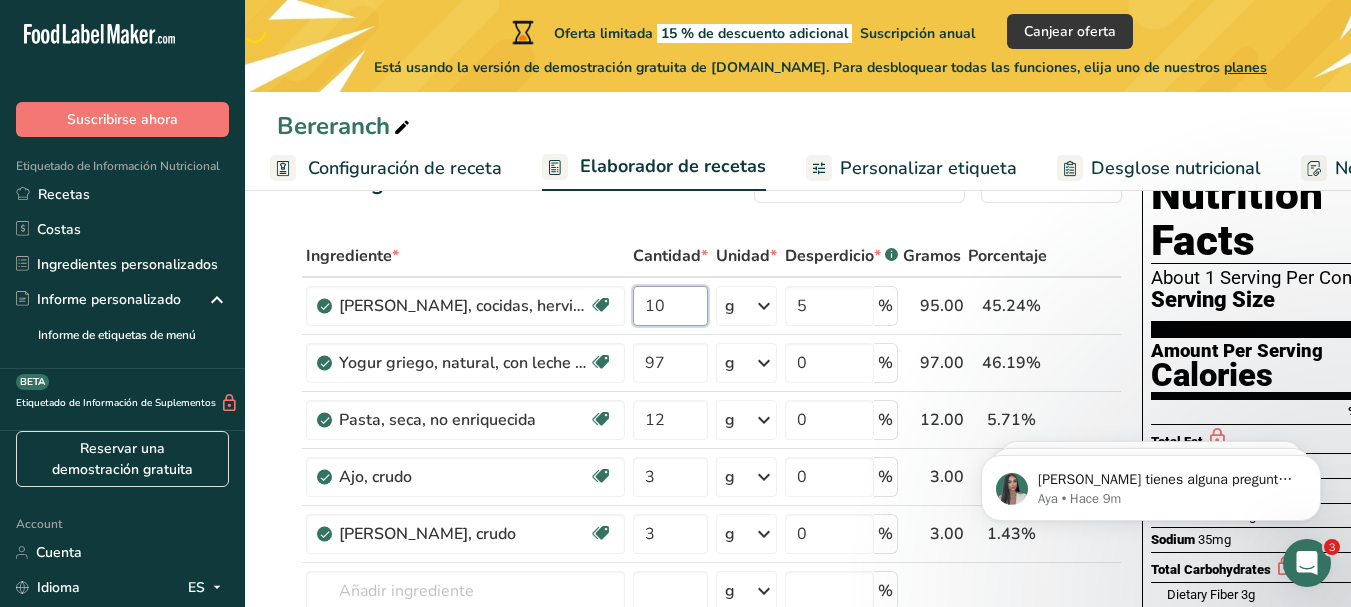 type on "1" 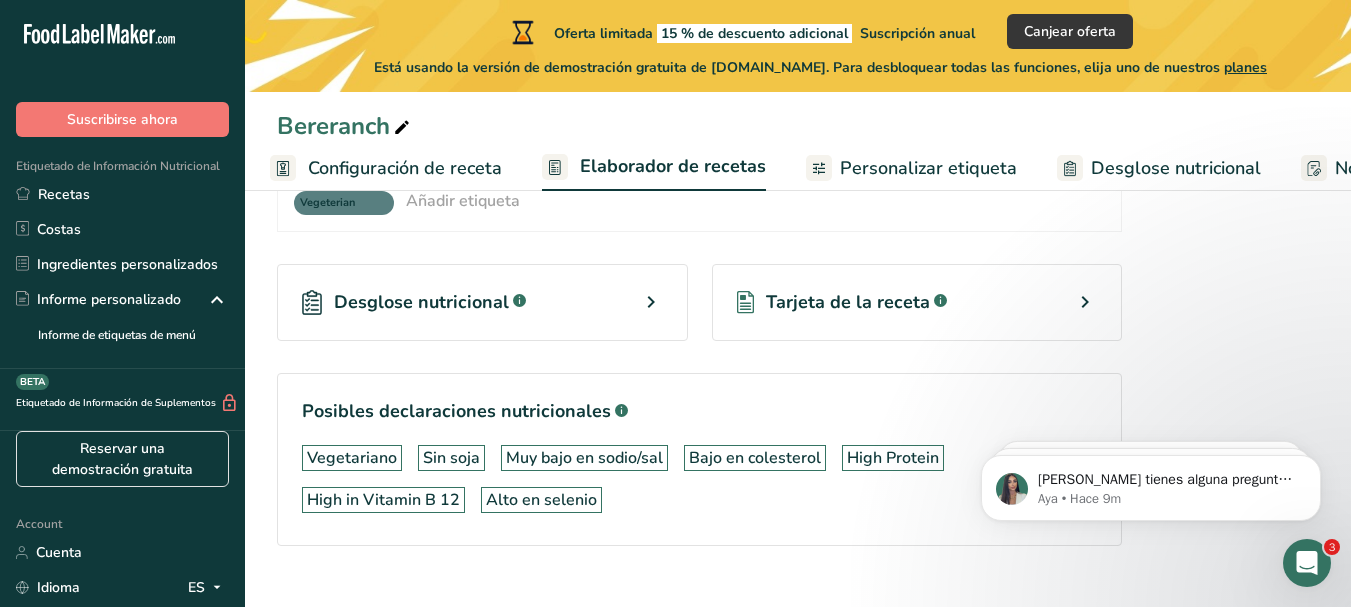 scroll, scrollTop: 953, scrollLeft: 0, axis: vertical 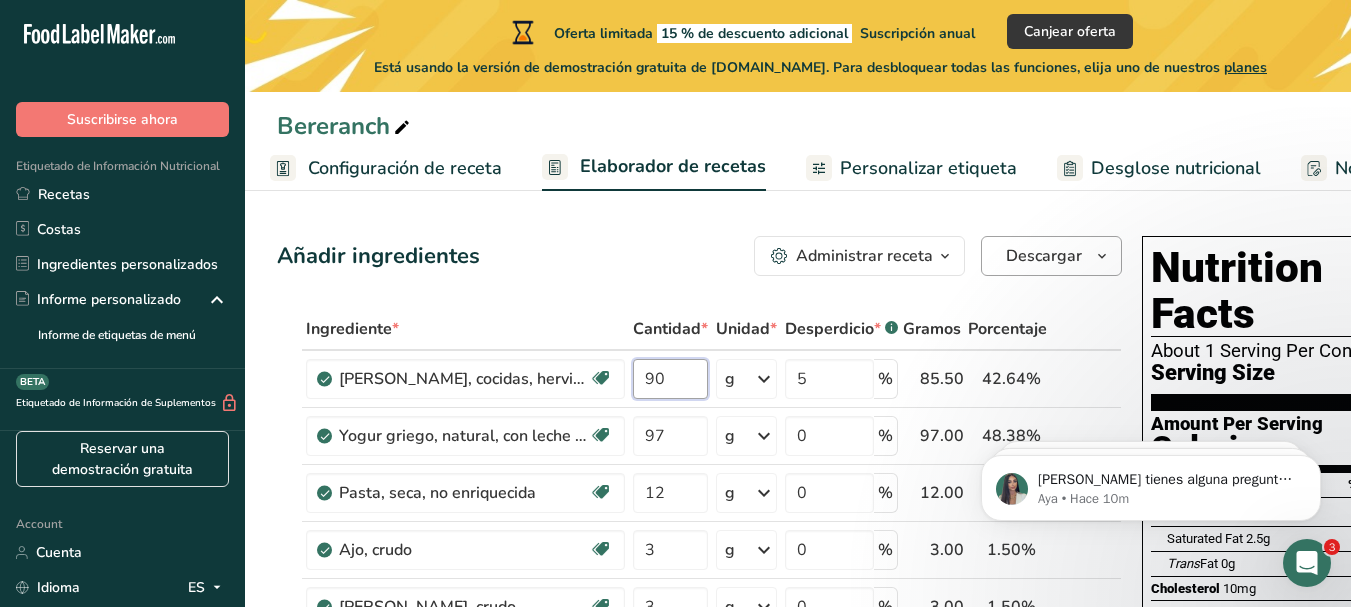 type on "90" 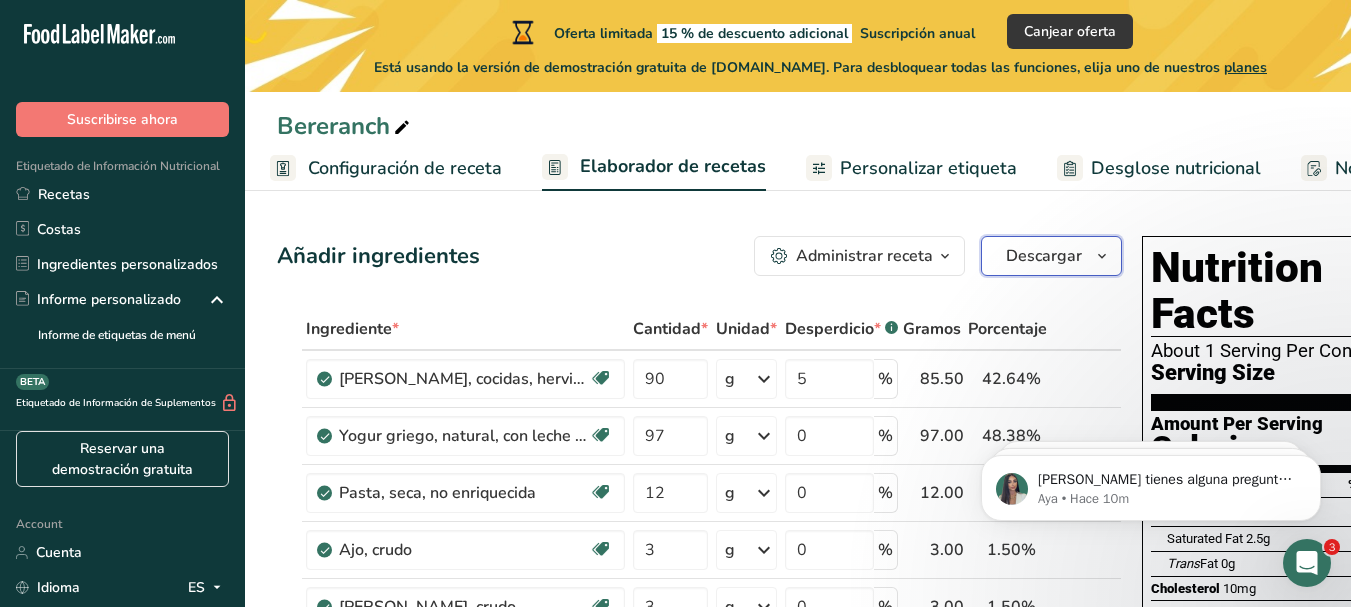 click on "Descargar" at bounding box center (1044, 256) 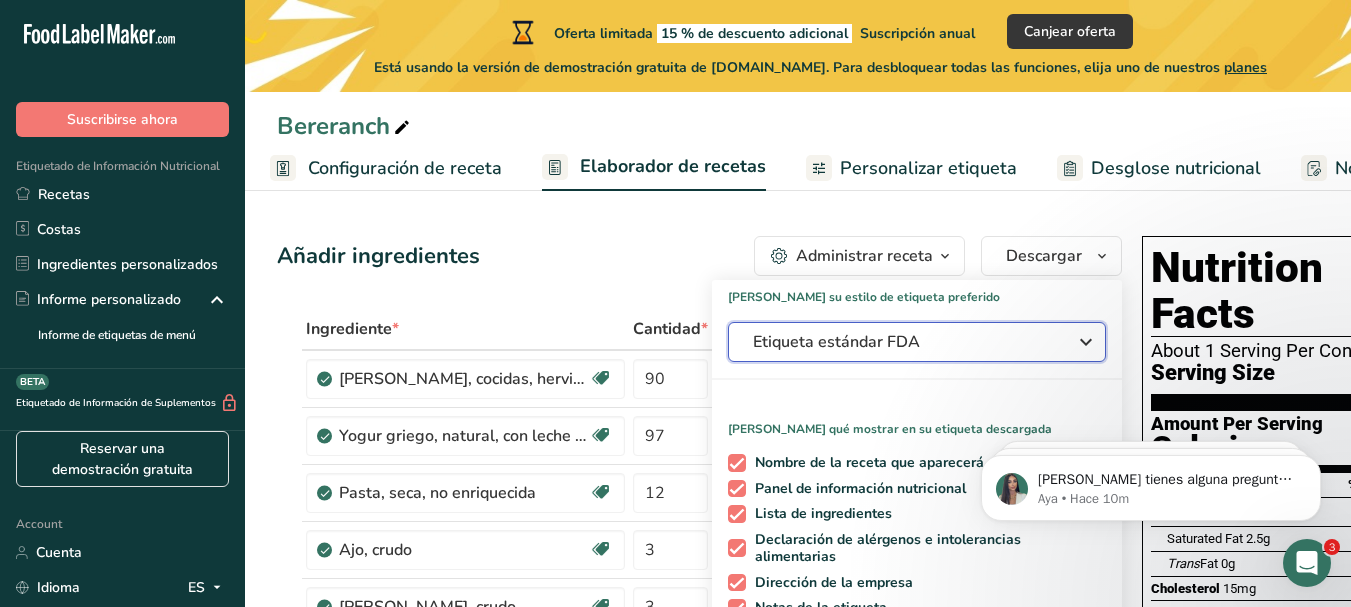 click on "Etiqueta estándar FDA" at bounding box center (903, 342) 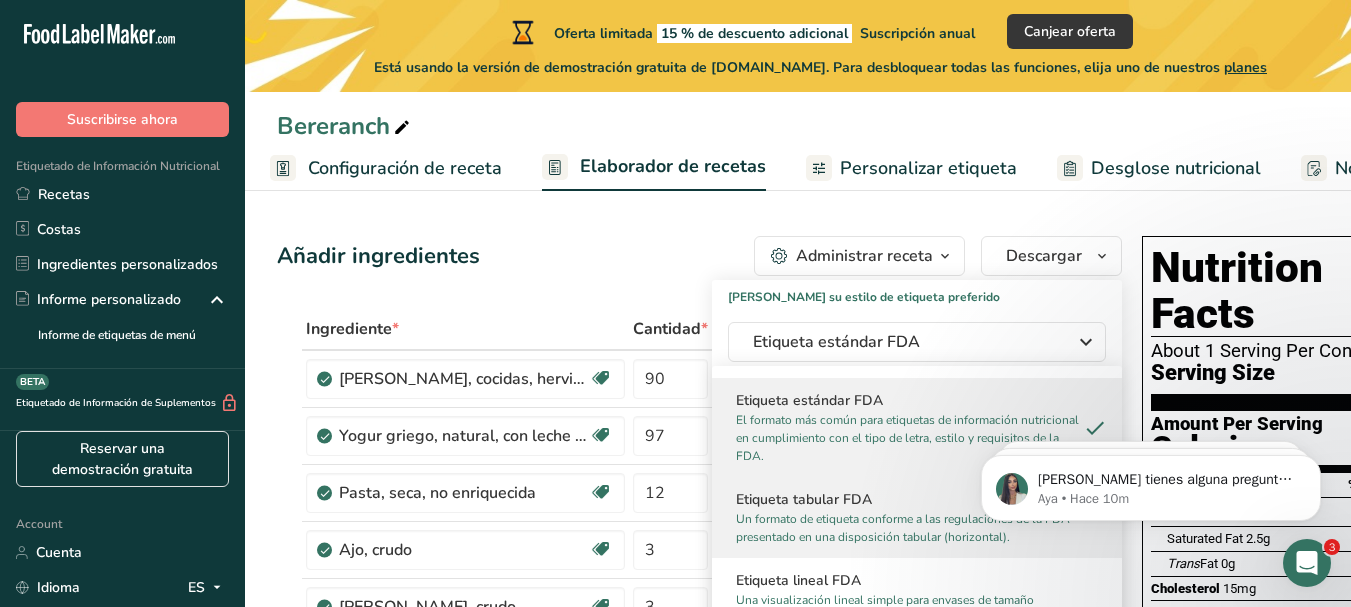 click on "Un formato de etiqueta conforme a las regulaciones de la FDA presentado en una disposición tabular (horizontal)." at bounding box center [908, 528] 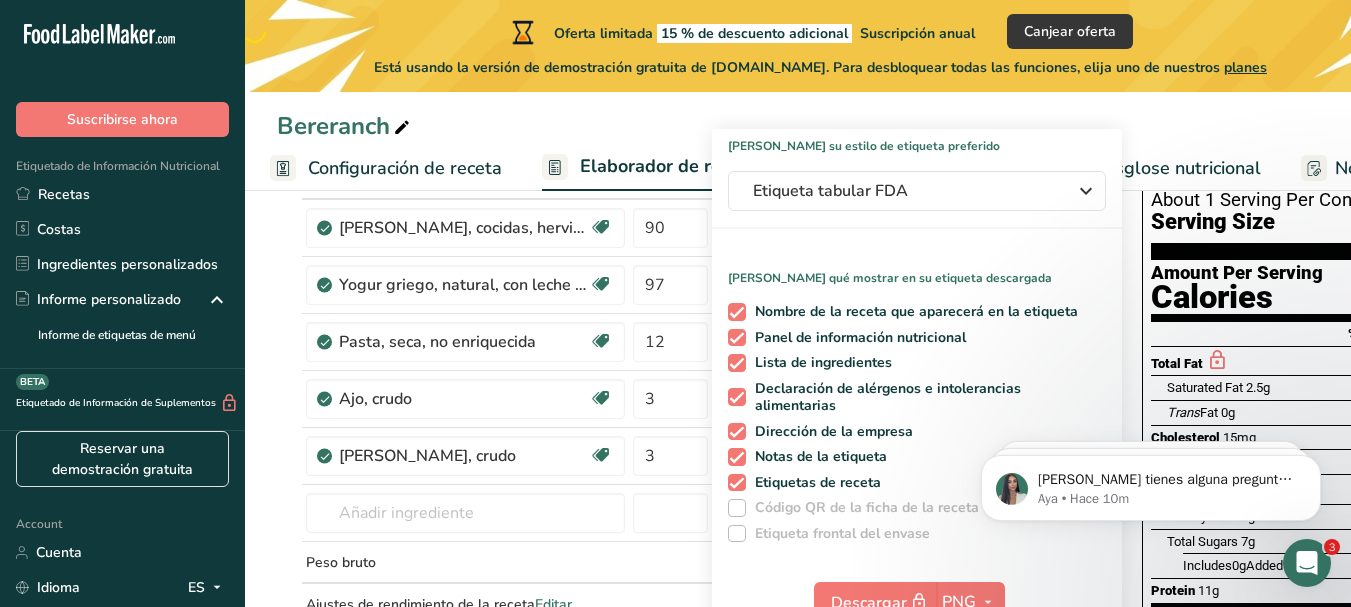 scroll, scrollTop: 149, scrollLeft: 0, axis: vertical 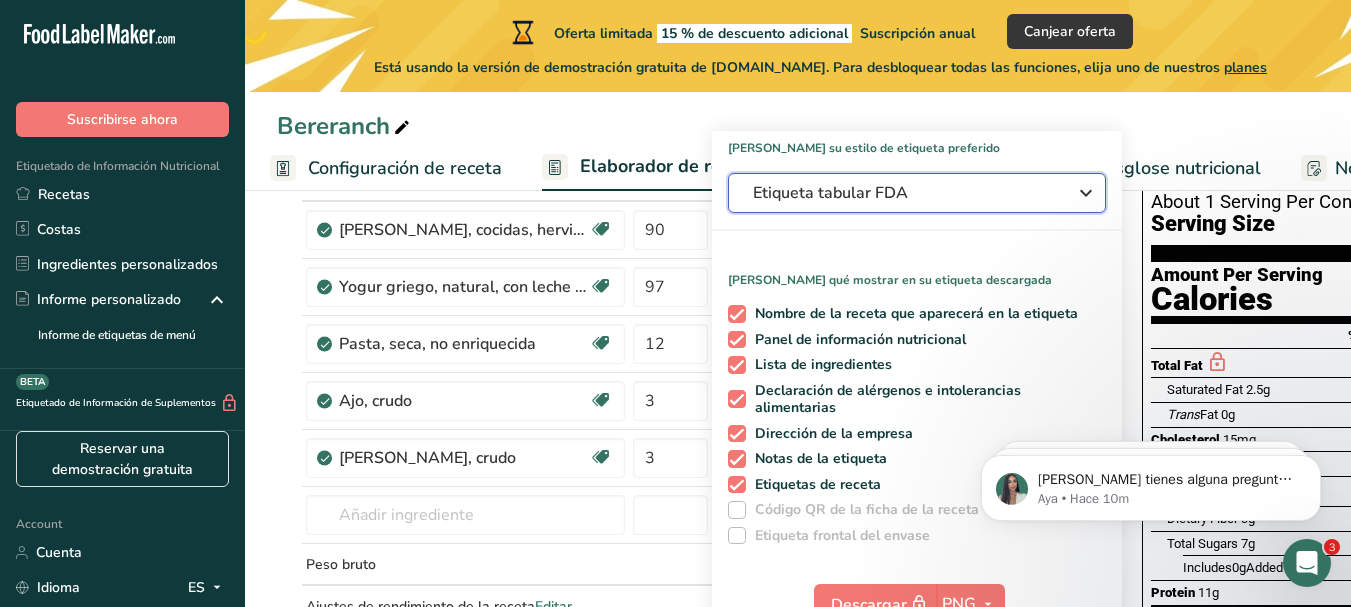 click on "Etiqueta tabular FDA" at bounding box center (903, 193) 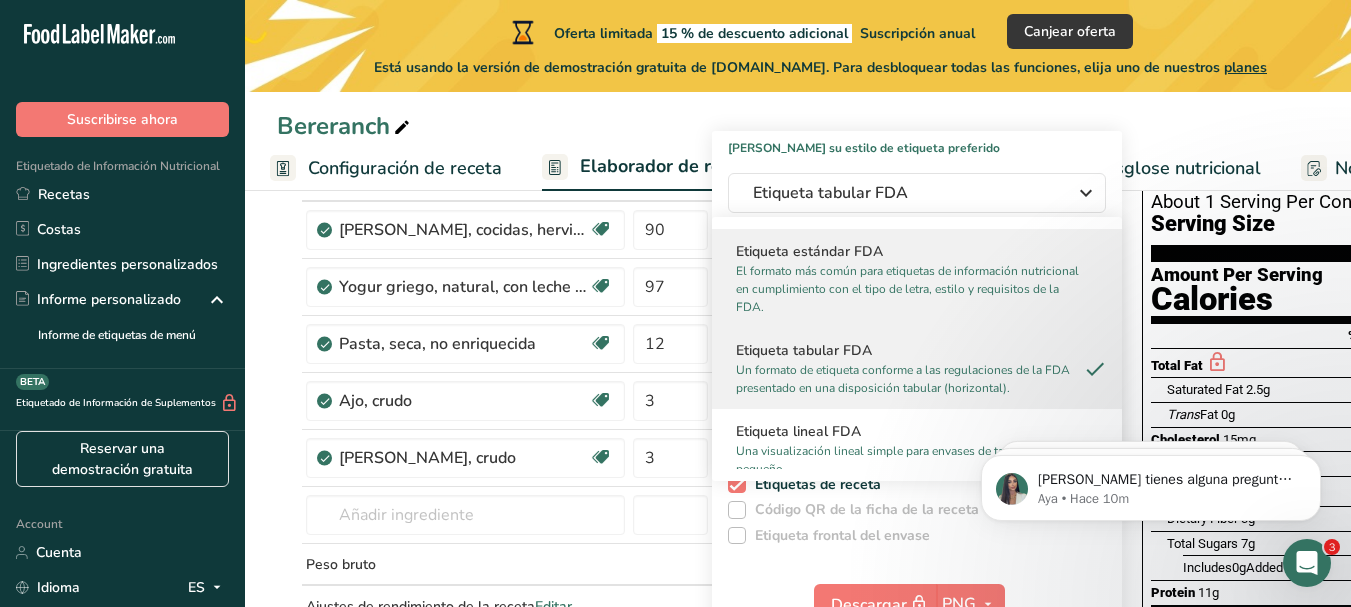 click on "El formato más común para etiquetas de información nutricional en cumplimiento con el tipo de letra, estilo y requisitos de la FDA." at bounding box center [908, 289] 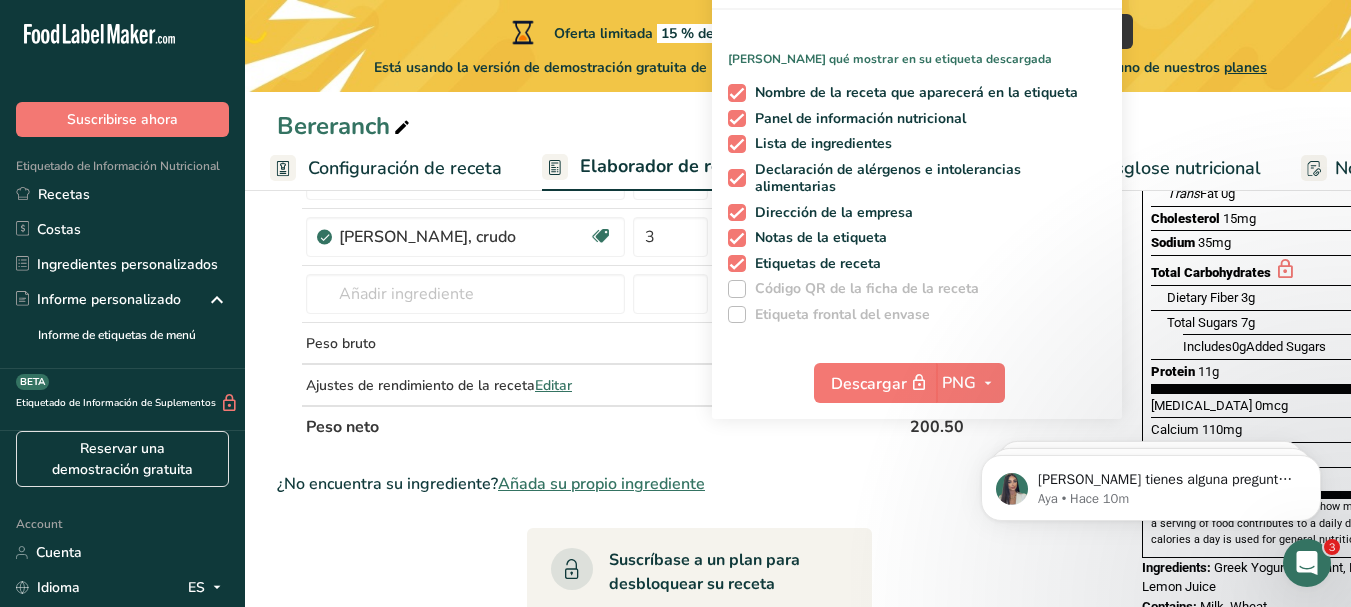 scroll, scrollTop: 378, scrollLeft: 0, axis: vertical 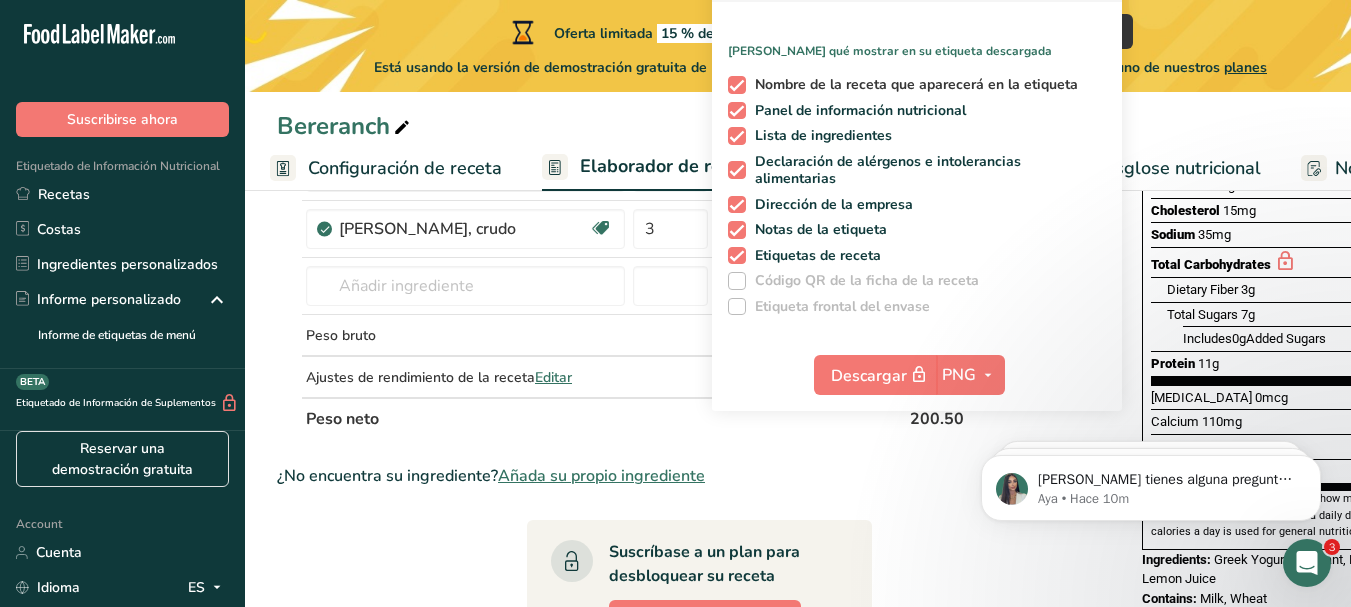 click at bounding box center (737, 85) 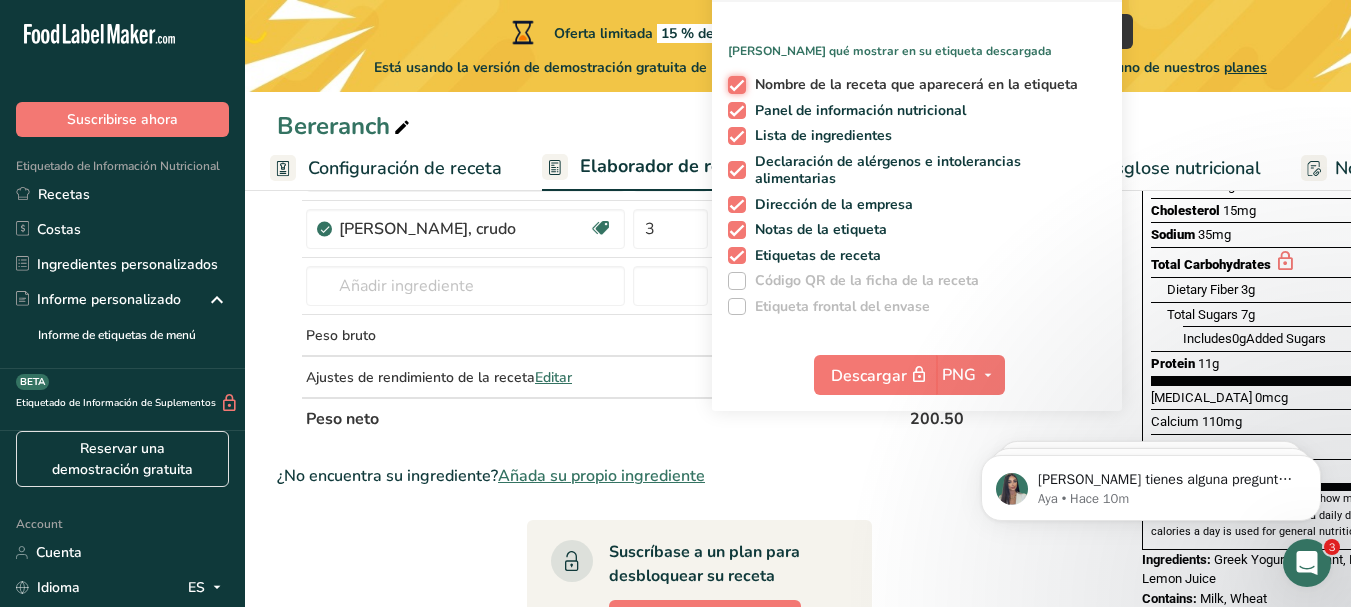 click on "Nombre de la receta que aparecerá en la etiqueta" at bounding box center (734, 84) 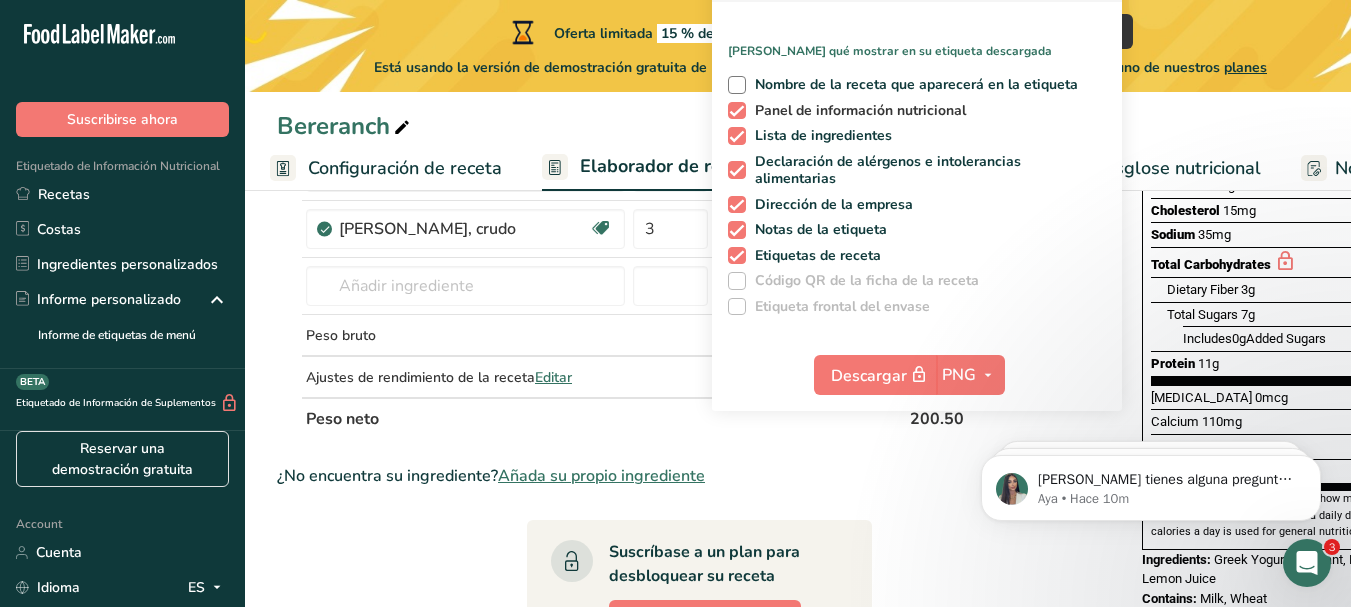 click at bounding box center (737, 111) 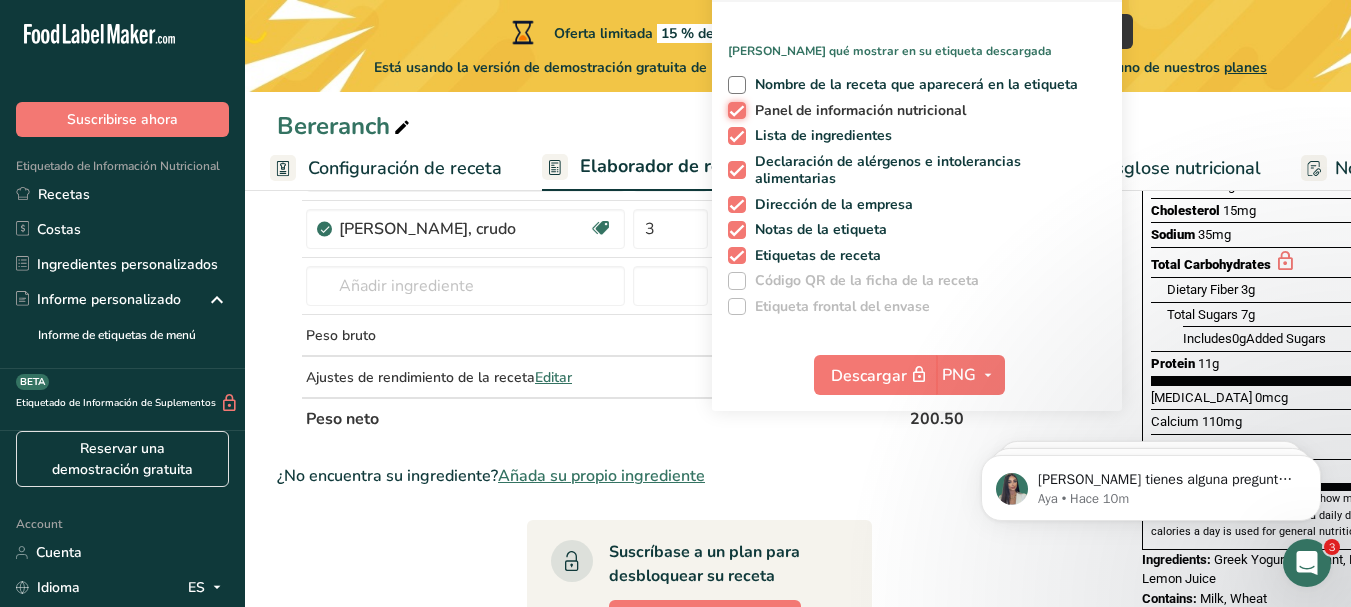 click on "Panel de información nutricional" at bounding box center (734, 110) 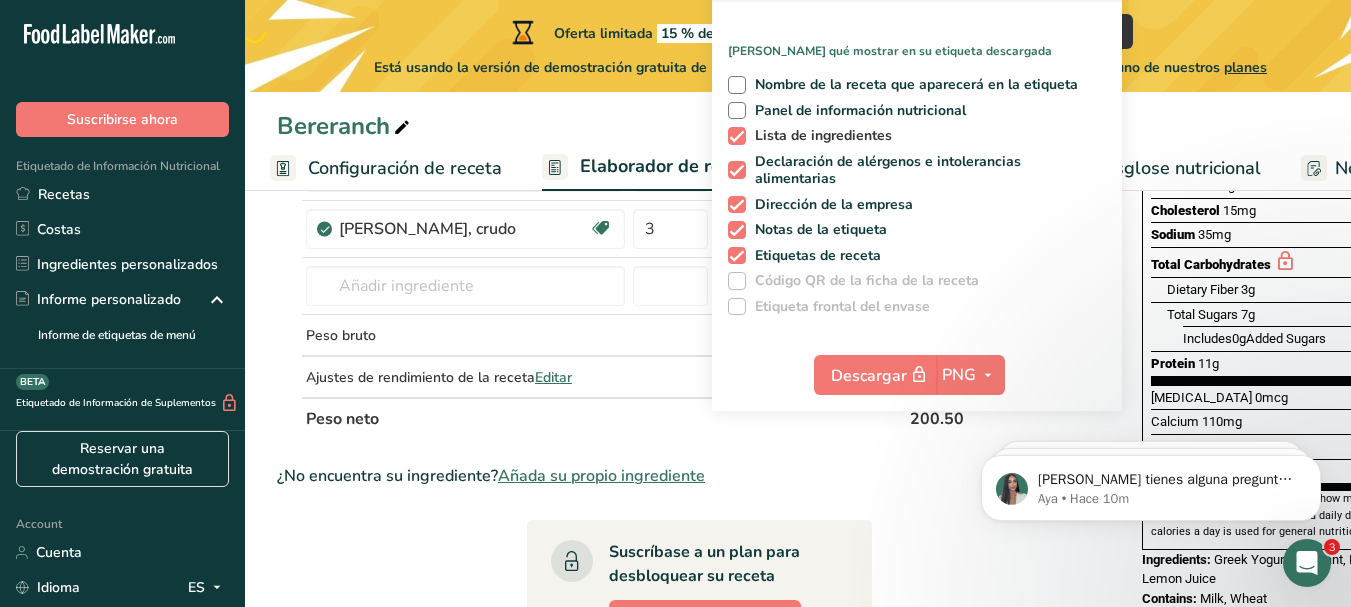 click at bounding box center [737, 136] 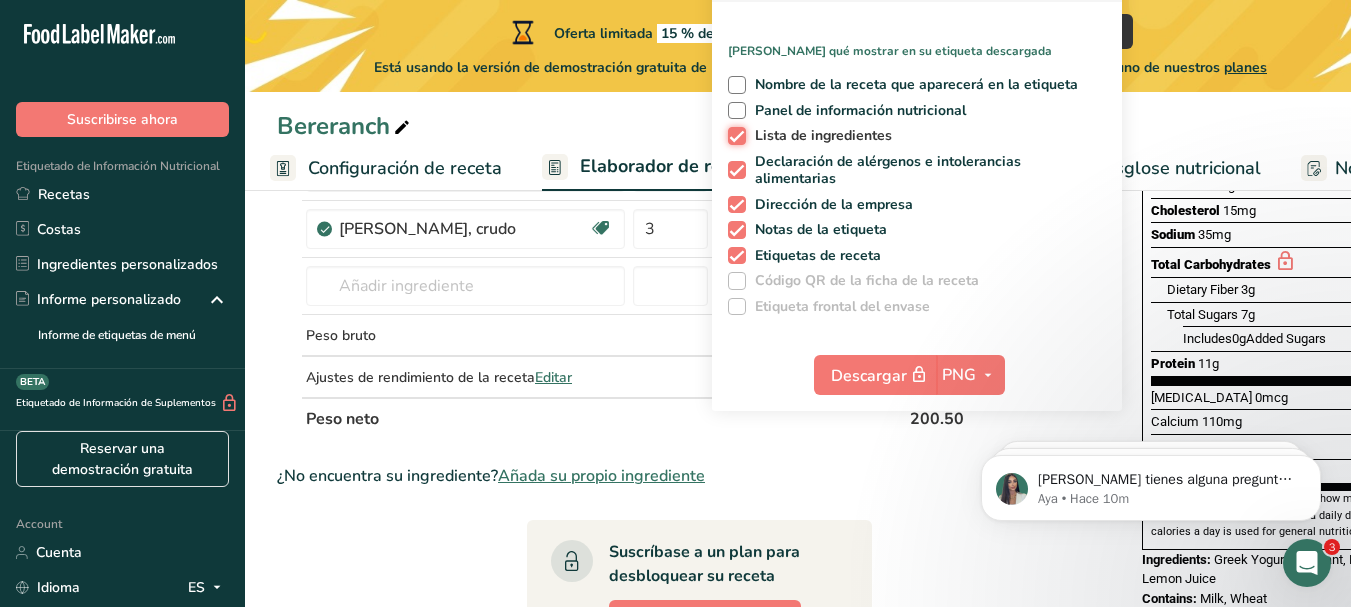 click on "Lista de ingredientes" at bounding box center (734, 135) 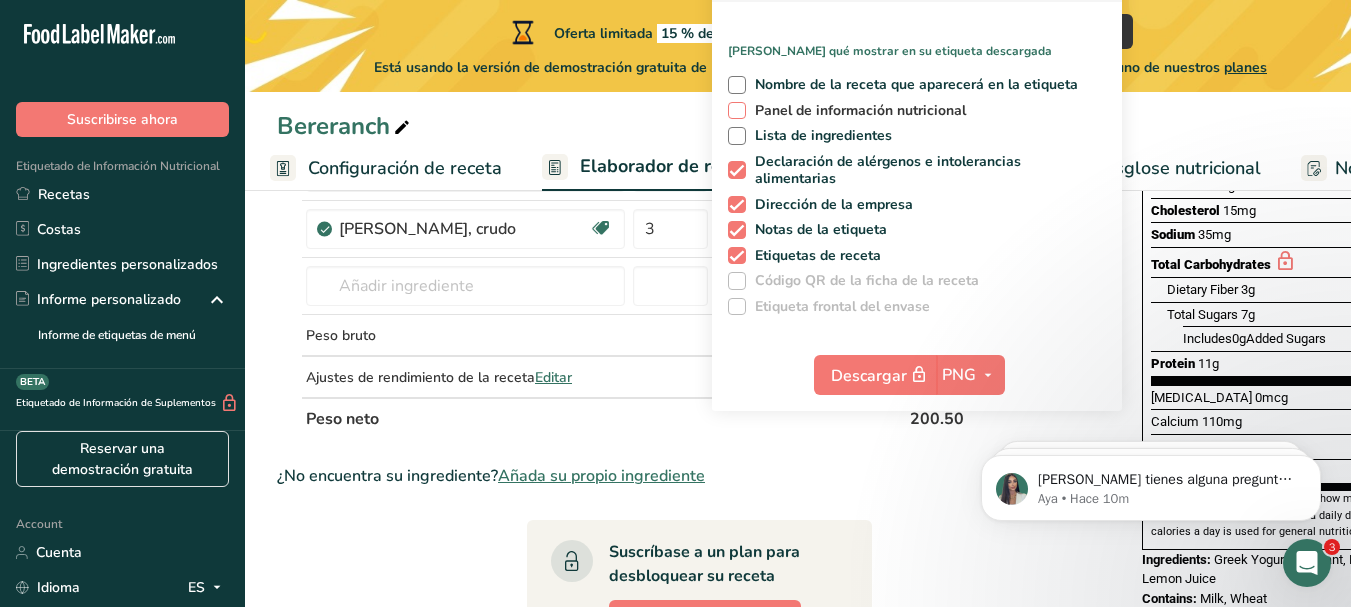 click at bounding box center (737, 111) 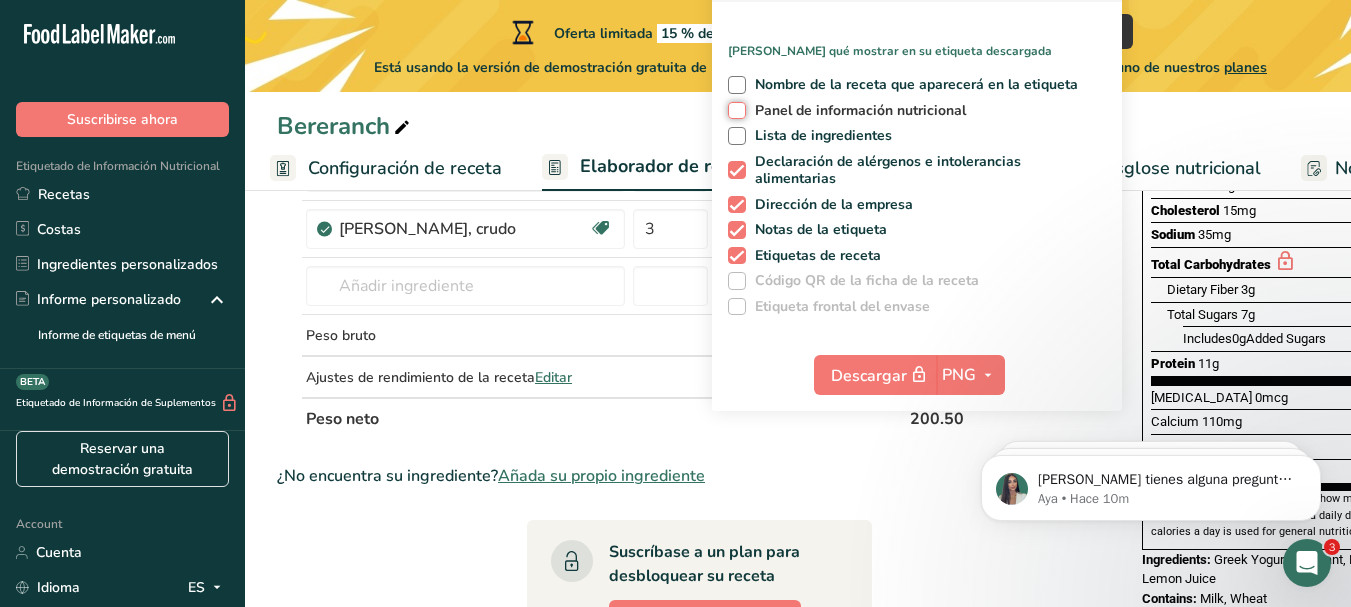 click on "Panel de información nutricional" at bounding box center [734, 110] 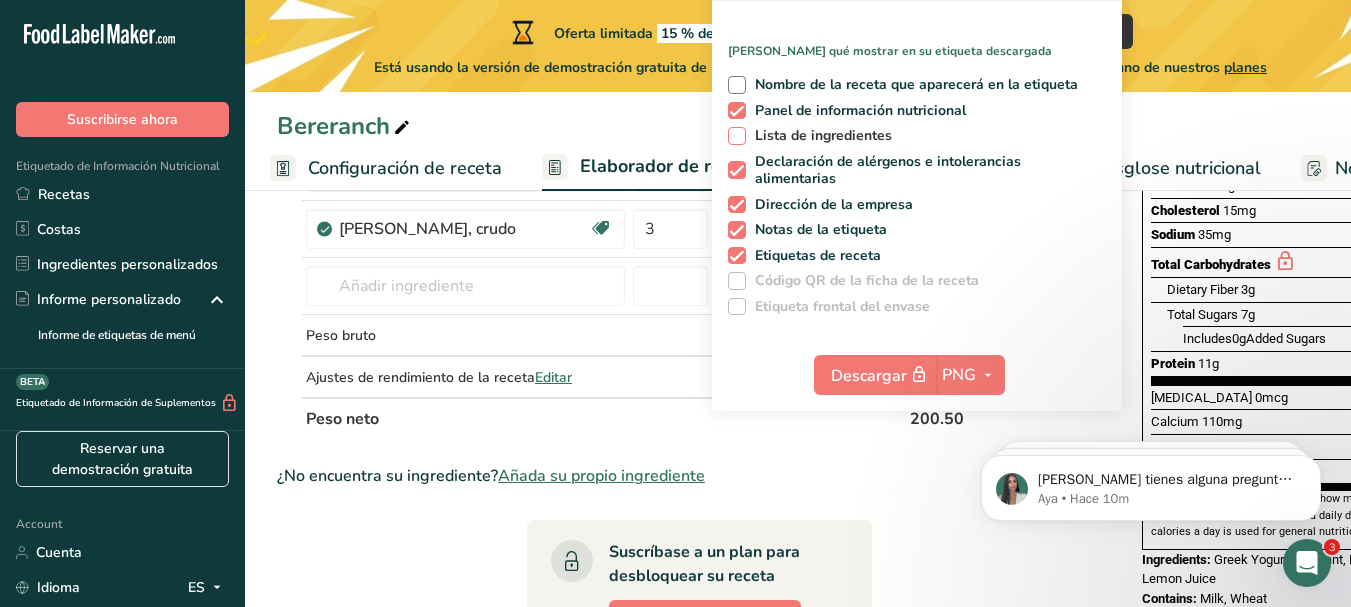 click at bounding box center [737, 136] 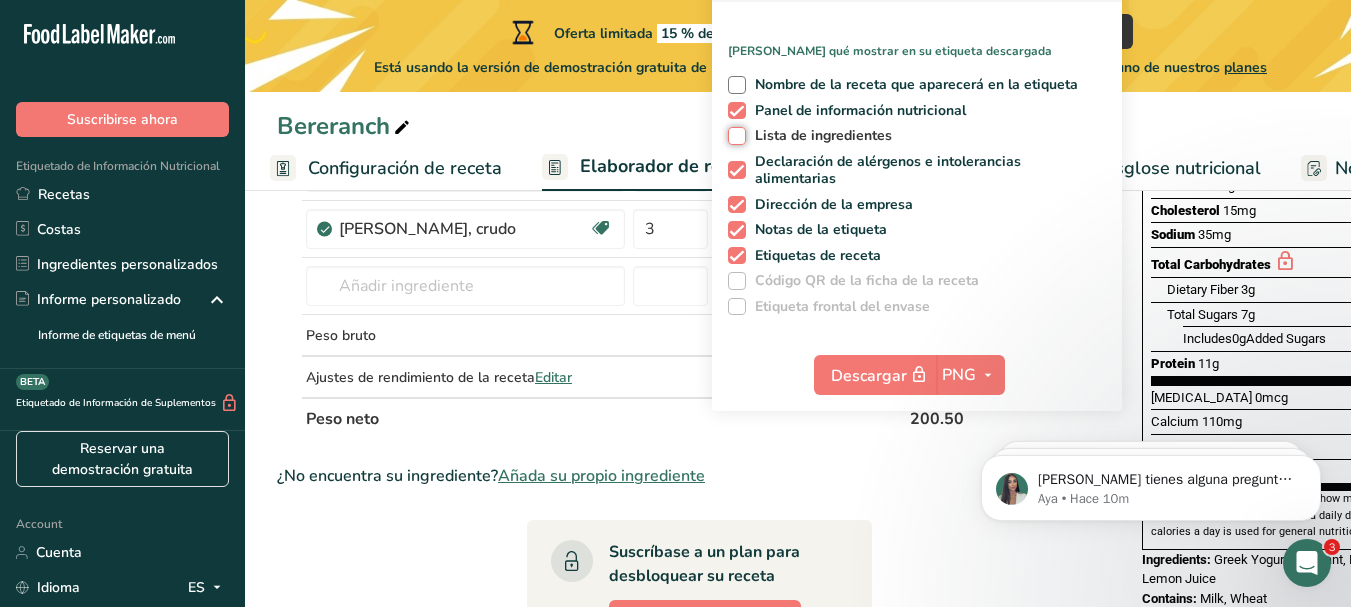 click on "Lista de ingredientes" at bounding box center (734, 135) 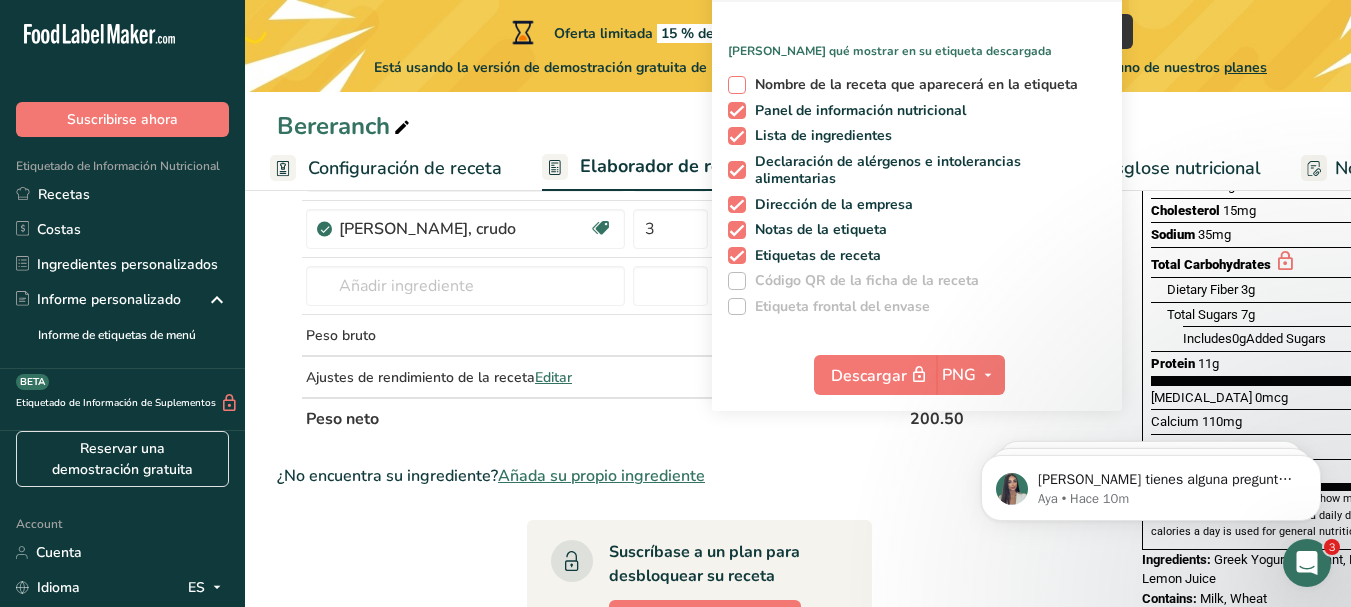 click at bounding box center (737, 85) 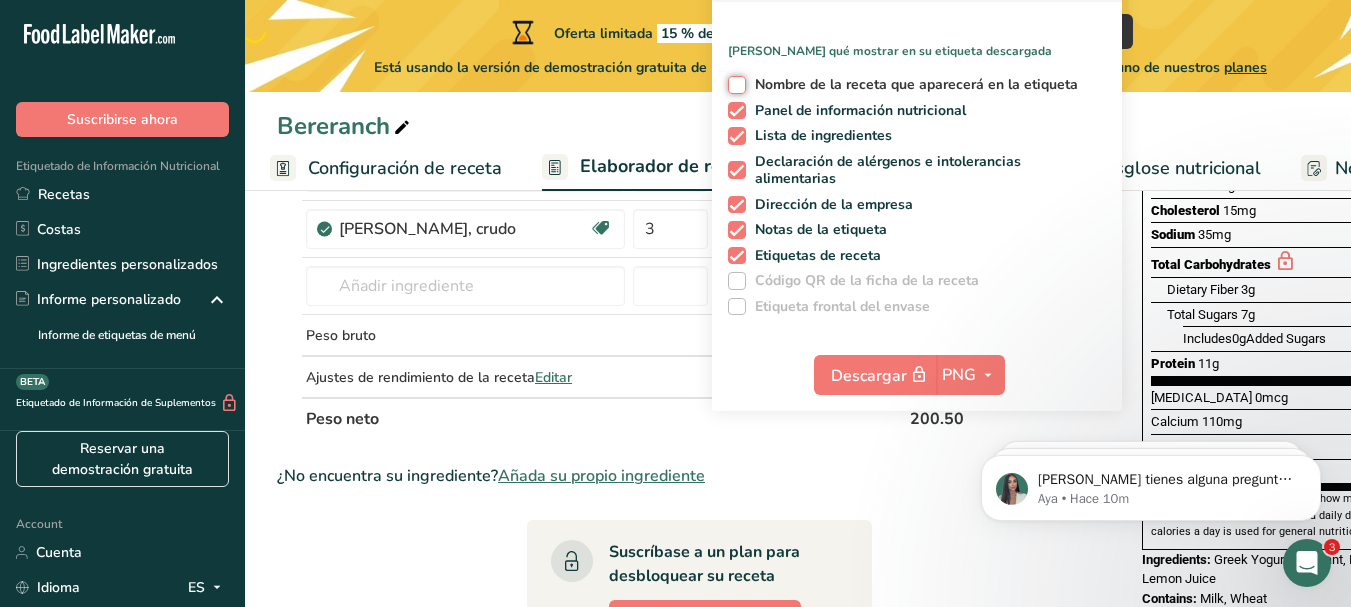 click on "Nombre de la receta que aparecerá en la etiqueta" at bounding box center (734, 84) 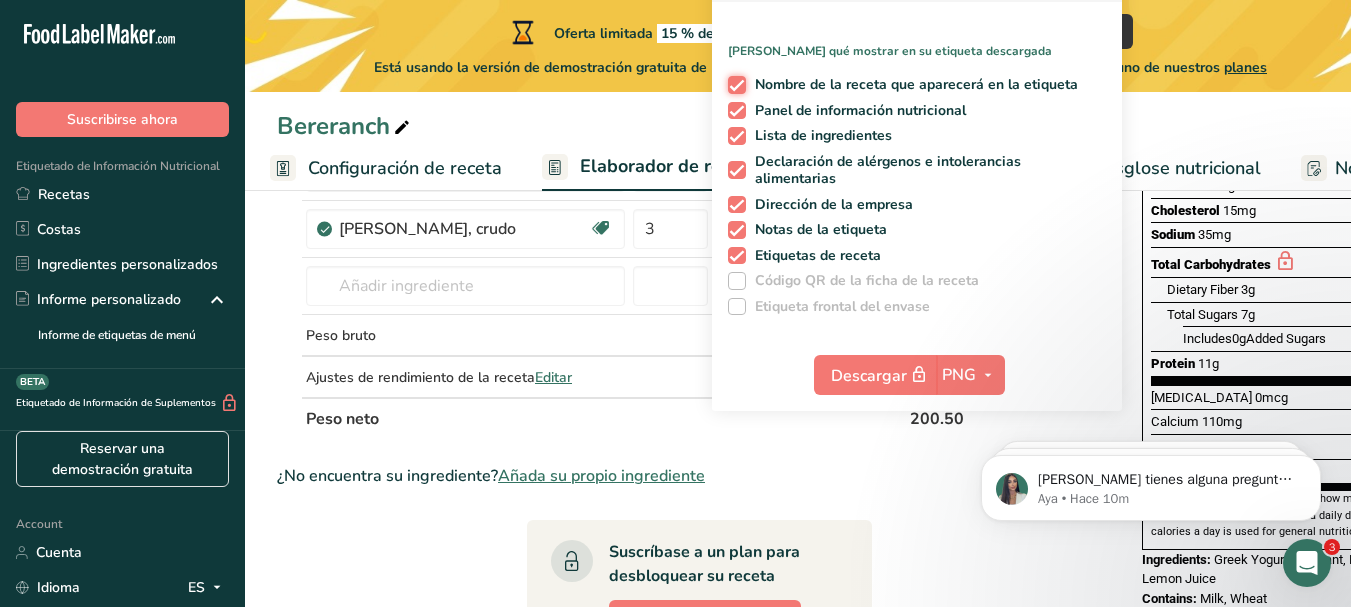 scroll, scrollTop: 0, scrollLeft: 0, axis: both 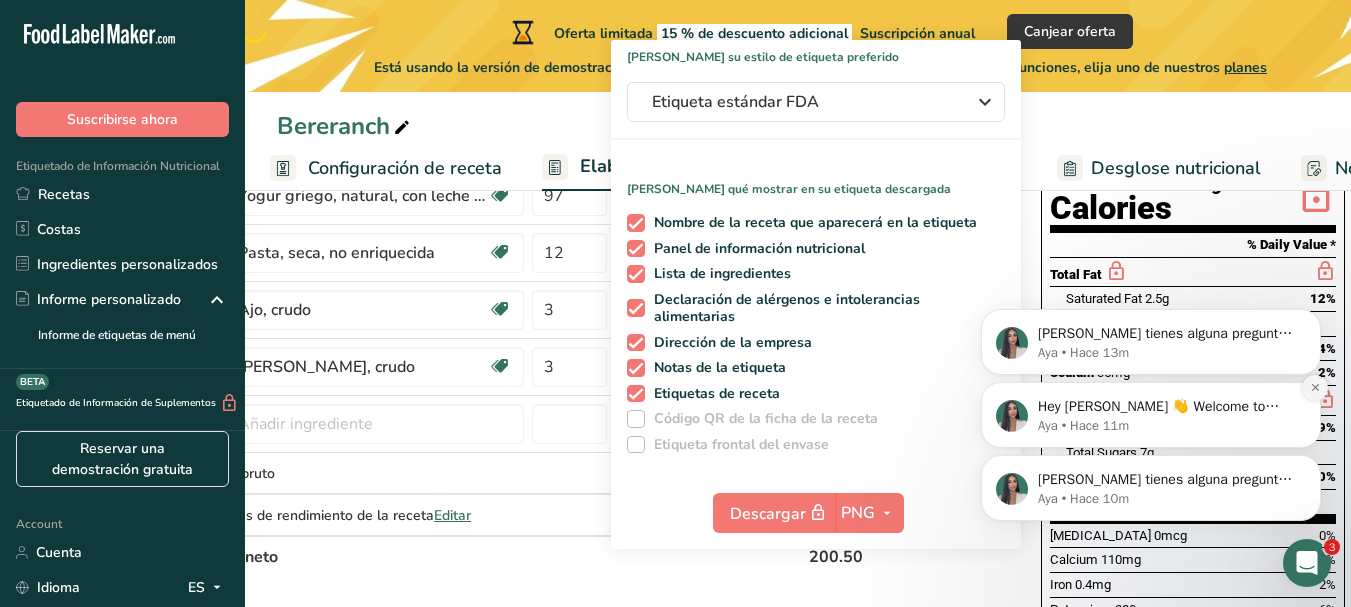 click 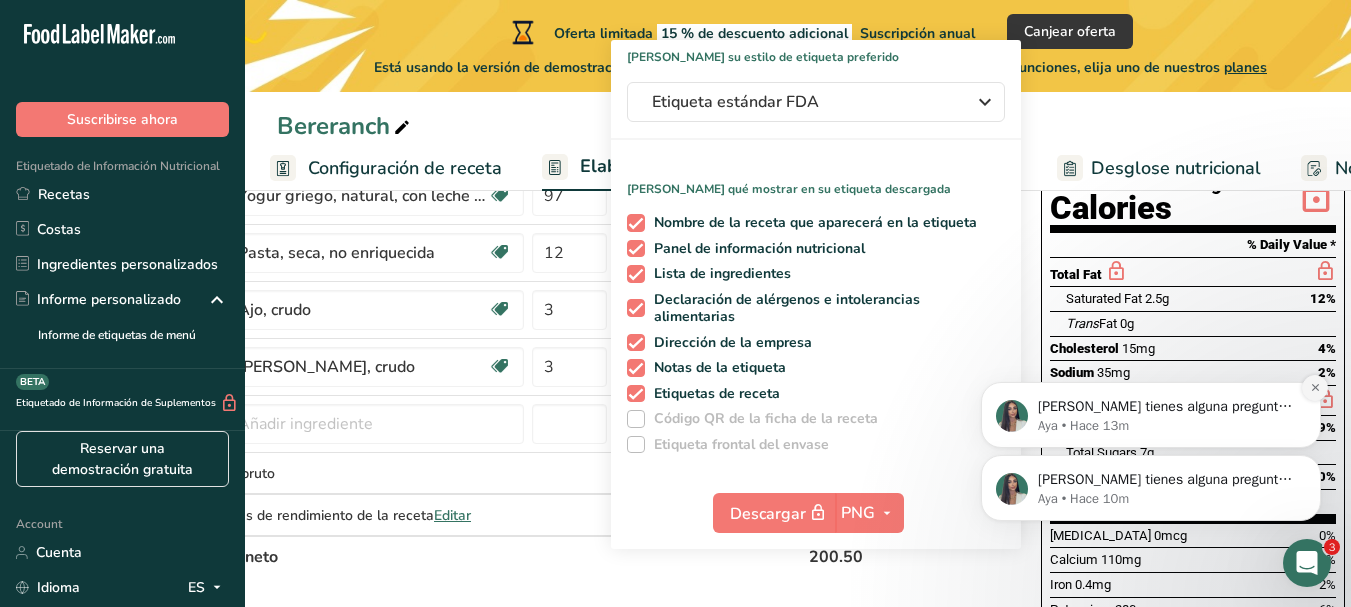drag, startPoint x: 1316, startPoint y: 450, endPoint x: 1316, endPoint y: 384, distance: 66 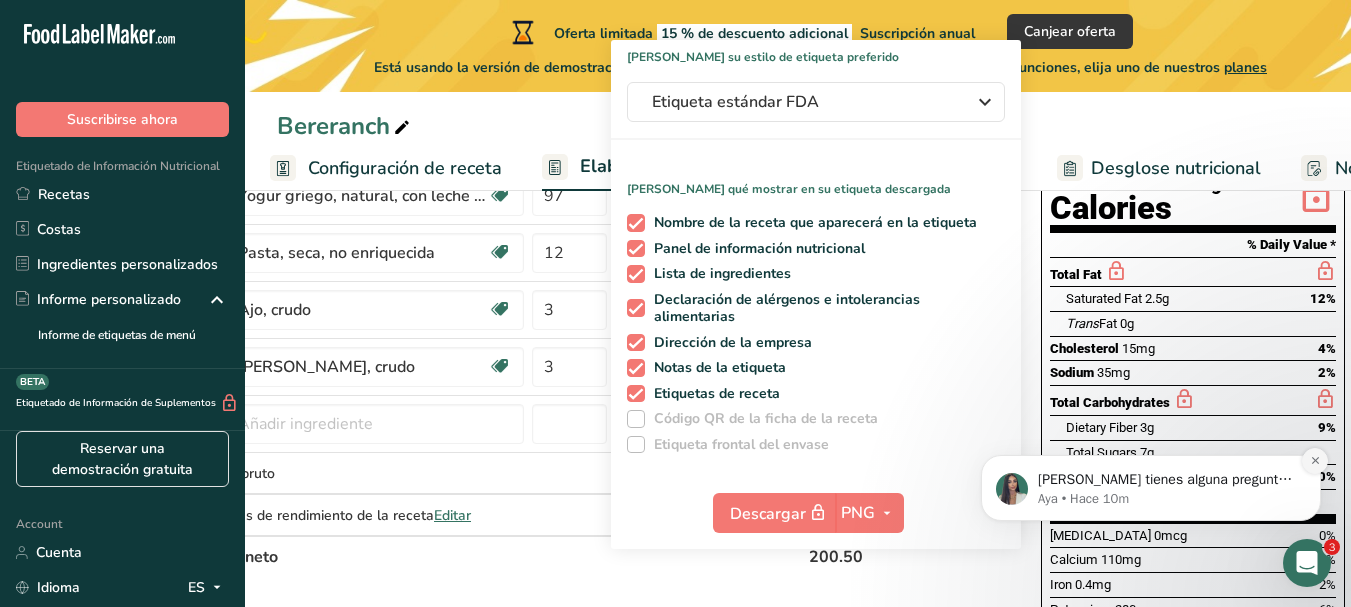 click 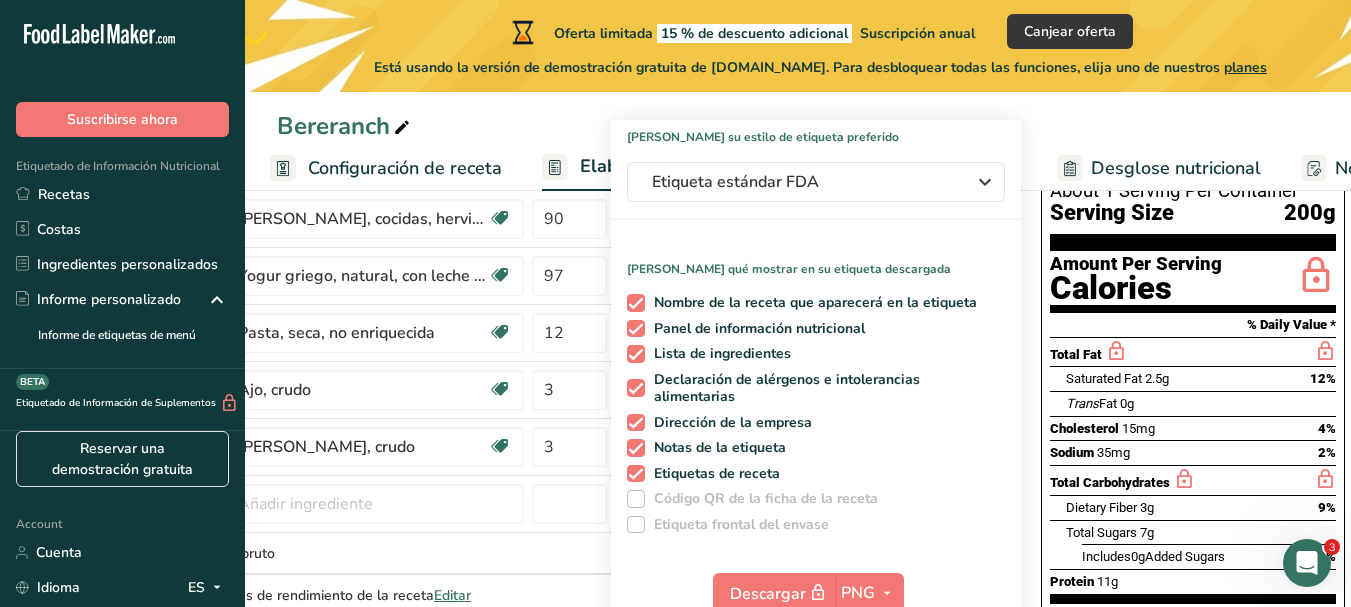 scroll, scrollTop: 120, scrollLeft: 0, axis: vertical 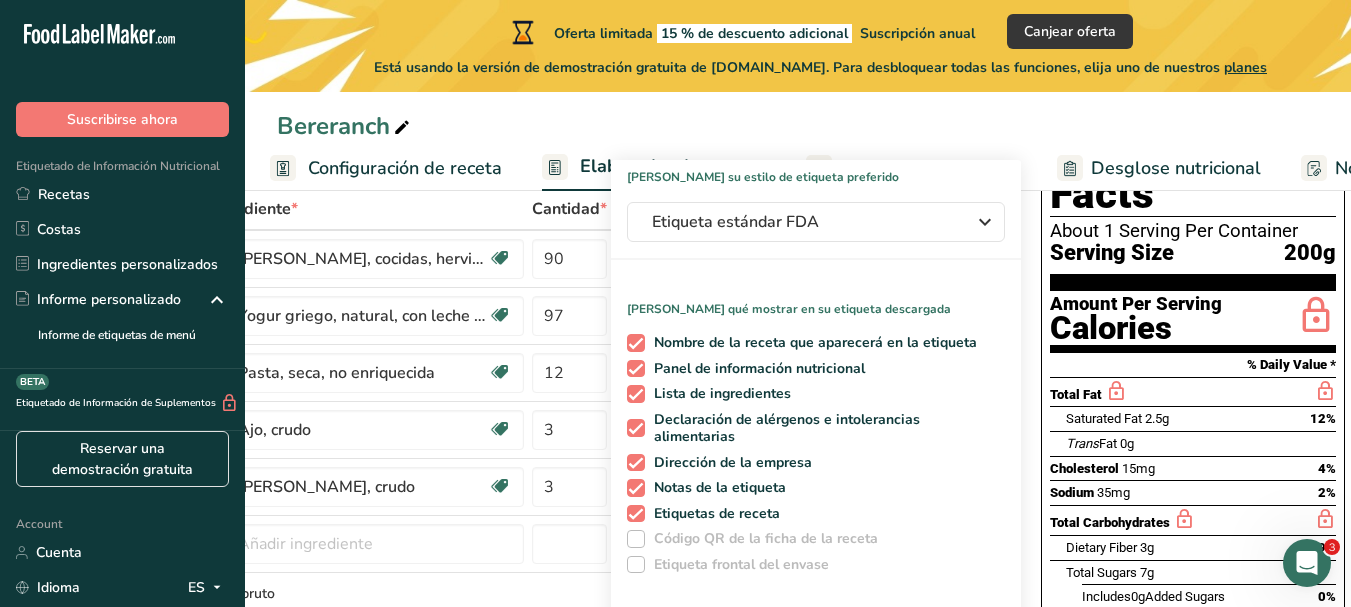 click on "Bereranch" at bounding box center (798, 126) 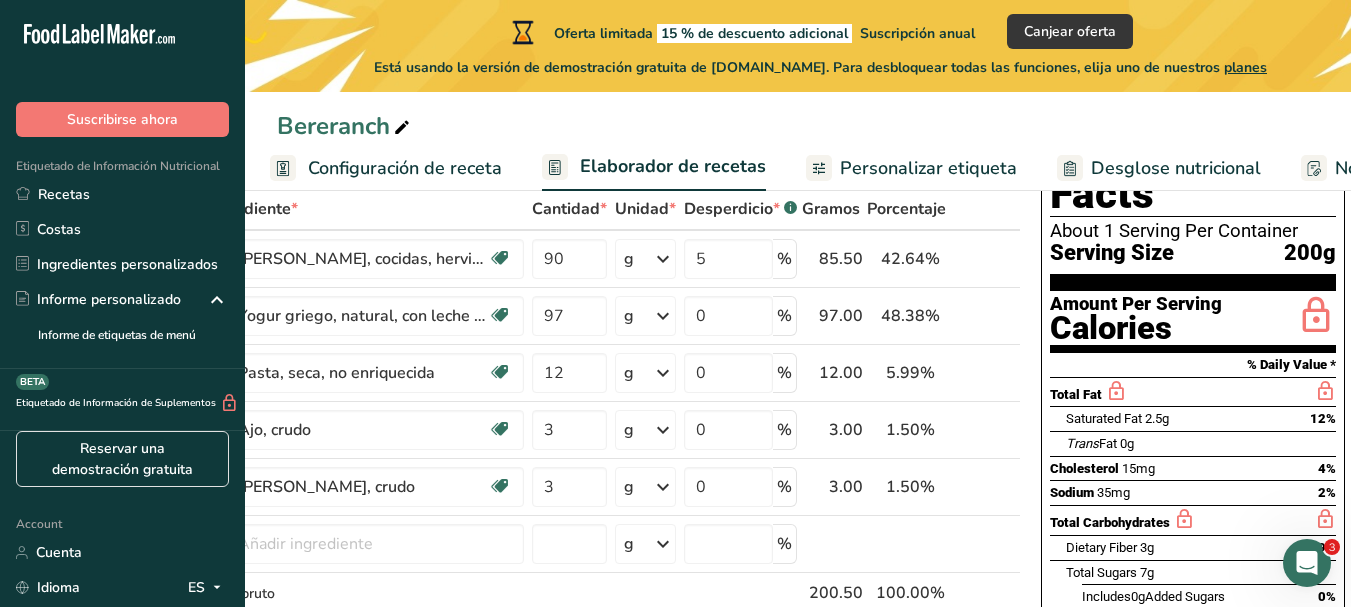 click on "Personalizar etiqueta" at bounding box center [928, 168] 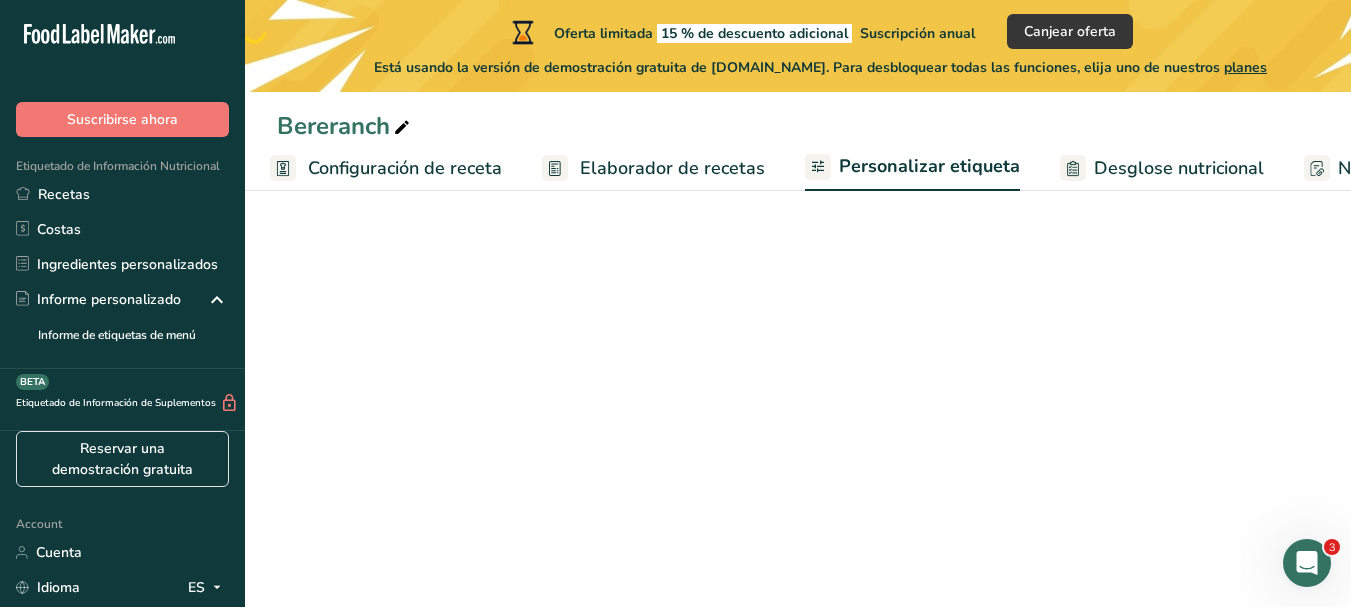 scroll, scrollTop: 0, scrollLeft: 393, axis: horizontal 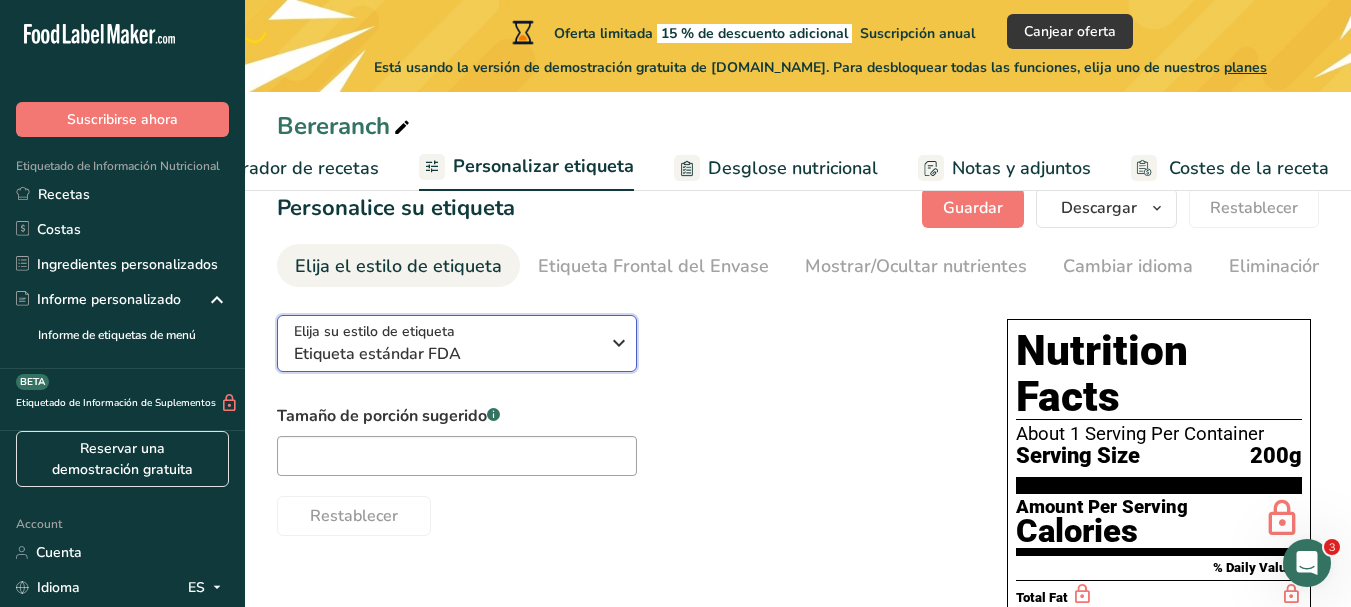 click at bounding box center (619, 343) 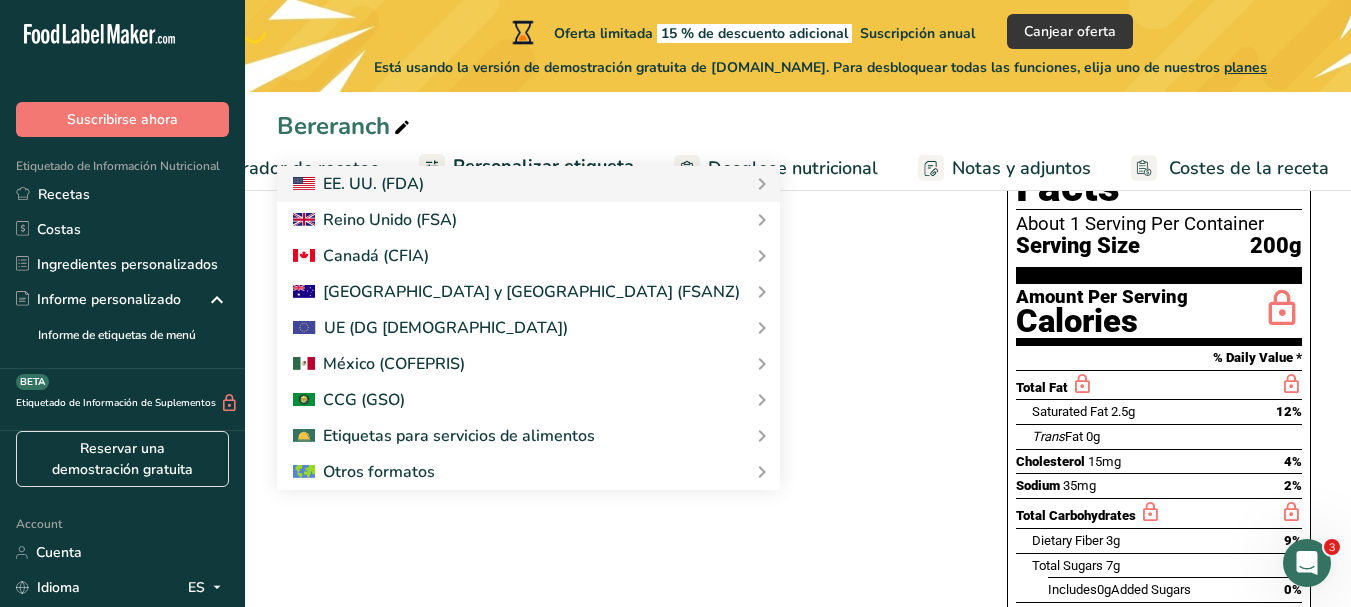 scroll, scrollTop: 252, scrollLeft: 0, axis: vertical 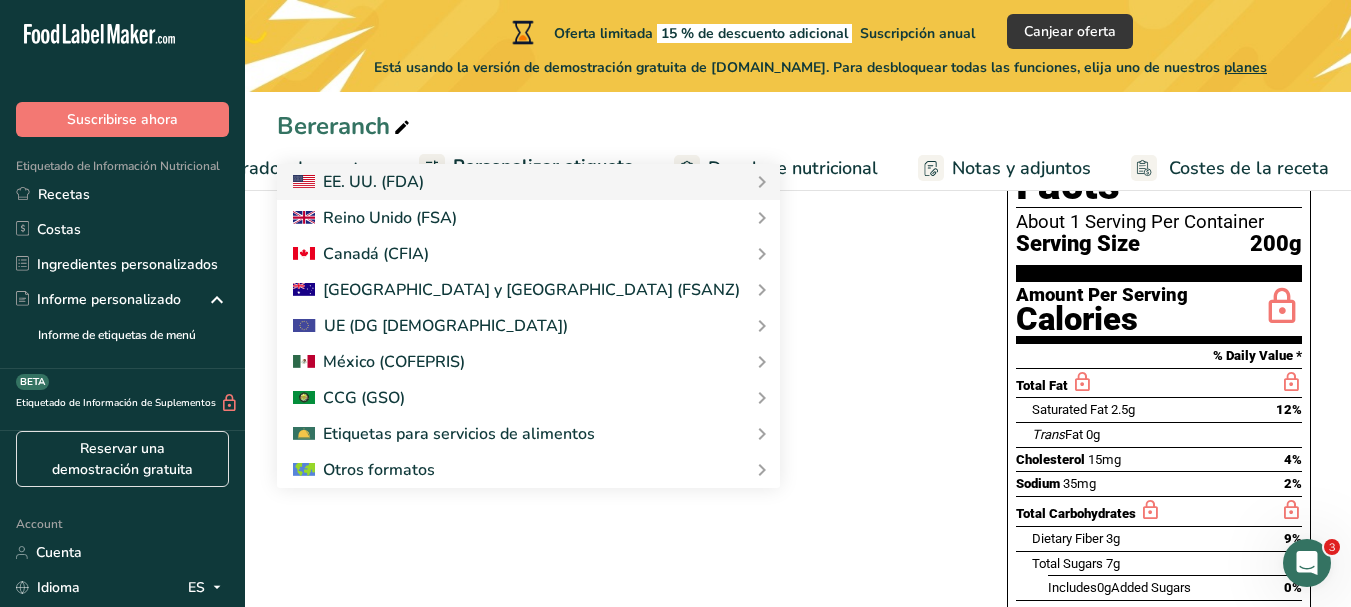 click on "Elija su estilo de etiqueta
Etiqueta estándar FDA
EE. UU. (FDA)
Etiqueta estándar FDA
Etiqueta tabular FDA
Etiqueta lineal FDA
Etiqueta simplificada FDA
Etiqueta FDA de dos columnas (Por porción/Por envase)
Etiqueta FDA de dos columnas (Tal como se vende/Tal como se prepara)
Etiqueta estándar FDA agregada
Etiqueta estándar FDA con micronutrientes listados lado a lado
Reino Unido (FSA)
Etiqueta obligatoria del Reino Unido "Parte trasera del envase"
Etiqueta de semáforo del Reino Unido "Parte frontal del envase"
Canadá (CFIA)" at bounding box center [798, 482] 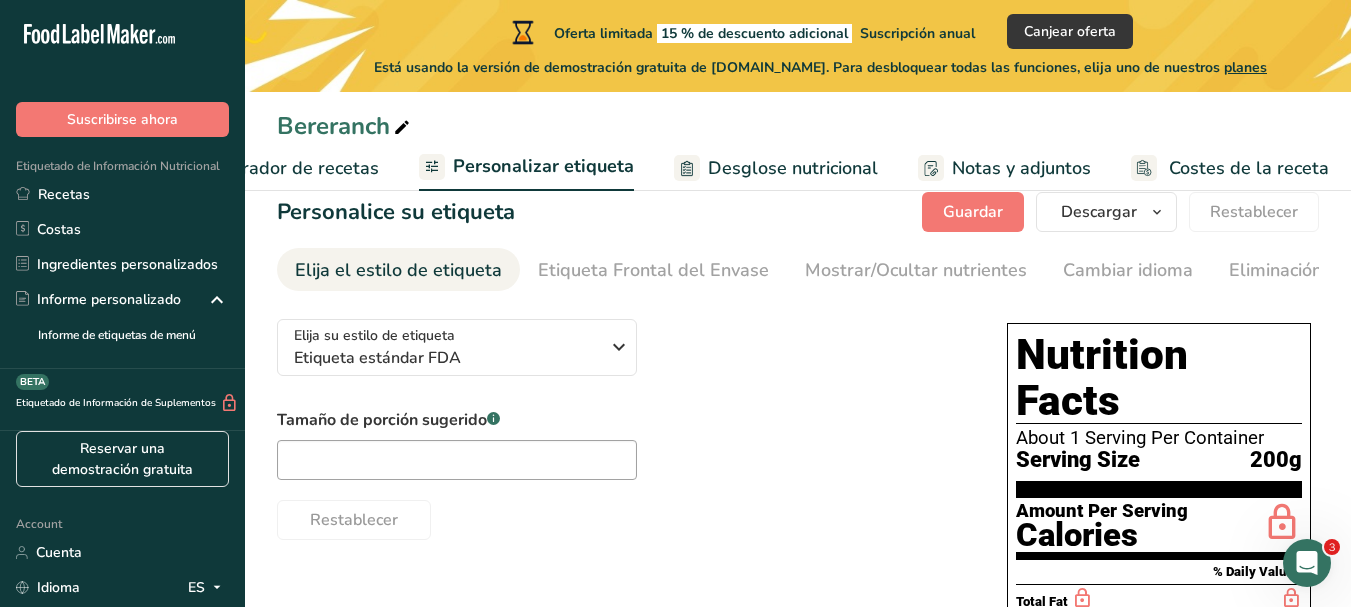 scroll, scrollTop: 0, scrollLeft: 0, axis: both 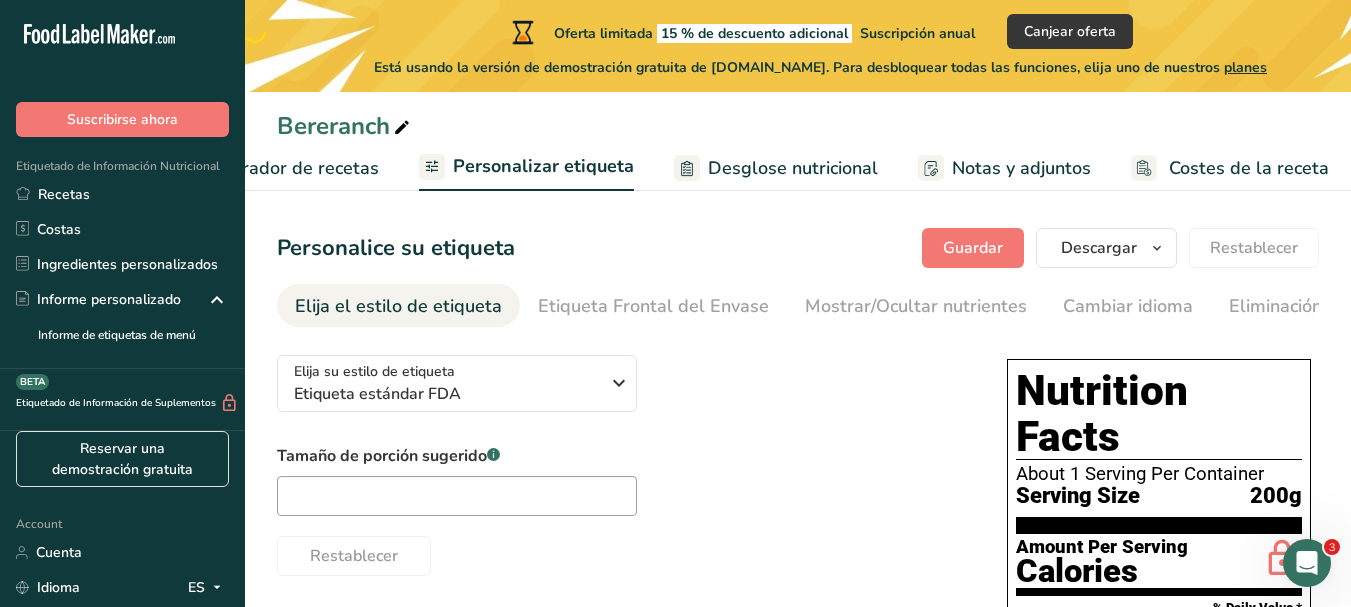 click on "Elaborador de recetas" at bounding box center [286, 168] 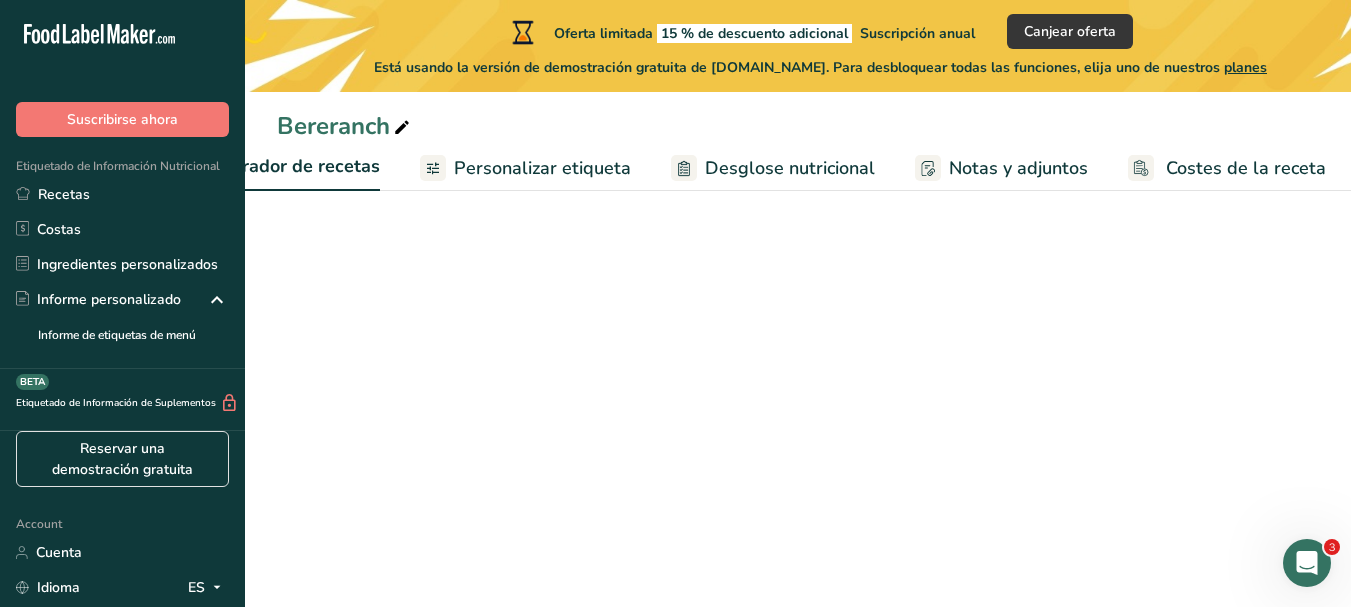 scroll, scrollTop: 0, scrollLeft: 278, axis: horizontal 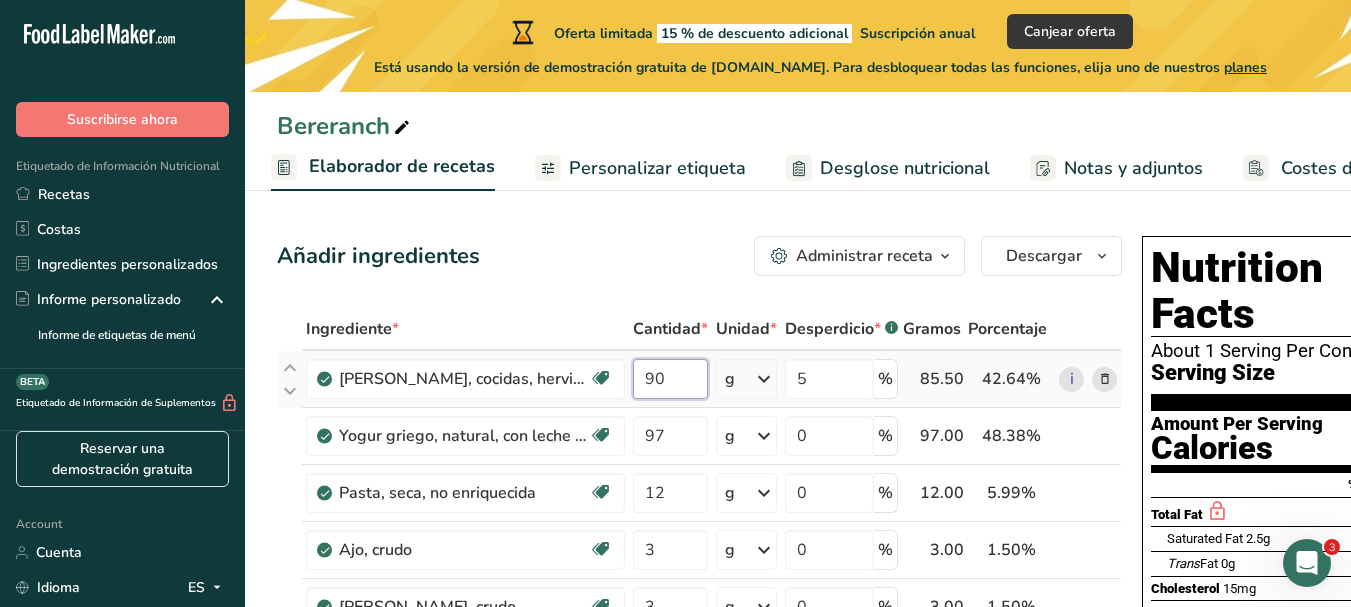 click on "90" at bounding box center (670, 379) 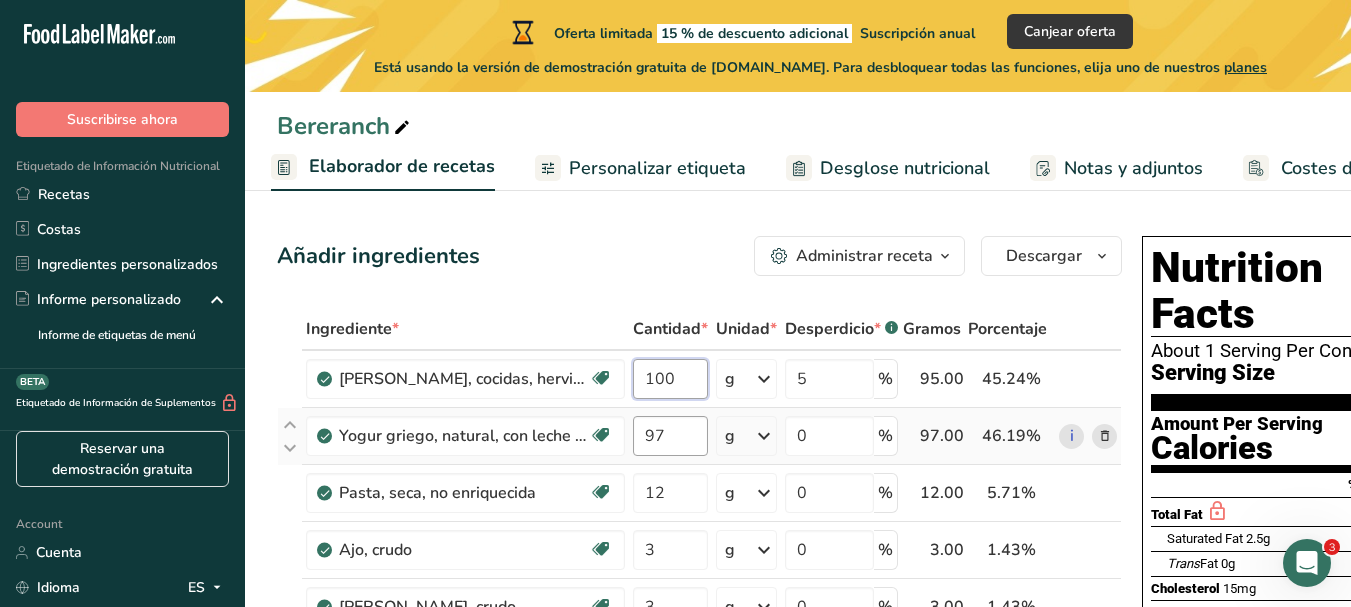 type on "100" 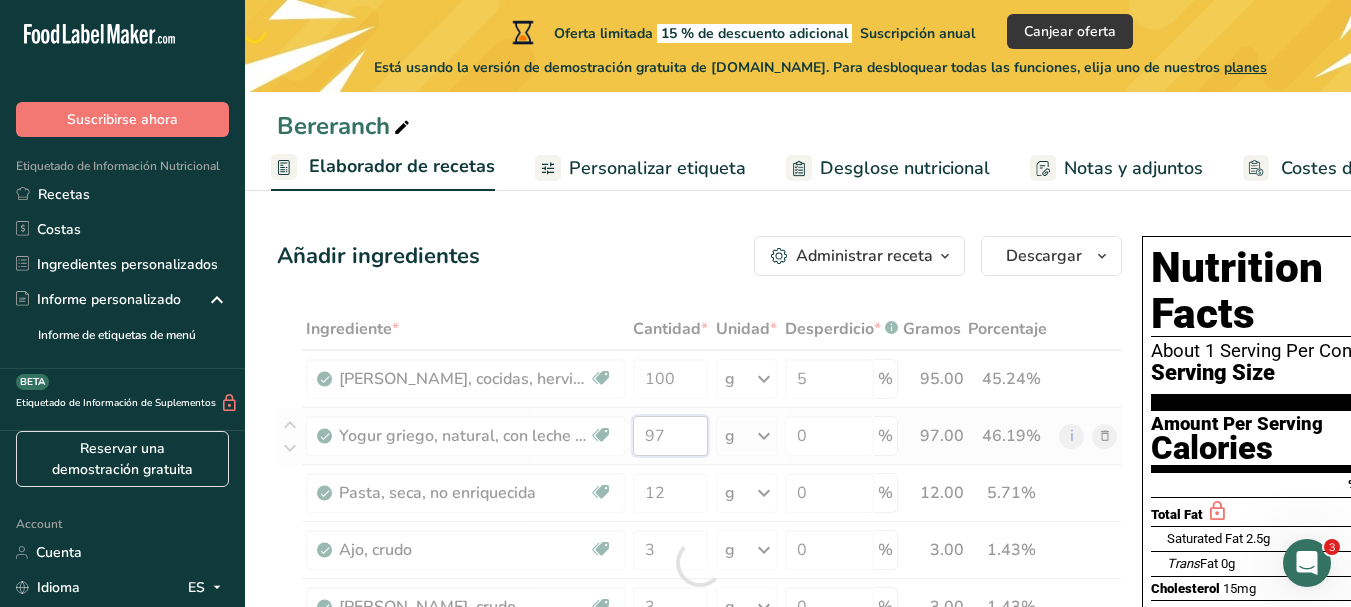 click on "Ingrediente *
Cantidad *
Unidad *
Desperdicio *   .a-a{fill:#347362;}.b-a{fill:#fff;}          Gramos
Porcentaje
Berenjenas, cocidas, hervidas, escurridas, sin sal
Fuente de antioxidantes
Libre de lácteos
Libre de gluten
Vegano
Vegetariano
Libre de soja
100
g
Porciones
1 cup (1" cubes)
Unidades de peso
g
kg
mg
Ver más
Unidades de volumen
litro
Las unidades de volumen requieren una conversión de densidad. Si conoce la densidad de su ingrediente, introdúzcala a continuación. De lo contrario, haga clic en "RIA", nuestra asistente regulatoria de IA, quien podrá ayudarle.
lb/pie³" at bounding box center (699, 563) 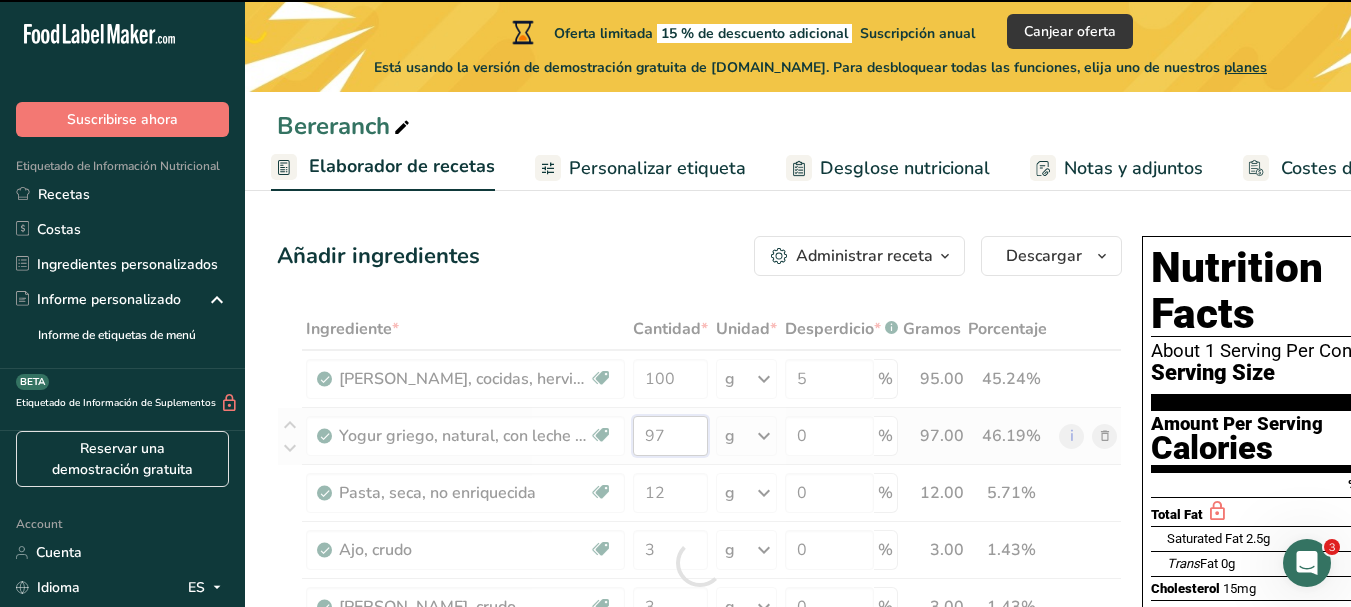 type on "9" 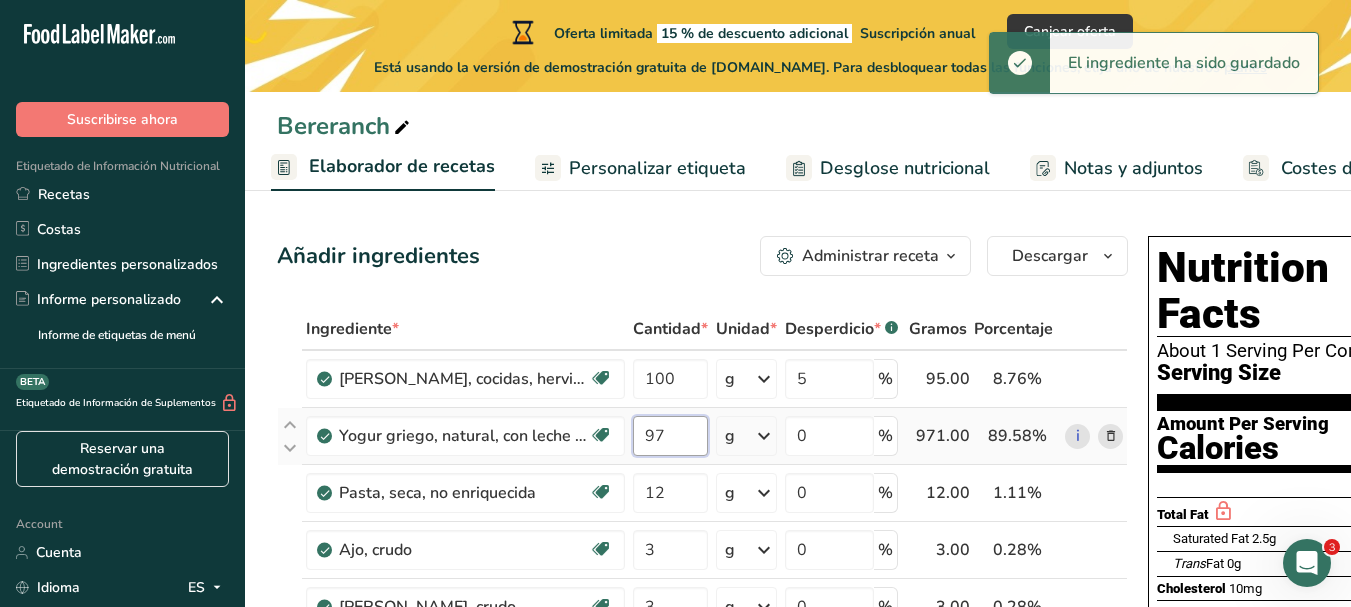 type on "9" 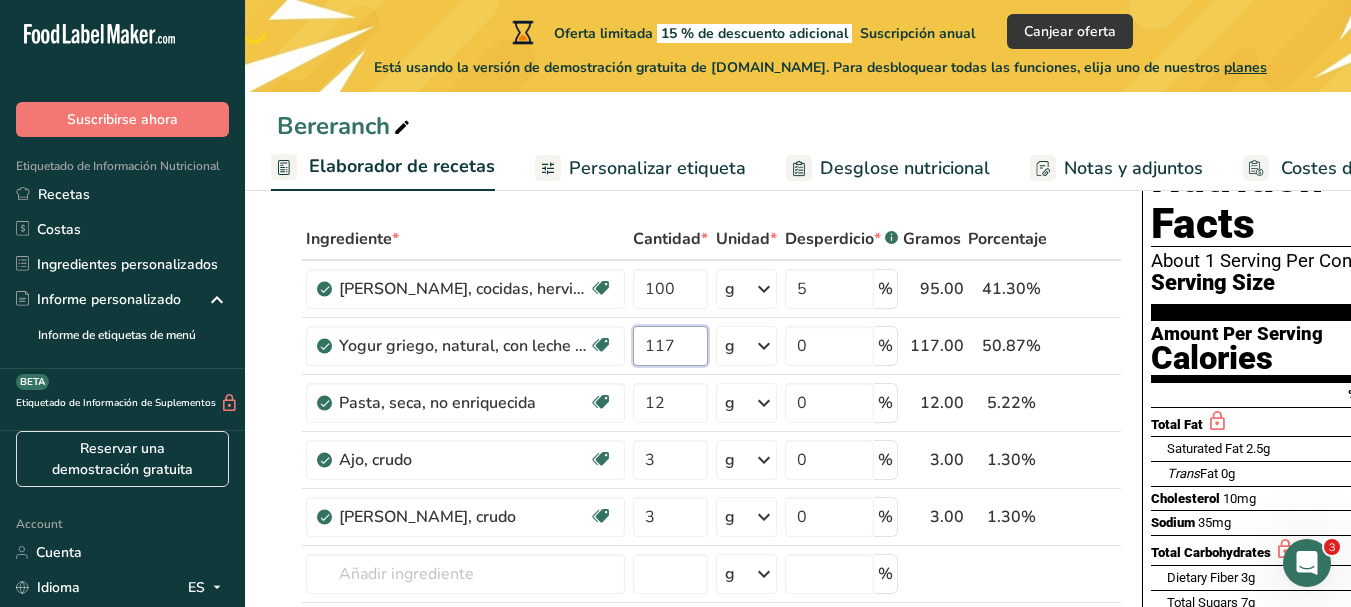 scroll, scrollTop: 76, scrollLeft: 0, axis: vertical 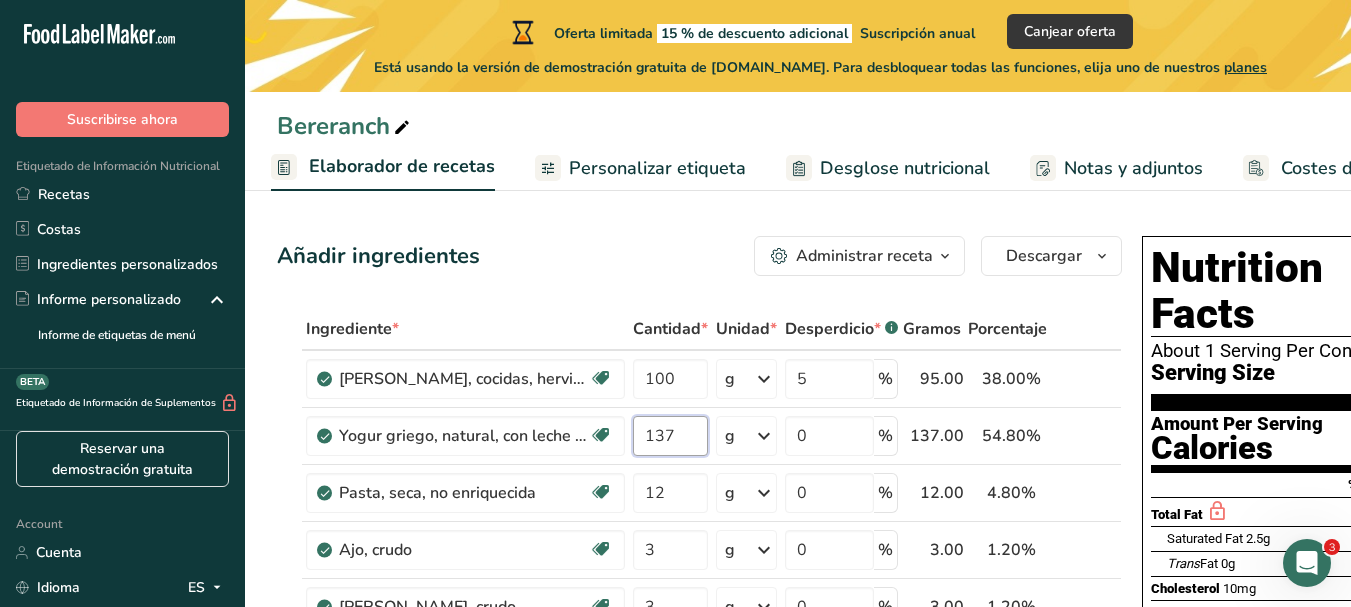type on "137" 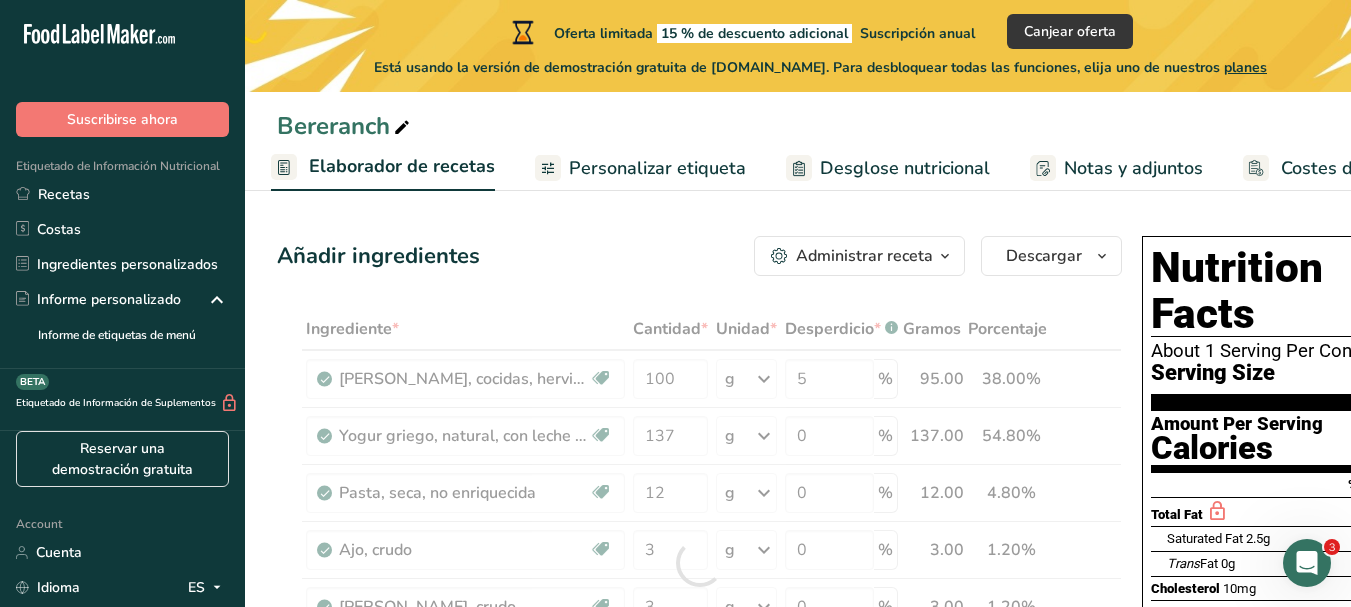 click on "Personalizar etiqueta" at bounding box center [657, 168] 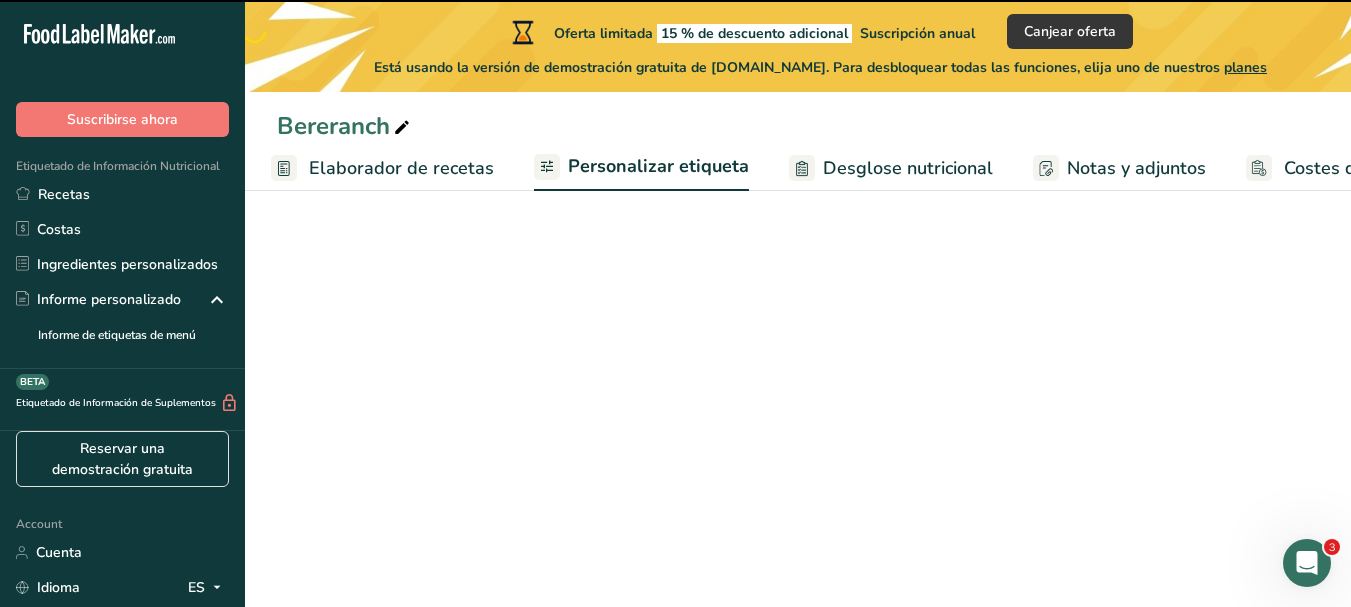 scroll, scrollTop: 0, scrollLeft: 393, axis: horizontal 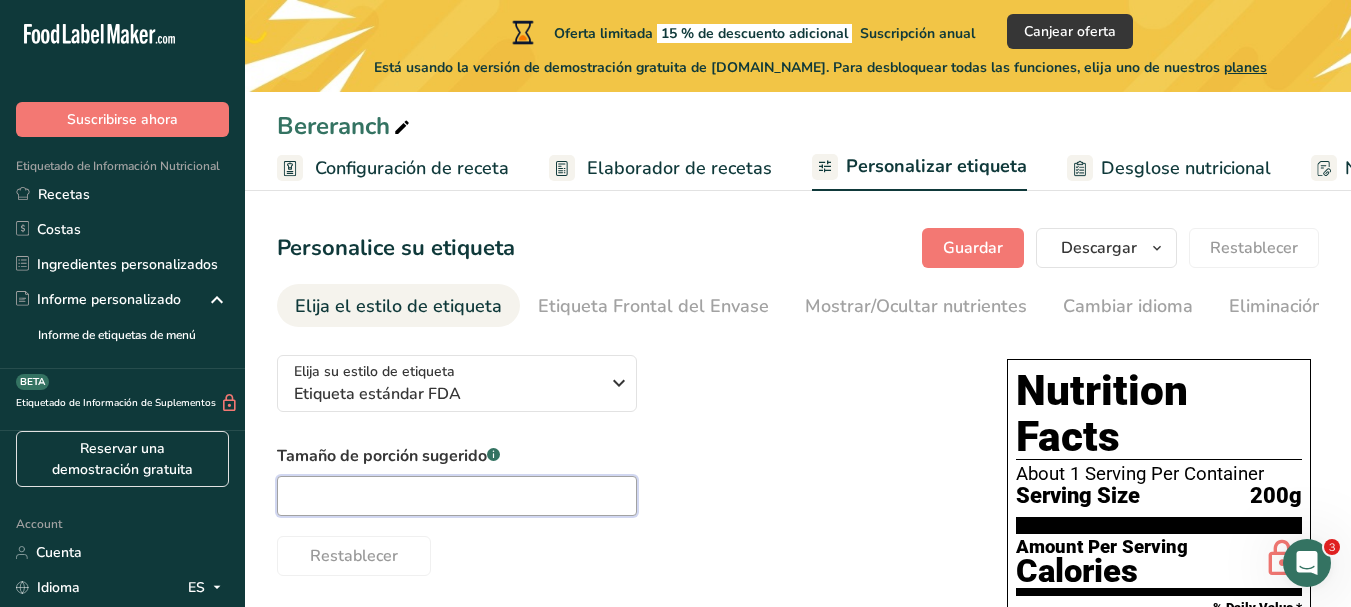 click at bounding box center (457, 496) 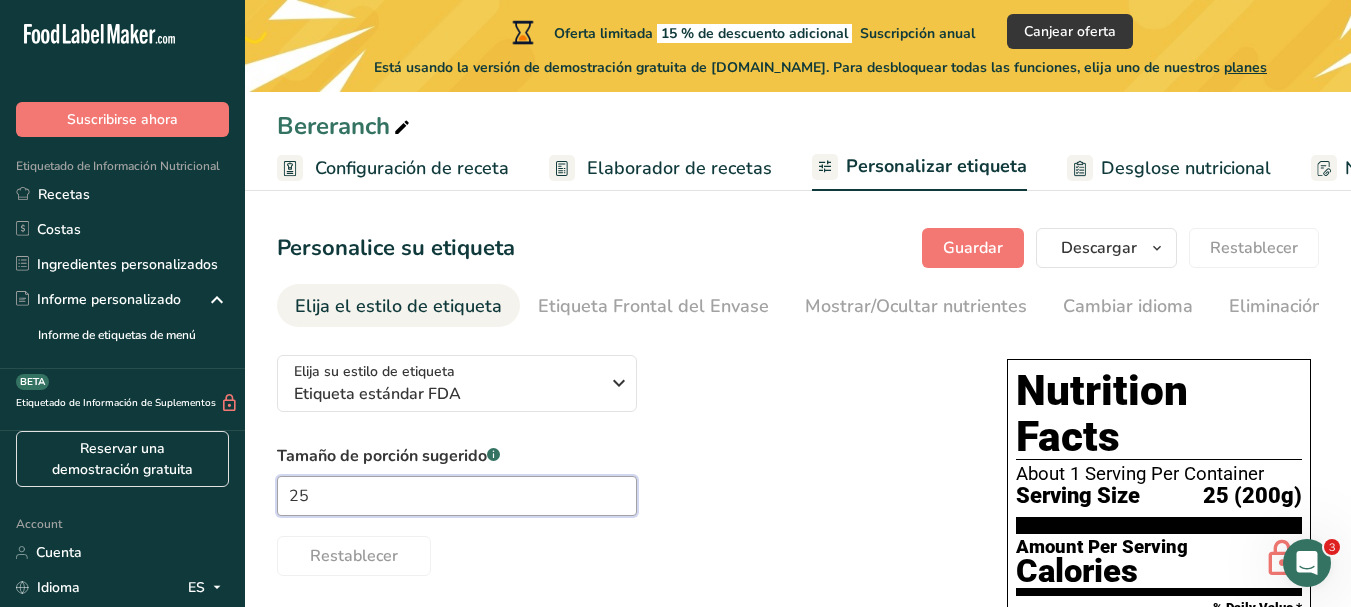 type on "2" 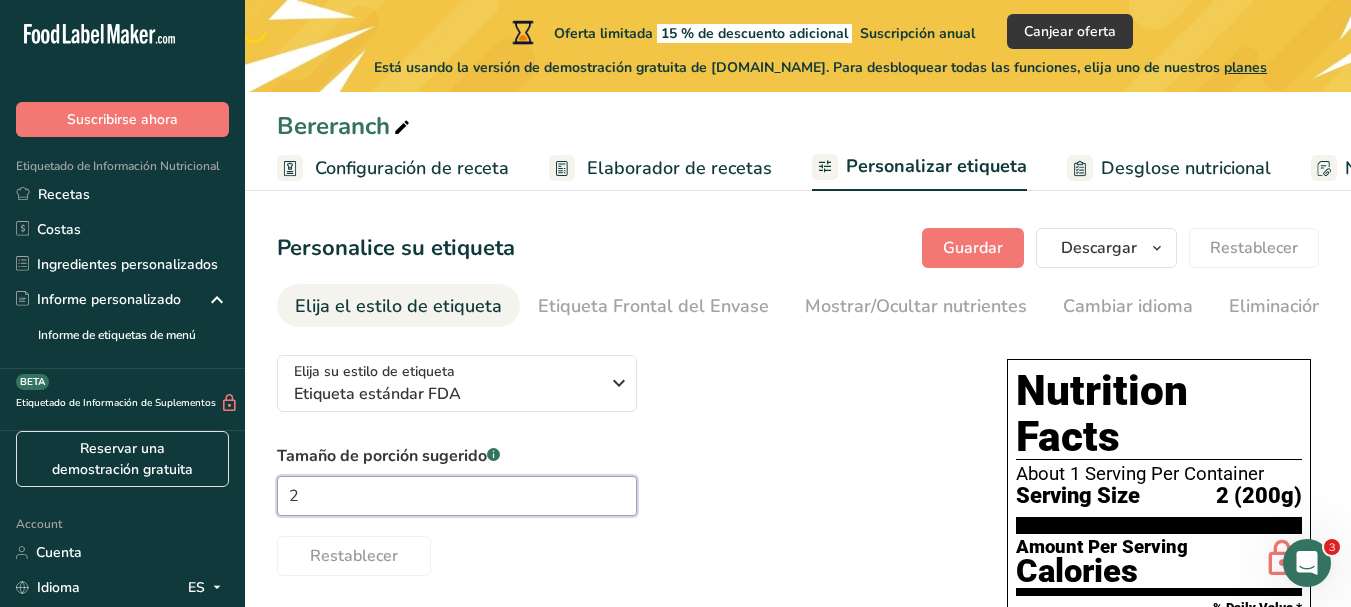 type 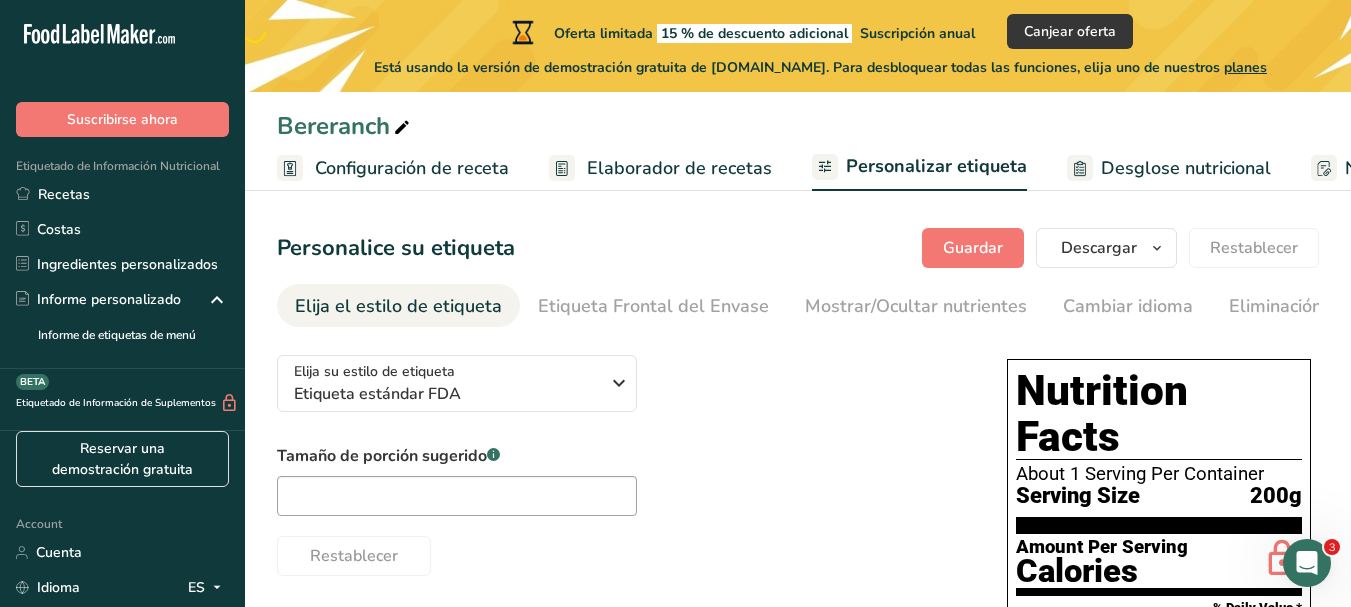 click on "Elija el estilo de etiqueta" at bounding box center (398, 306) 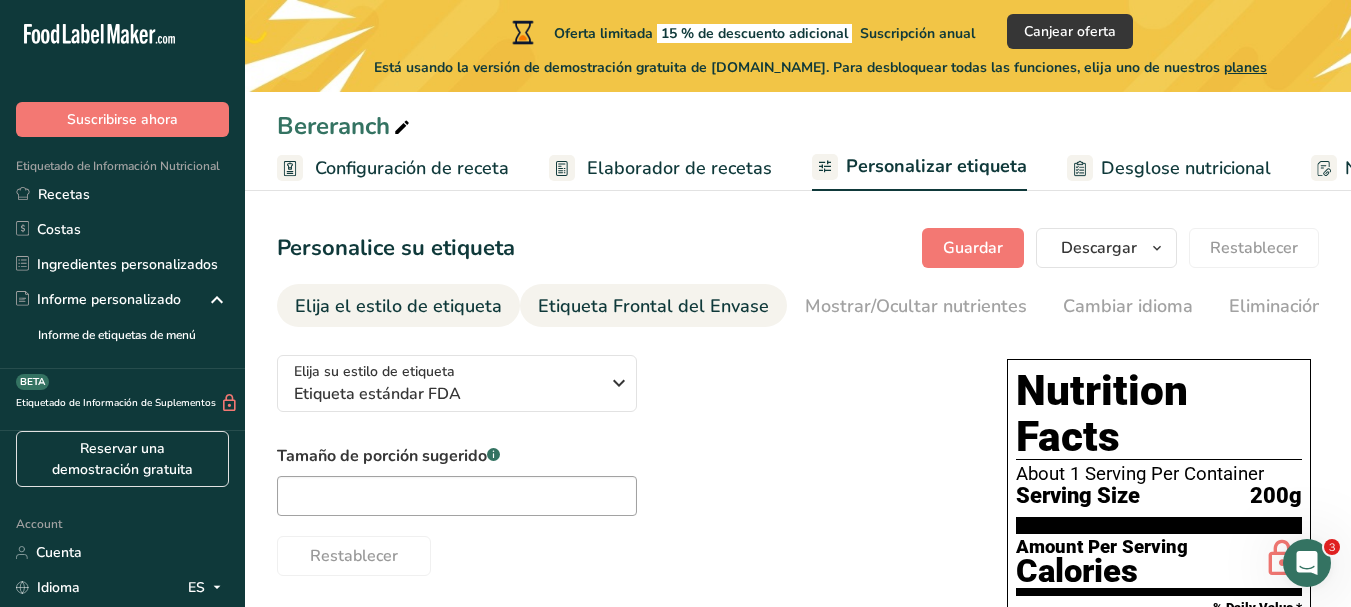 click on "Etiqueta Frontal del Envase" at bounding box center [653, 306] 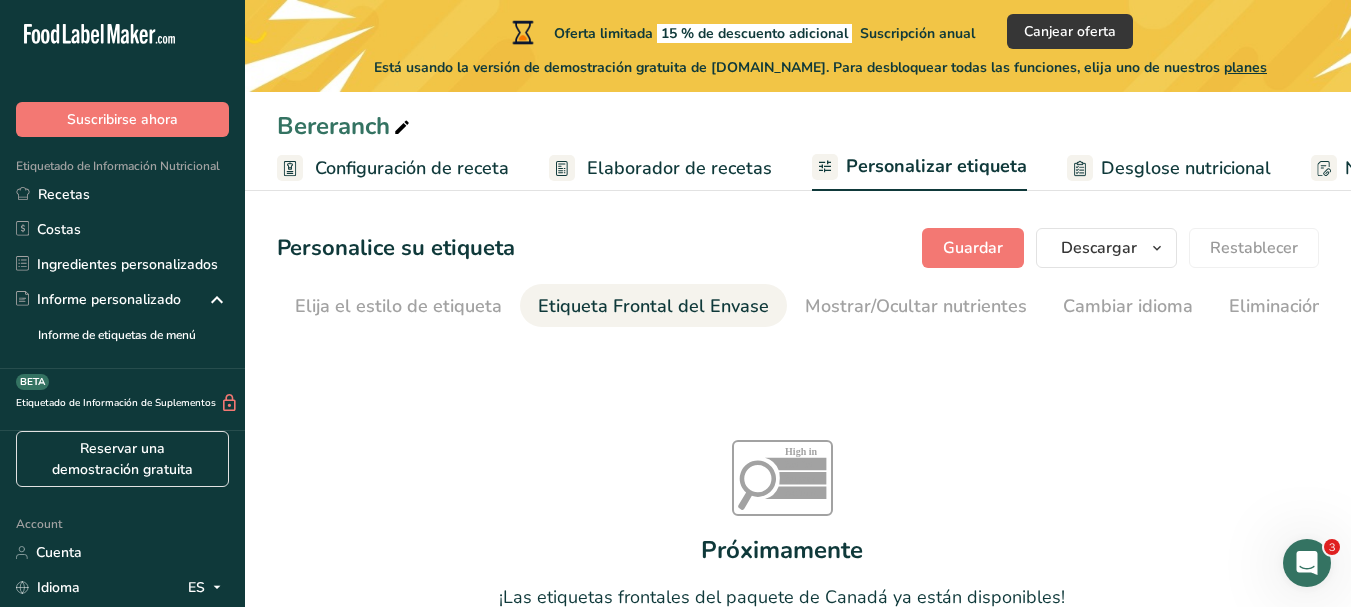 scroll, scrollTop: 0, scrollLeft: 238, axis: horizontal 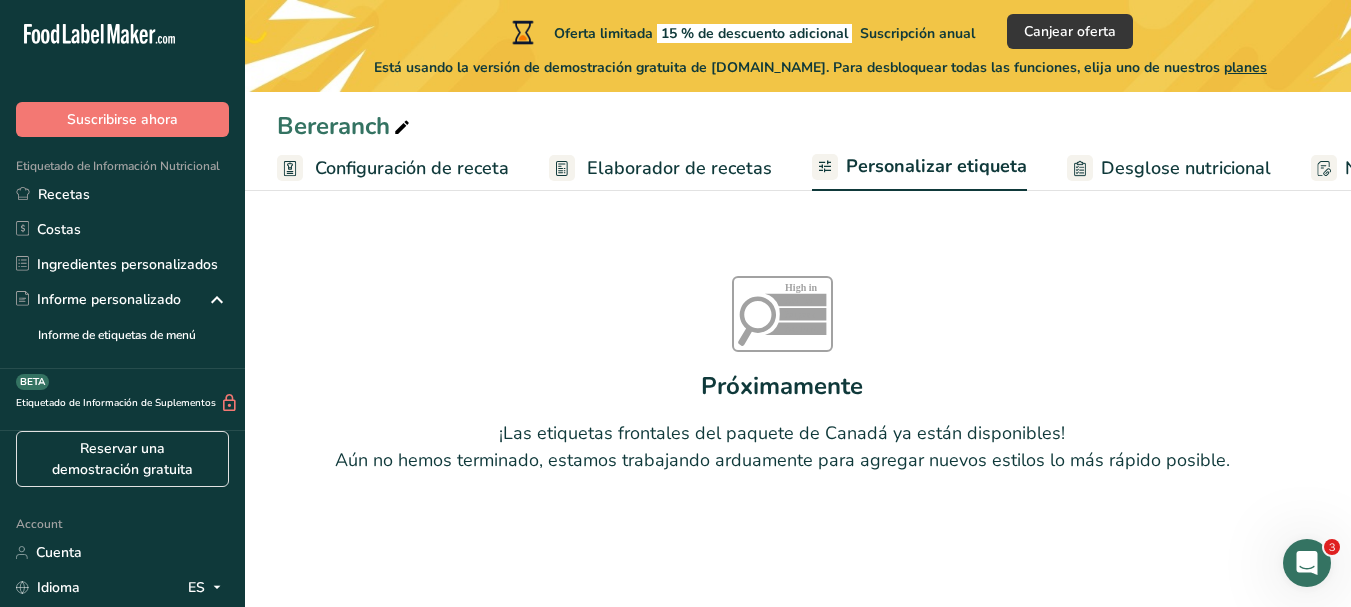 click on "Configuración de receta" at bounding box center (412, 168) 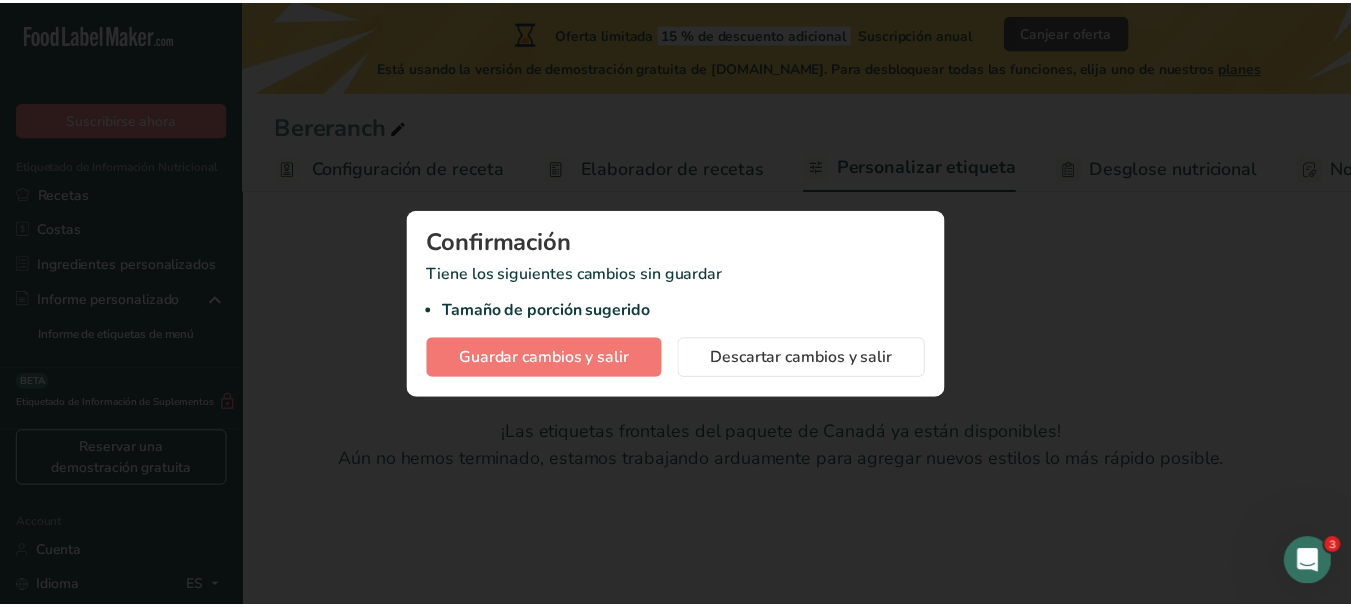 scroll, scrollTop: 0, scrollLeft: 7, axis: horizontal 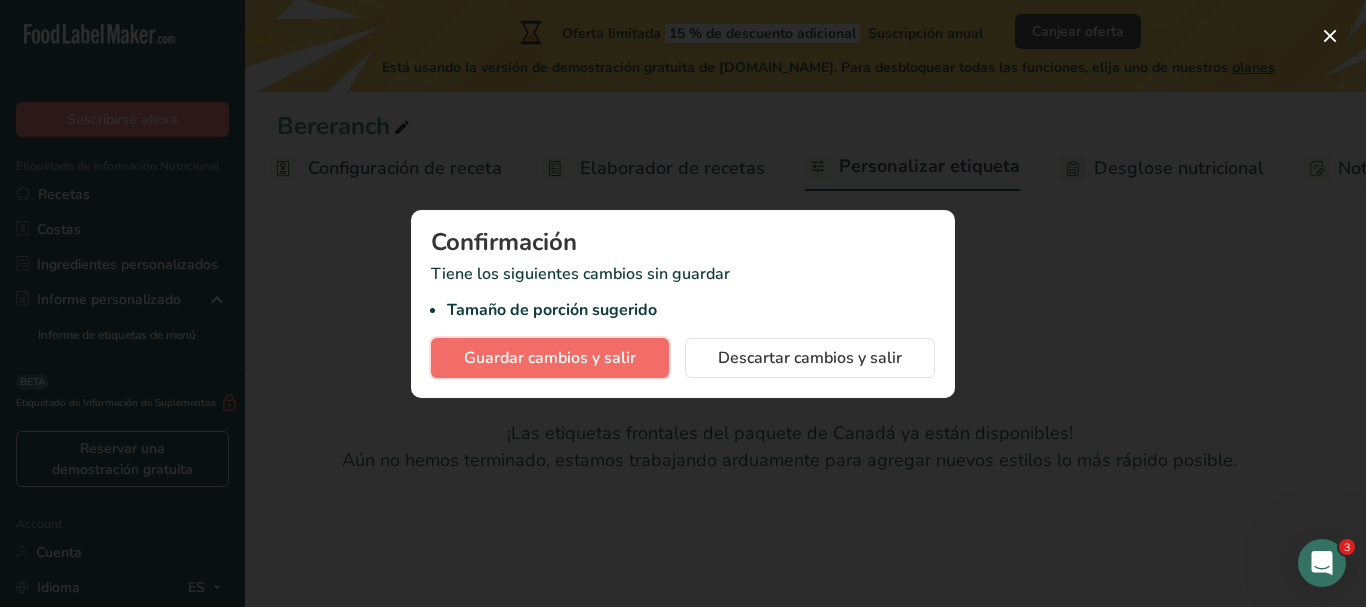 click on "Guardar cambios y salir" at bounding box center (550, 358) 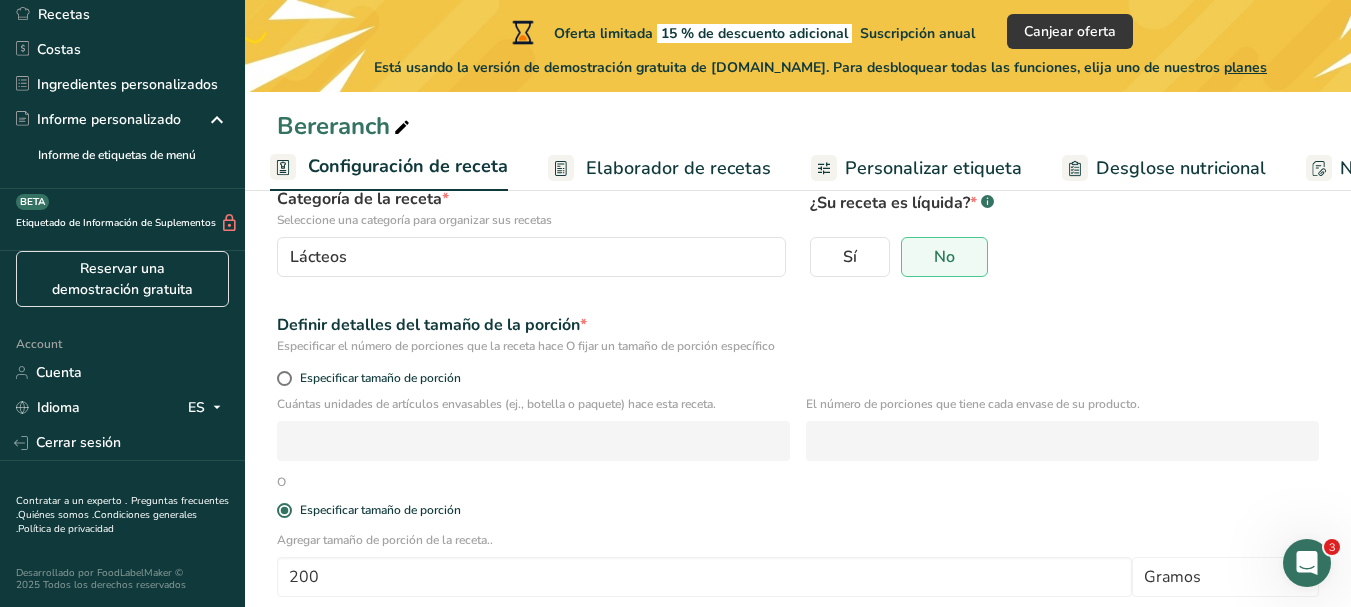 scroll, scrollTop: 0, scrollLeft: 0, axis: both 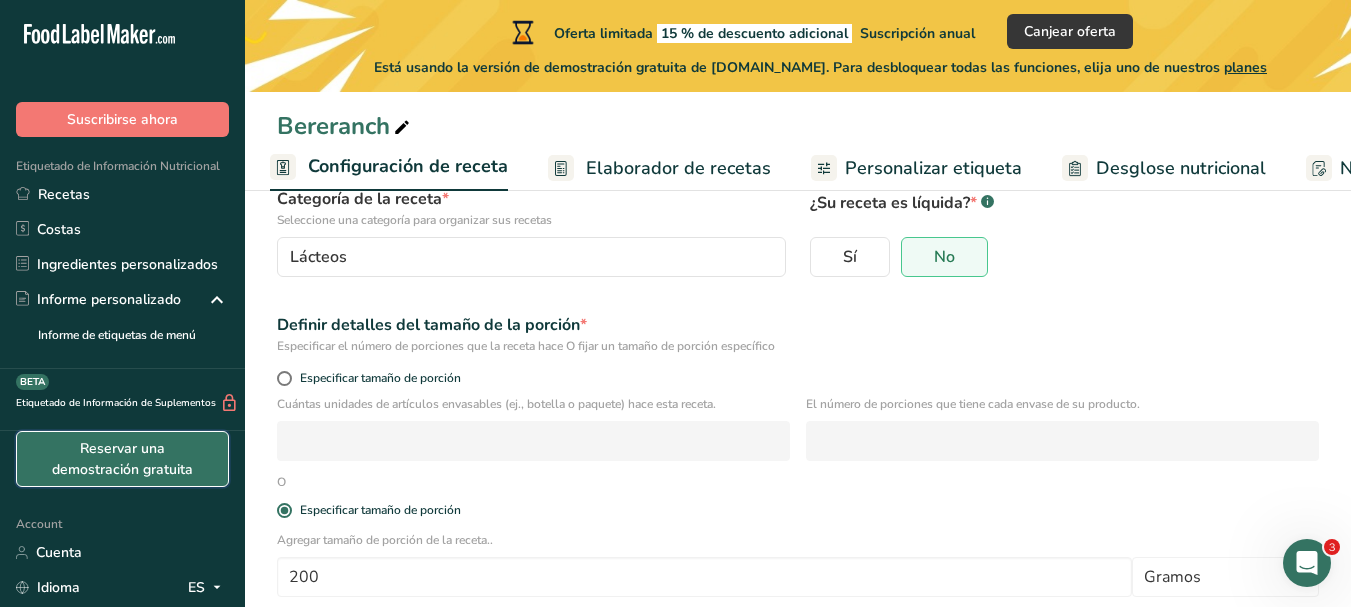click on "Reservar una demostración gratuita" at bounding box center (122, 459) 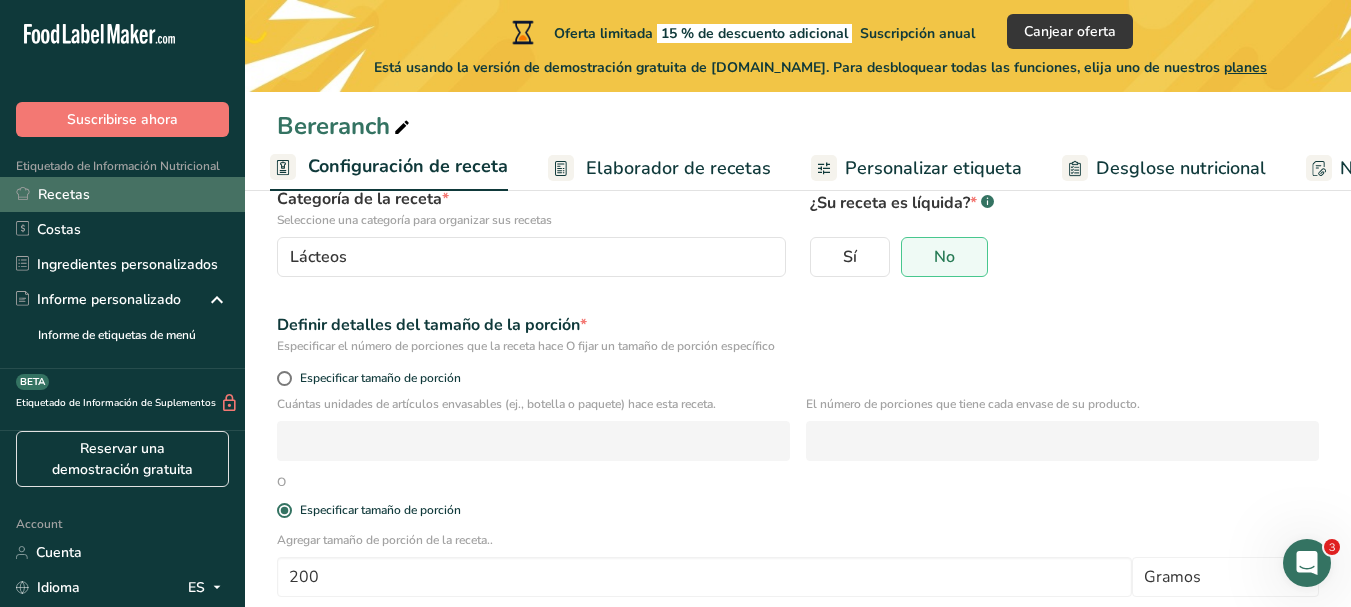 click on "Recetas" at bounding box center [122, 194] 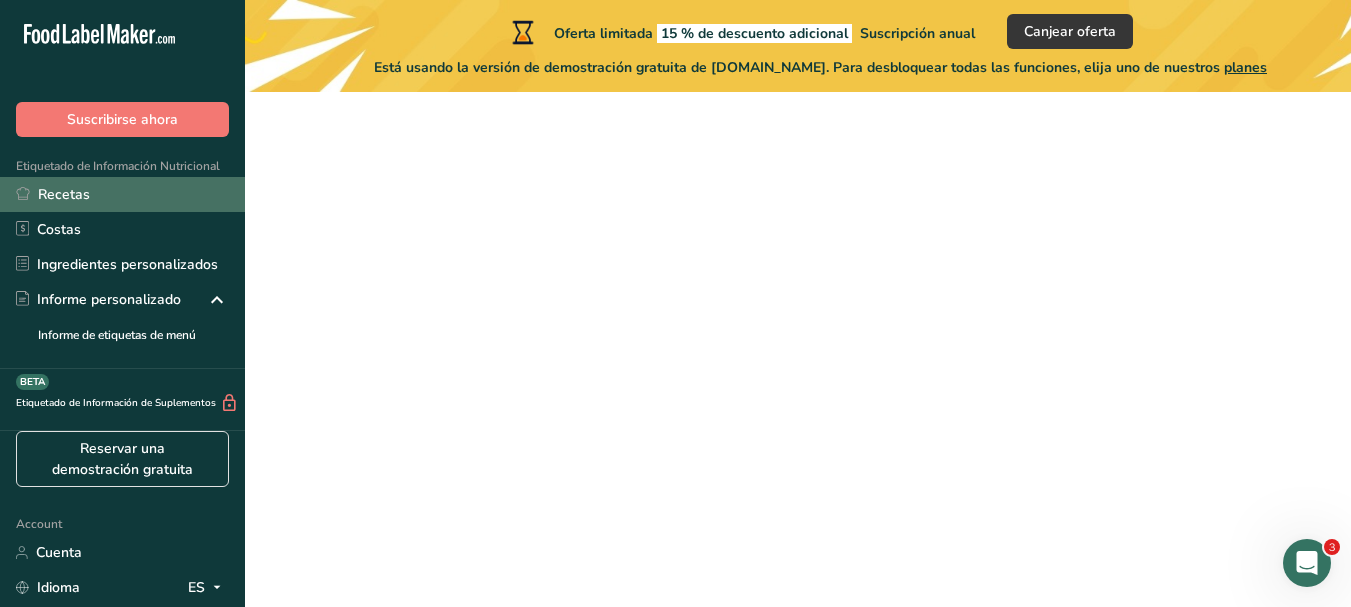 scroll, scrollTop: 0, scrollLeft: 0, axis: both 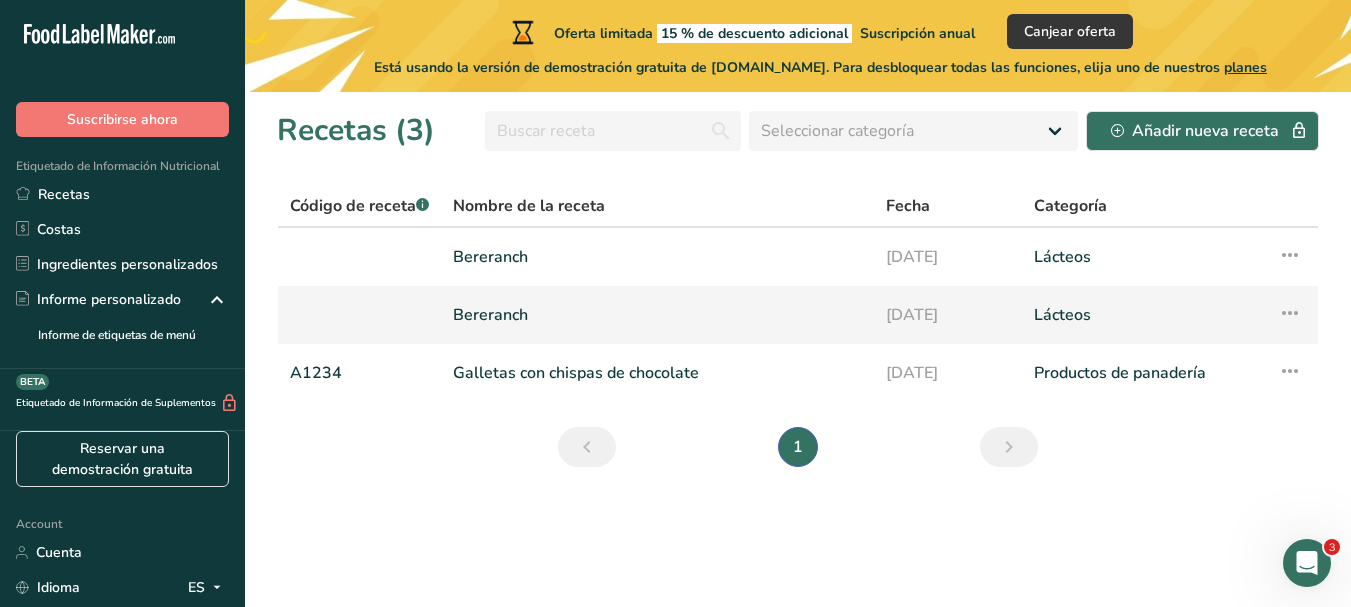 click on "Bereranch" at bounding box center [657, 315] 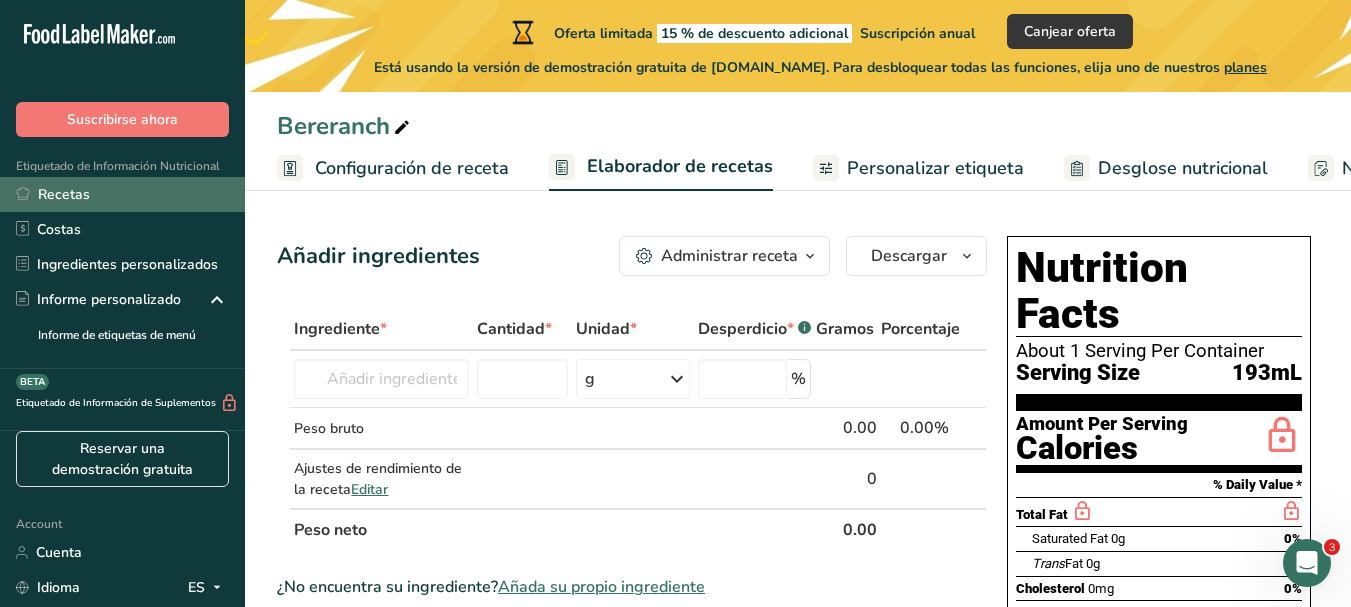 click on "Recetas" at bounding box center [122, 194] 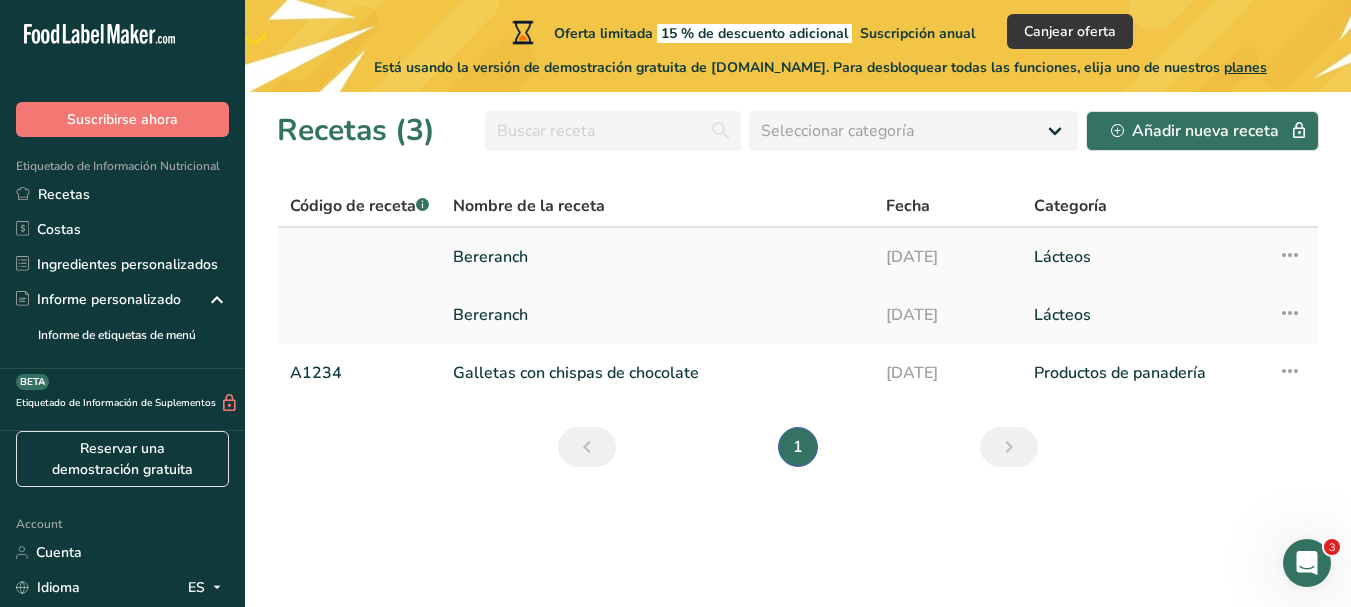 click on "Bereranch" at bounding box center [657, 257] 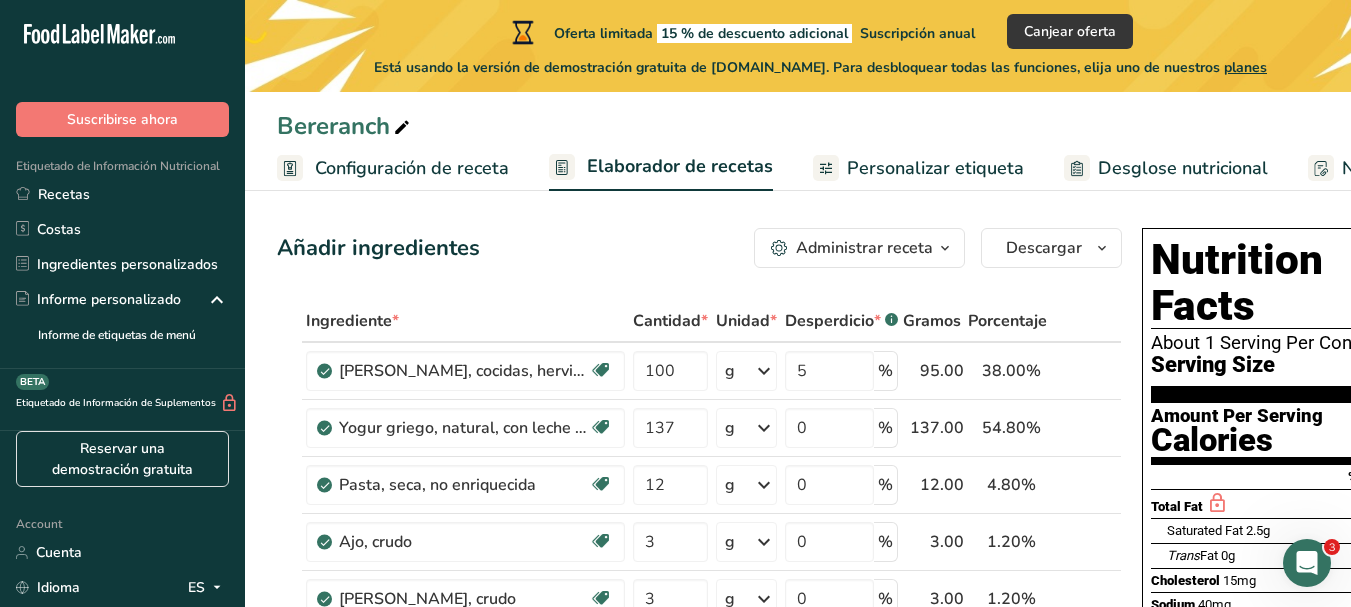 scroll, scrollTop: 17, scrollLeft: 0, axis: vertical 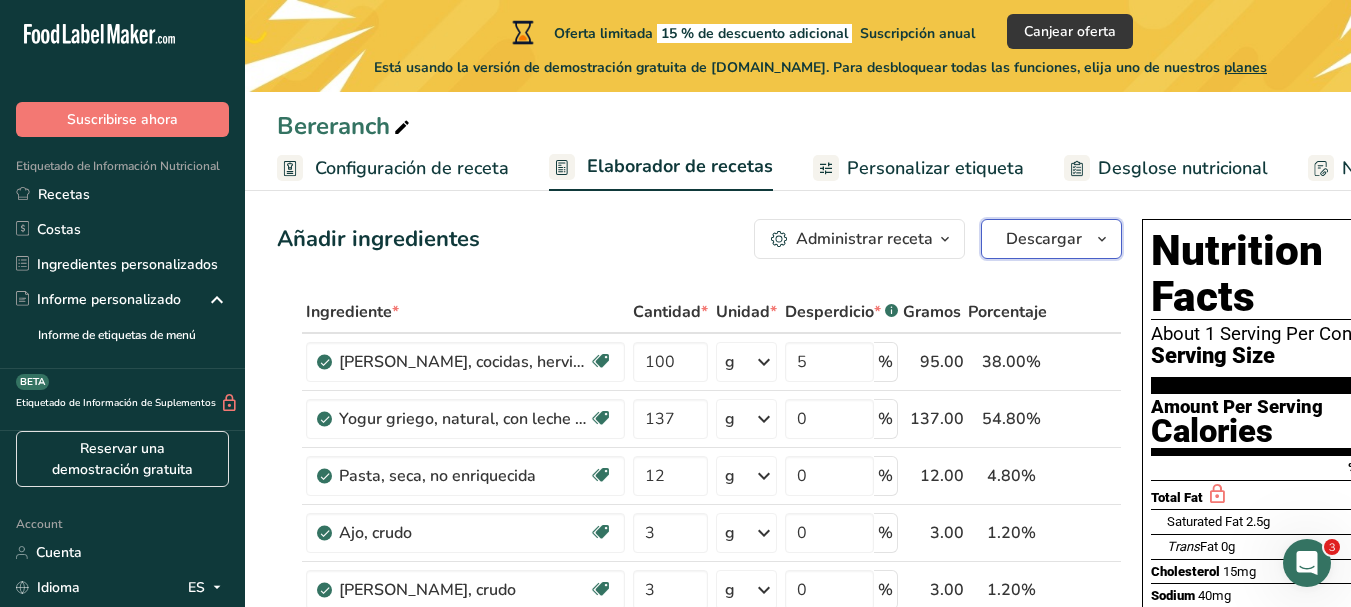click on "Descargar" at bounding box center [1044, 239] 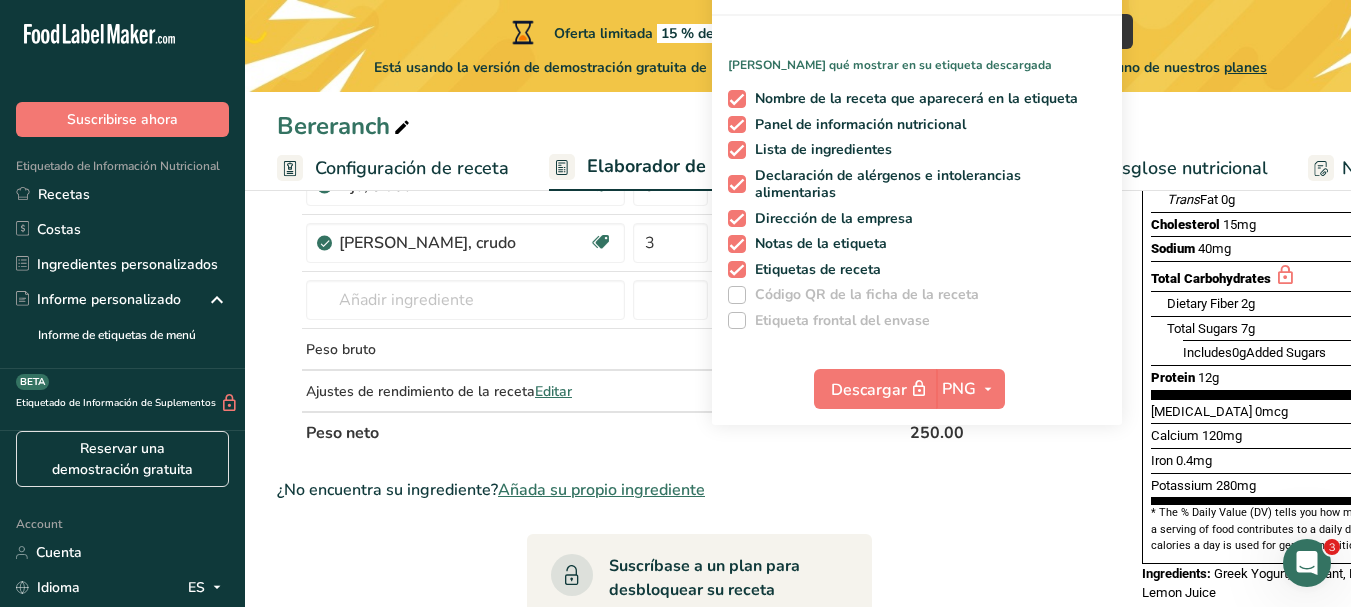 scroll, scrollTop: 376, scrollLeft: 0, axis: vertical 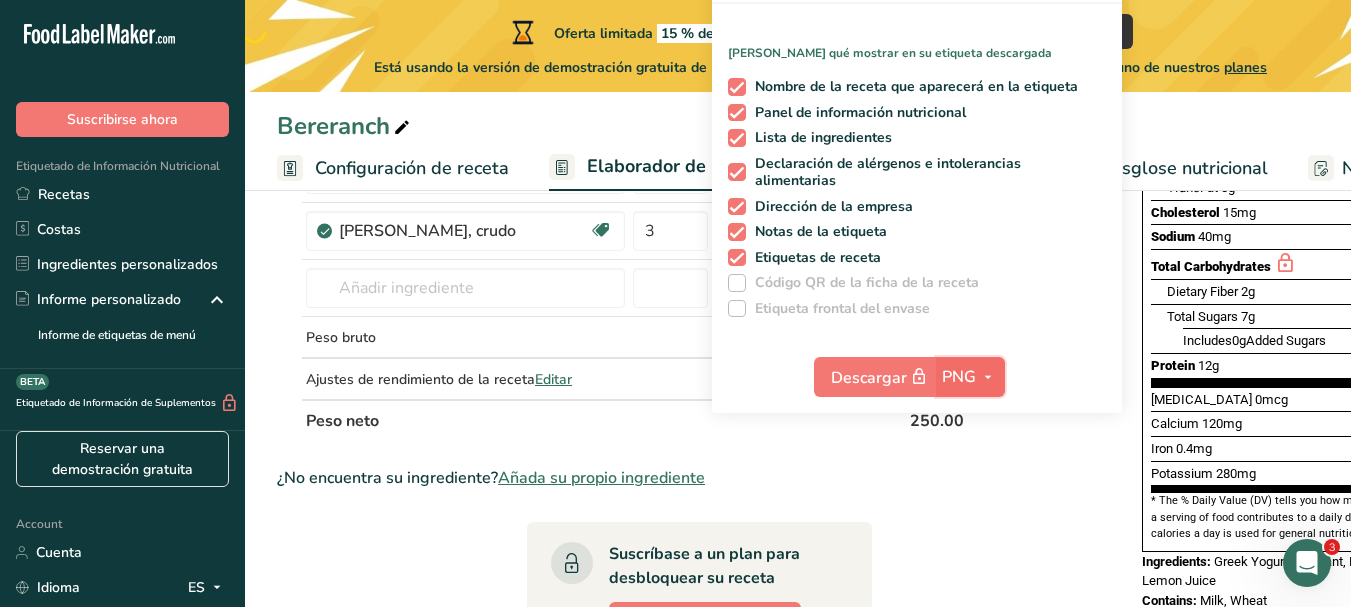 click on "PNG" at bounding box center (959, 377) 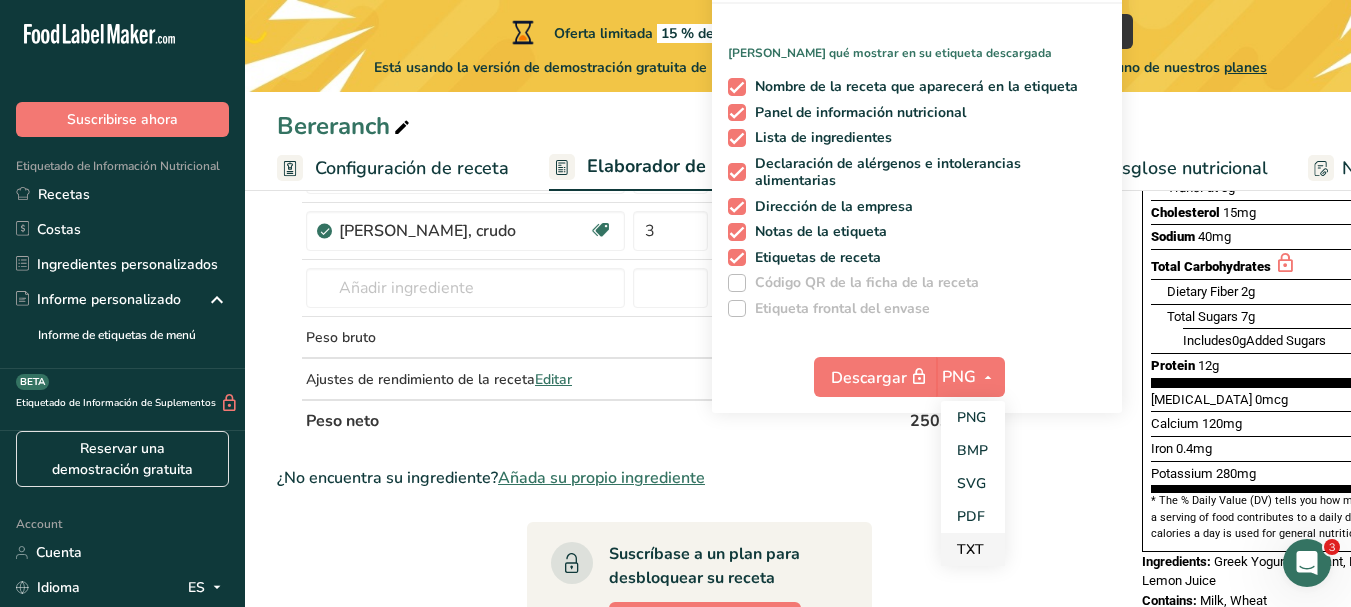 click on "TXT" at bounding box center [973, 549] 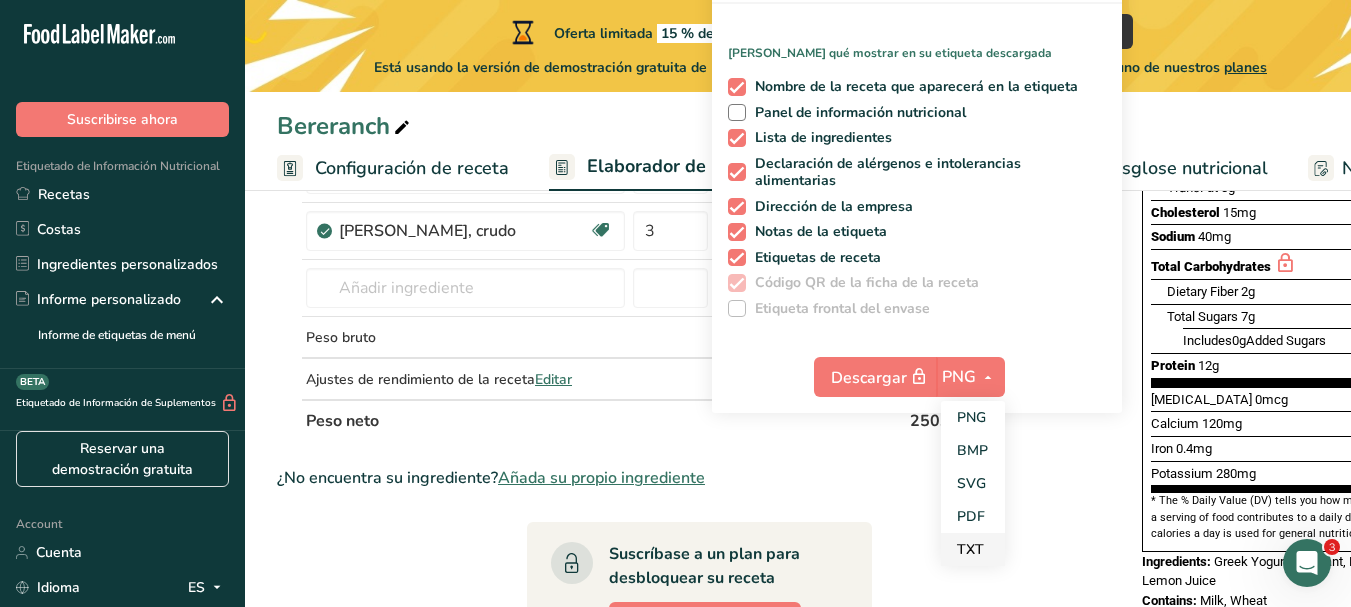 checkbox on "false" 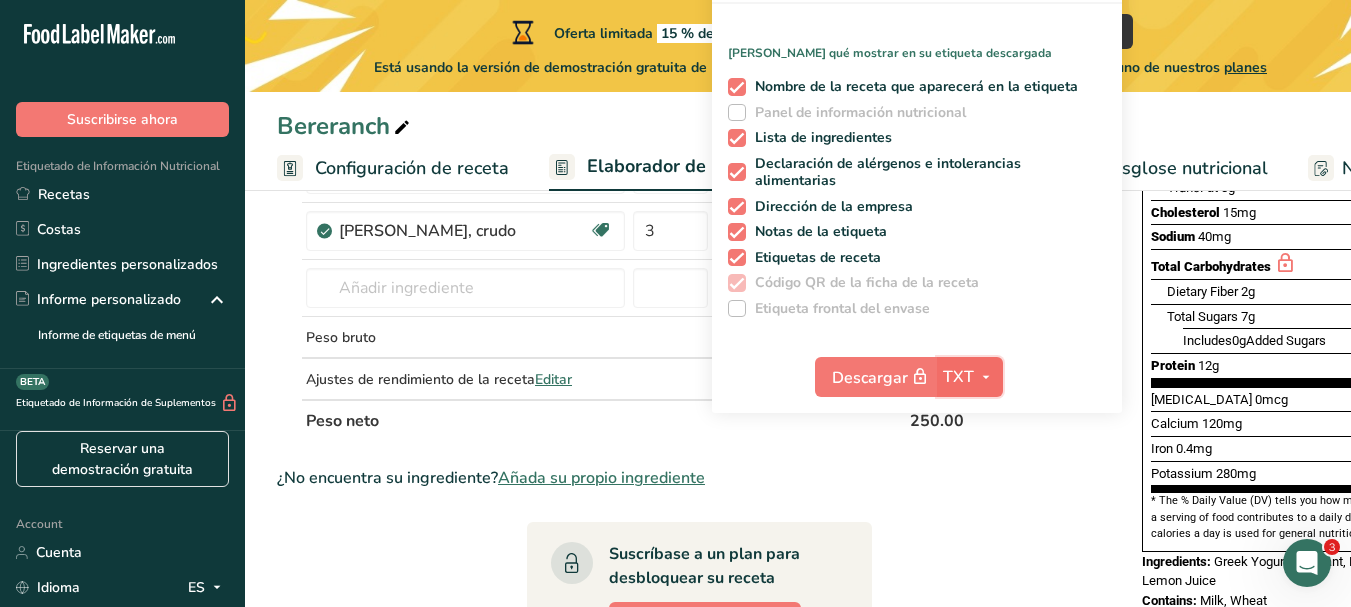 click at bounding box center (986, 377) 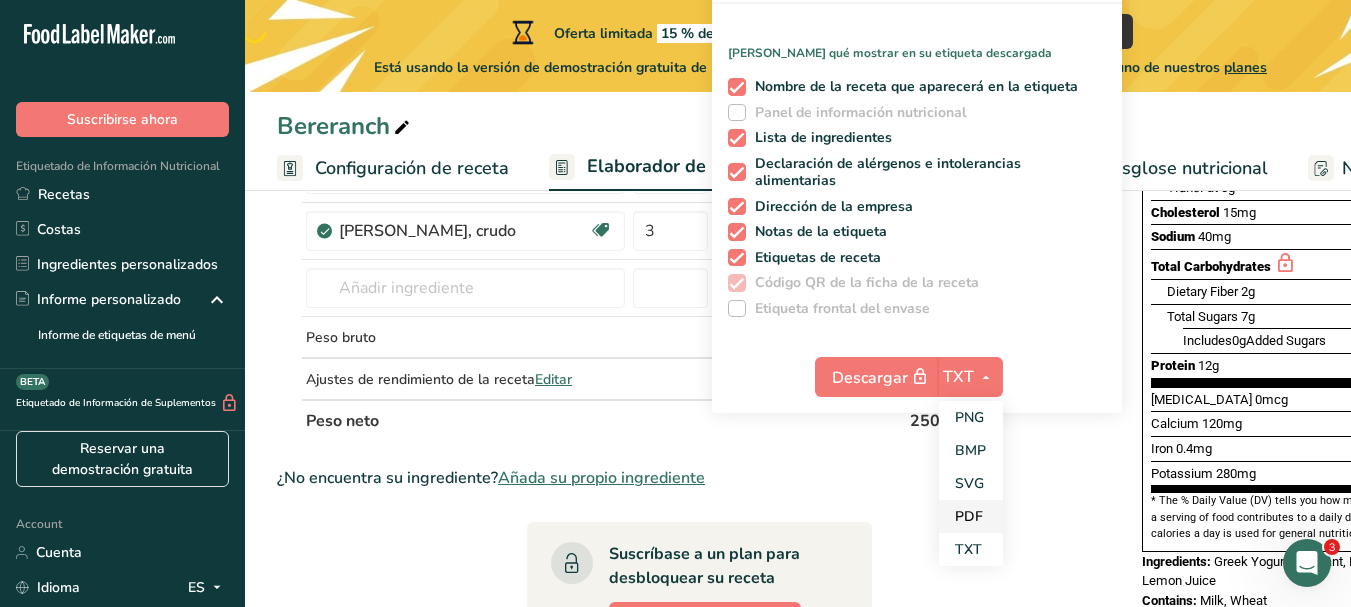 click on "PDF" at bounding box center (971, 516) 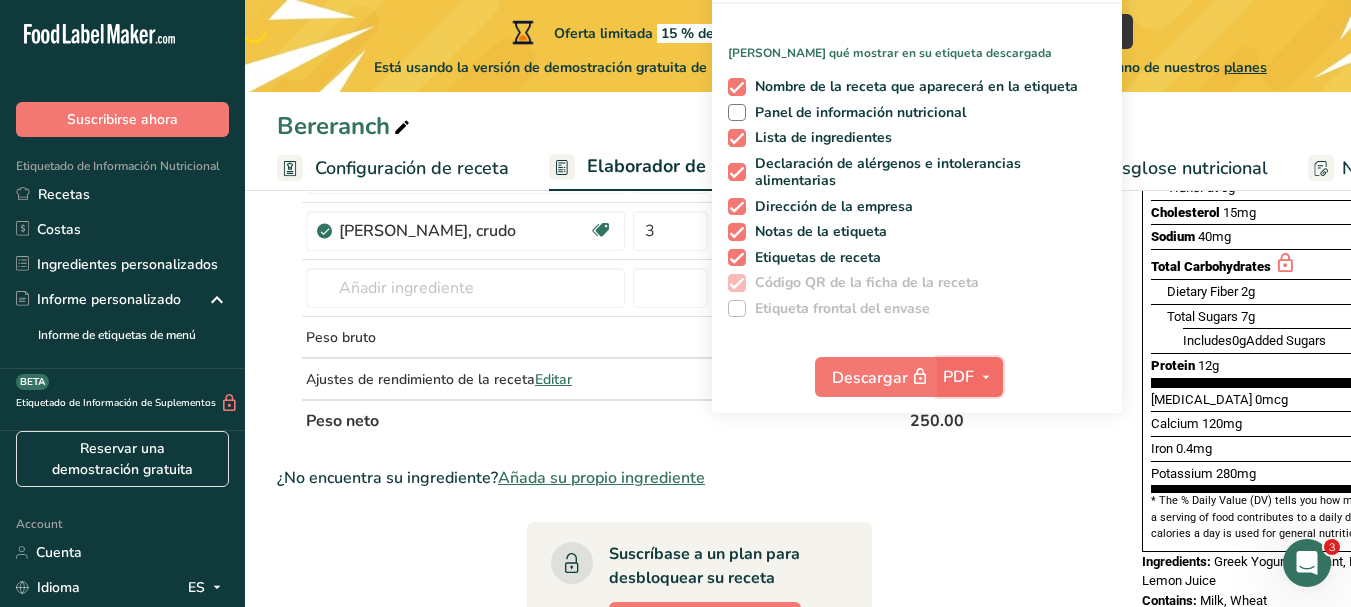 click at bounding box center (986, 377) 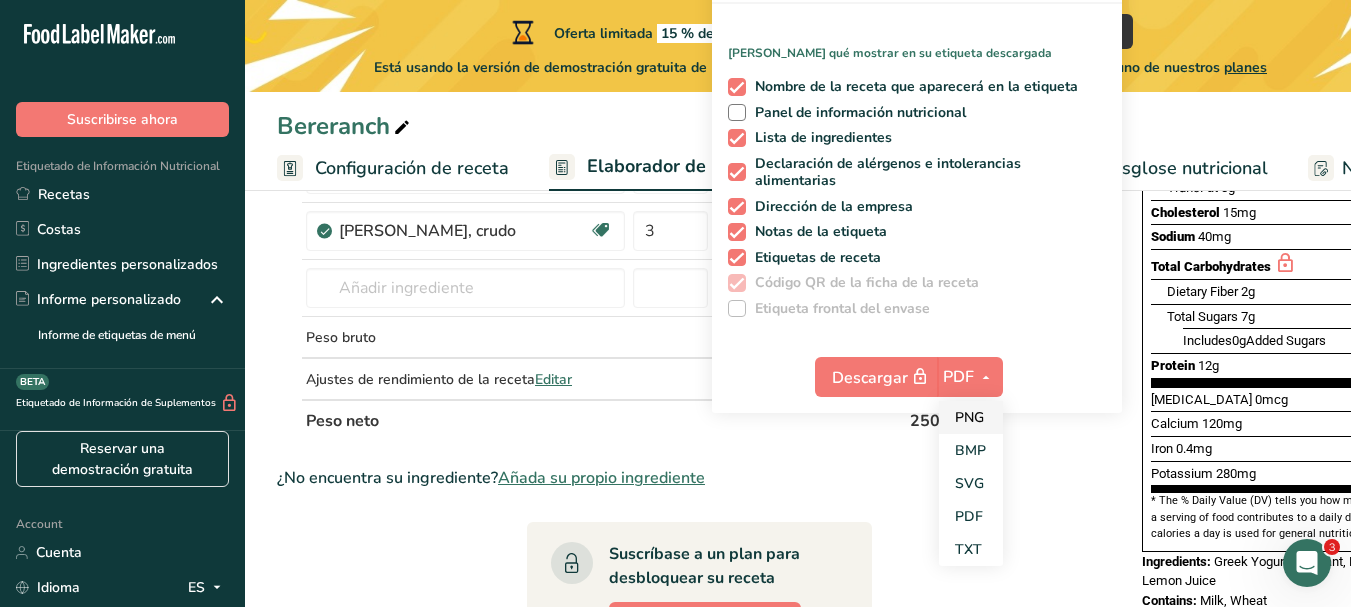 click on "PNG" at bounding box center (971, 417) 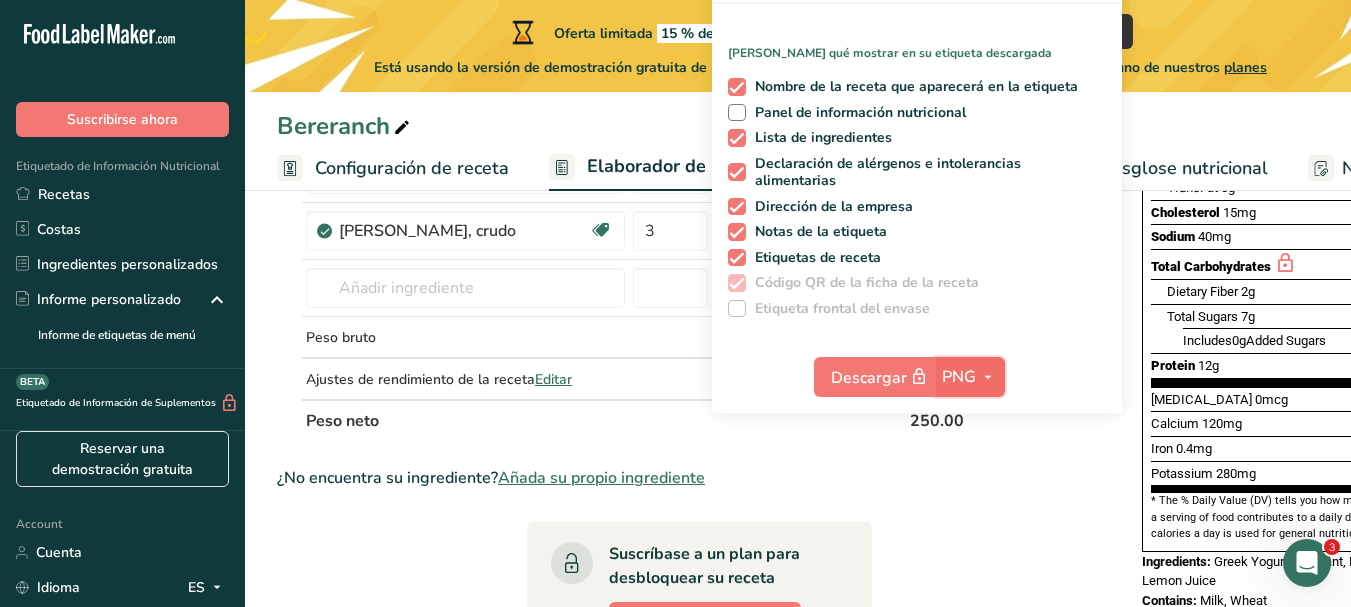 click on "PNG" at bounding box center [970, 377] 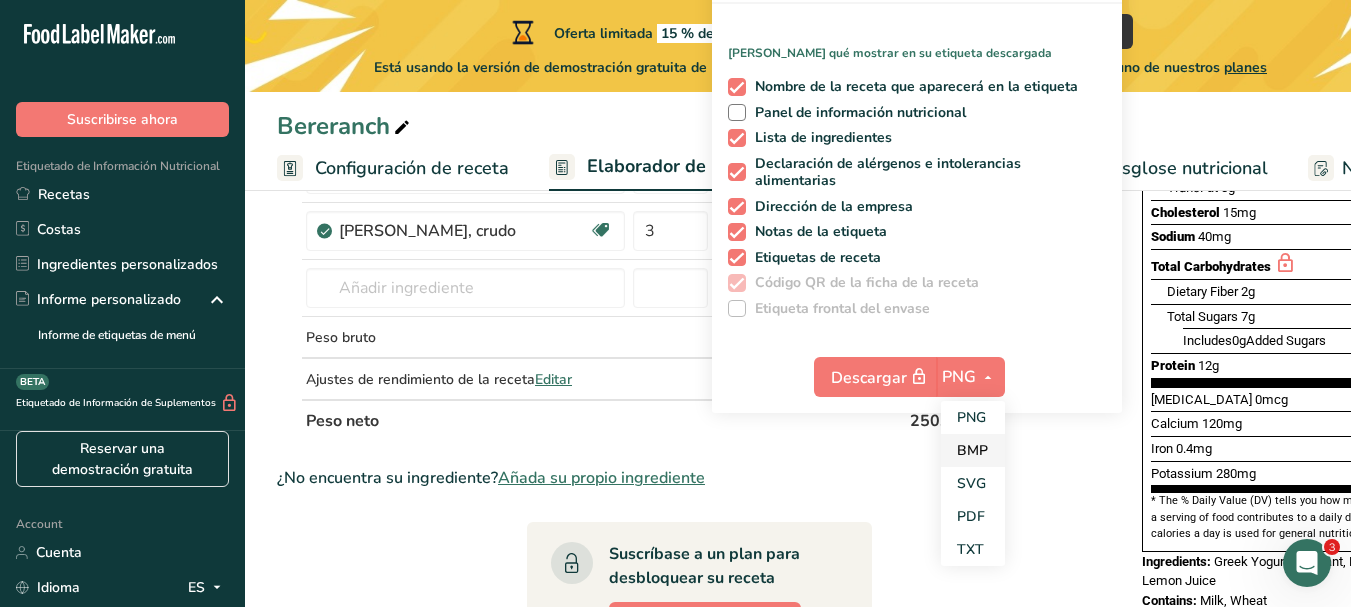 click on "BMP" at bounding box center [973, 450] 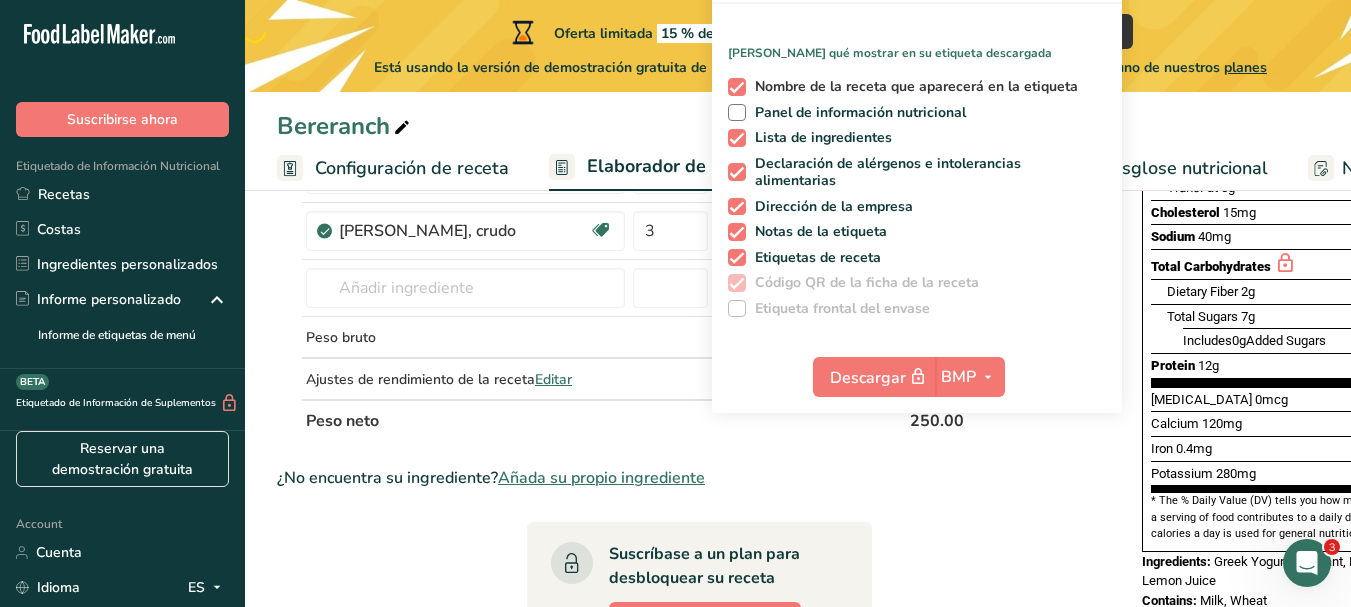 click at bounding box center [737, 87] 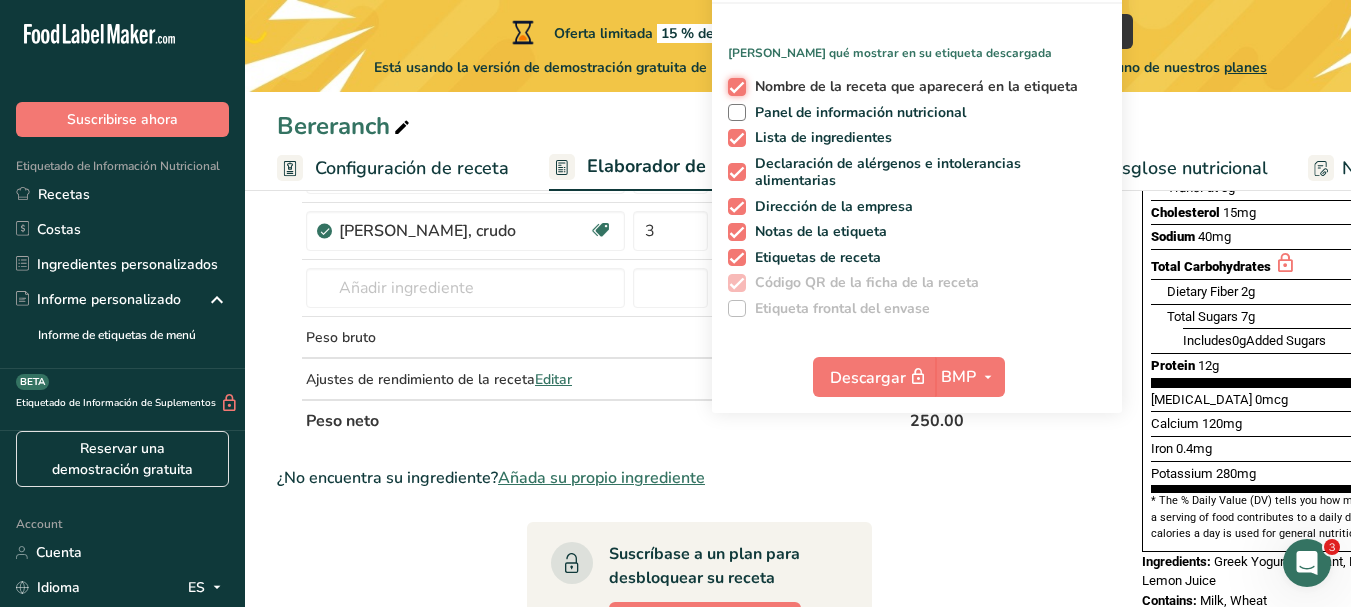 click on "Nombre de la receta que aparecerá en la etiqueta" at bounding box center (734, 86) 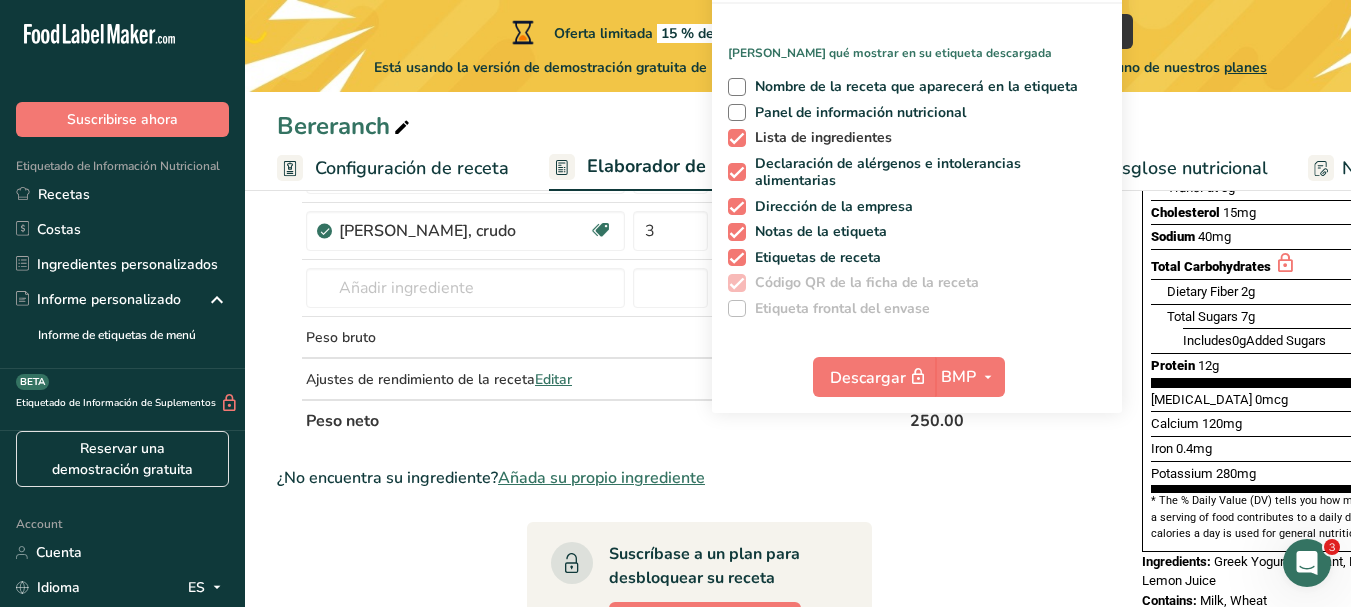 click at bounding box center [737, 138] 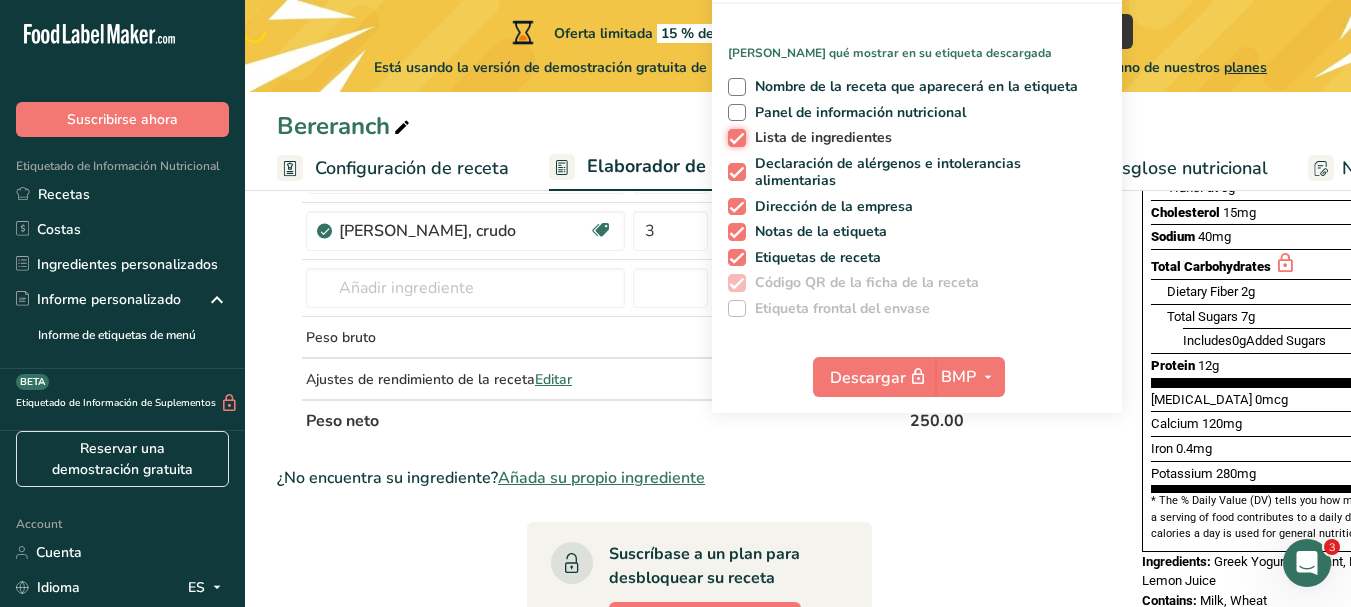 click on "Lista de ingredientes" at bounding box center [734, 137] 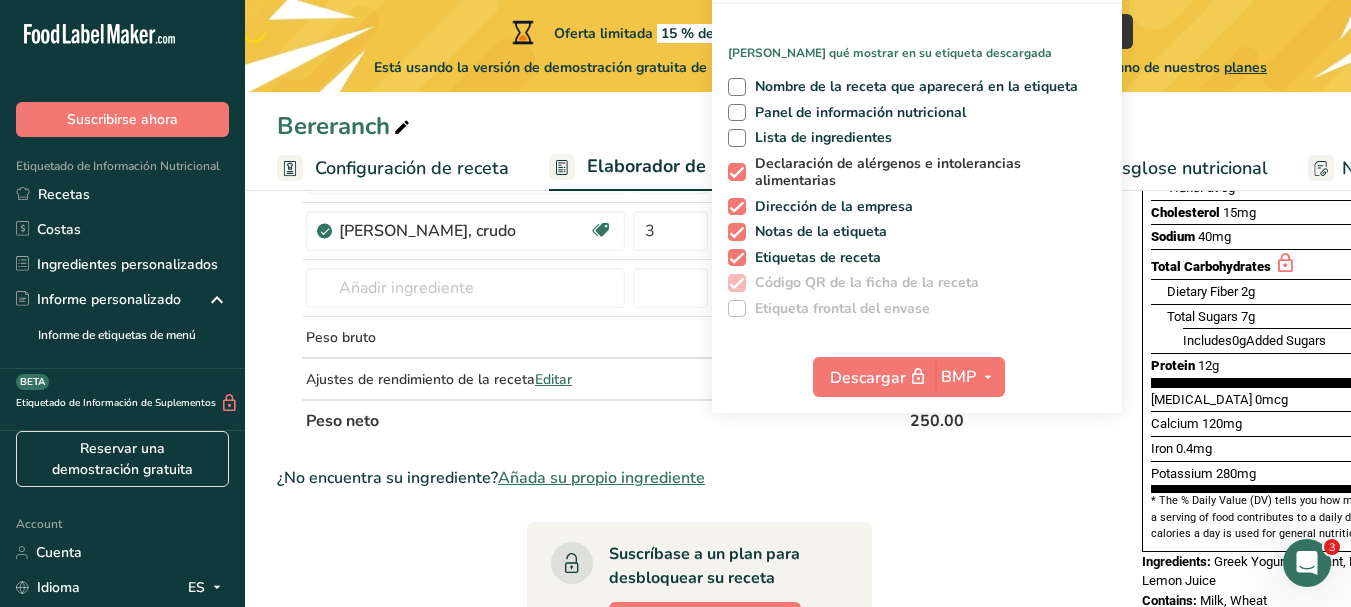 click at bounding box center [737, 172] 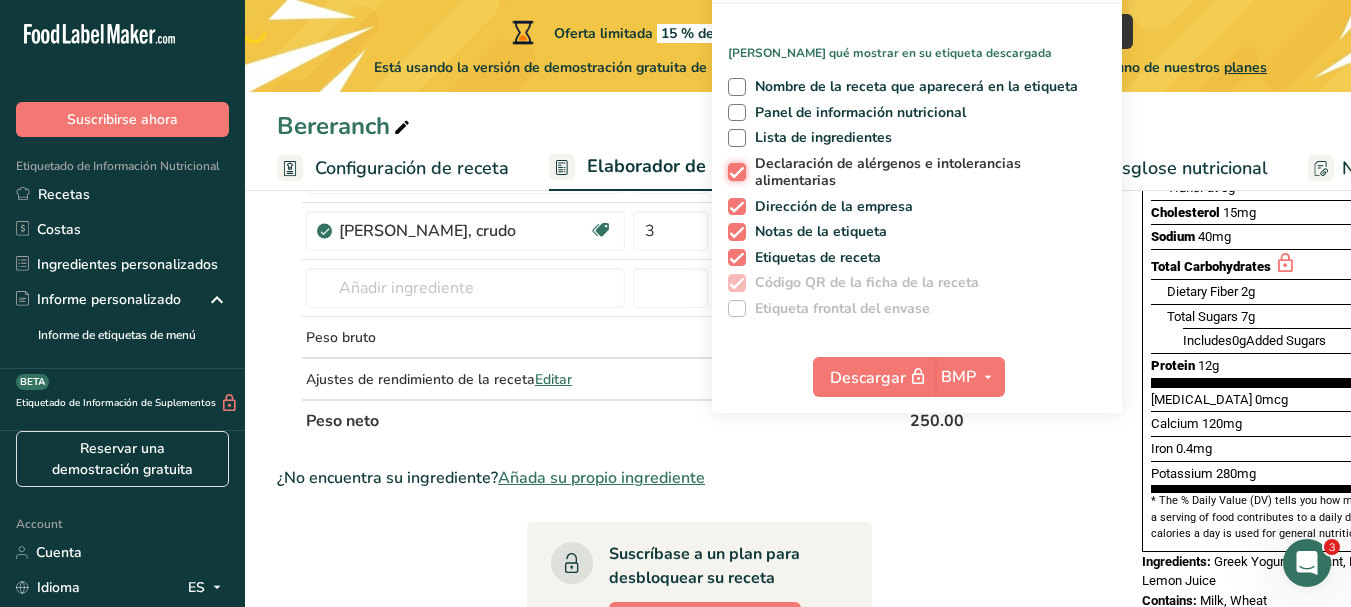 click on "Declaración de alérgenos e intolerancias alimentarias" at bounding box center [734, 172] 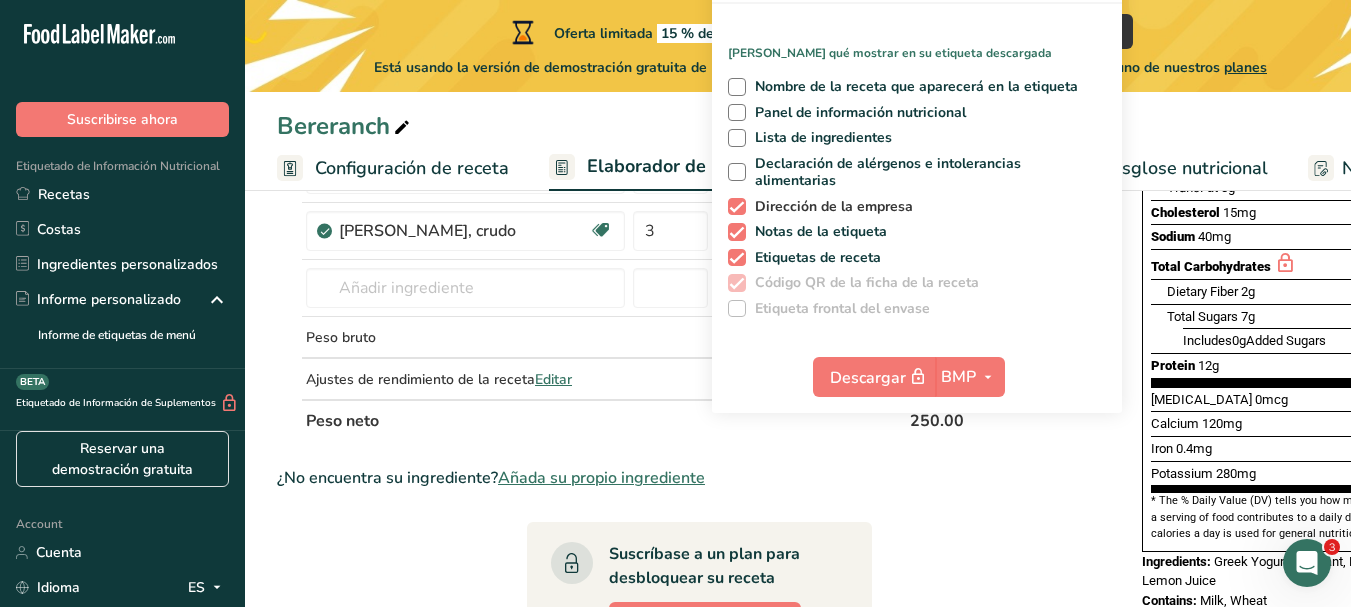 click at bounding box center (737, 207) 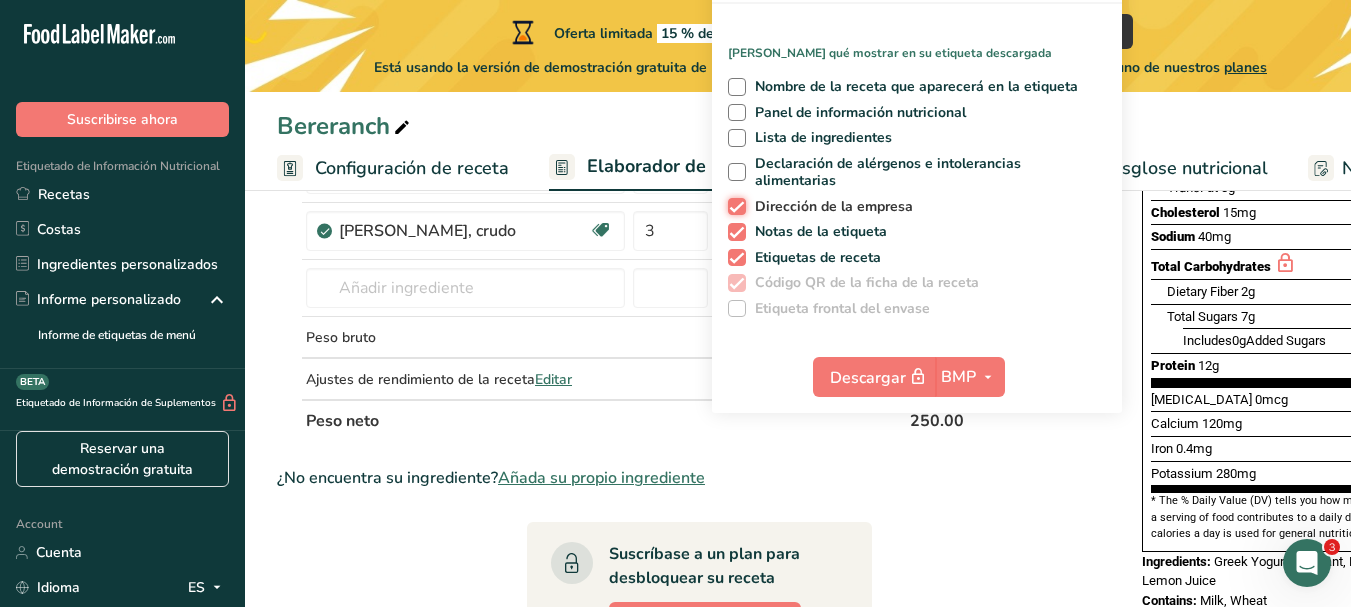 click on "Dirección de la empresa" at bounding box center (734, 206) 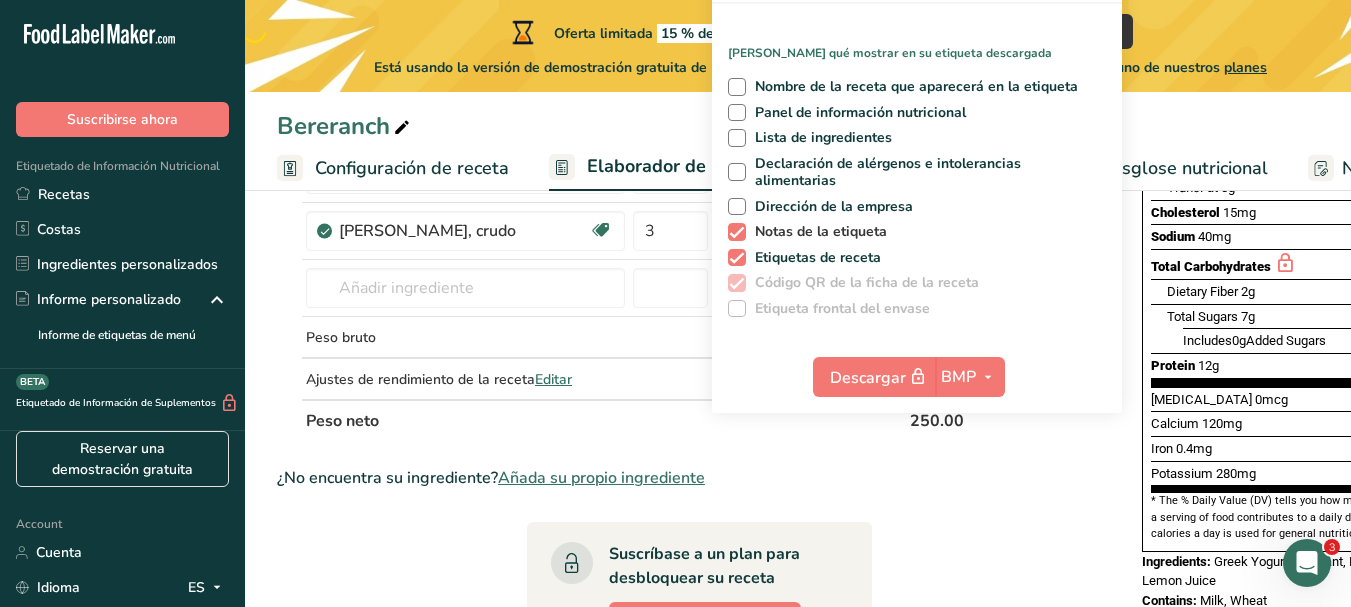 click at bounding box center (737, 232) 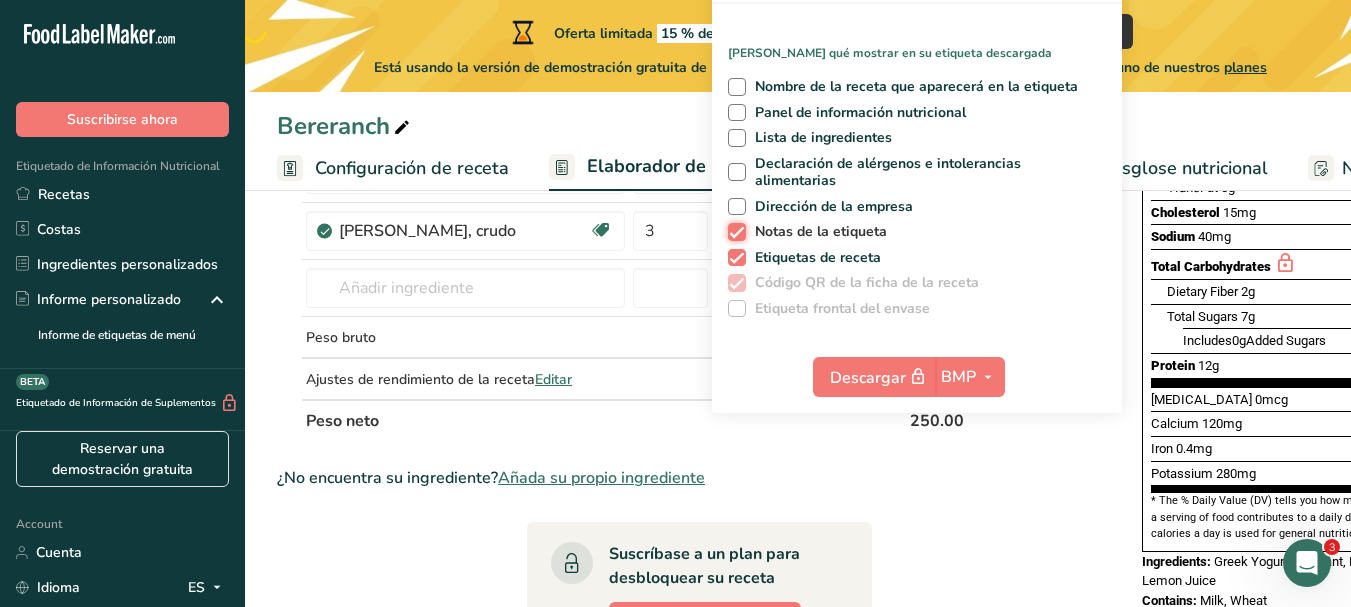 click on "Notas de la etiqueta" at bounding box center (734, 231) 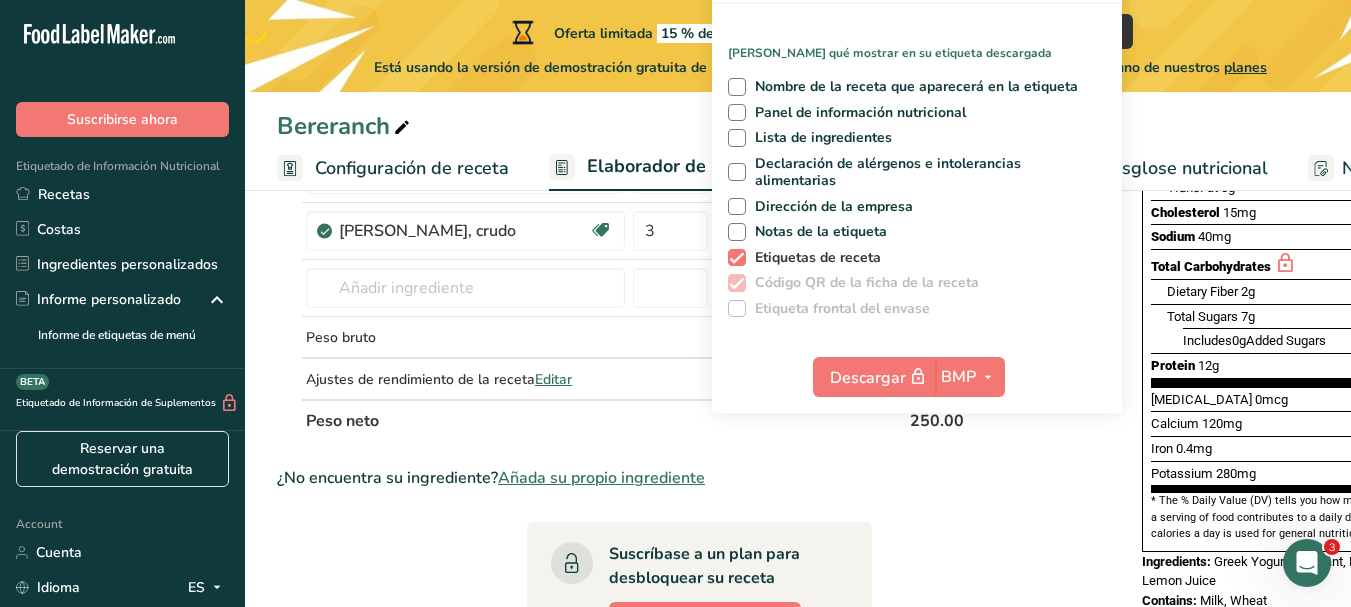 click at bounding box center [737, 258] 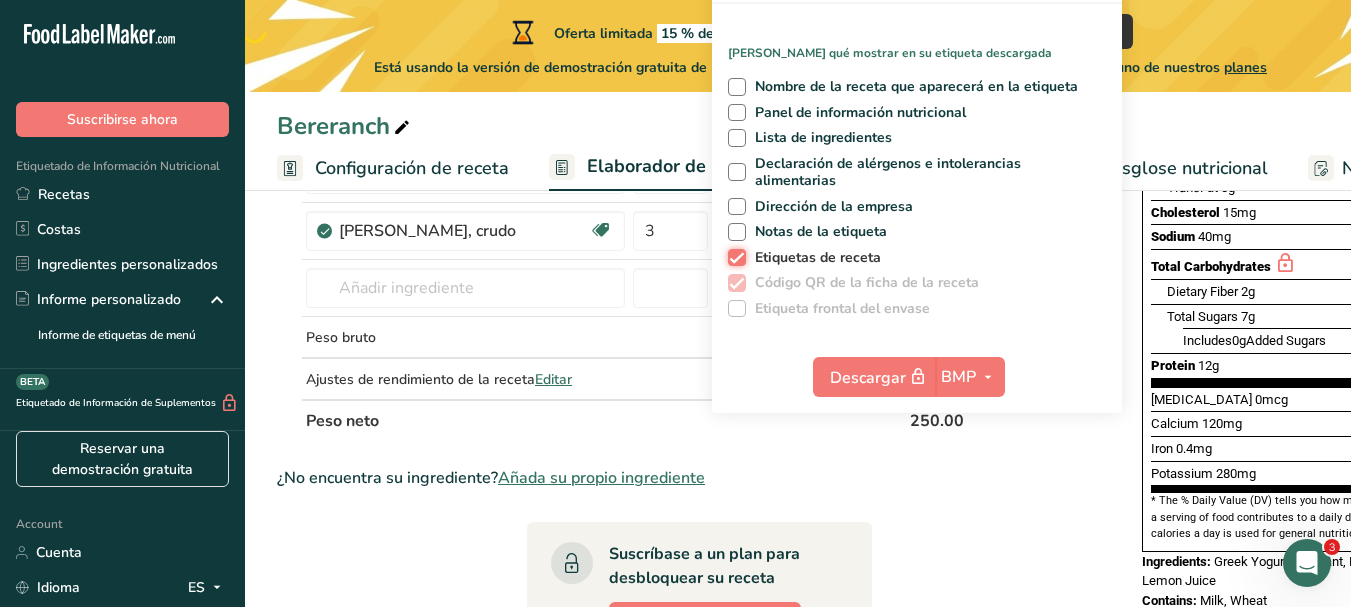 click on "Etiquetas de receta" at bounding box center [734, 257] 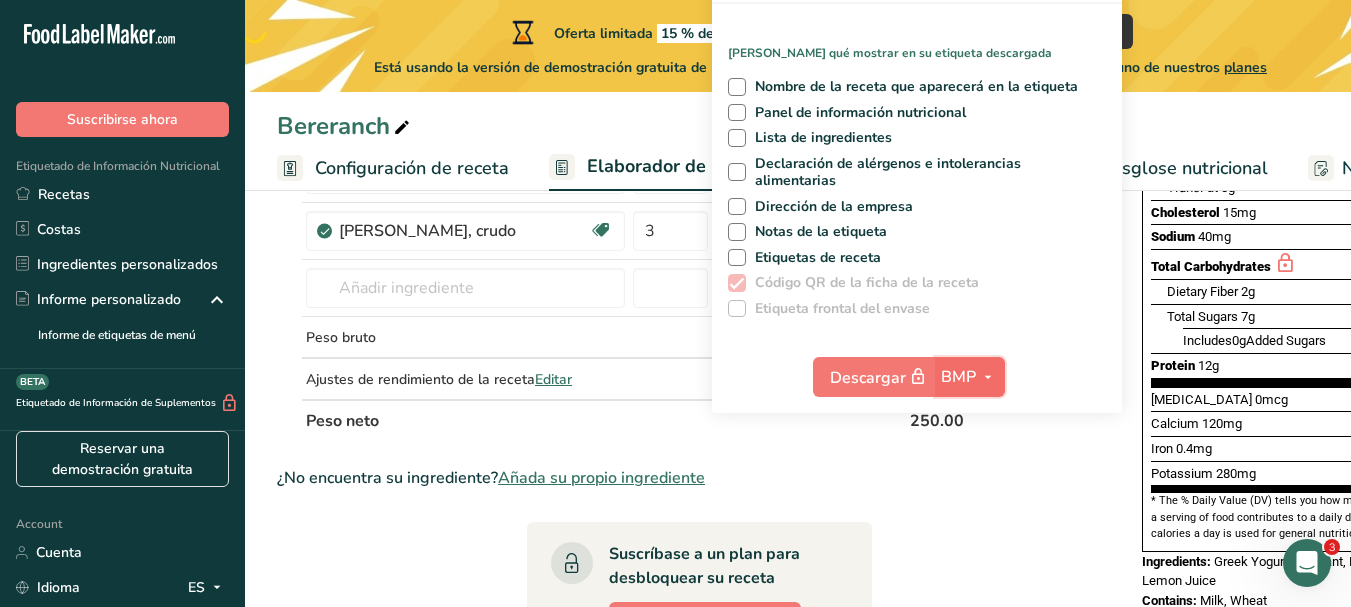 click on "BMP" at bounding box center [958, 377] 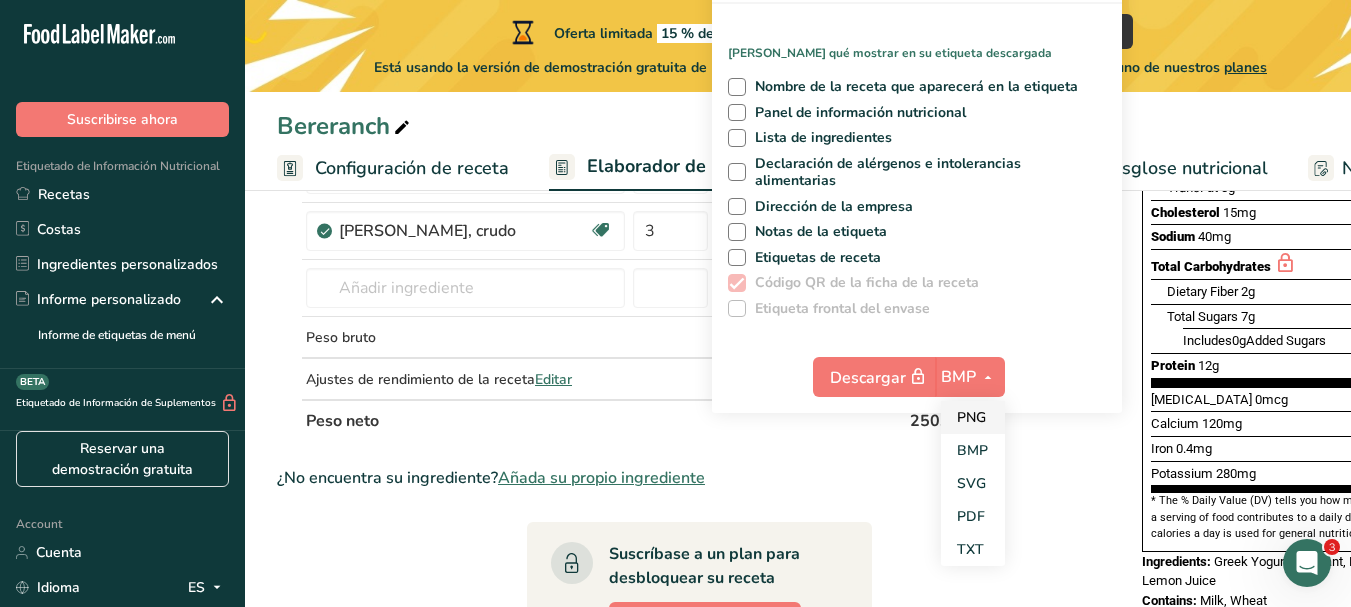 click on "PNG" at bounding box center (973, 417) 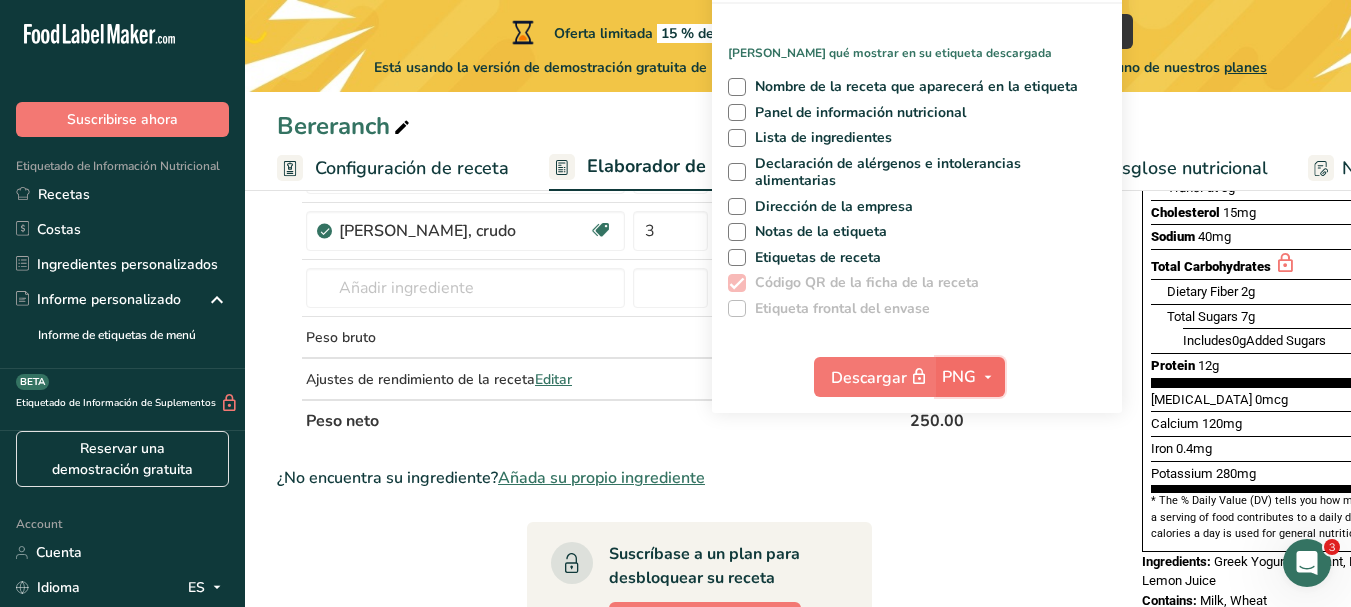 click on "PNG" at bounding box center (959, 377) 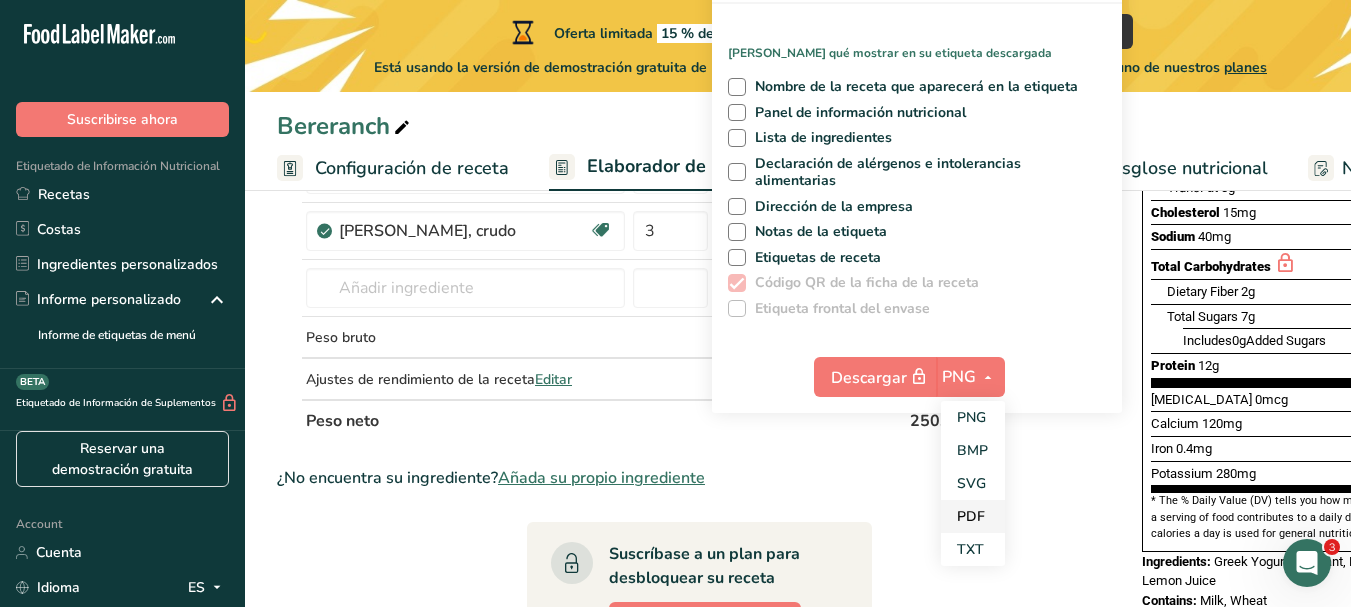click on "PDF" at bounding box center [973, 516] 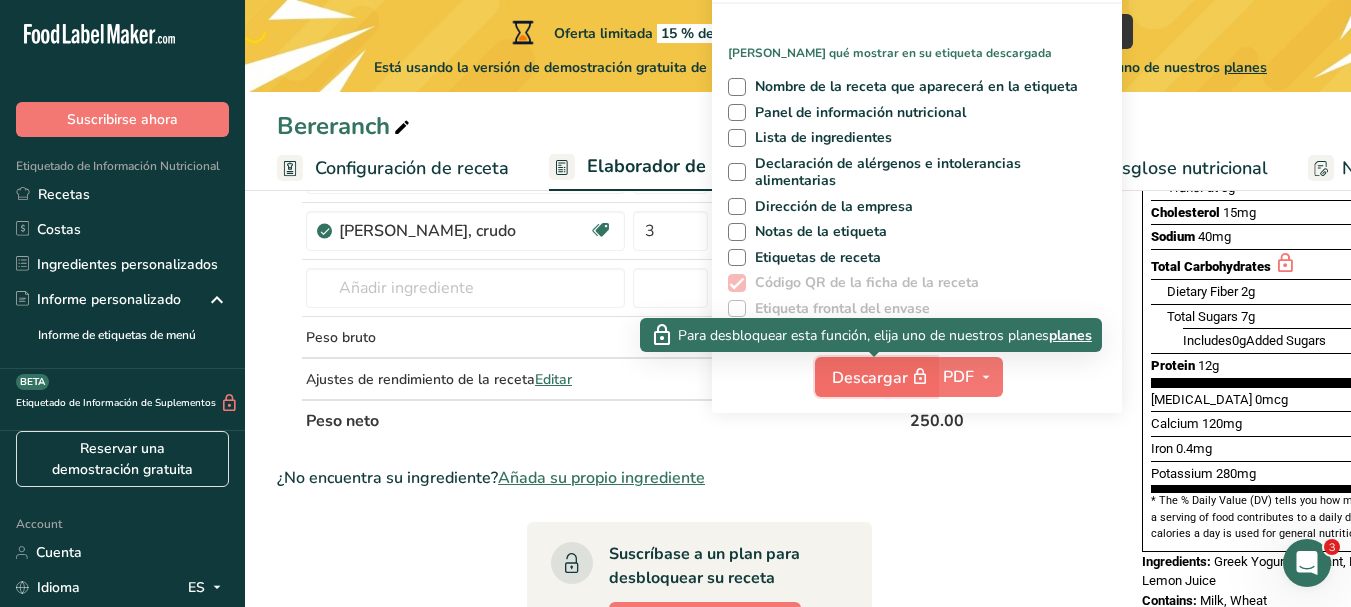 click on "Descargar" at bounding box center [882, 377] 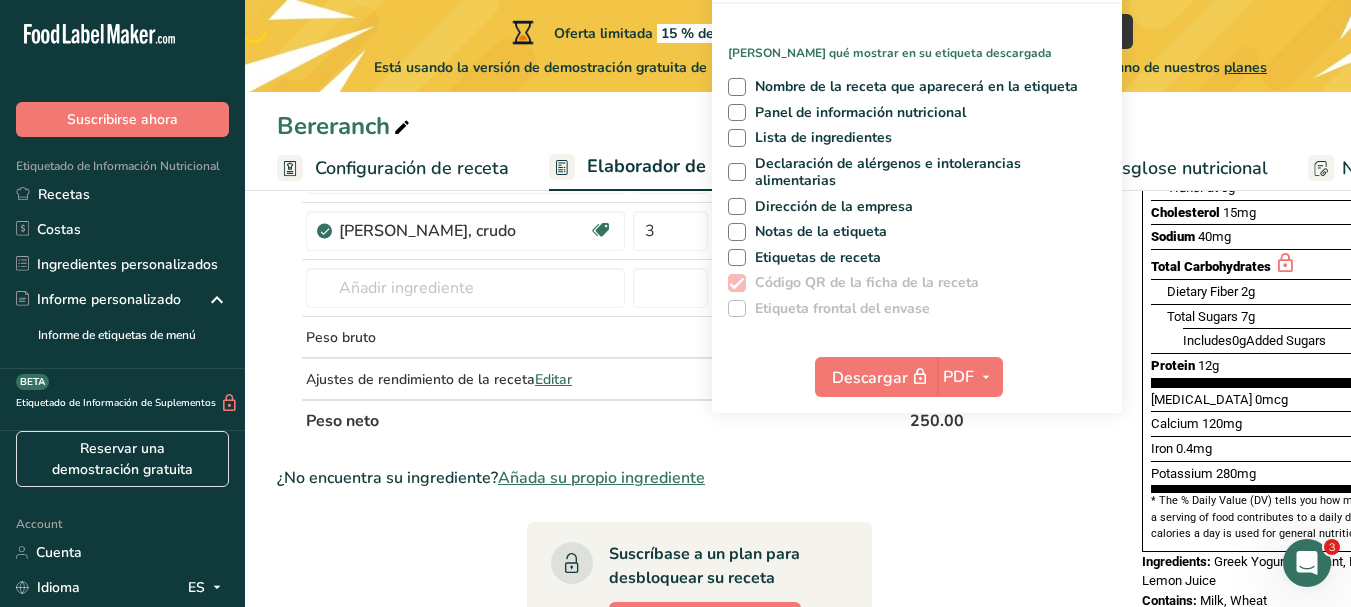 click on "Ingrediente *
Cantidad *
Unidad *
Desperdicio *   .a-a{fill:#347362;}.b-a{fill:#fff;}          Gramos
Porcentaje
Berenjenas, cocidas, hervidas, escurridas, sin sal
Fuente de antioxidantes
Libre de lácteos
Libre de gluten
Vegano
Vegetariano
Libre de soja
100
g
Porciones
1 cup (1" cubes)
Unidades de peso
g
kg
mg
Ver más
Unidades de volumen
litro
Las unidades de volumen requieren una conversión de densidad. Si conoce la densidad de su ingrediente, introdúzcala a continuación. De lo contrario, haga clic en "RIA", nuestra asistente regulatoria de IA, quien podrá ayudarle.
mL" at bounding box center (699, 538) 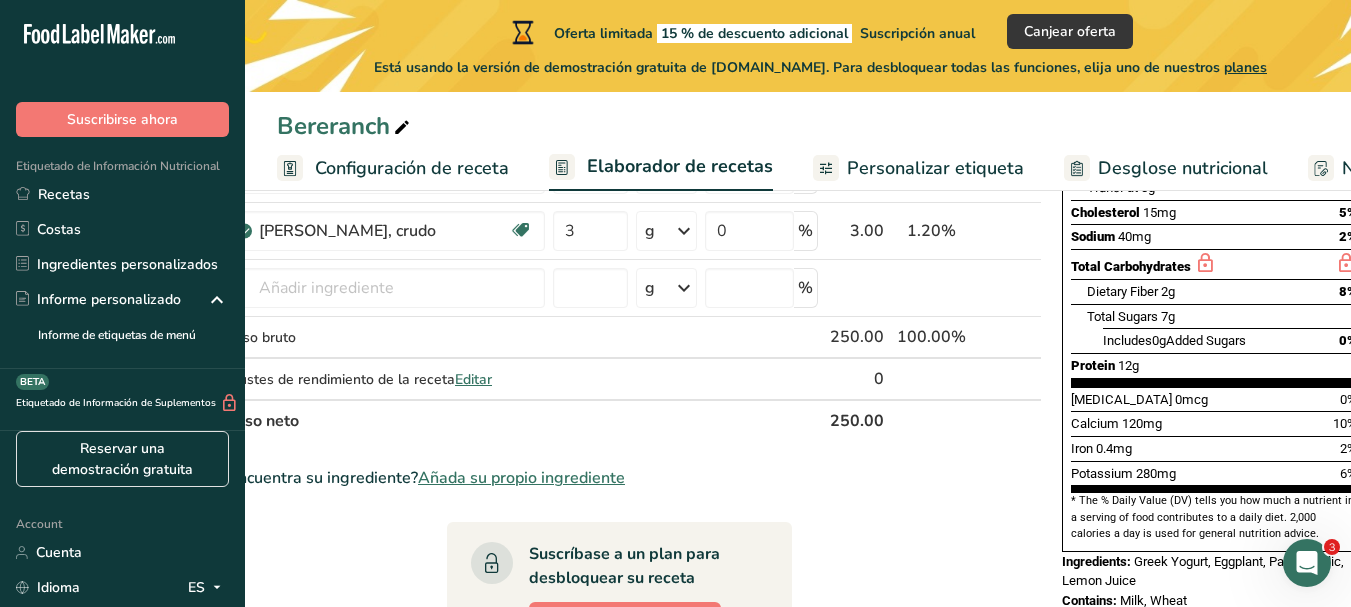 scroll, scrollTop: 0, scrollLeft: 101, axis: horizontal 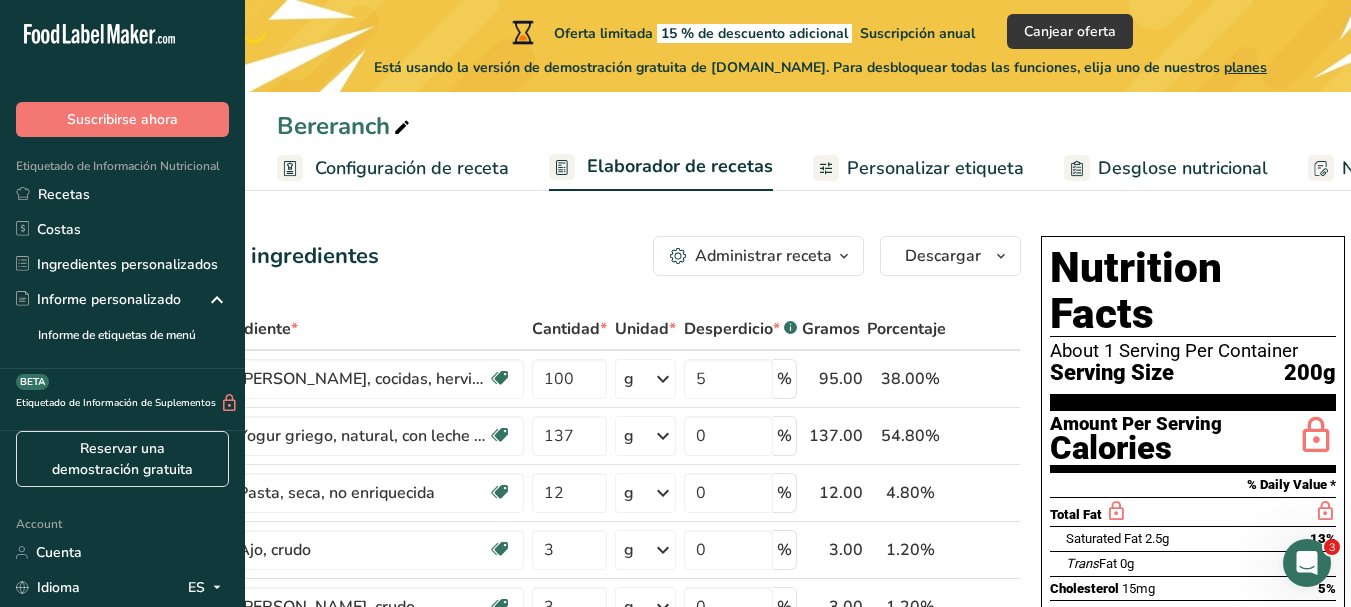 click on "Configuración de receta" at bounding box center (412, 168) 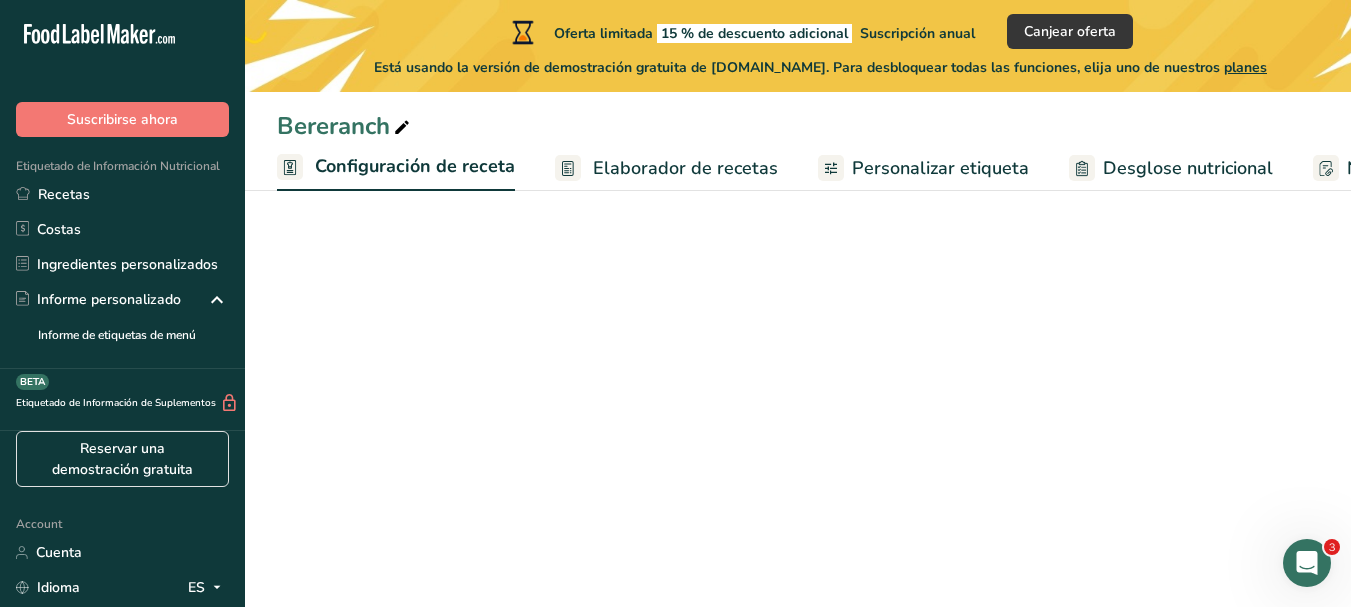 scroll, scrollTop: 0, scrollLeft: 7, axis: horizontal 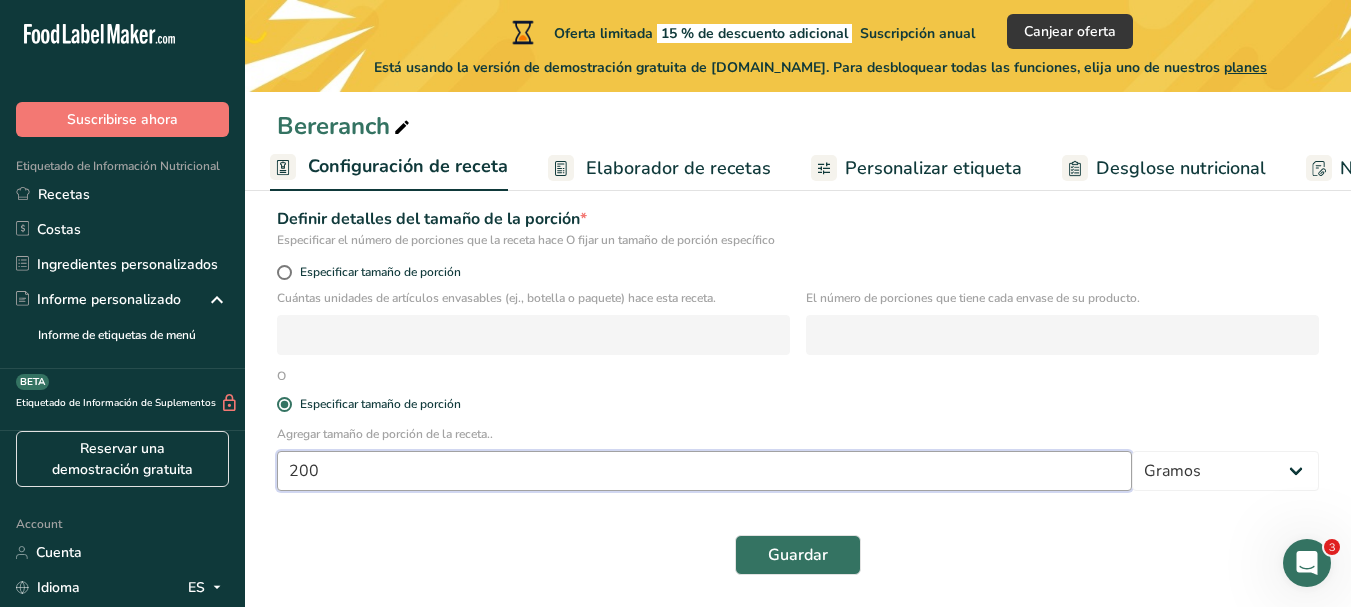 click on "200" at bounding box center (704, 471) 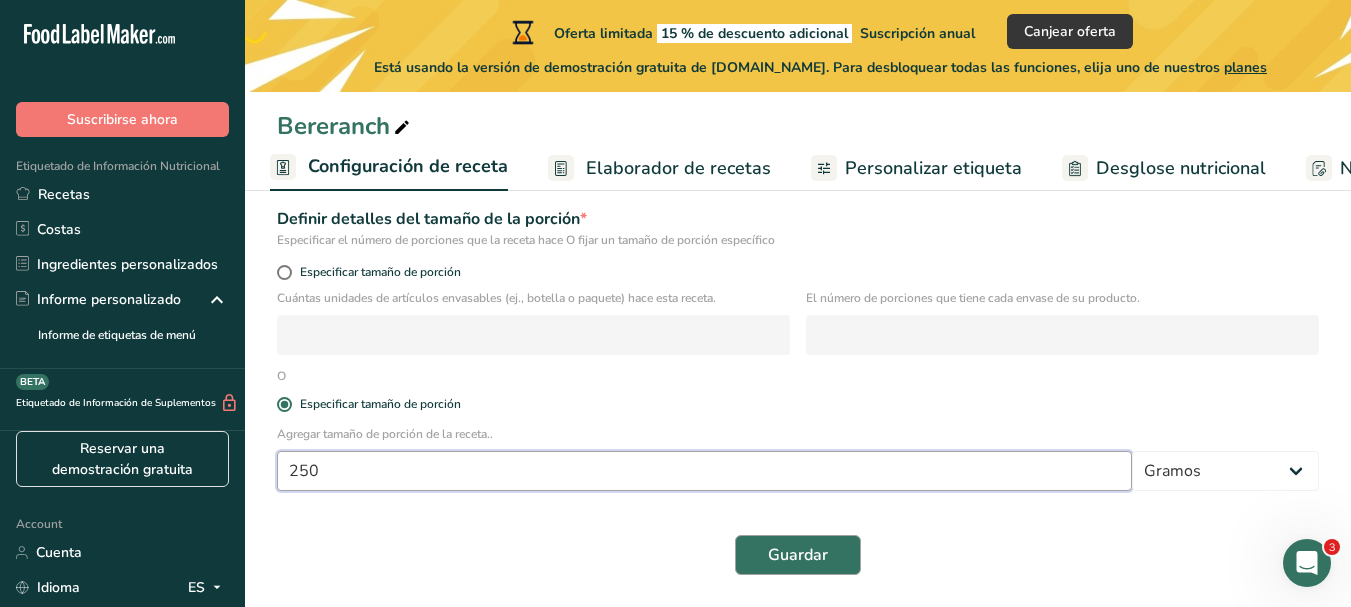 type on "250" 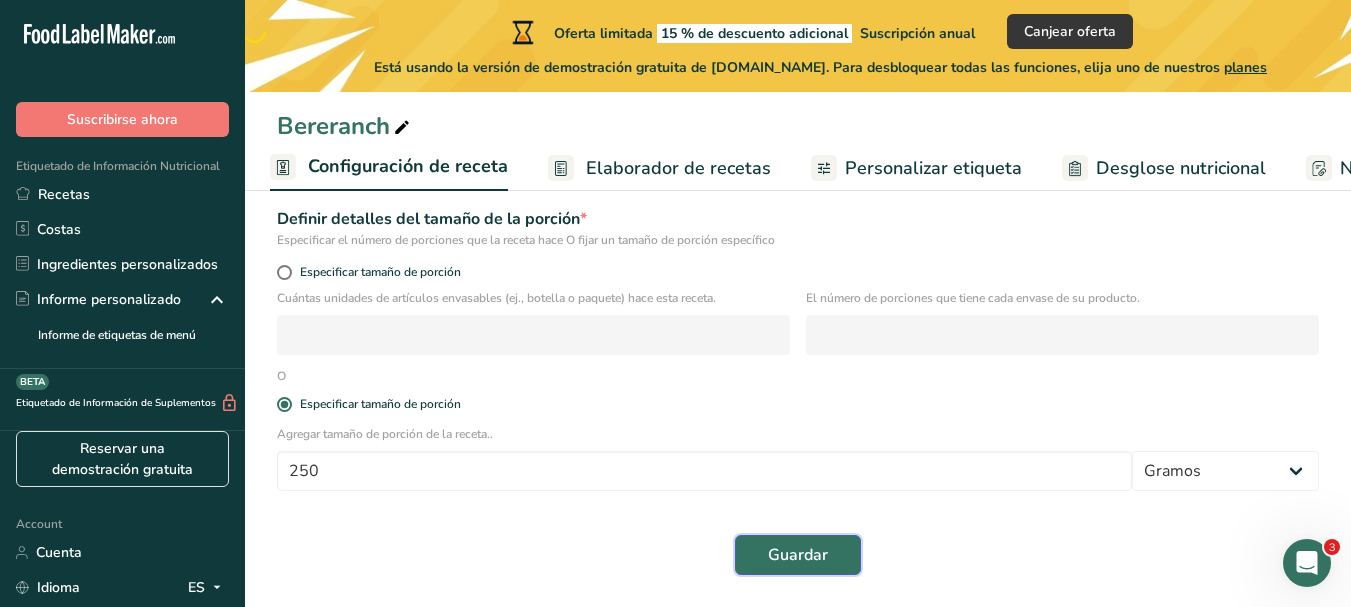 click on "Guardar" at bounding box center [798, 555] 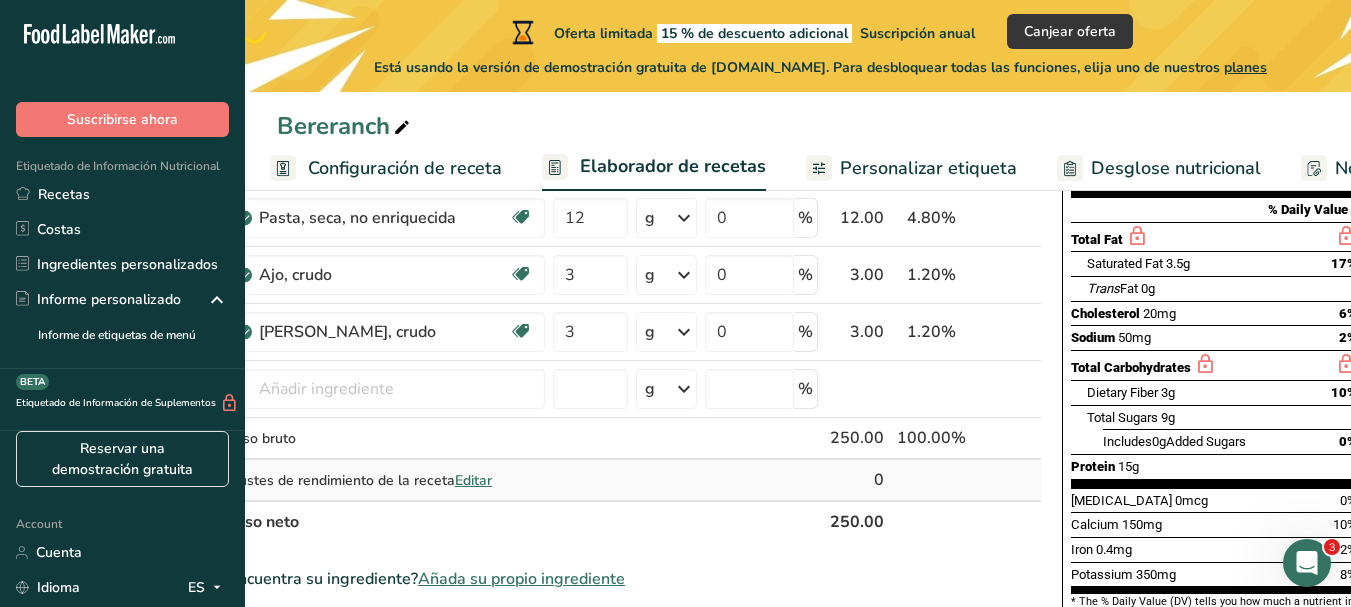 scroll, scrollTop: 0, scrollLeft: 101, axis: horizontal 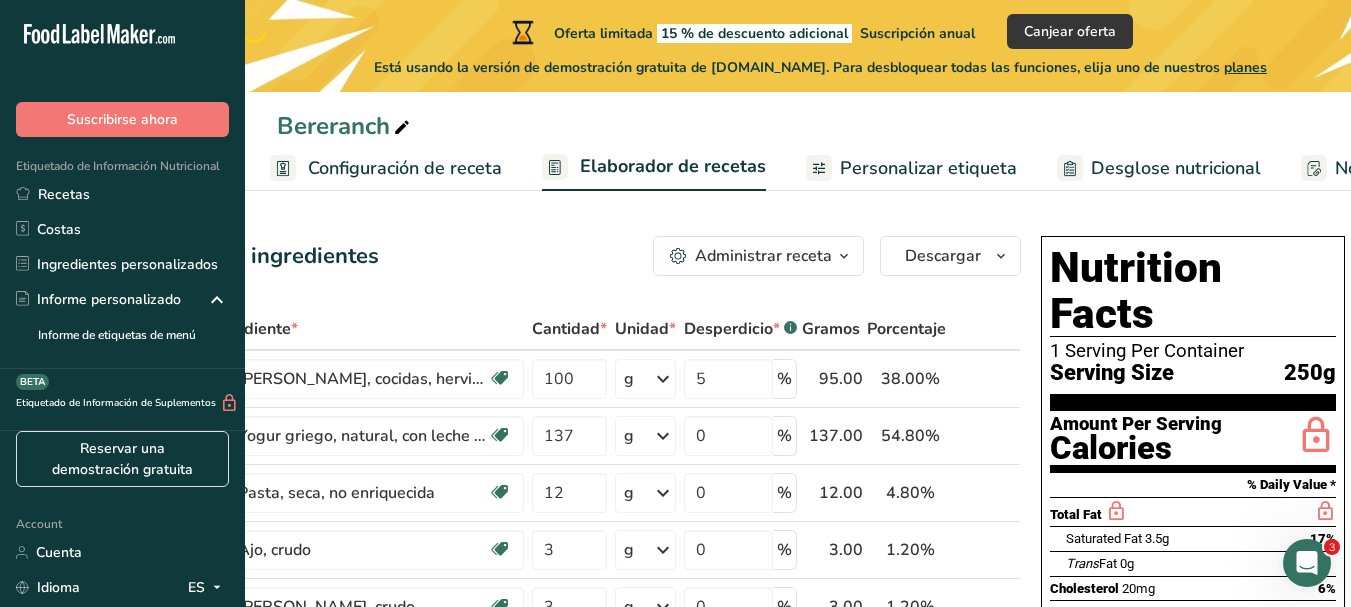 drag, startPoint x: 1065, startPoint y: 263, endPoint x: 1257, endPoint y: 505, distance: 308.9142 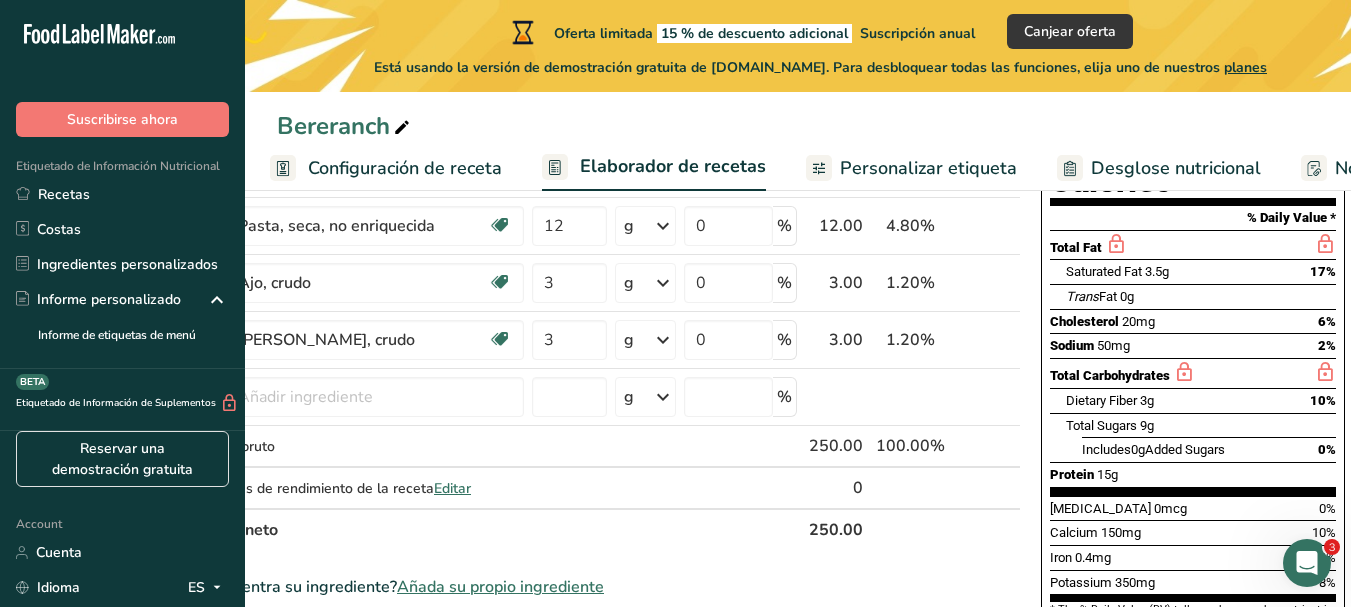 scroll, scrollTop: 403, scrollLeft: 0, axis: vertical 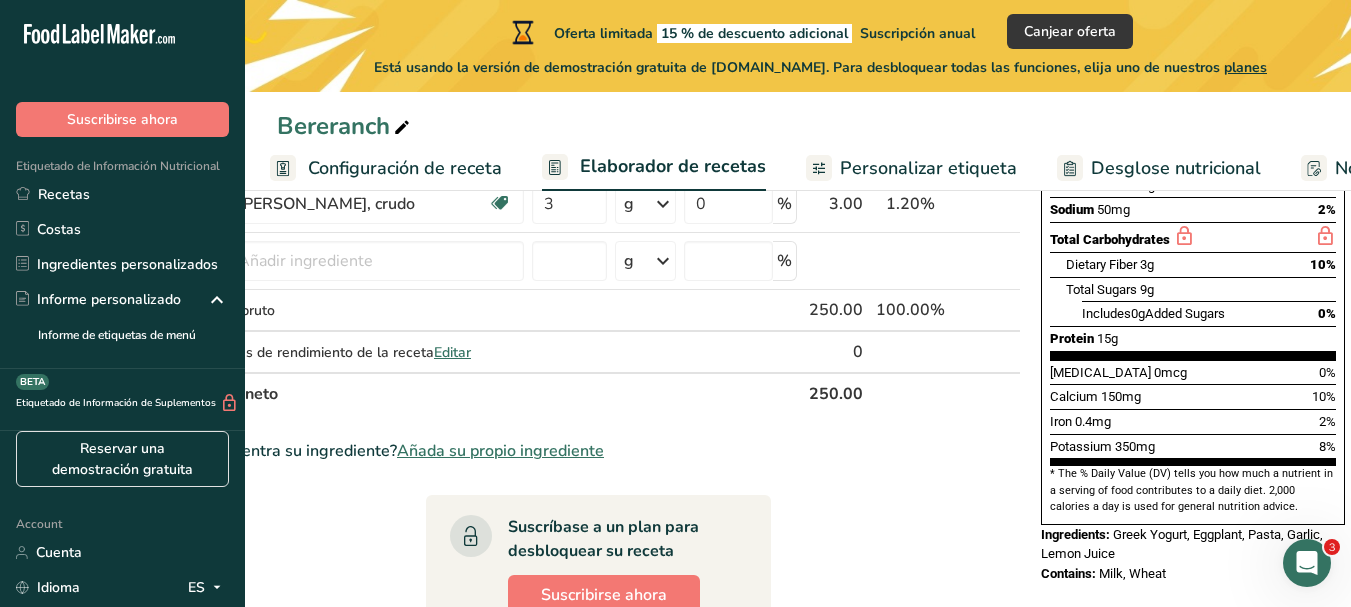 drag, startPoint x: 1050, startPoint y: 262, endPoint x: 1176, endPoint y: 526, distance: 292.52692 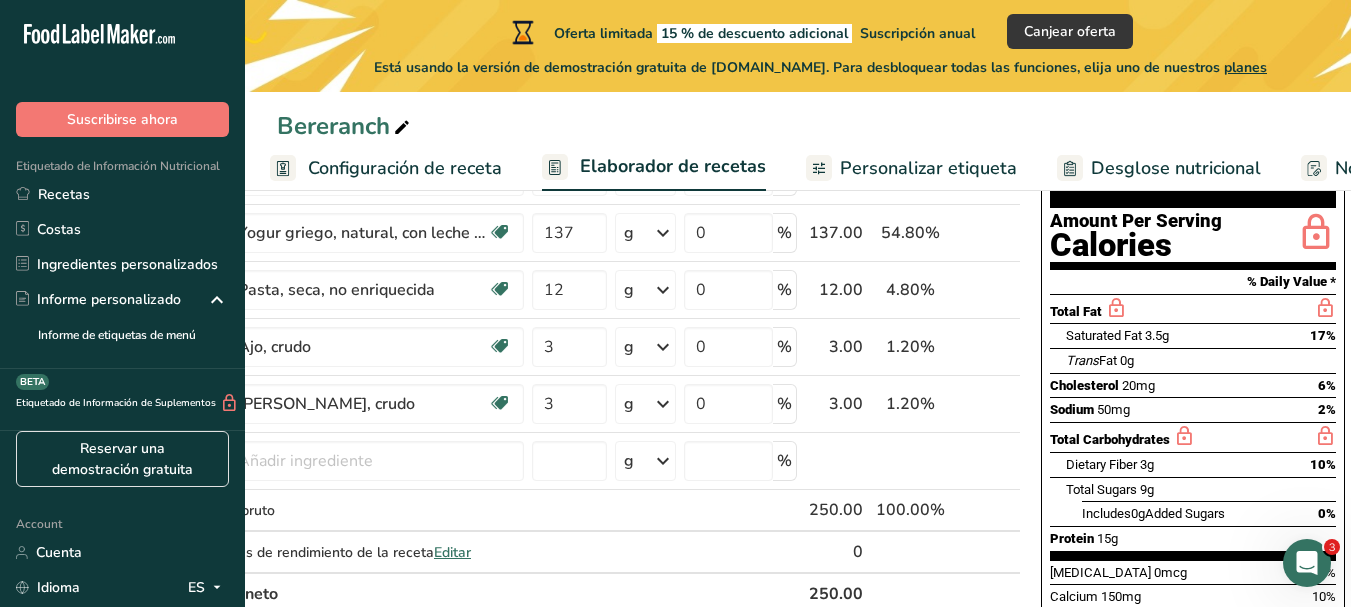 scroll, scrollTop: 243, scrollLeft: 0, axis: vertical 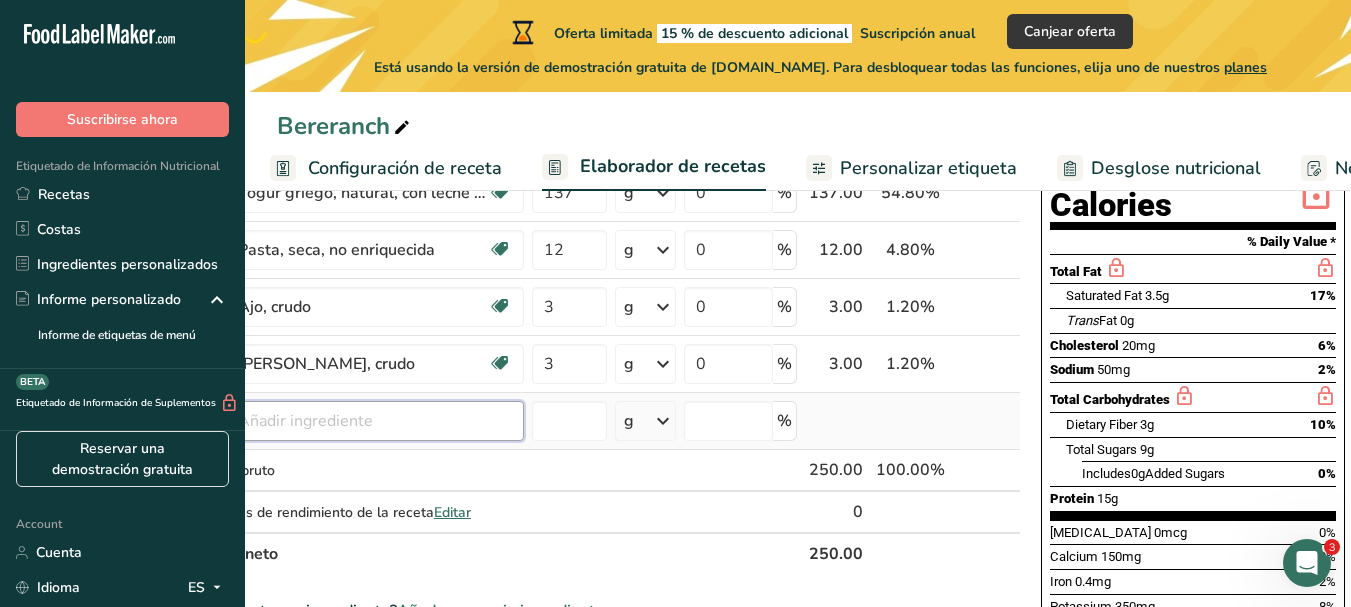 click at bounding box center (364, 421) 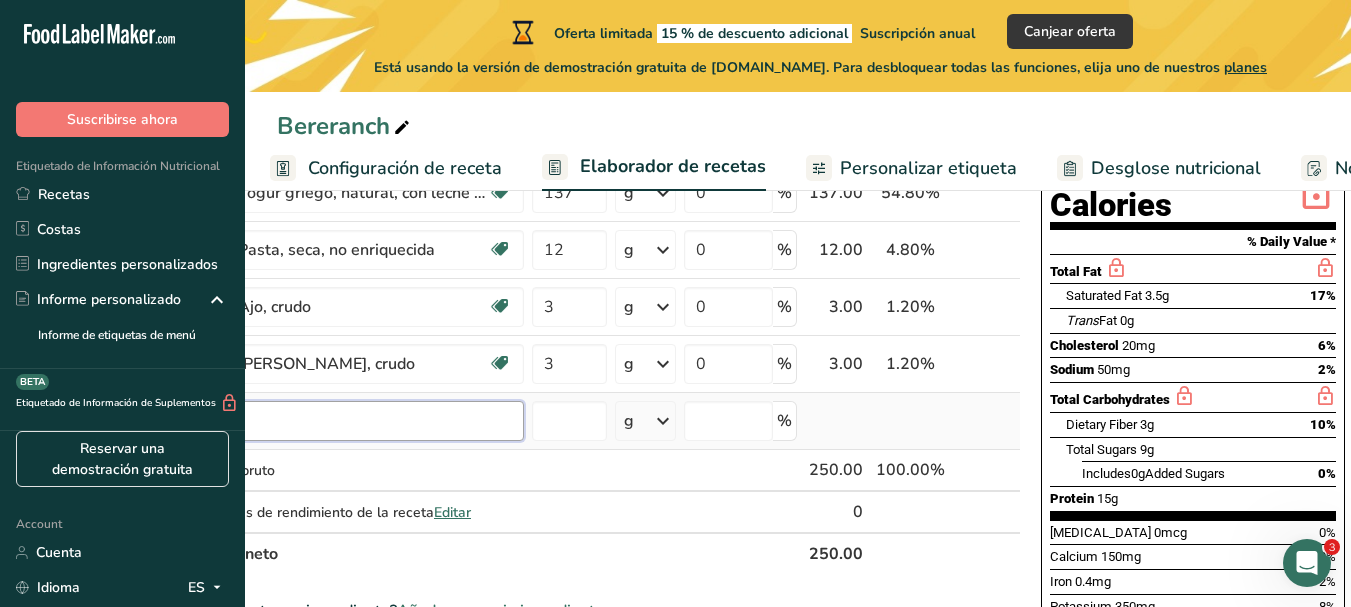 click on "s" at bounding box center (364, 421) 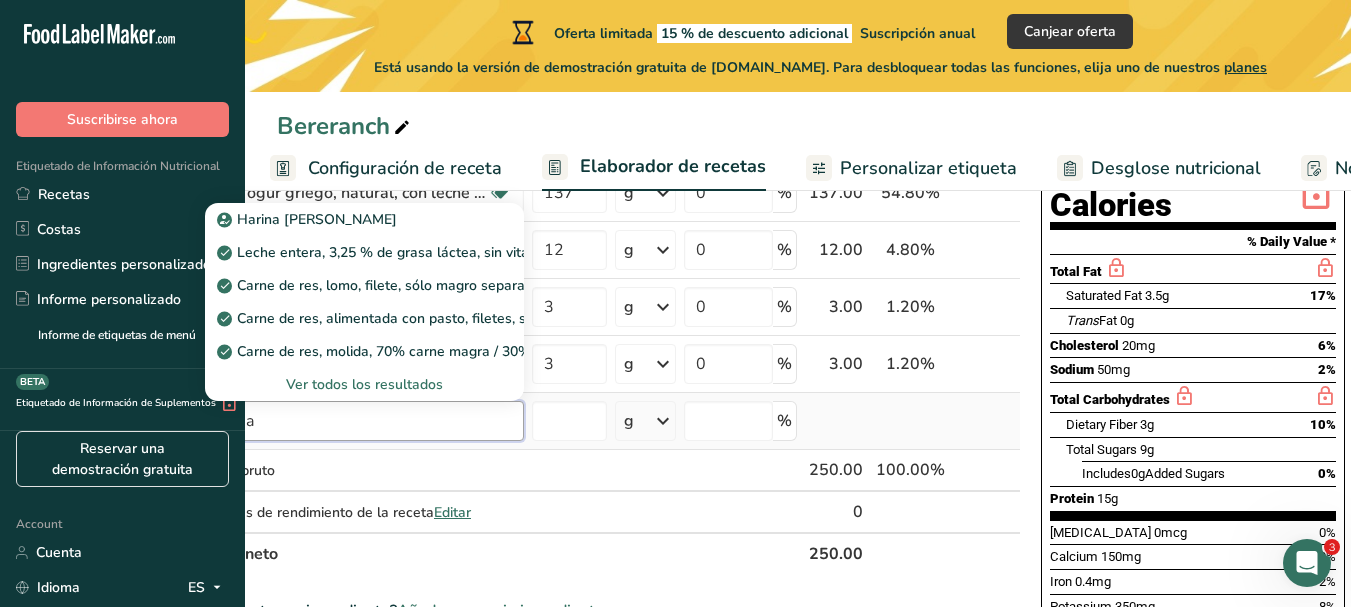 type on "s" 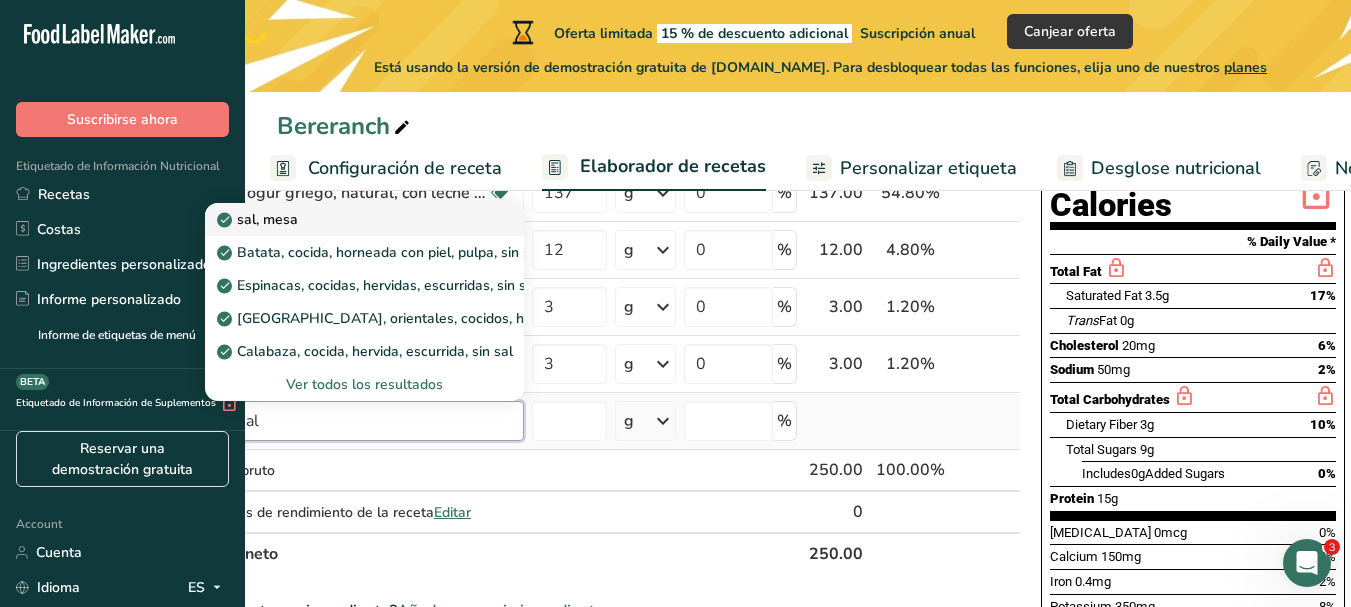 type on "sal" 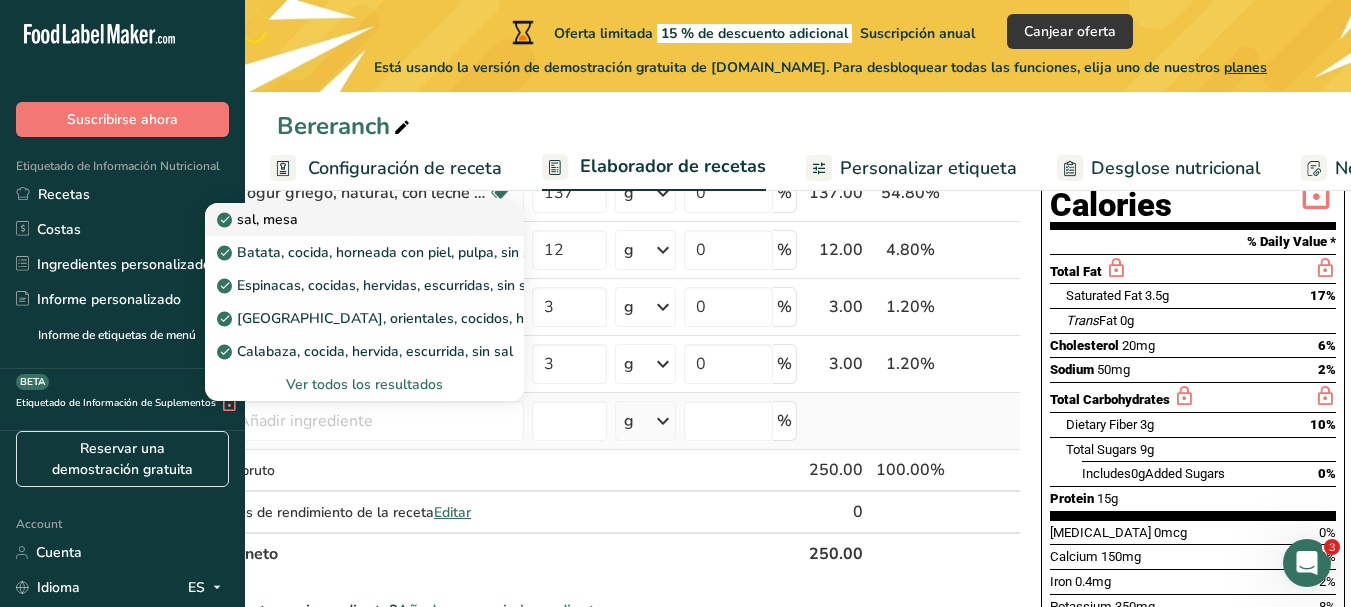 click on "sal, mesa" at bounding box center [259, 219] 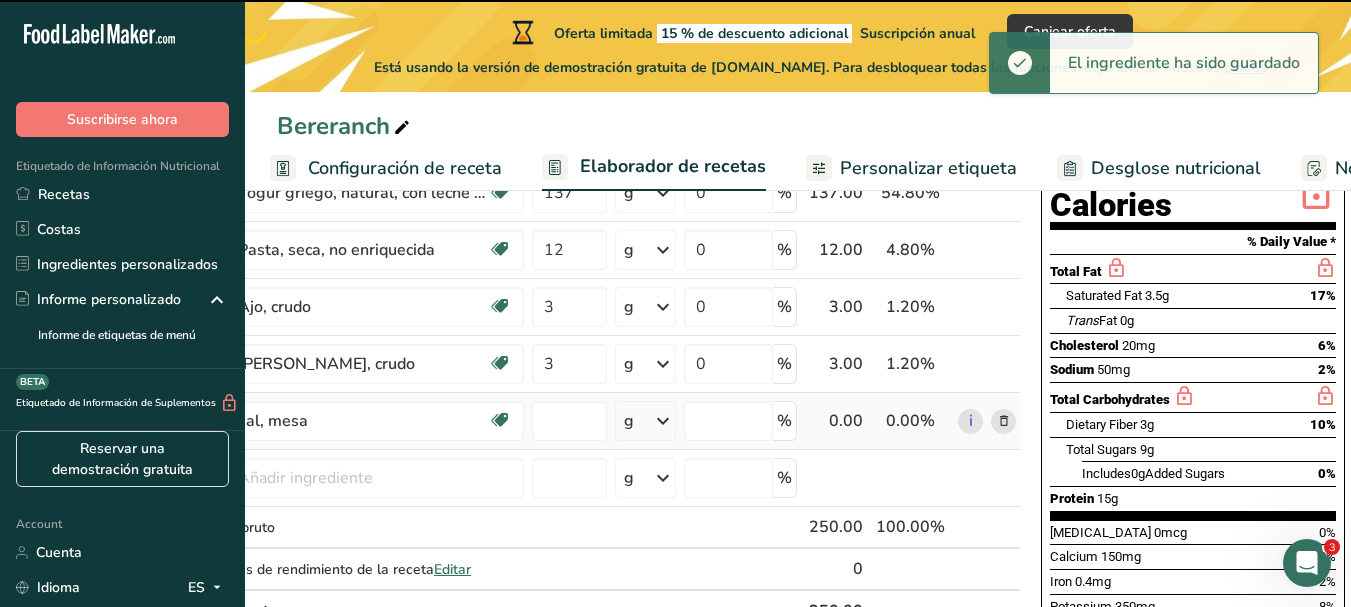 type on "0" 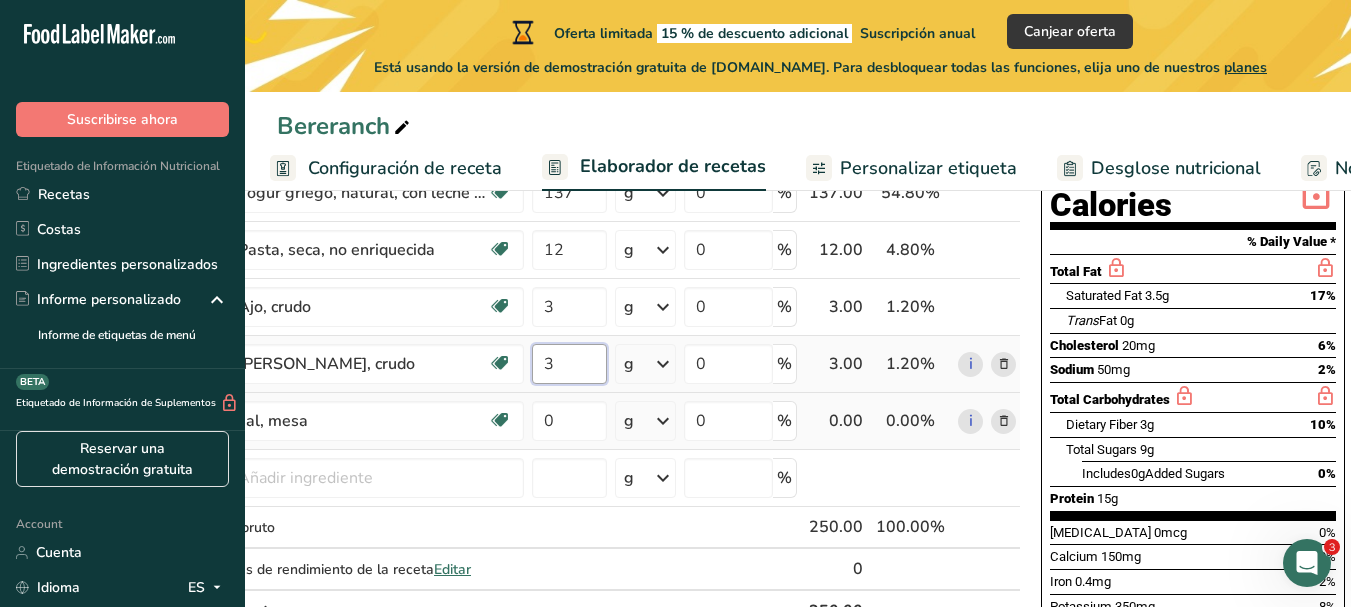 click on "3" at bounding box center [569, 364] 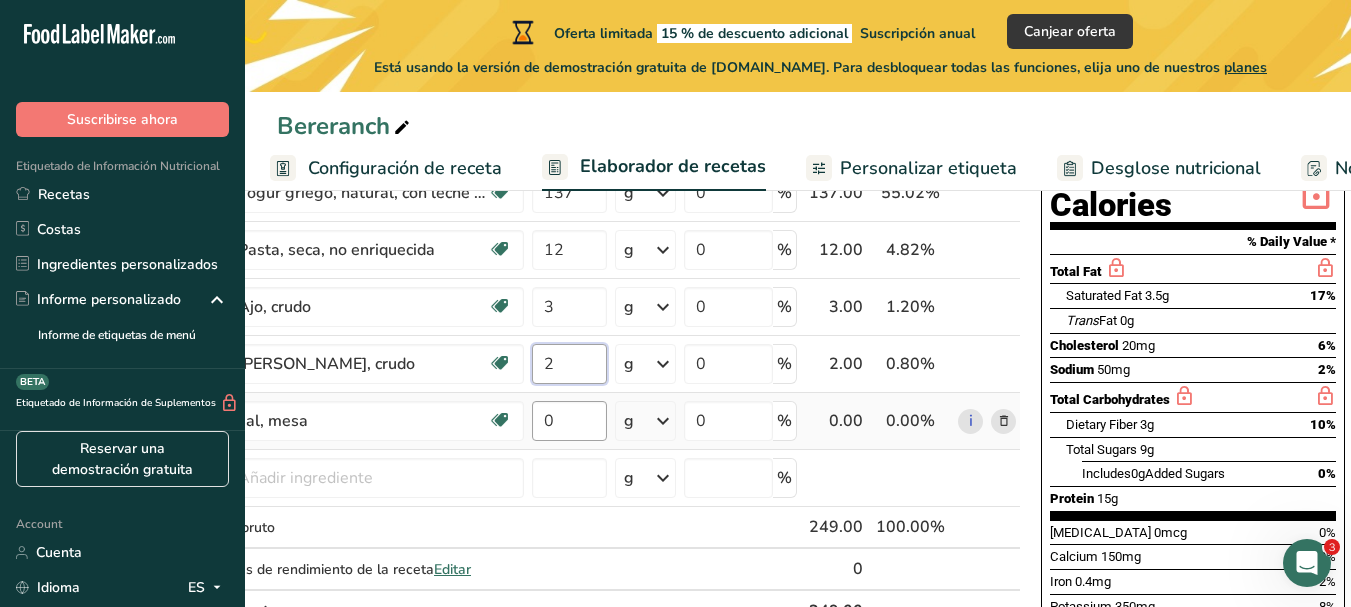 type on "2" 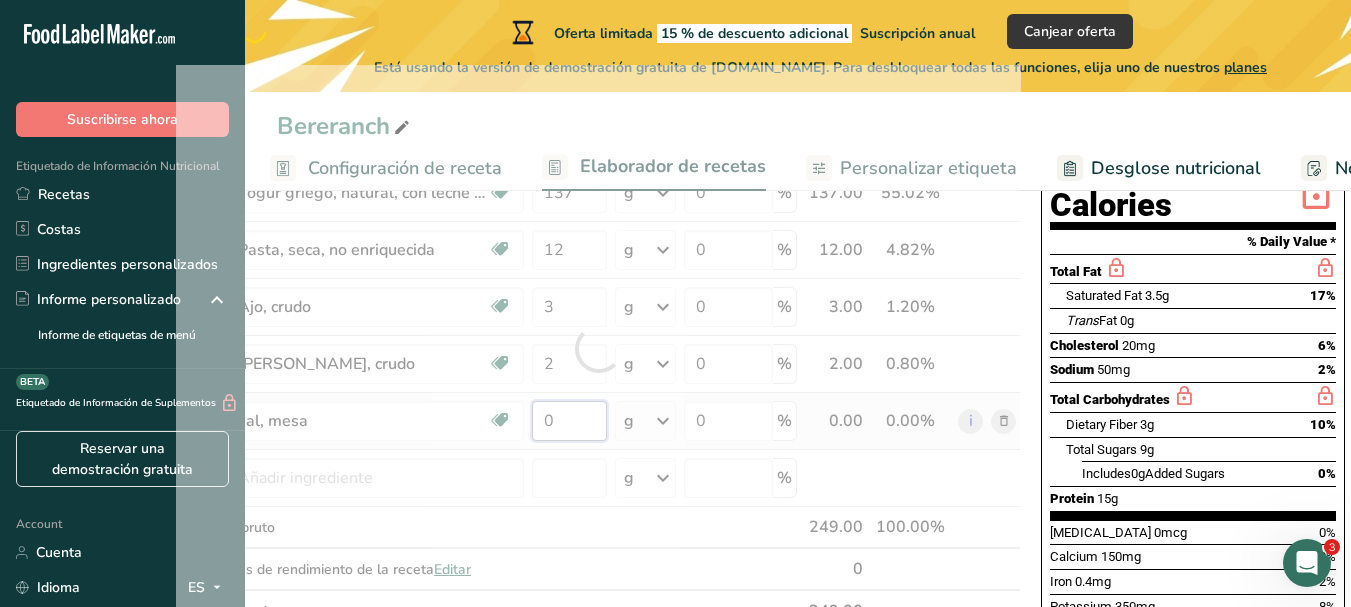 click on "Ingrediente *
Cantidad *
Unidad *
Desperdicio *   .a-a{fill:#347362;}.b-a{fill:#fff;}          Gramos
Porcentaje
Berenjenas, cocidas, hervidas, escurridas, sin sal
Fuente de antioxidantes
Libre de lácteos
Libre de gluten
Vegano
Vegetariano
Libre de soja
100
g
Porciones
1 cup (1" cubes)
Unidades de peso
g
kg
mg
Ver más
Unidades de volumen
litro
Las unidades de volumen requieren una conversión de densidad. Si conoce la densidad de su ingrediente, introdúzcala a continuación. De lo contrario, haga clic en "RIA", nuestra asistente regulatoria de IA, quien podrá ayudarle.
lb/pie³" at bounding box center [598, 348] 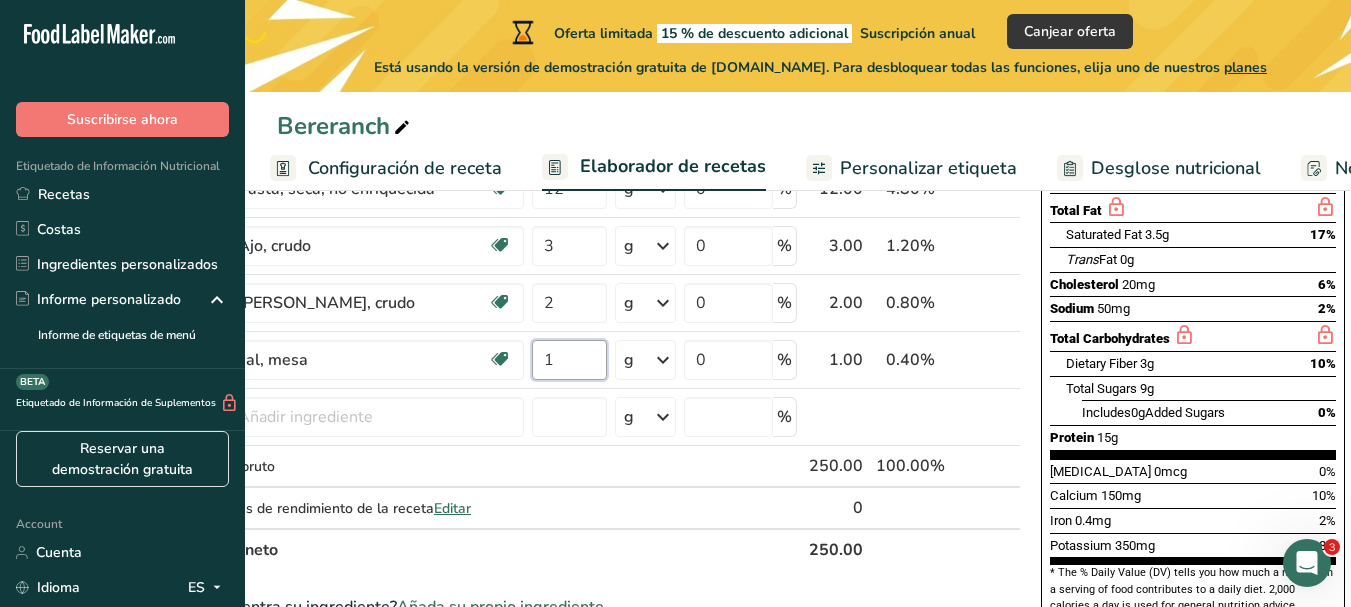 scroll, scrollTop: 327, scrollLeft: 0, axis: vertical 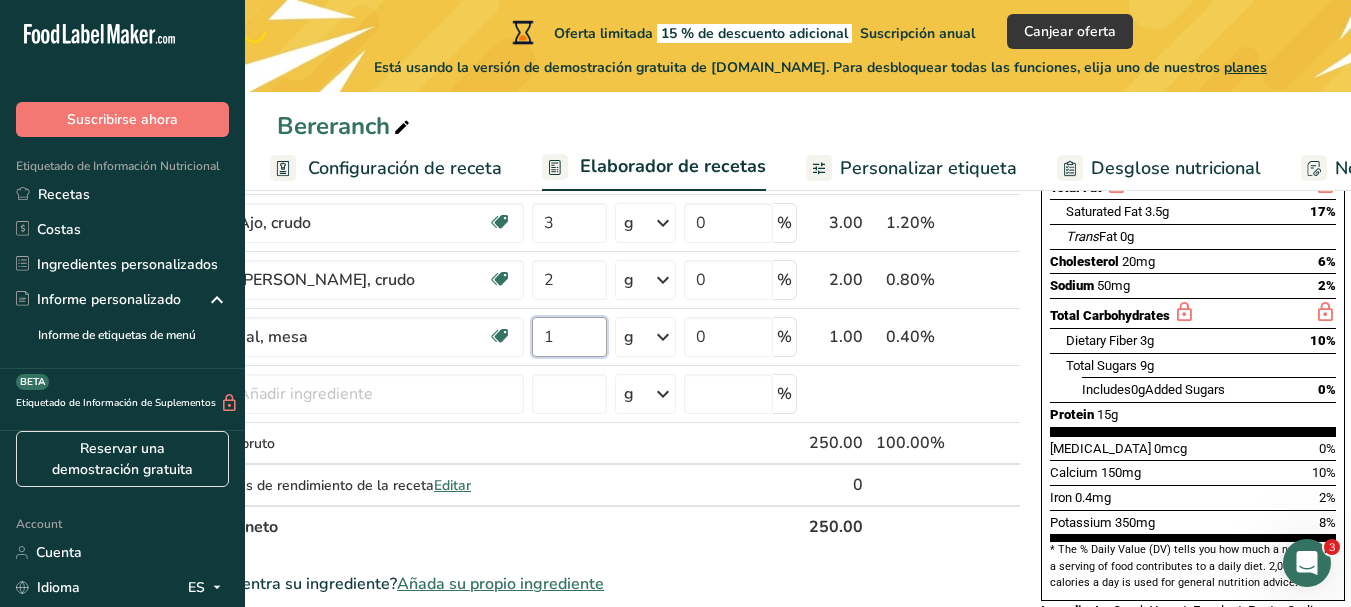 type on "1" 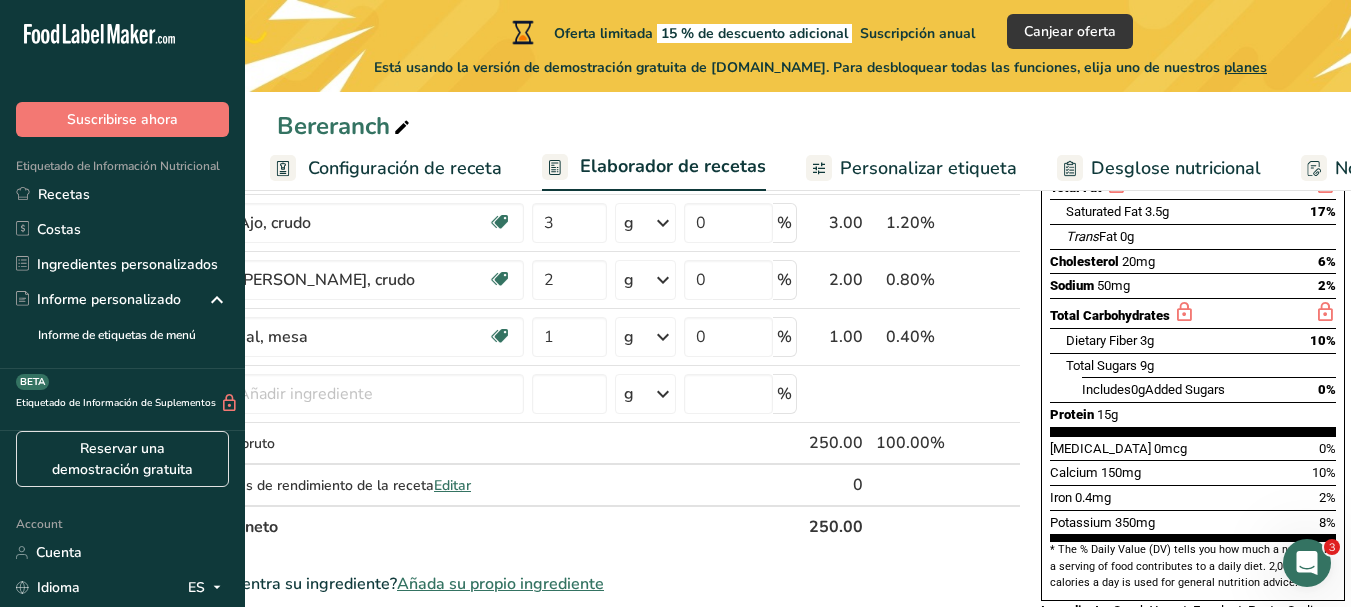click on "Ingrediente *
Cantidad *
Unidad *
Desperdicio *   .a-a{fill:#347362;}.b-a{fill:#fff;}          Gramos
Porcentaje
Berenjenas, cocidas, hervidas, escurridas, sin sal
Fuente de antioxidantes
Libre de lácteos
Libre de gluten
Vegano
Vegetariano
Libre de soja
100
g
Porciones
1 cup (1" cubes)
Unidades de peso
g
kg
mg
Ver más
Unidades de volumen
litro
Las unidades de volumen requieren una conversión de densidad. Si conoce la densidad de su ingrediente, introdúzcala a continuación. De lo contrario, haga clic en "RIA", nuestra asistente regulatoria de IA, quien podrá ayudarle.
mL" at bounding box center [598, 615] 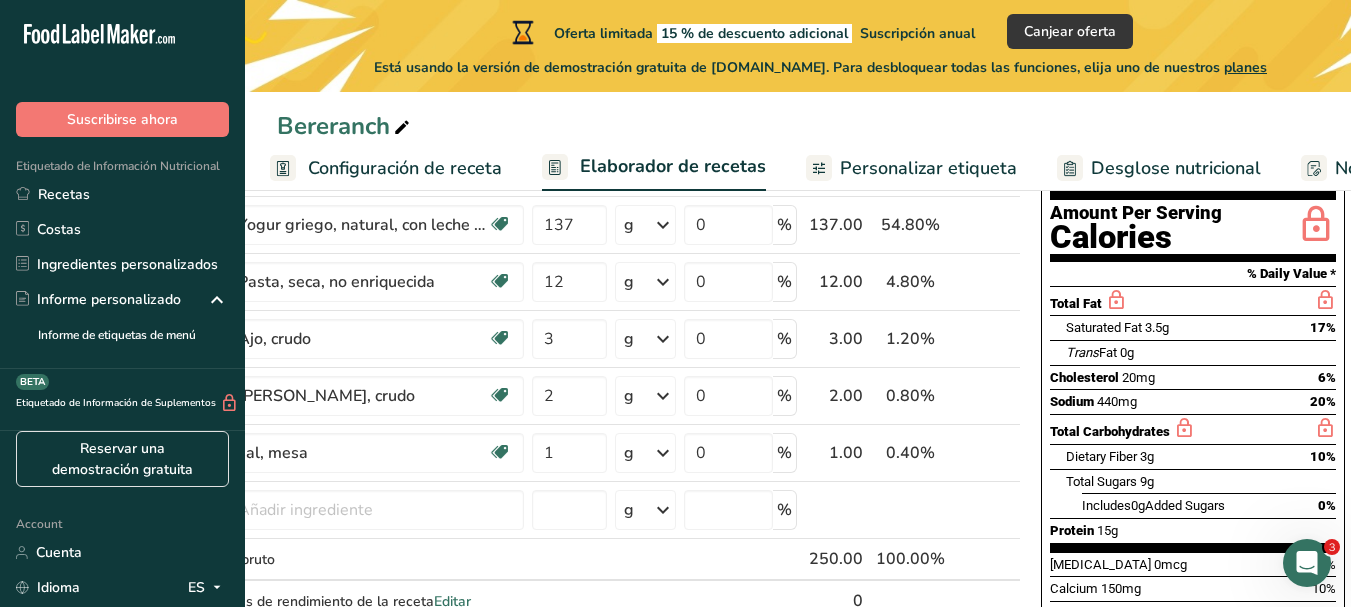 scroll, scrollTop: 225, scrollLeft: 0, axis: vertical 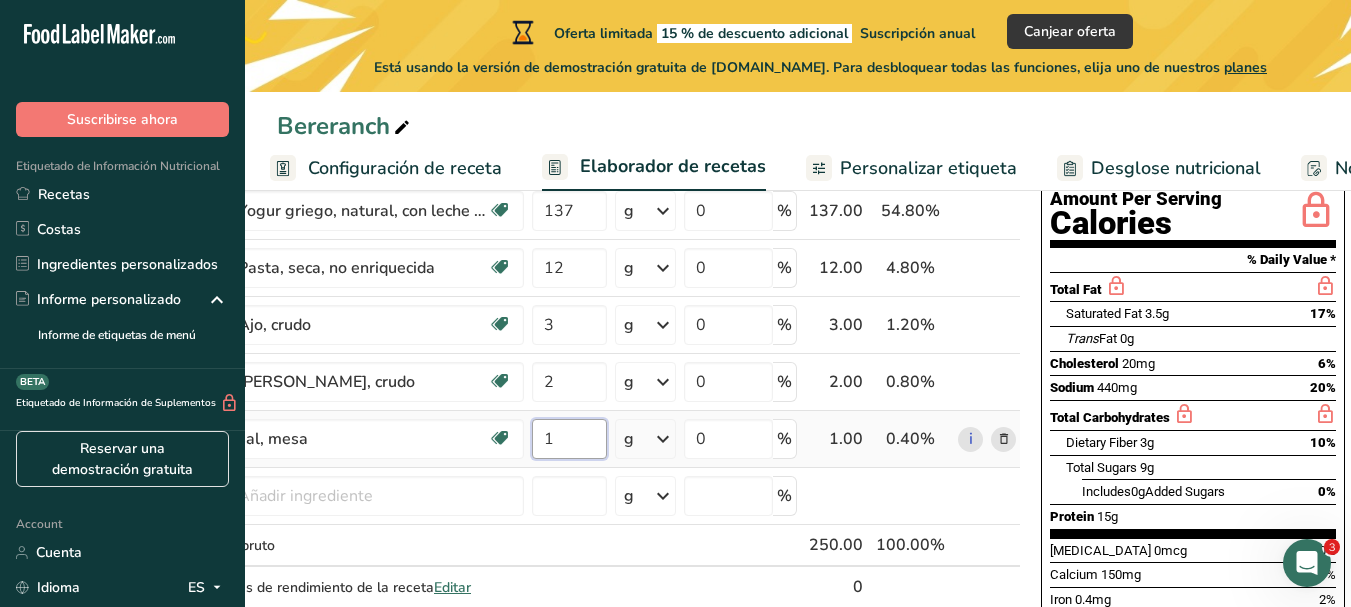 click on "1" at bounding box center [569, 439] 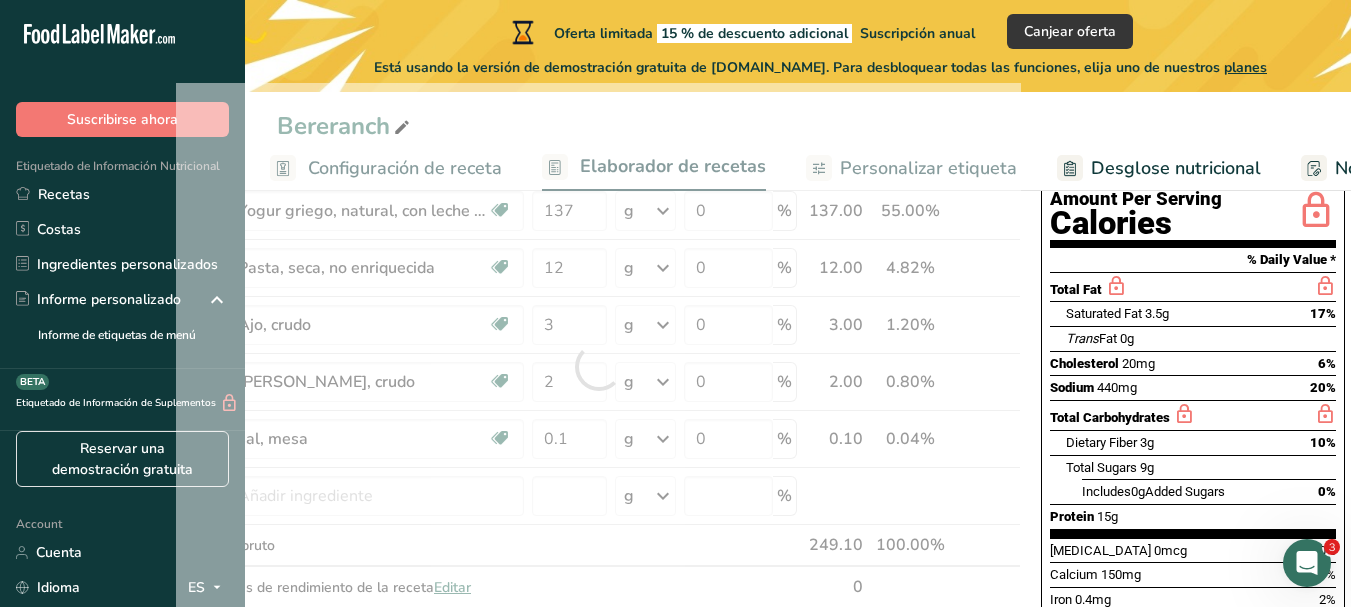 click on "Añadir ingredientes
Administrar receta         Eliminar receta             Duplicar receta               Escalar receta               Guardar como subreceta   .a-a{fill:#347362;}.b-a{fill:#fff;}                                 Desglose nutricional                 Tarjeta de la receta
Novedad
Informe de patrón de aminoácidos             Historial de actividad
Descargar
Elija su estilo de etiqueta preferido
Etiqueta estándar FDA
Etiqueta estándar FDA
El formato más común para etiquetas de información nutricional en cumplimiento con el tipo de letra, estilo y requisitos de la FDA.
Etiqueta tabular FDA
Un formato de etiqueta conforme a las regulaciones de la FDA presentado en una disposición tabular (horizontal).
Etiqueta lineal FDA" at bounding box center [604, 672] 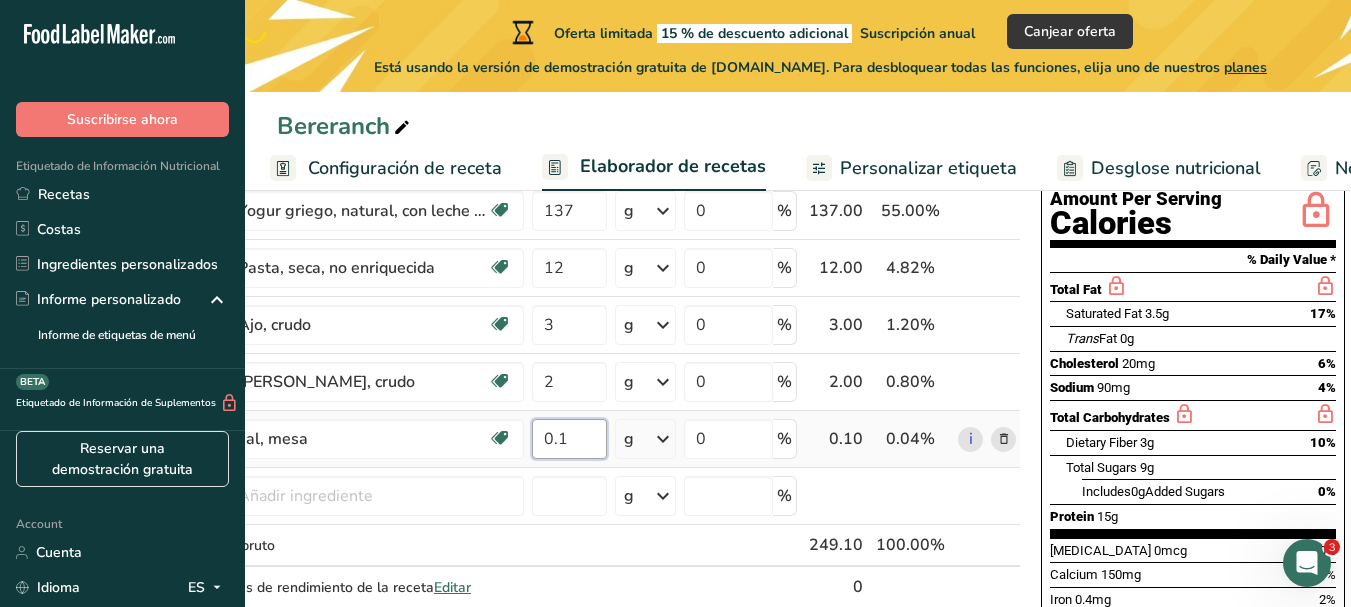 click on "0.1" at bounding box center (569, 439) 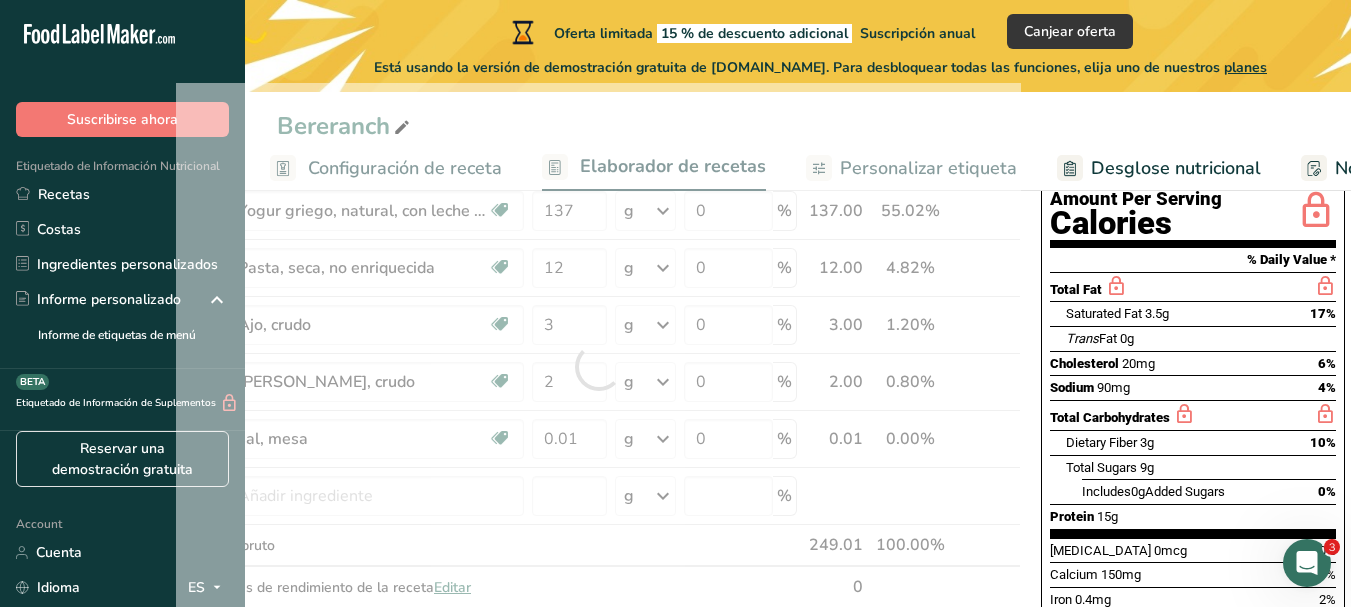 click on "Nutrition Facts
About 1 Serving Per Container
Serving Size
250g
Amount Per Serving
Calories
% Daily Value *
Total Fat
Saturated Fat
3.5g
17%
Trans  Fat
0g
Cholesterol
20mg
6%
Sodium
90mg
4%
Total Carbohydrates
Dietary Fiber
3g
10%
Total Sugars
9g
Includes" at bounding box center (1193, 386) 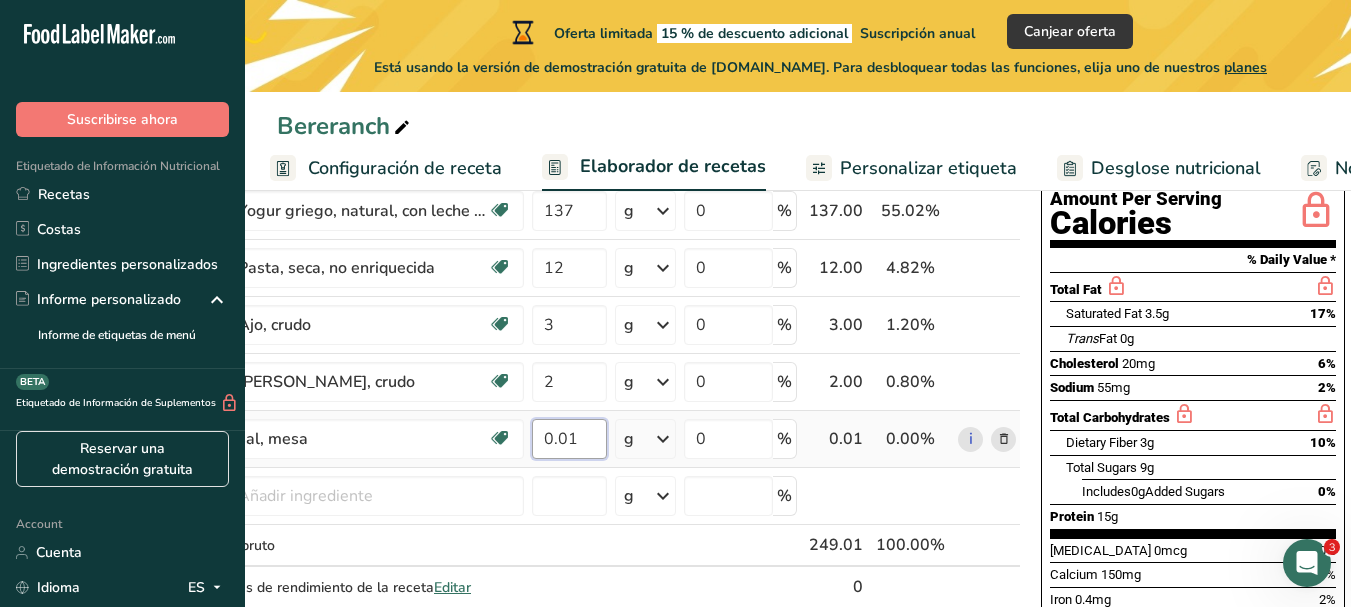 click on "0.01" at bounding box center [569, 439] 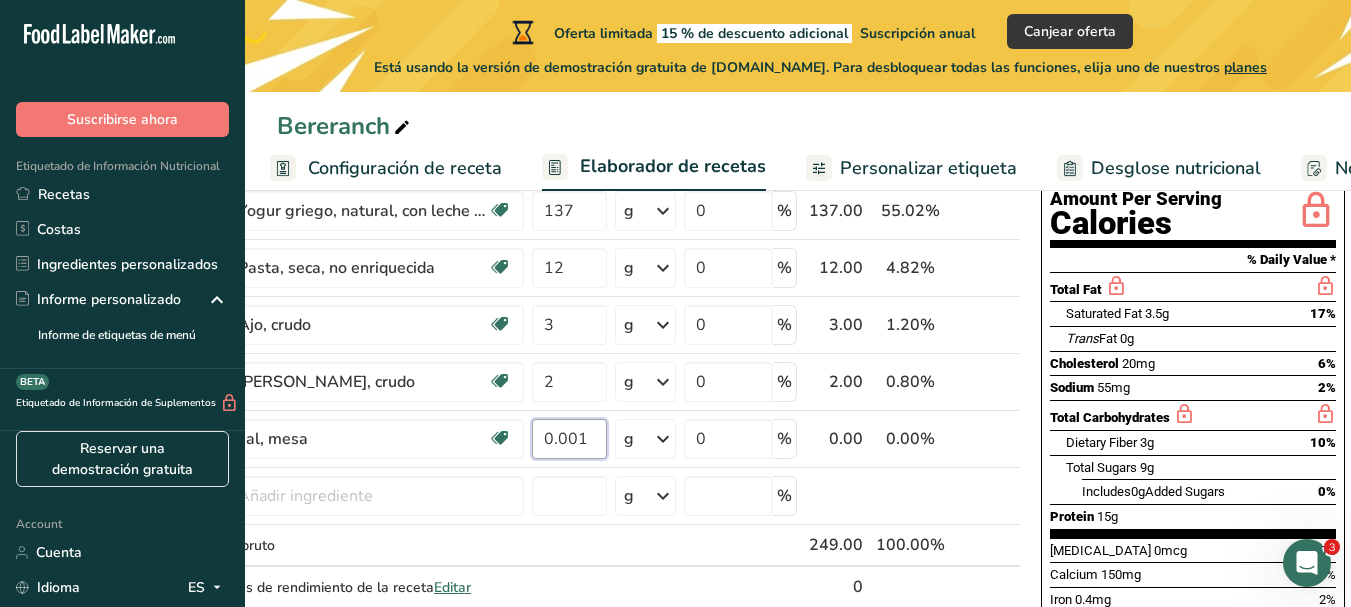 type on "0.001" 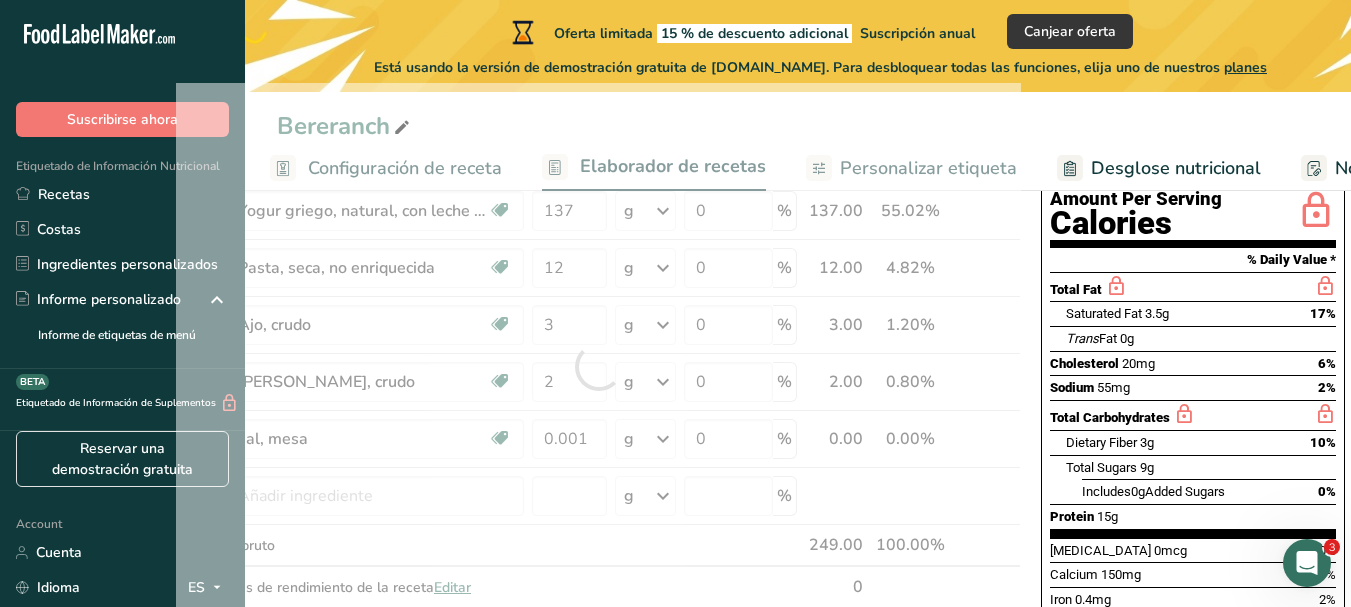click on "Nutrition Facts
About 1 Serving Per Container
Serving Size
250g
Amount Per Serving
Calories
% Daily Value *
Total Fat
Saturated Fat
3.5g
17%
Trans  Fat
0g
Cholesterol
20mg
6%
Sodium
55mg
2%
Total Carbohydrates
Dietary Fiber
3g
10%
Total Sugars
9g
Includes" at bounding box center (1193, 386) 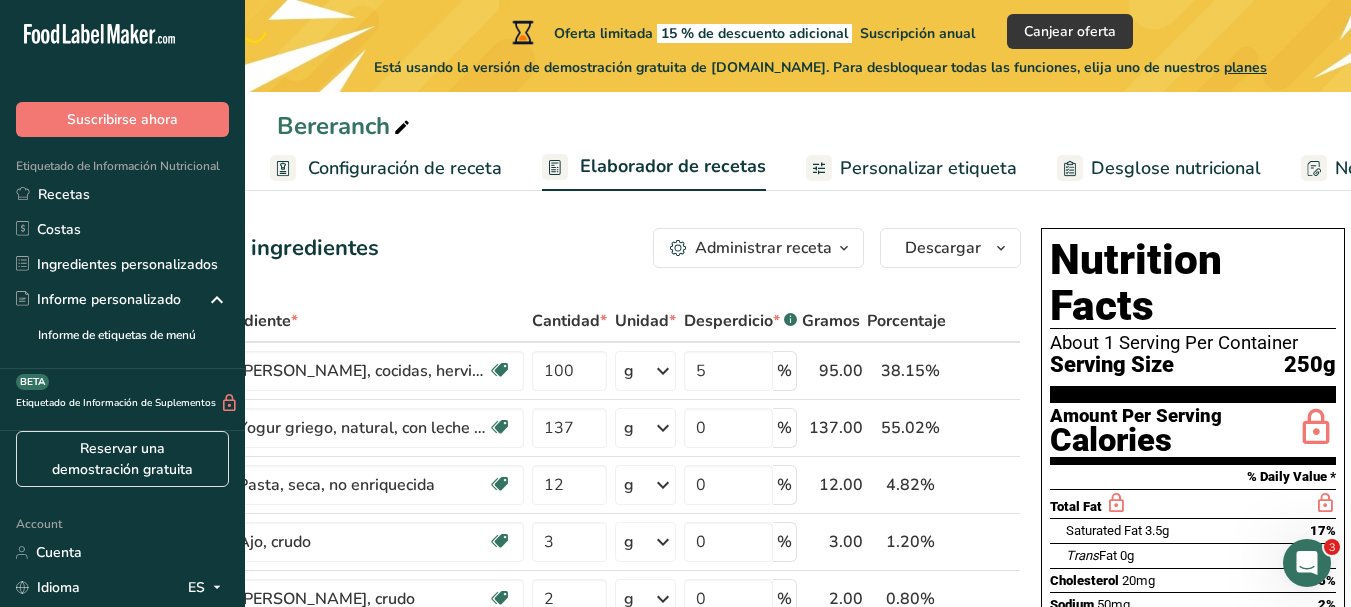 scroll, scrollTop: 0, scrollLeft: 0, axis: both 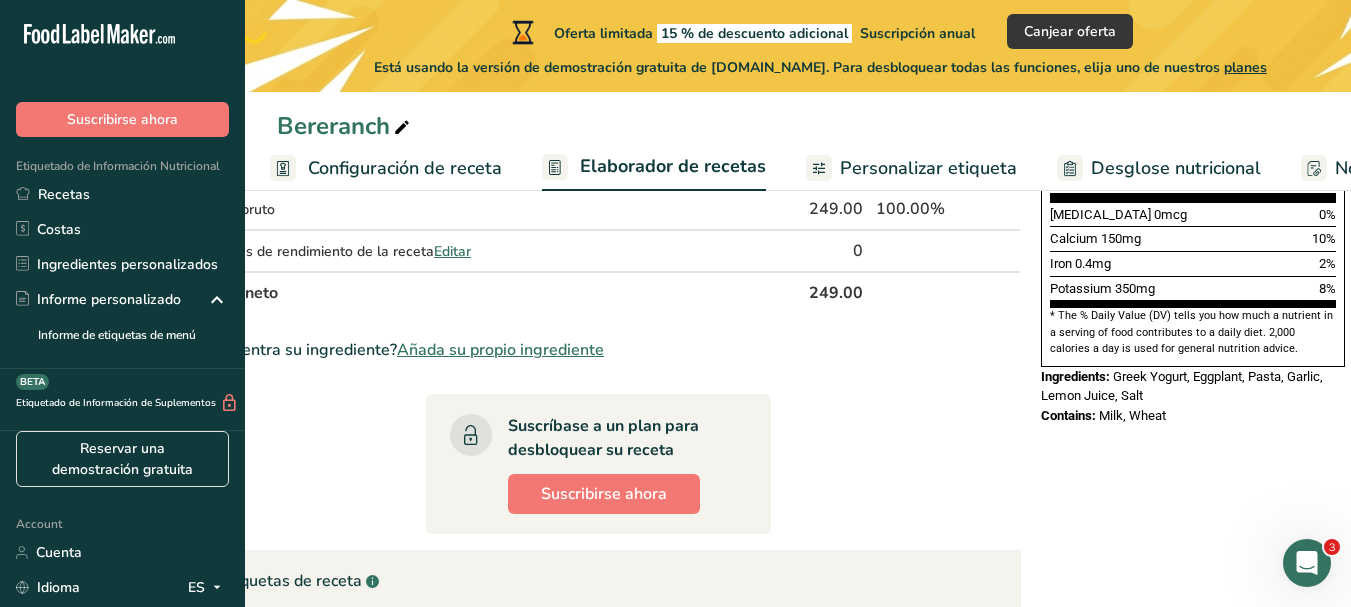 drag, startPoint x: 1054, startPoint y: 258, endPoint x: 1207, endPoint y: 371, distance: 190.20515 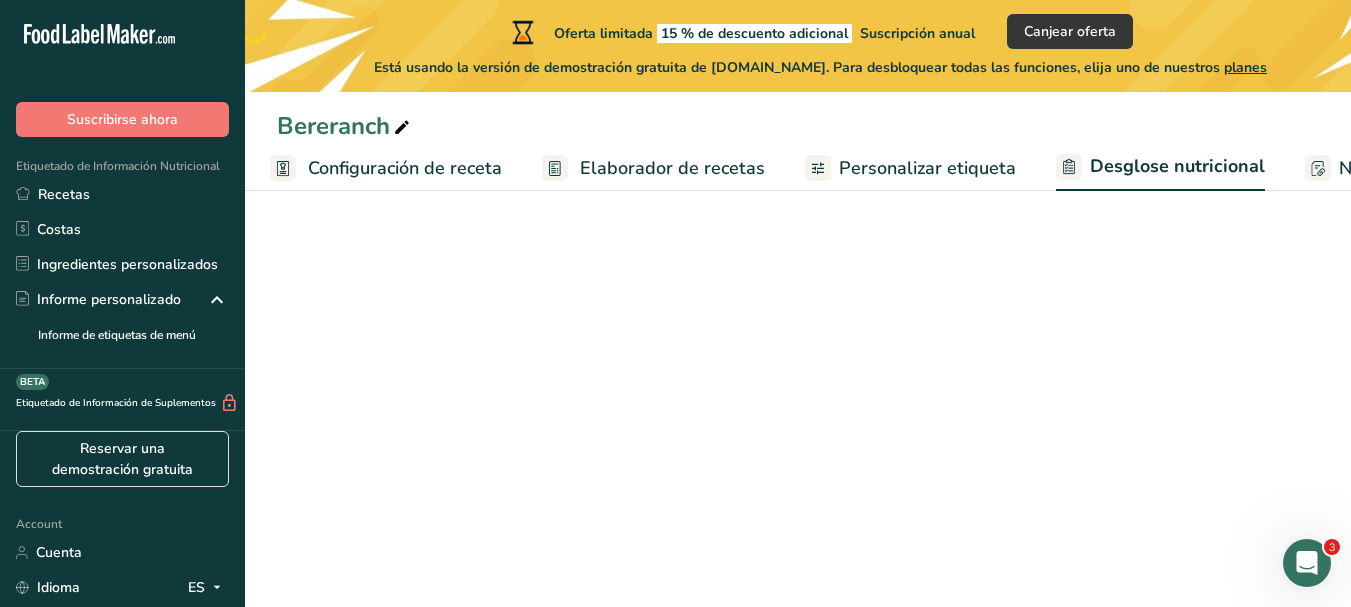 scroll, scrollTop: 0, scrollLeft: 393, axis: horizontal 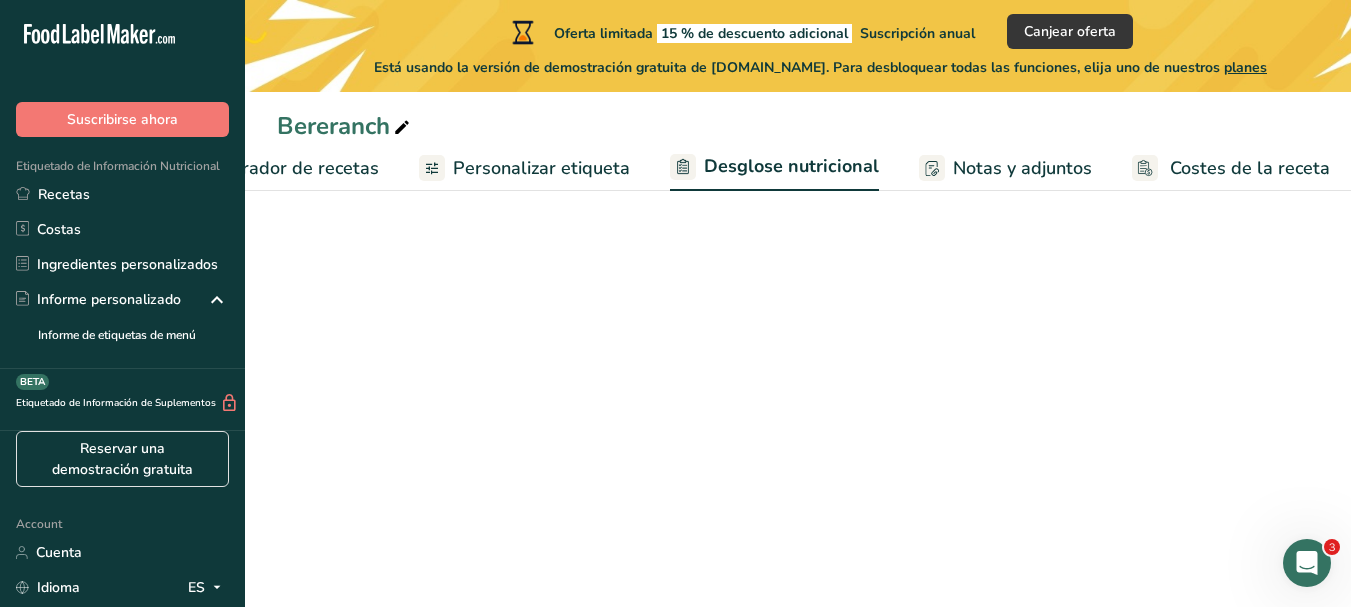 select on "Calories" 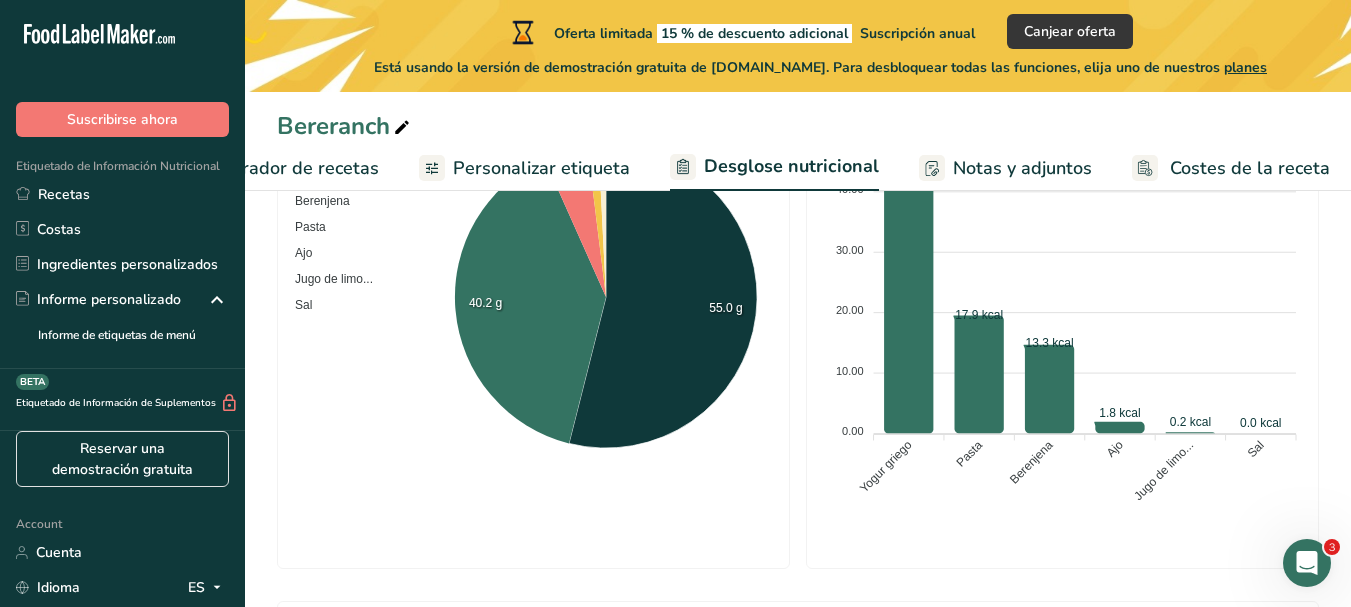 scroll, scrollTop: 0, scrollLeft: 0, axis: both 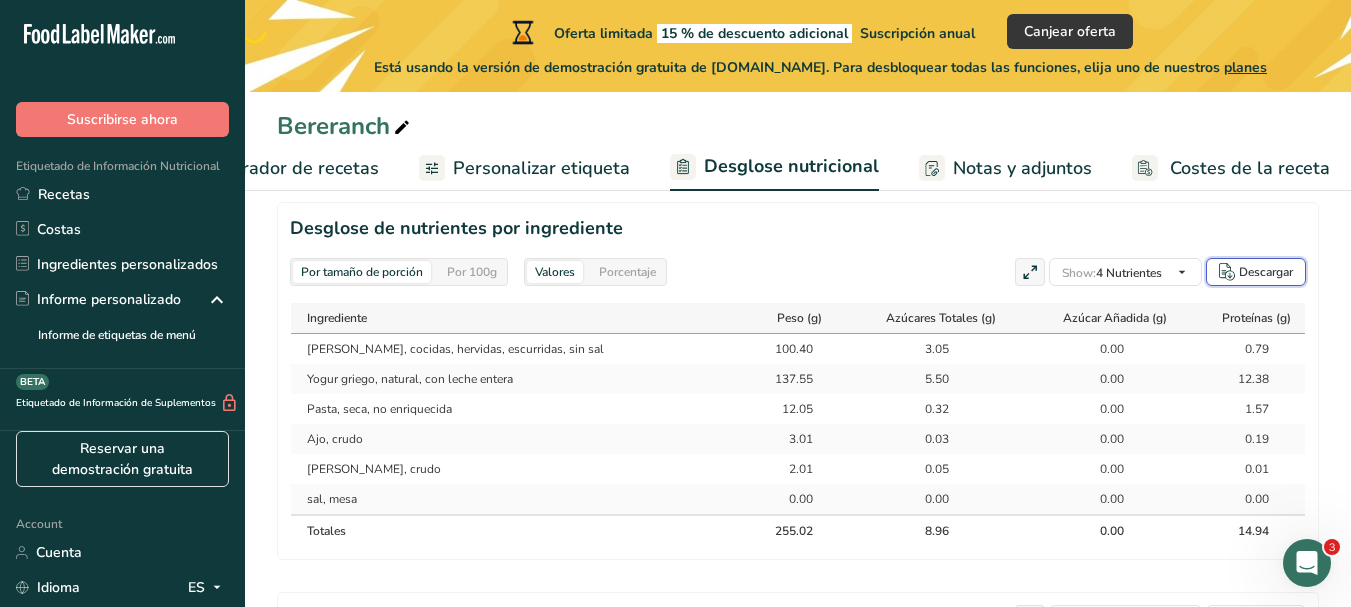 click on "Descargar" at bounding box center (1256, 272) 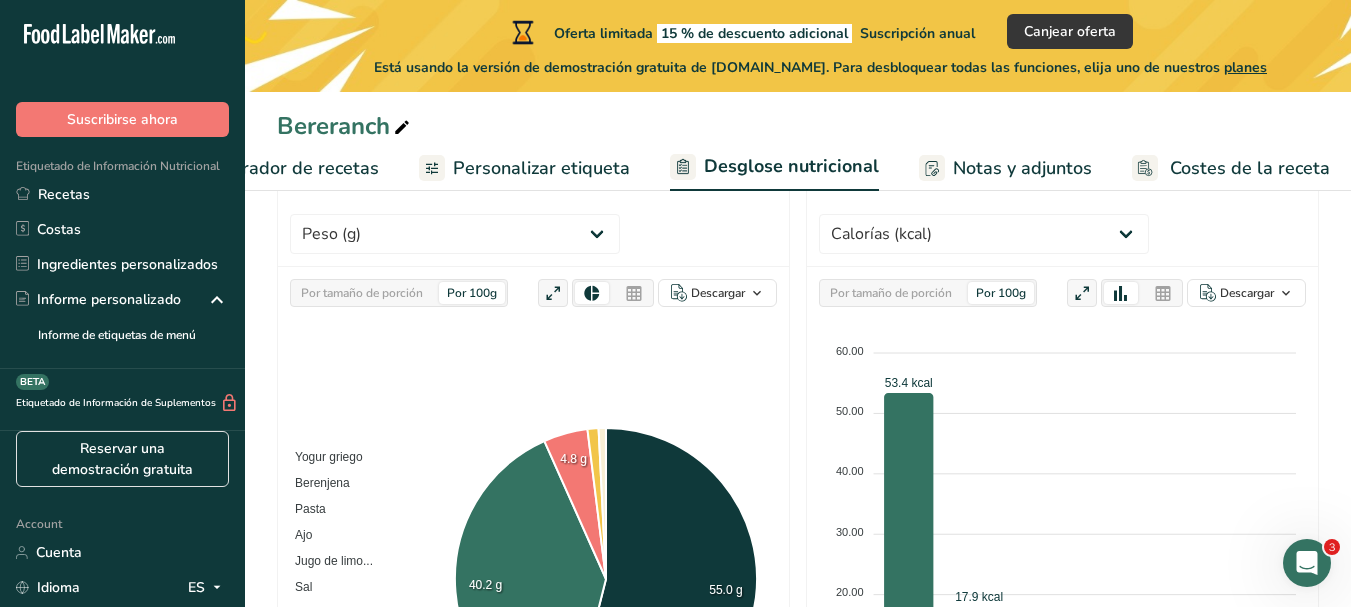 scroll, scrollTop: 319, scrollLeft: 0, axis: vertical 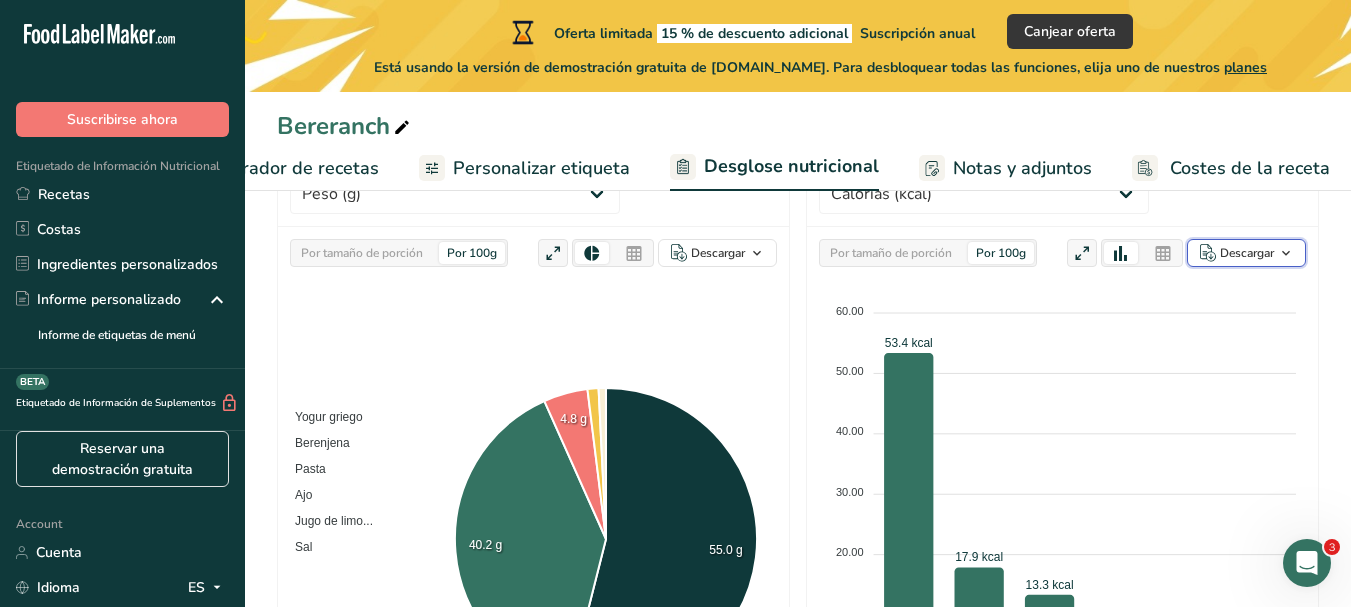 click on "Descargar" at bounding box center [1247, 253] 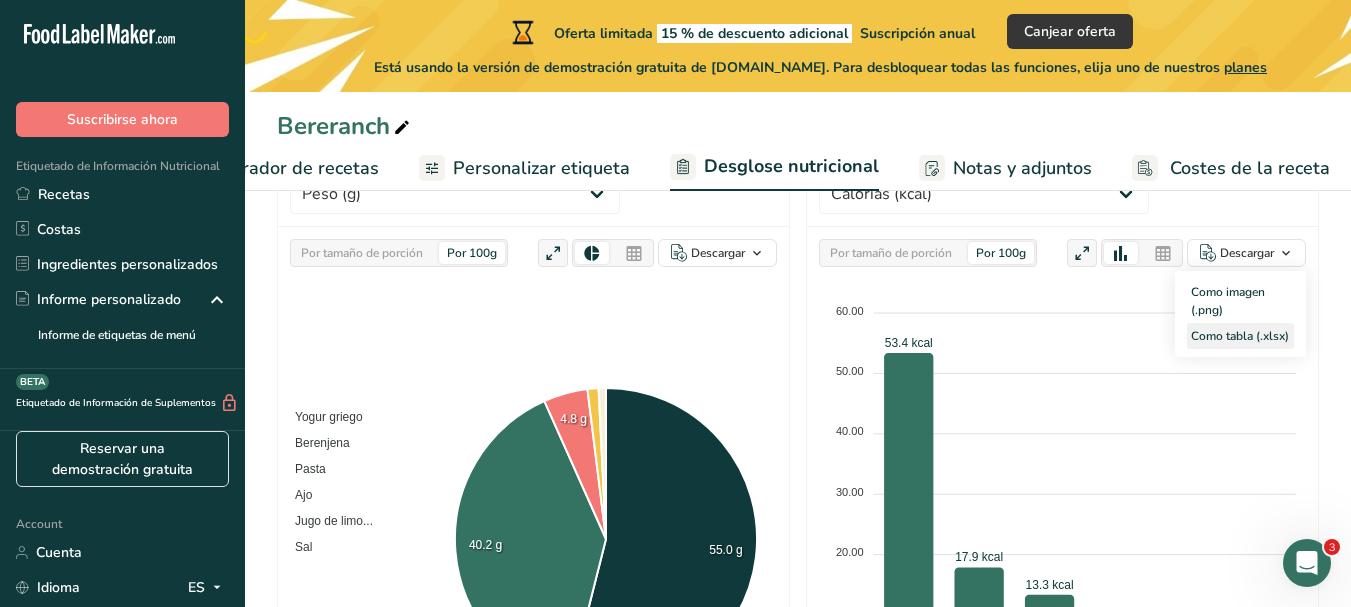 click on "Como tabla (.xlsx)" at bounding box center (1240, 336) 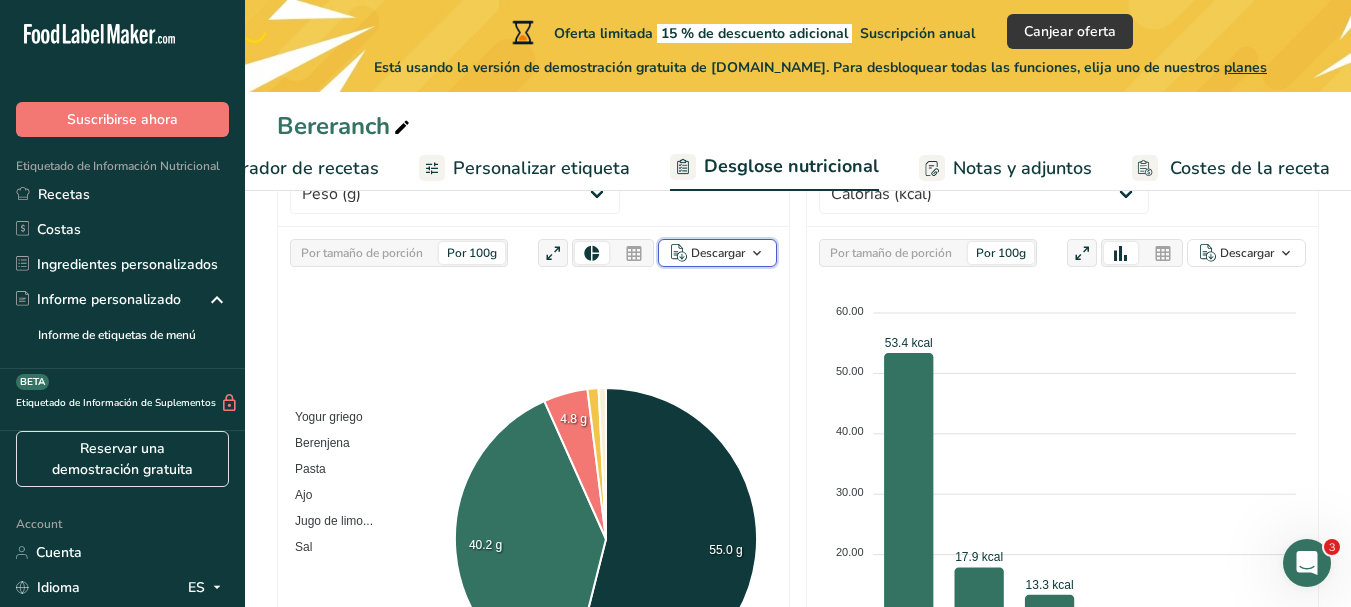 click on "Descargar" at bounding box center [718, 253] 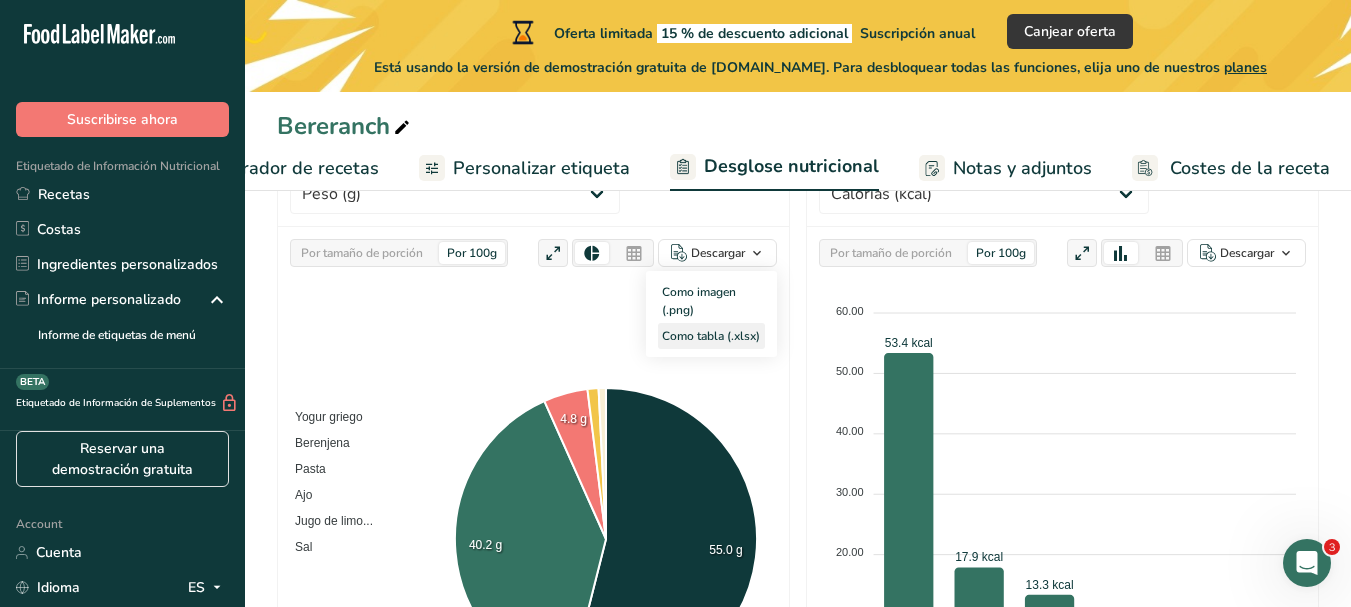 click on "Como tabla (.xlsx)" at bounding box center (711, 336) 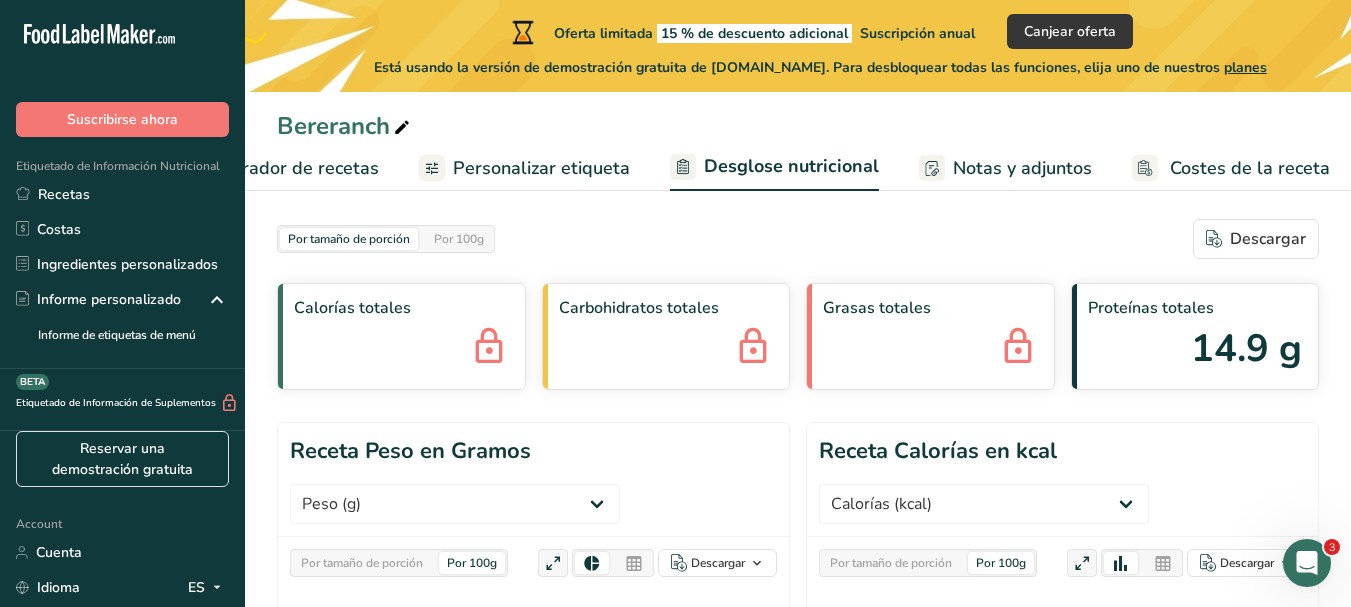 scroll, scrollTop: 0, scrollLeft: 0, axis: both 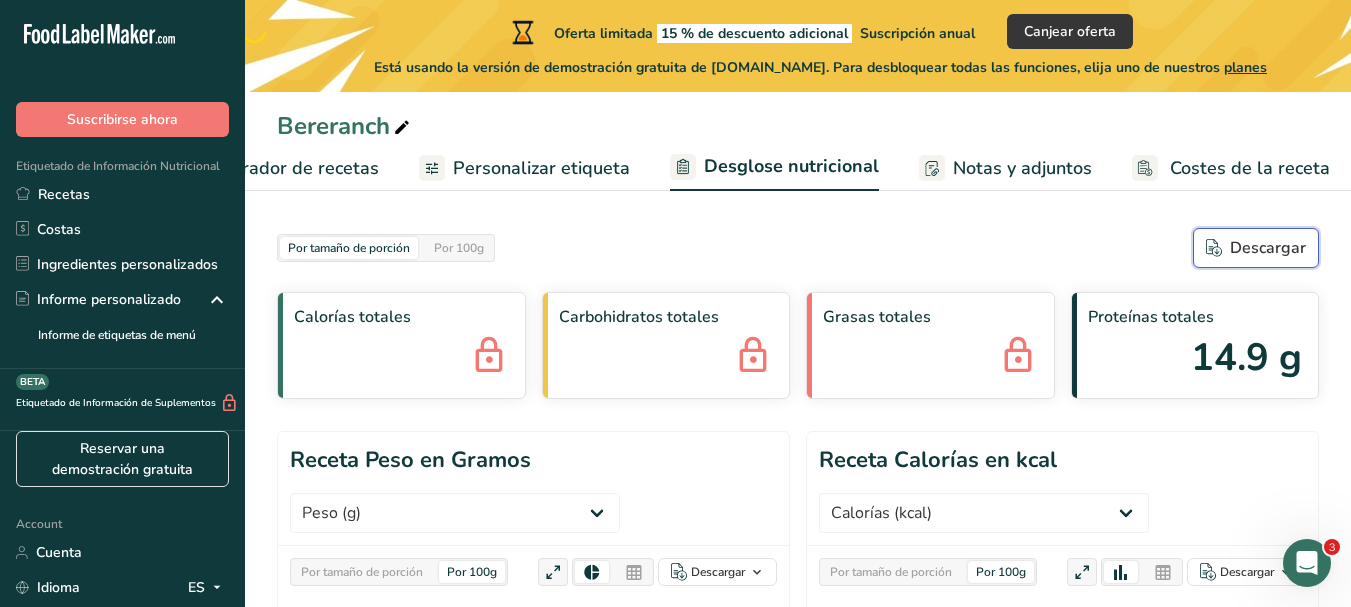 click on "Descargar" at bounding box center [1256, 248] 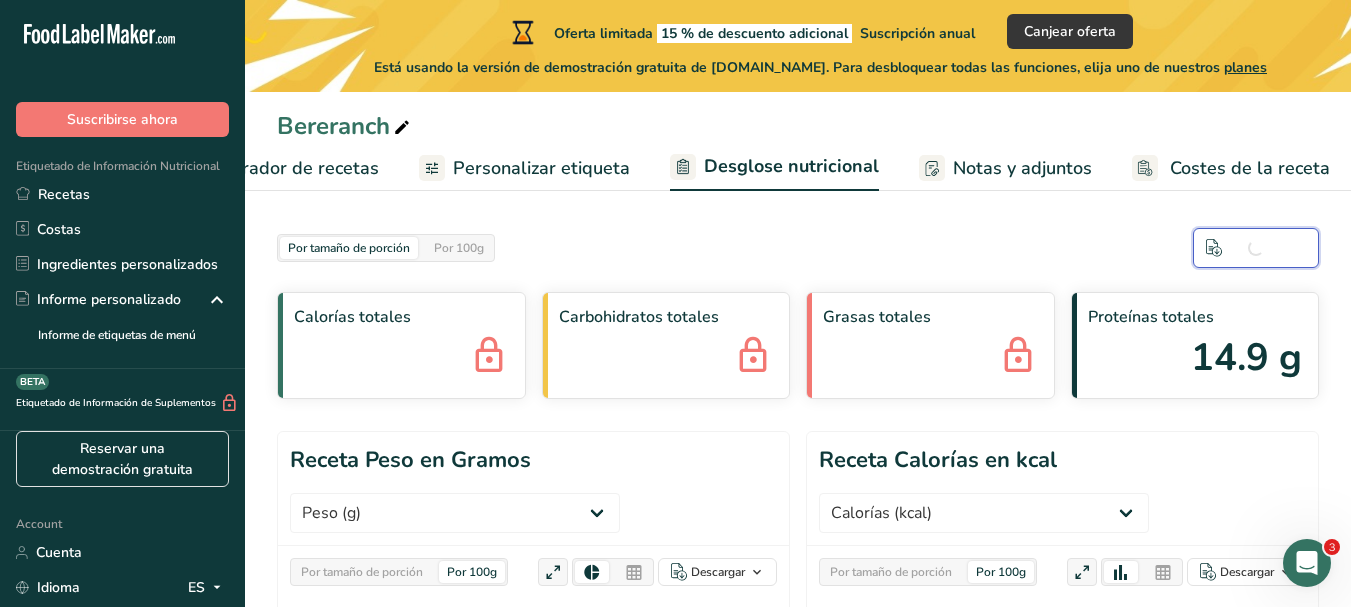 scroll, scrollTop: 0, scrollLeft: 0, axis: both 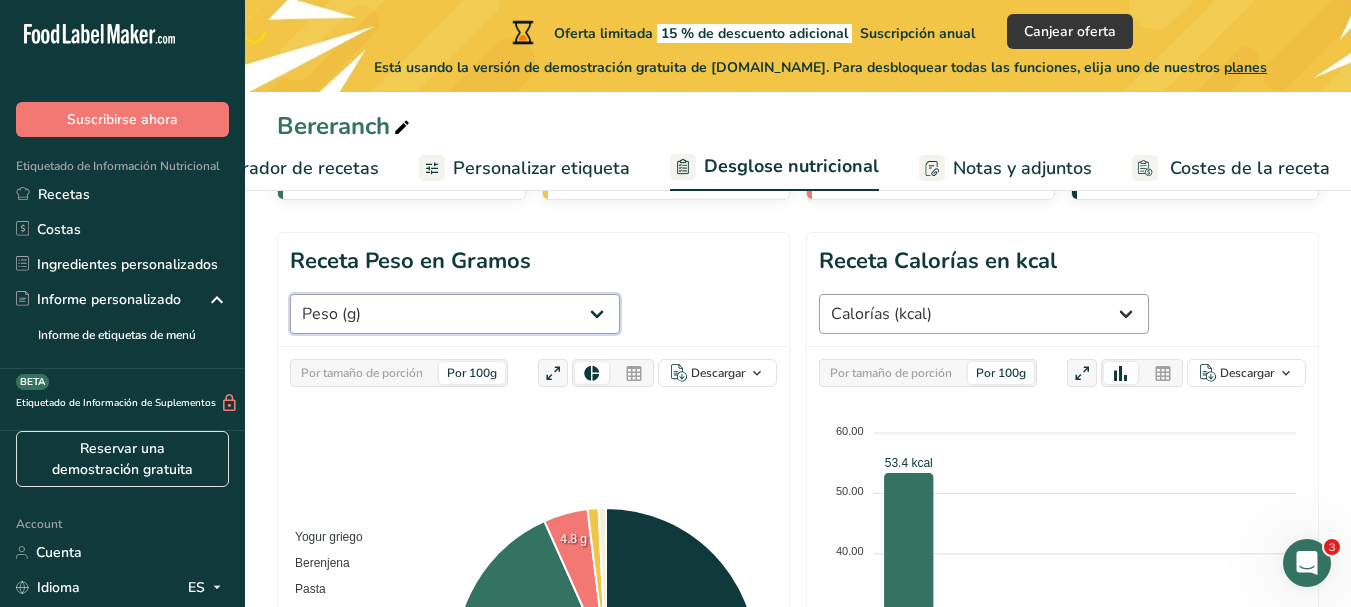 click on "Peso (g)
Calorías (kcal)
Energía KJ (kj)
Grasa Total (g)
Grasa Saturada (g)
Grasa Trans (g)
Colesterol (mg)
Sodio (mg)
Carbohidrato Total (g)
Fibra Dietética (g)
Azúcares Totales (g)
Azúcar Añadida (g)
Proteínas (g)
Vitamina D (mcg)
Vitamina A, RAE (mcg)
Vitamina C (mg)
Vitamina E (mg)
Vitamina K (mcg)
Tiamina (B1) (mg)
Riboflavina (mg)
Niacina (B3) (mg)
Vitamina B6 (mg)
Folato DFE (mcg)
ácido fólico (mcg)" at bounding box center [455, 314] 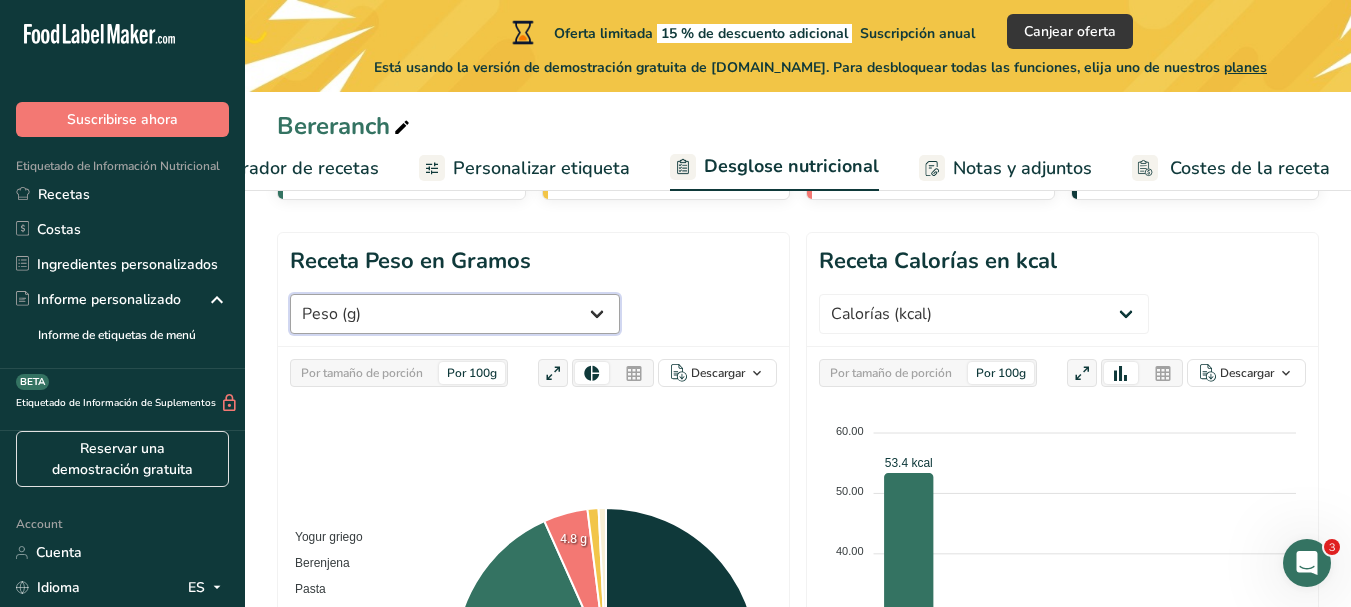 click on "Peso (g)
Calorías (kcal)
Energía KJ (kj)
Grasa Total (g)
Grasa Saturada (g)
Grasa Trans (g)
Colesterol (mg)
Sodio (mg)
Carbohidrato Total (g)
Fibra Dietética (g)
Azúcares Totales (g)
Azúcar Añadida (g)
Proteínas (g)
Vitamina D (mcg)
Vitamina A, RAE (mcg)
Vitamina C (mg)
Vitamina E (mg)
Vitamina K (mcg)
Tiamina (B1) (mg)
Riboflavina (mg)
Niacina (B3) (mg)
Vitamina B6 (mg)
Folato DFE (mcg)
ácido fólico (mcg)" at bounding box center [455, 314] 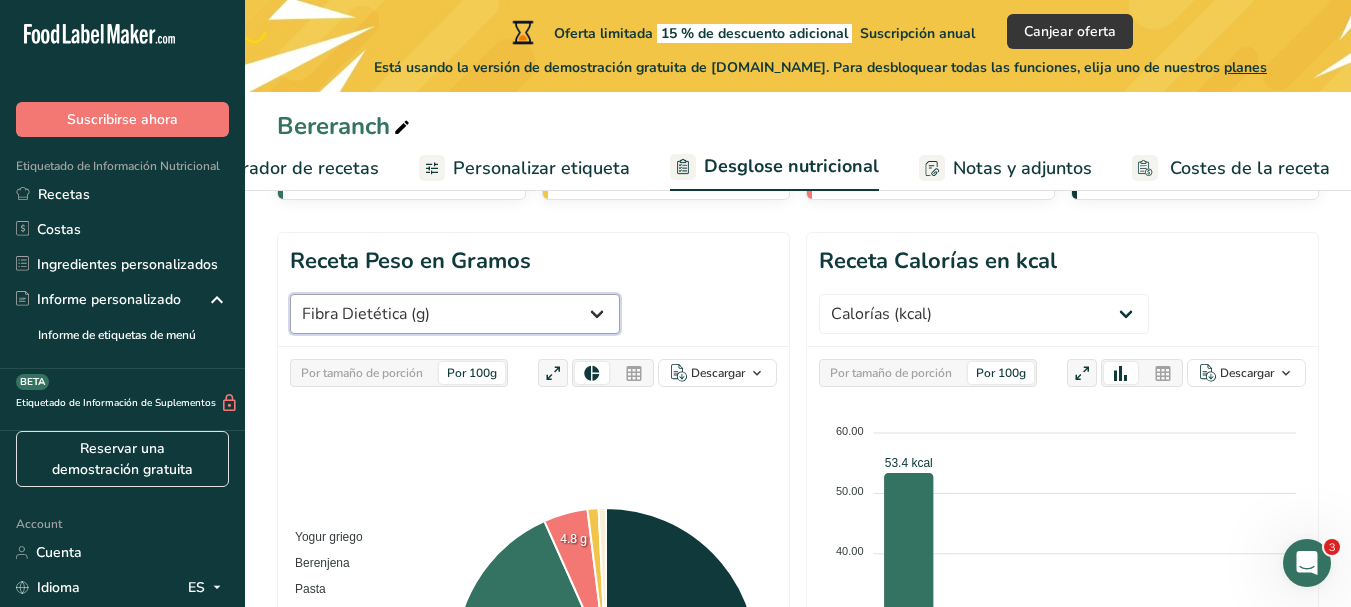 click on "Peso (g)
Calorías (kcal)
Energía KJ (kj)
Grasa Total (g)
Grasa Saturada (g)
Grasa Trans (g)
Colesterol (mg)
Sodio (mg)
Carbohidrato Total (g)
Fibra Dietética (g)
Azúcares Totales (g)
Azúcar Añadida (g)
Proteínas (g)
Vitamina D (mcg)
Vitamina A, RAE (mcg)
Vitamina C (mg)
Vitamina E (mg)
Vitamina K (mcg)
Tiamina (B1) (mg)
Riboflavina (mg)
Niacina (B3) (mg)
Vitamina B6 (mg)
Folato DFE (mcg)
ácido fólico (mcg)" at bounding box center (455, 314) 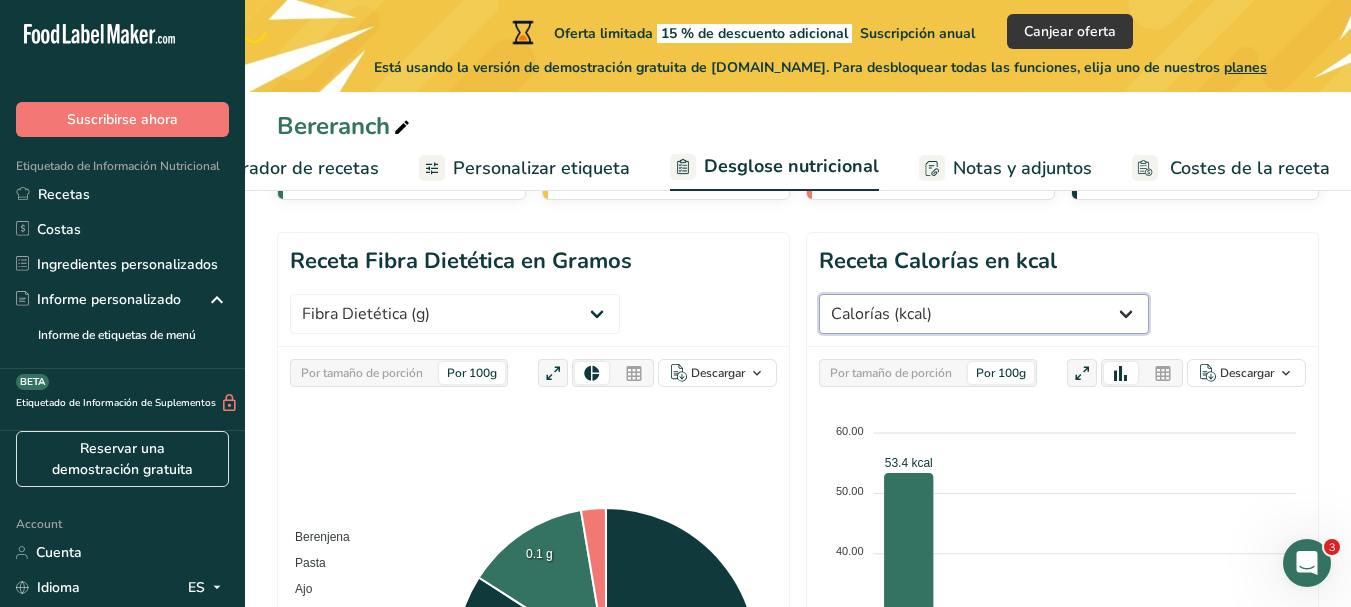 click on "Peso (g)
Calorías (kcal)
Energía KJ (kj)
Grasa Total (g)
Grasa Saturada (g)
Grasa Trans (g)
Colesterol (mg)
Sodio (mg)
Carbohidrato Total (g)
Fibra Dietética (g)
Azúcares Totales (g)
Azúcar Añadida (g)
Proteínas (g)
Vitamina D (mcg)
Vitamina A, RAE (mcg)
Vitamina C (mg)
Vitamina E (mg)
Vitamina K (mcg)
Tiamina (B1) (mg)
Riboflavina (mg)
Niacina (B3) (mg)
Vitamina B6 (mg)
Folato DFE (mcg)
ácido fólico (mcg)" at bounding box center [984, 314] 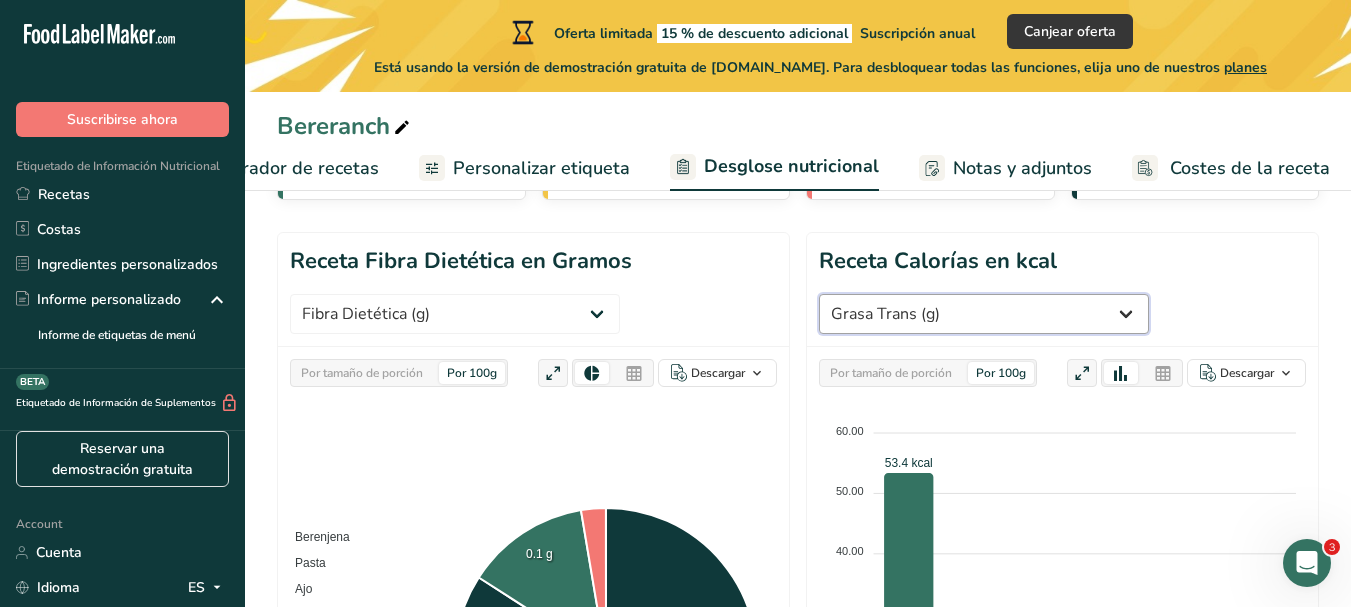 click on "Peso (g)
Calorías (kcal)
Energía KJ (kj)
Grasa Total (g)
Grasa Saturada (g)
Grasa Trans (g)
Colesterol (mg)
Sodio (mg)
Carbohidrato Total (g)
Fibra Dietética (g)
Azúcares Totales (g)
Azúcar Añadida (g)
Proteínas (g)
Vitamina D (mcg)
Vitamina A, RAE (mcg)
Vitamina C (mg)
Vitamina E (mg)
Vitamina K (mcg)
Tiamina (B1) (mg)
Riboflavina (mg)
Niacina (B3) (mg)
Vitamina B6 (mg)
Folato DFE (mcg)
ácido fólico (mcg)" at bounding box center (984, 314) 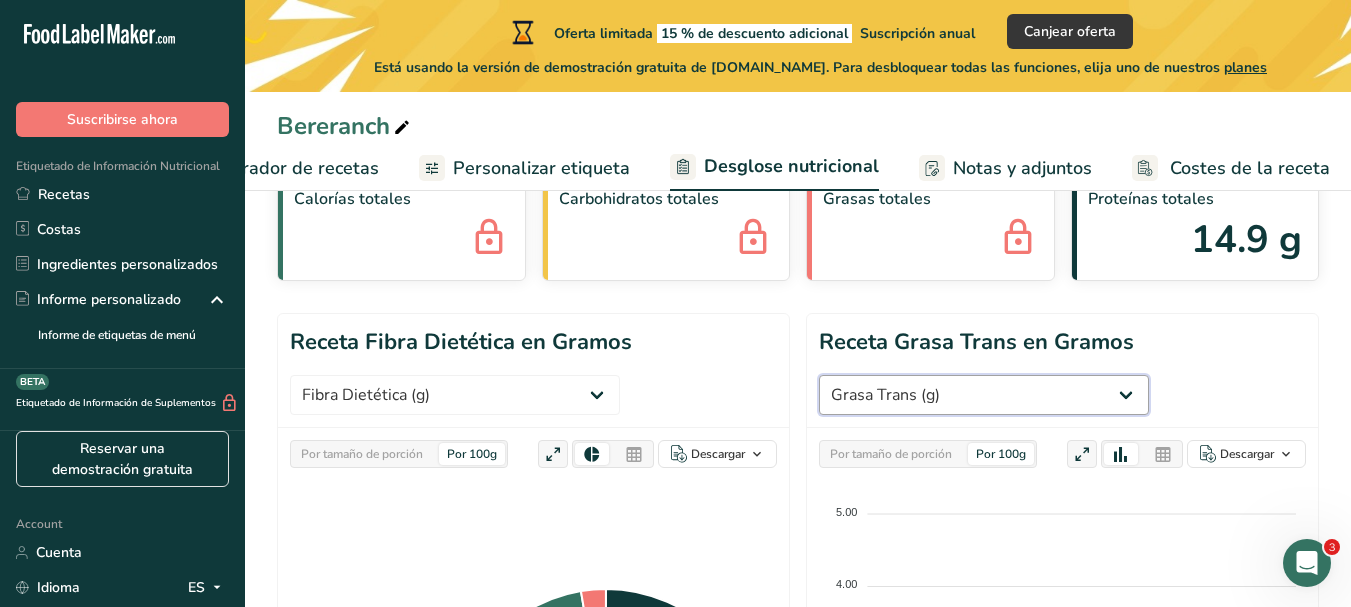 scroll, scrollTop: 0, scrollLeft: 0, axis: both 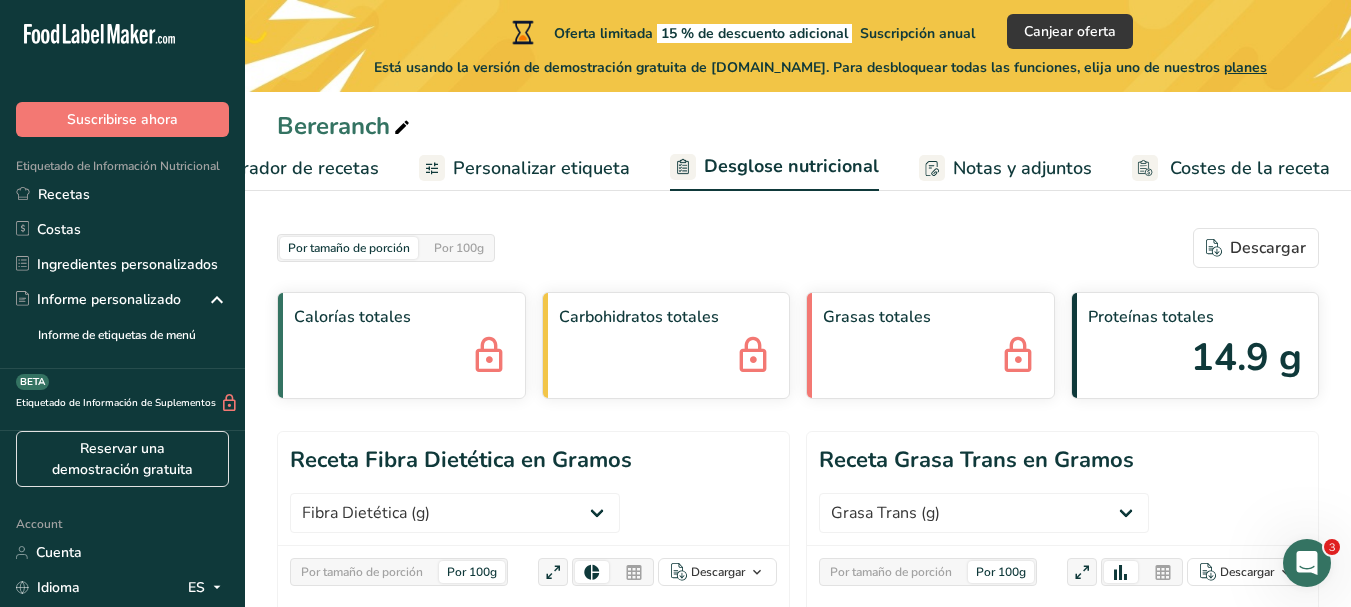 click on "Costes de la receta" at bounding box center [1250, 168] 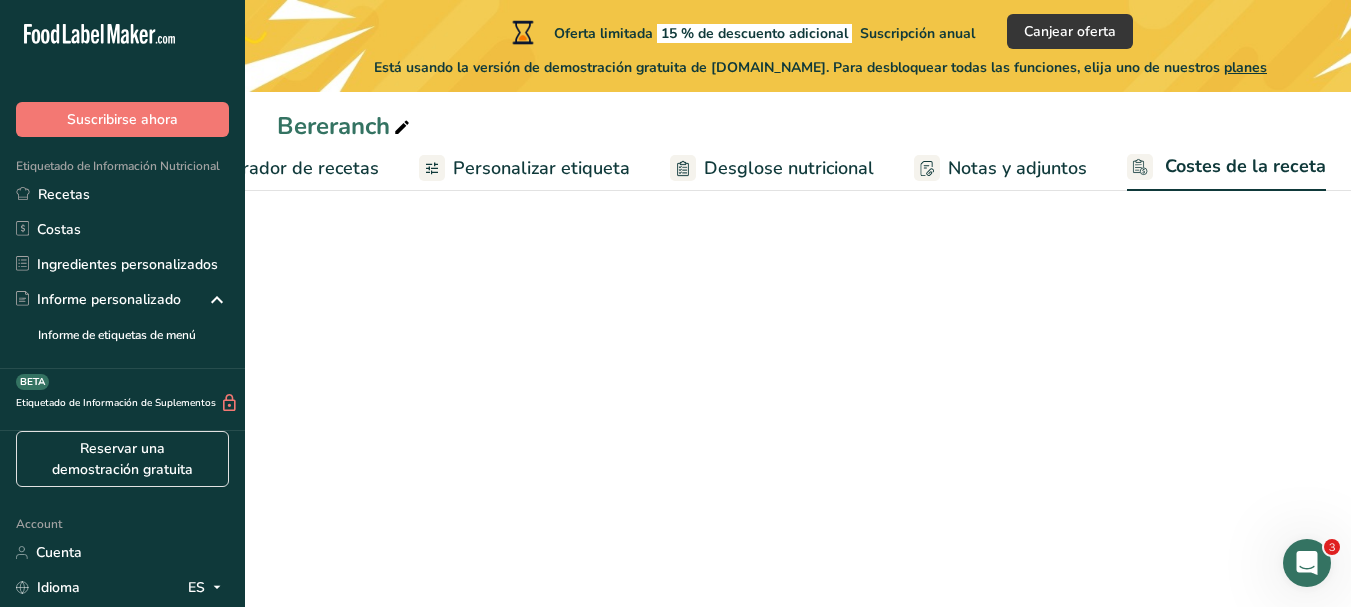scroll, scrollTop: 0, scrollLeft: 392, axis: horizontal 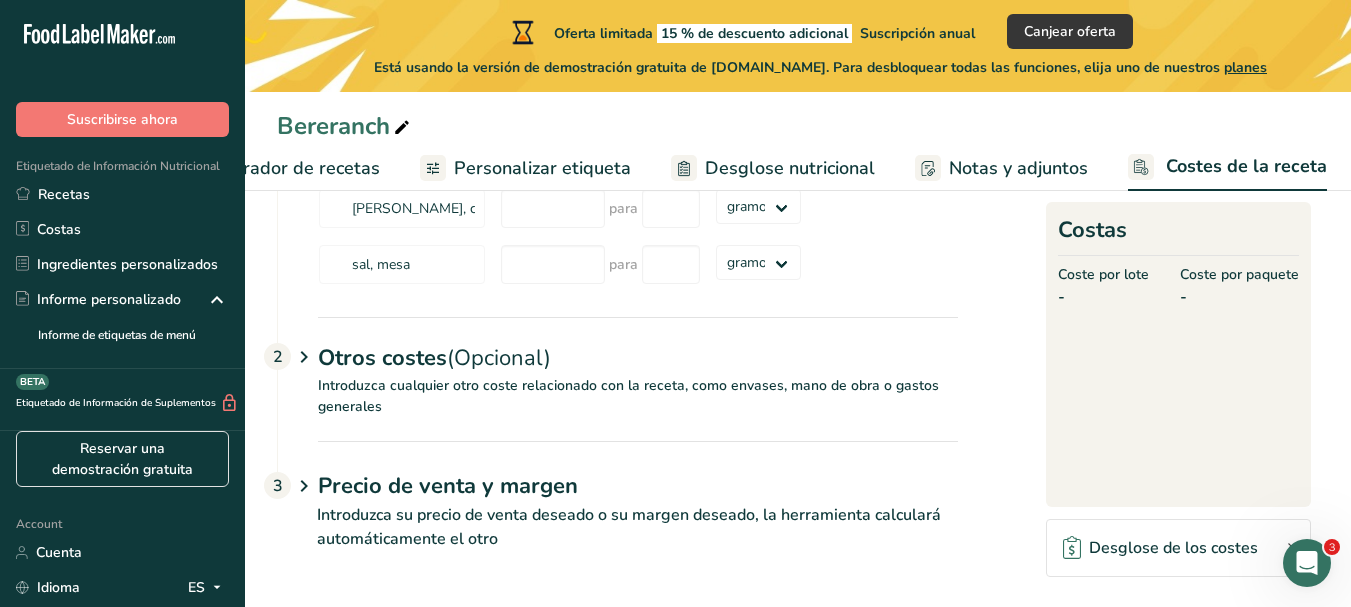 click on "Elaborador de recetas" at bounding box center [287, 168] 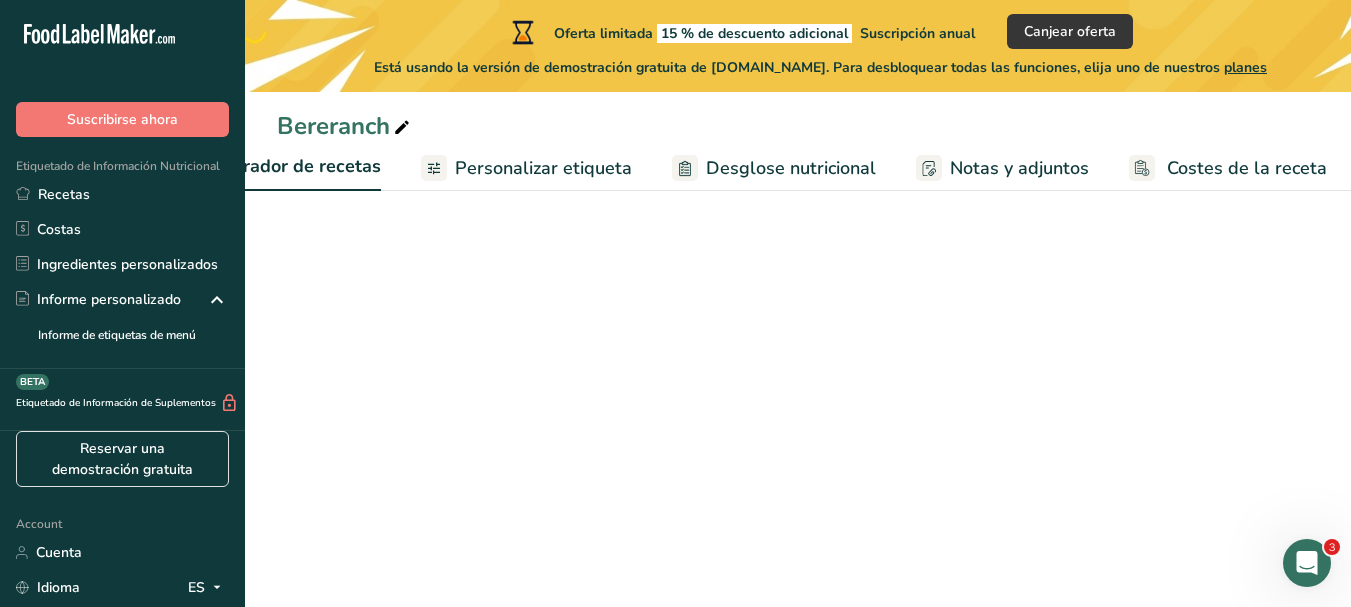 scroll, scrollTop: 0, scrollLeft: 278, axis: horizontal 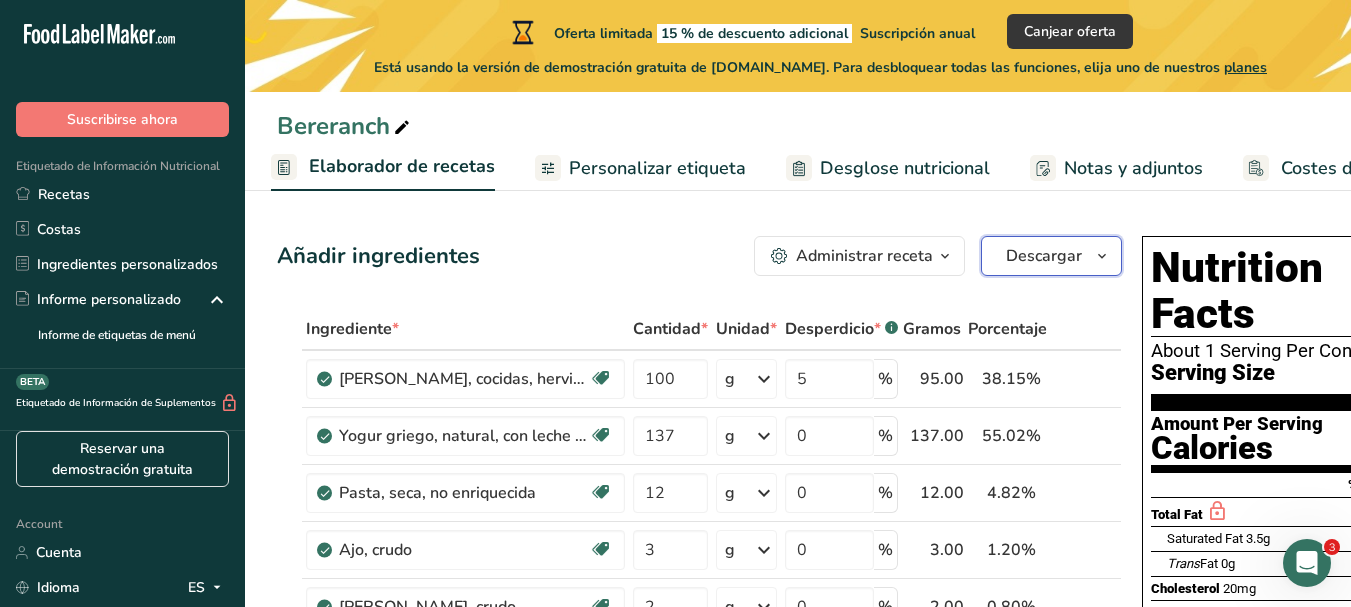 click at bounding box center (1102, 256) 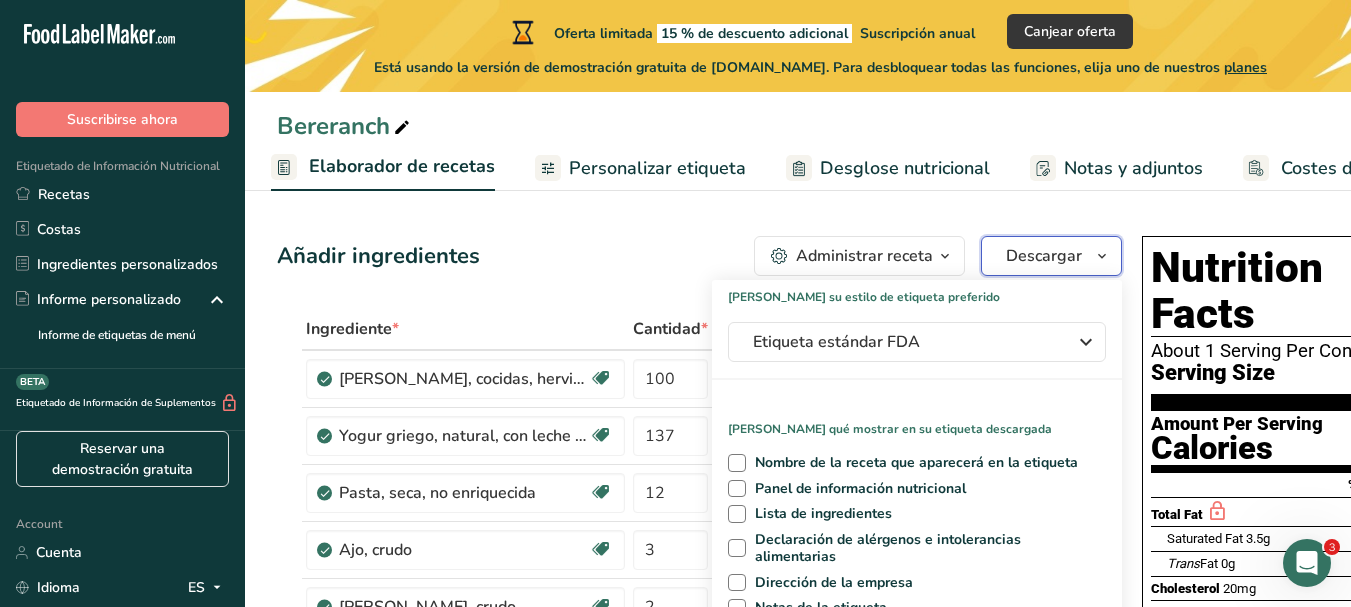 click on "Descargar" at bounding box center [1044, 256] 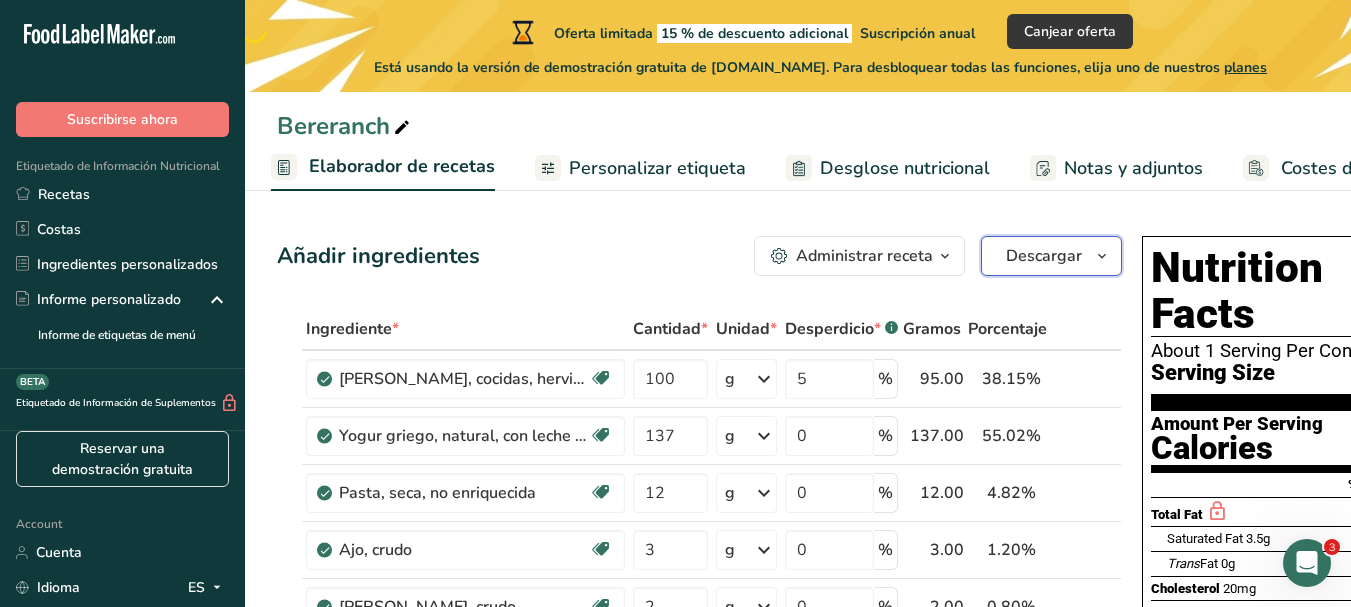 click at bounding box center (1102, 256) 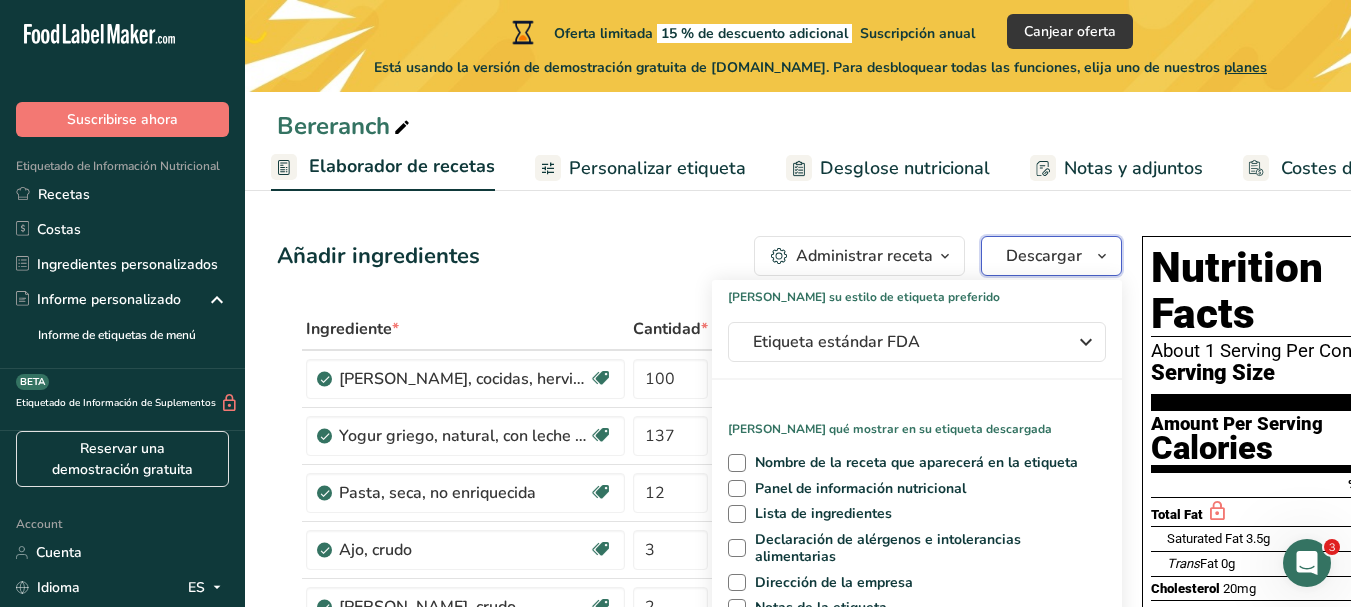 type 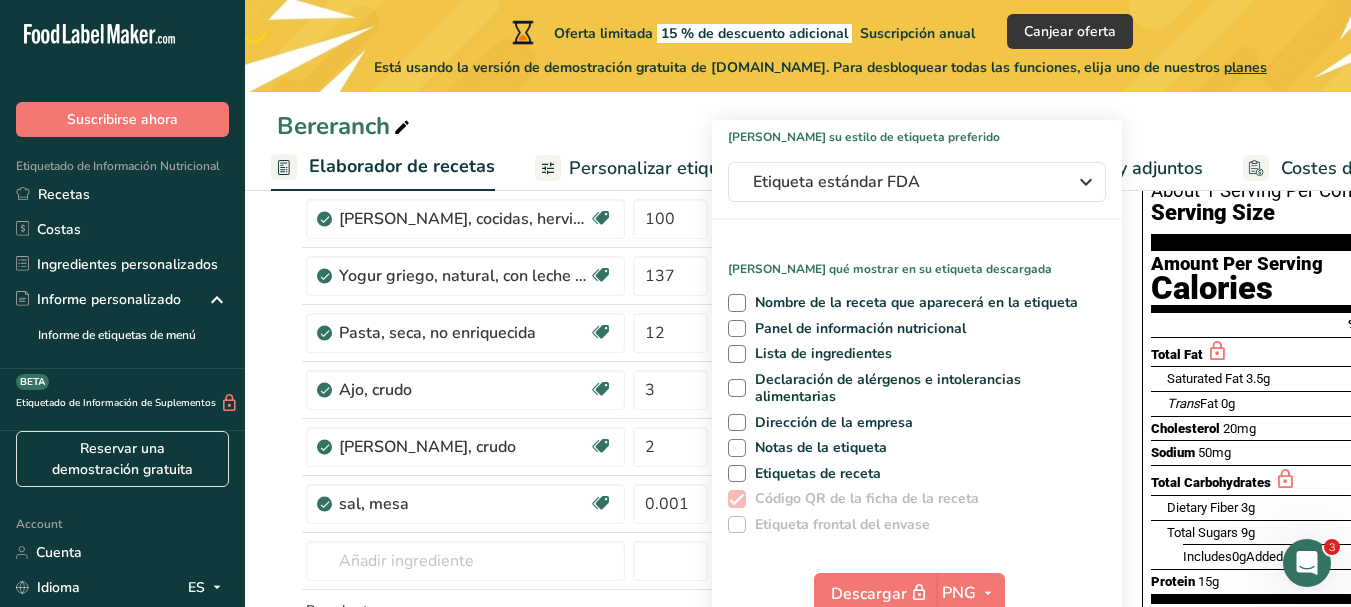 scroll, scrollTop: 200, scrollLeft: 0, axis: vertical 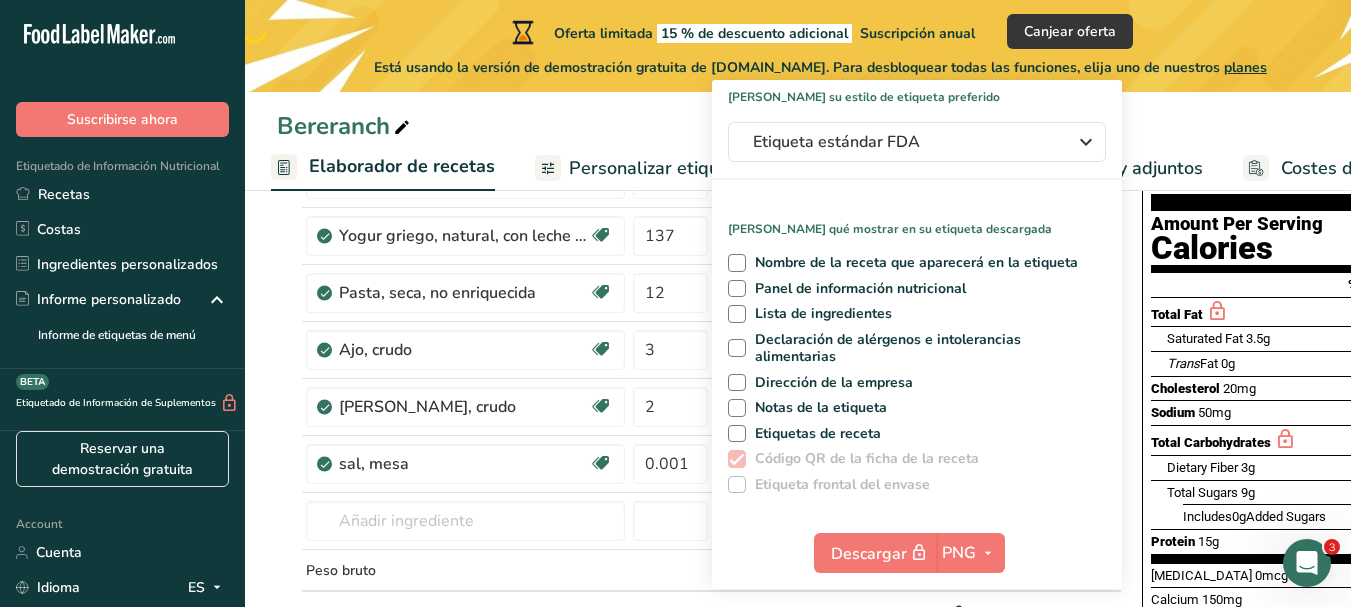 click on "Bereranch" at bounding box center (798, 126) 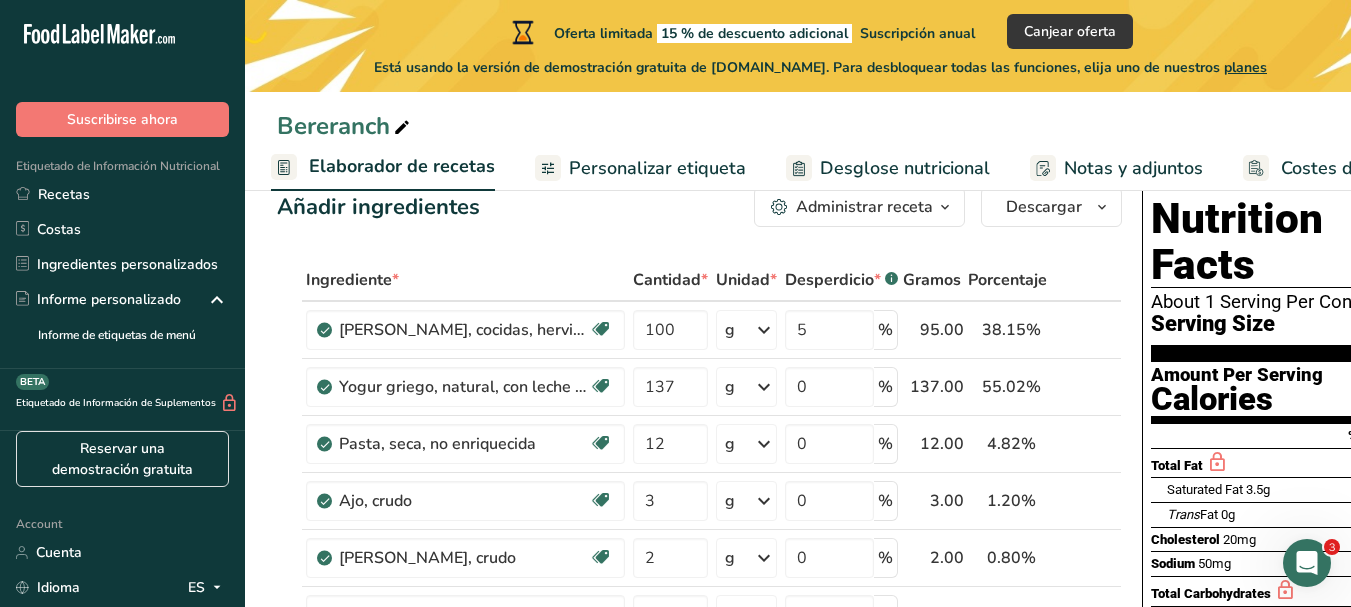 scroll, scrollTop: 0, scrollLeft: 0, axis: both 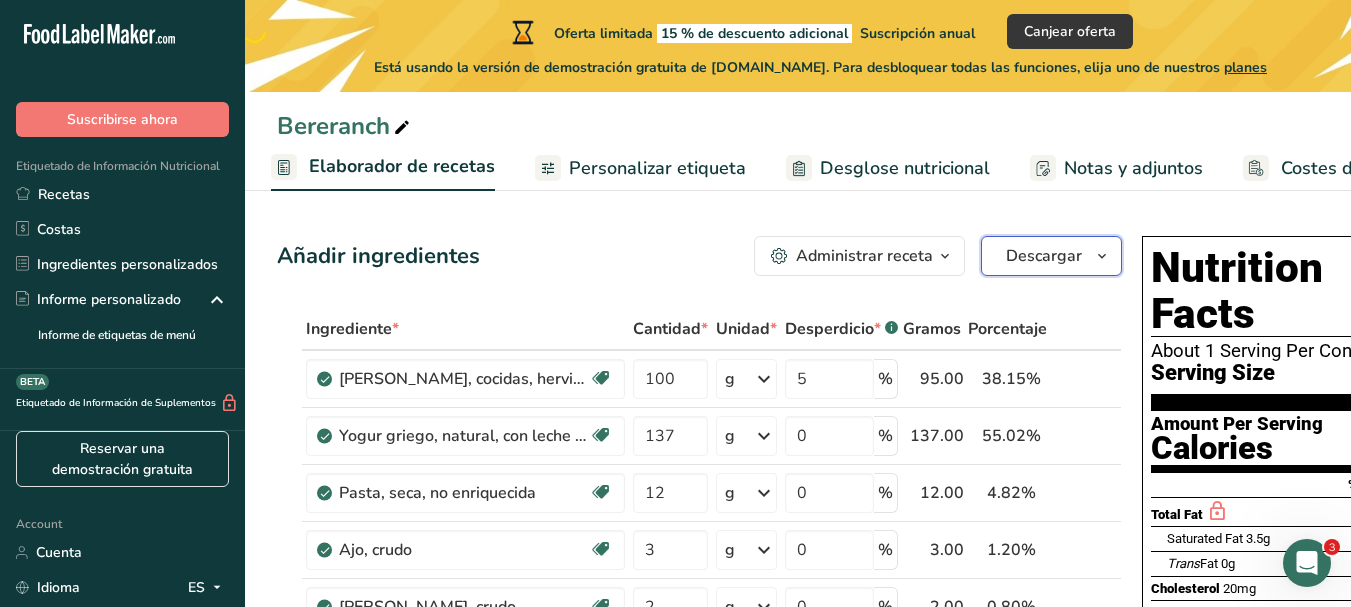 click on "Descargar" at bounding box center (1044, 256) 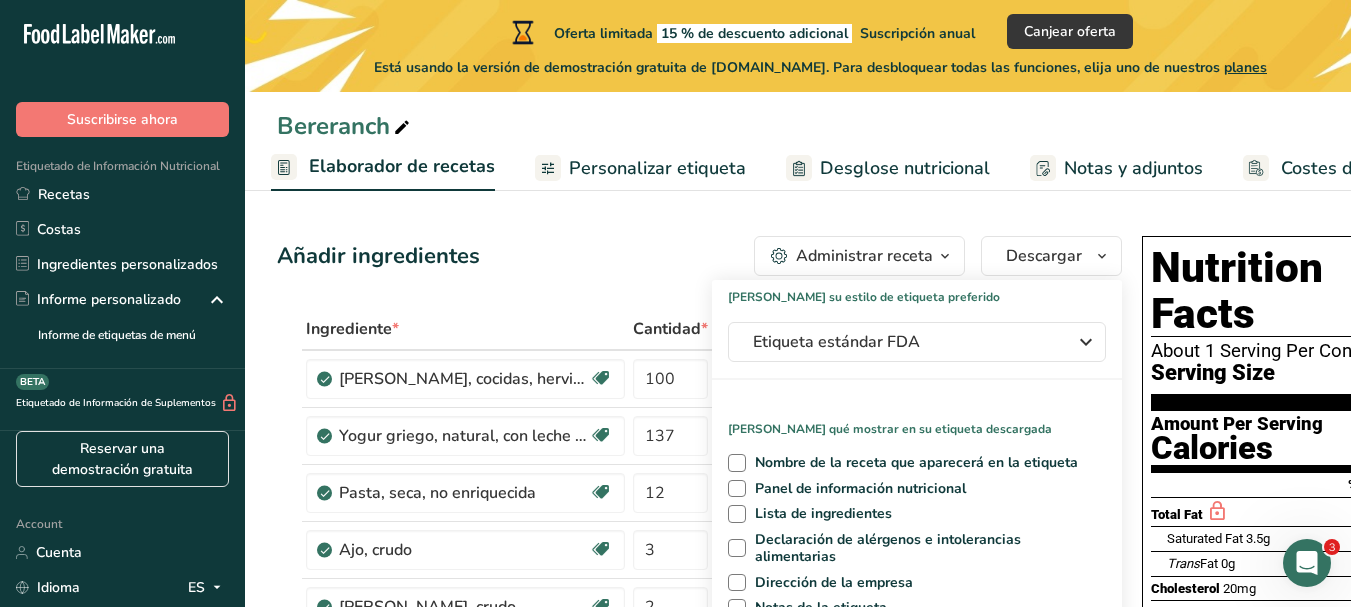 click on "Reservar una demostración gratuita" at bounding box center [122, 465] 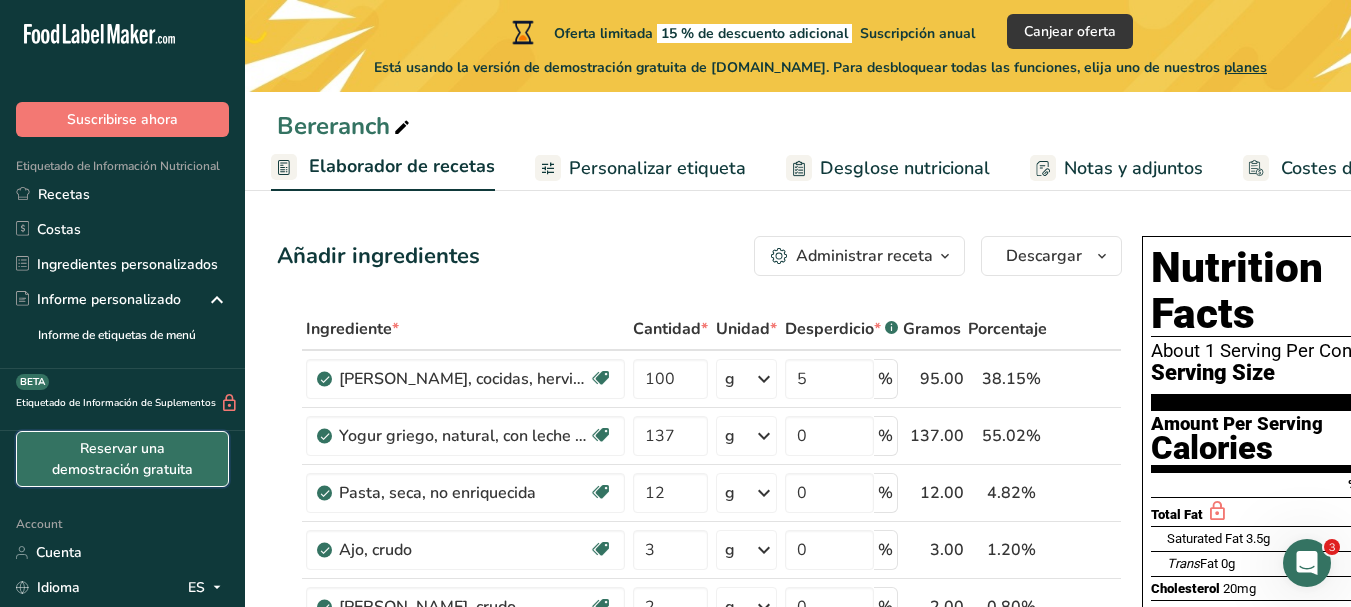 click on "Reservar una demostración gratuita" at bounding box center (122, 459) 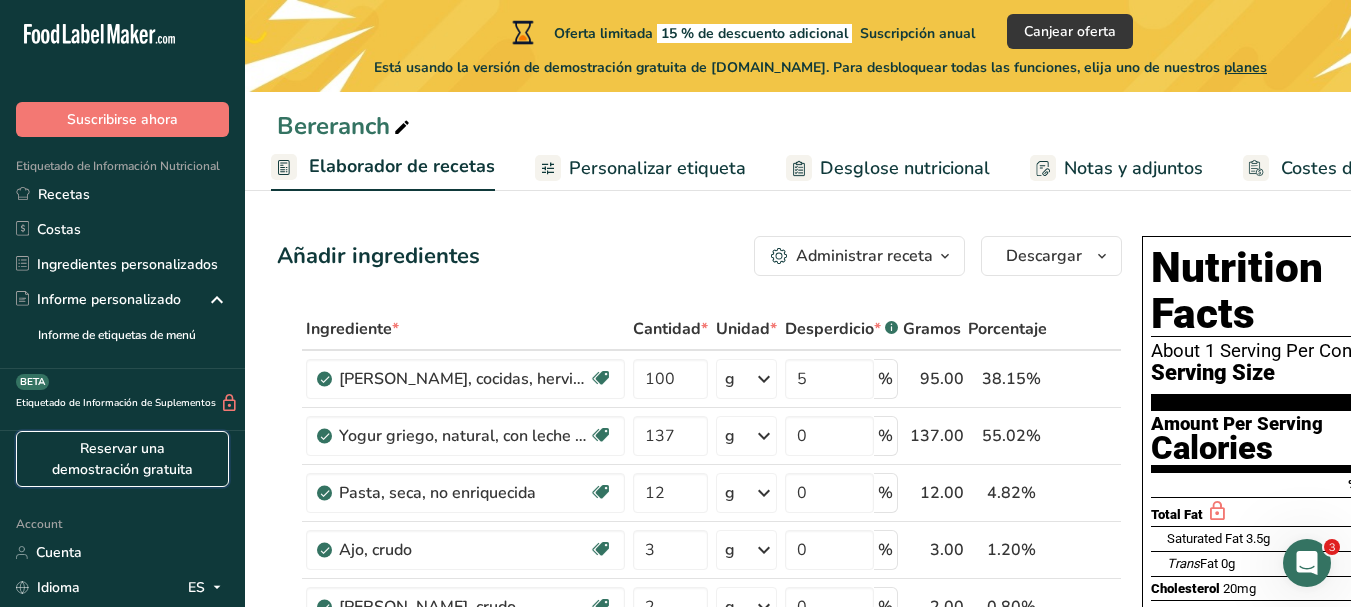 scroll, scrollTop: 40, scrollLeft: 0, axis: vertical 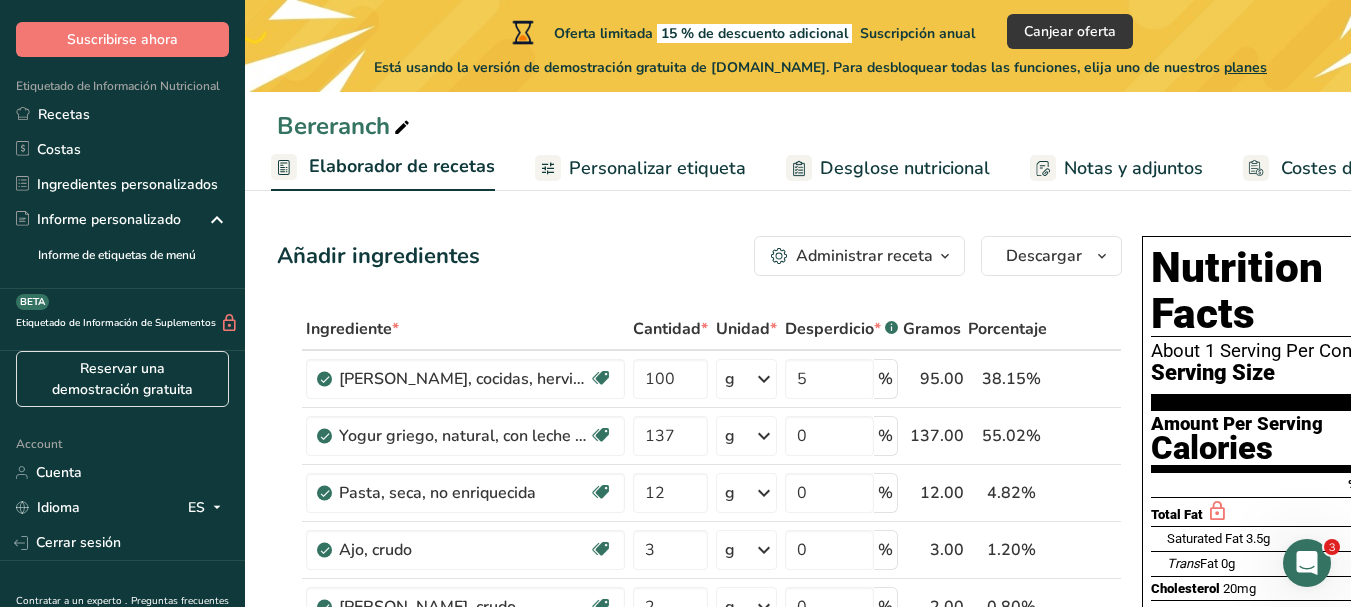 click on "Bereranch
Configuración de receta                       Elaborador de recetas   Personalizar etiqueta               Desglose nutricional               Notas y adjuntos                 Costes de la receta" at bounding box center (798, 95) 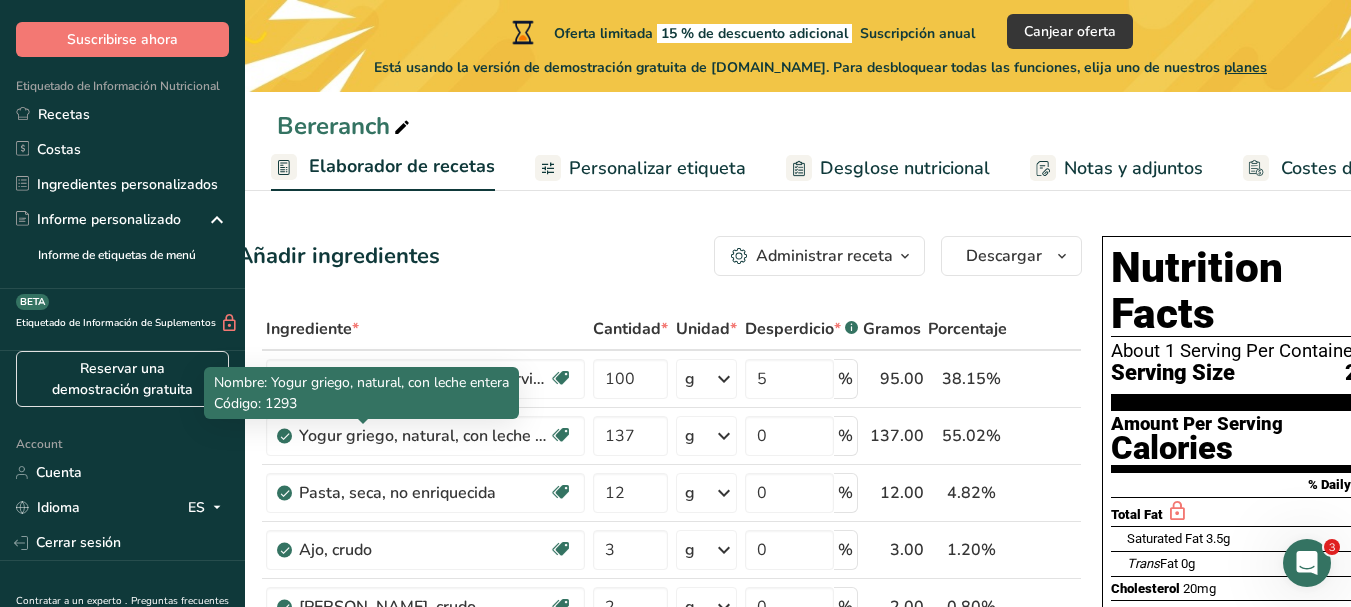 scroll, scrollTop: 0, scrollLeft: 101, axis: horizontal 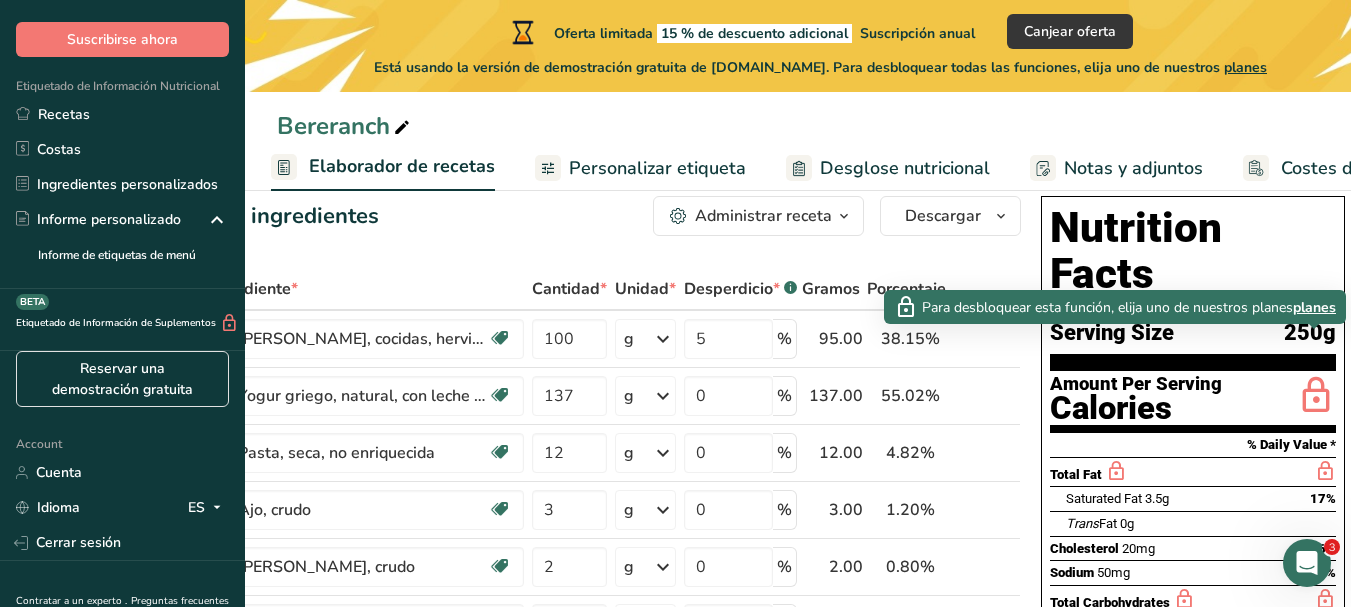 click at bounding box center (1316, 396) 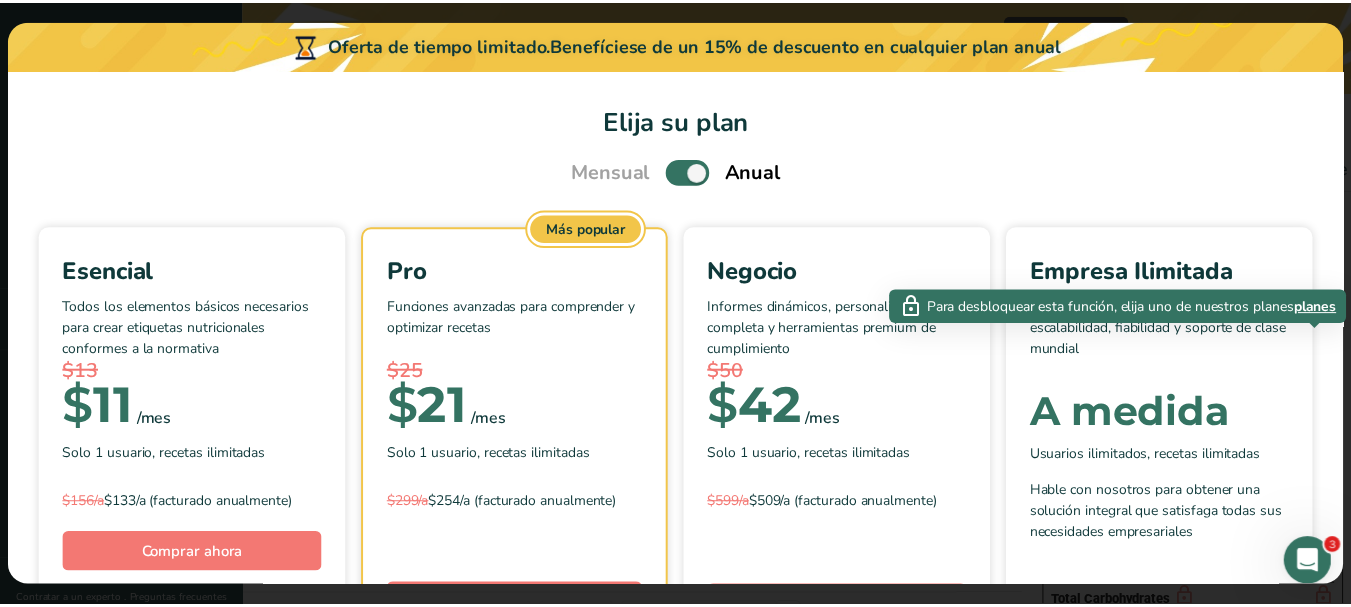 scroll, scrollTop: 0, scrollLeft: 86, axis: horizontal 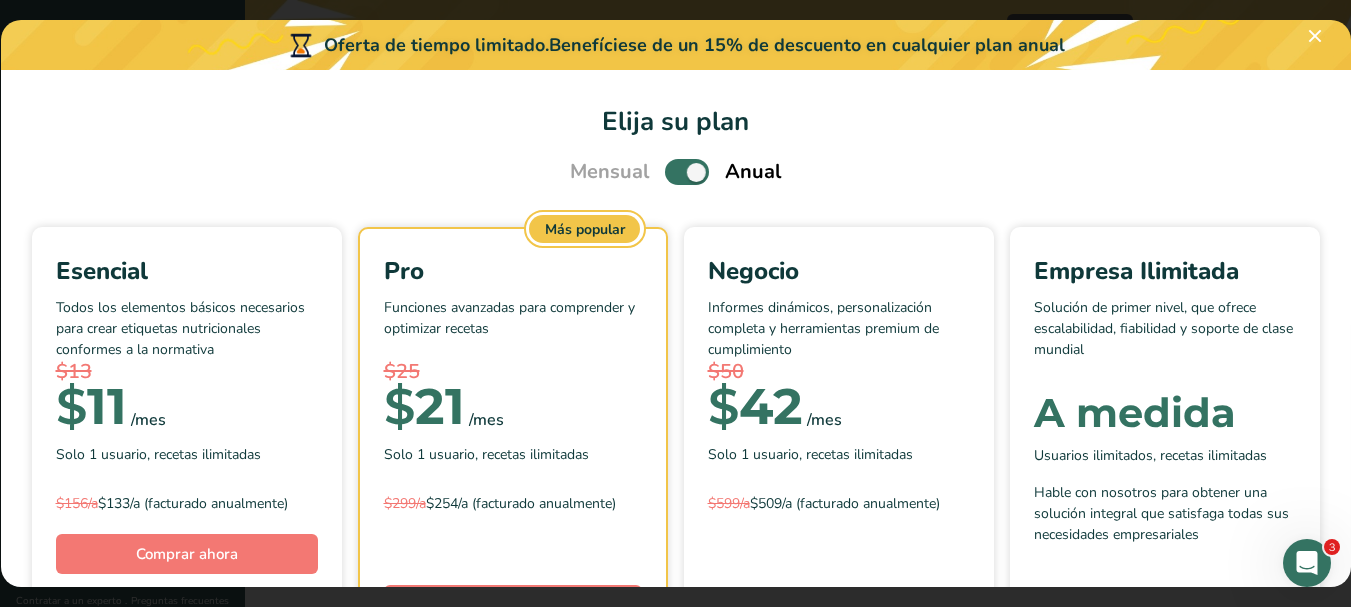 select on "Calories" 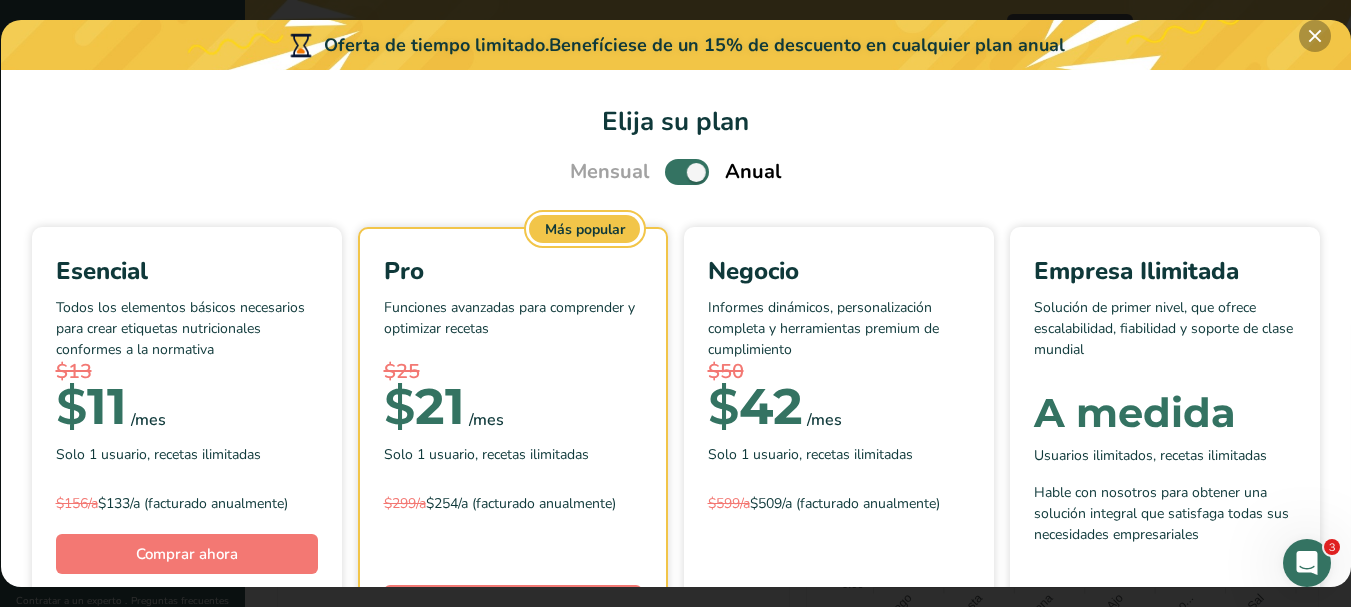 scroll, scrollTop: 0, scrollLeft: 0, axis: both 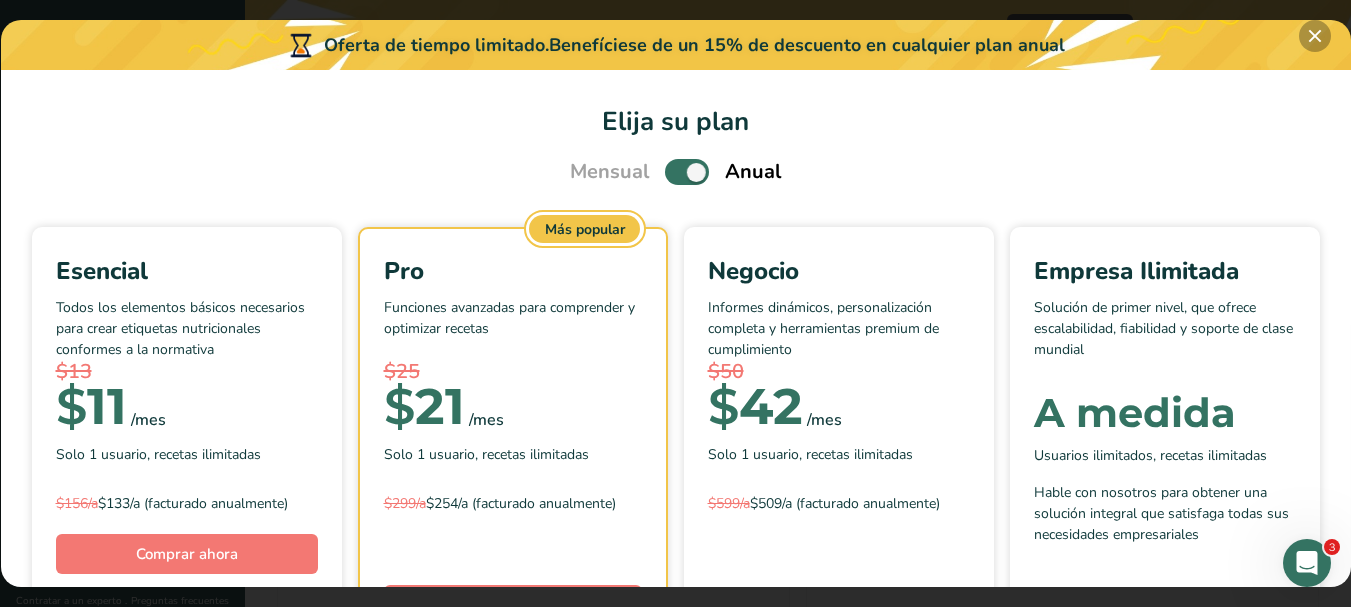 click at bounding box center (1315, 36) 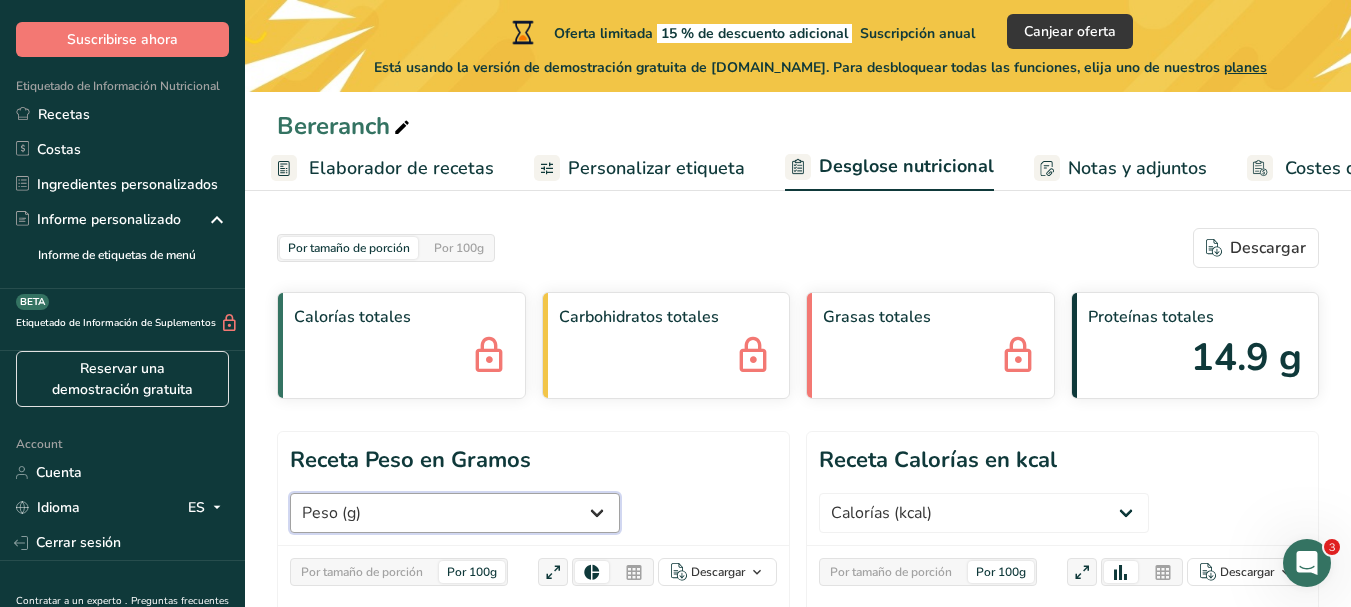 click on "Peso (g)
Calorías (kcal)
Energía KJ (kj)
Grasa Total (g)
Grasa Saturada (g)
Grasa Trans (g)
Colesterol (mg)
Sodio (mg)
Carbohidrato Total (g)
Fibra Dietética (g)
Azúcares Totales (g)
Azúcar Añadida (g)
Proteínas (g)
Vitamina D (mcg)
Vitamina A, RAE (mcg)
Vitamina C (mg)
Vitamina E (mg)
Vitamina K (mcg)
Tiamina (B1) (mg)
Riboflavina (mg)
Niacina (B3) (mg)
Vitamina B6 (mg)
Folato DFE (mcg)
ácido fólico (mcg)" at bounding box center (455, 513) 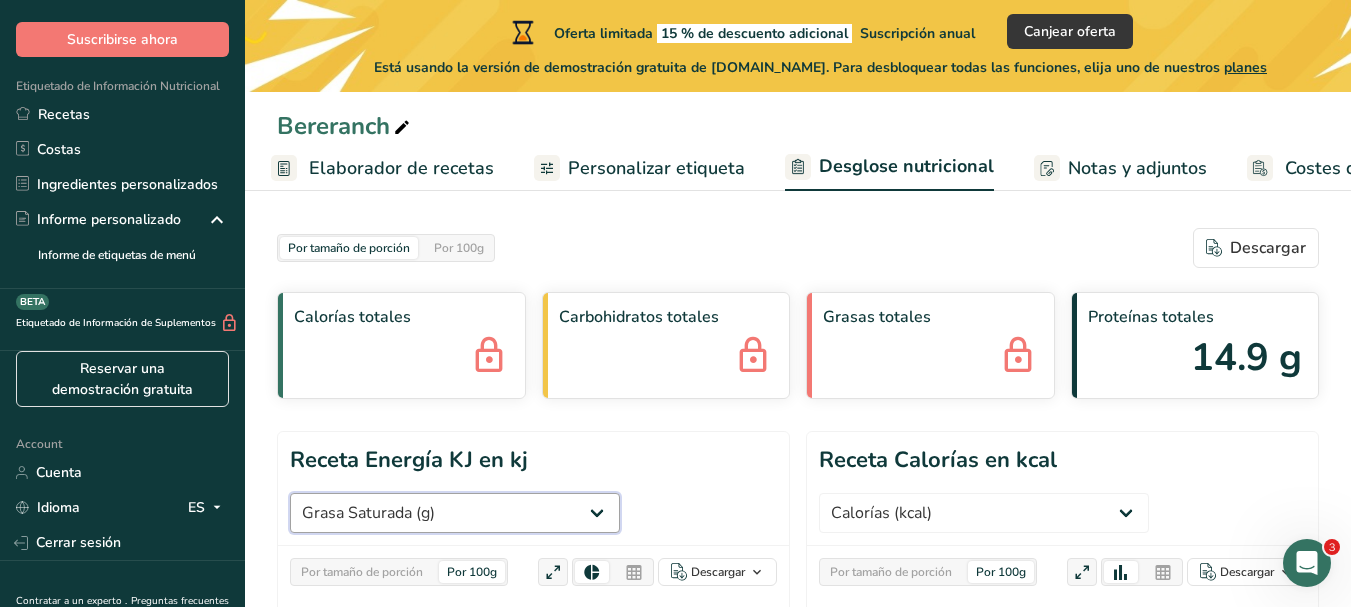 select on "Energy KJ" 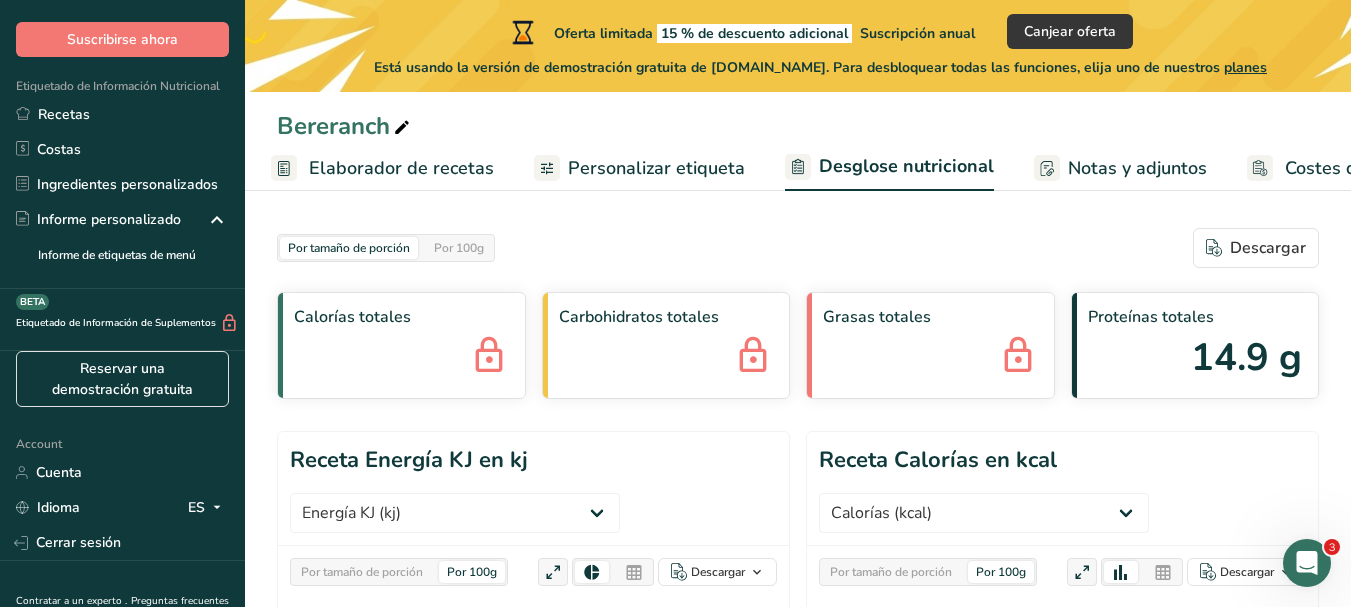click on "Elaborador de recetas" at bounding box center [401, 168] 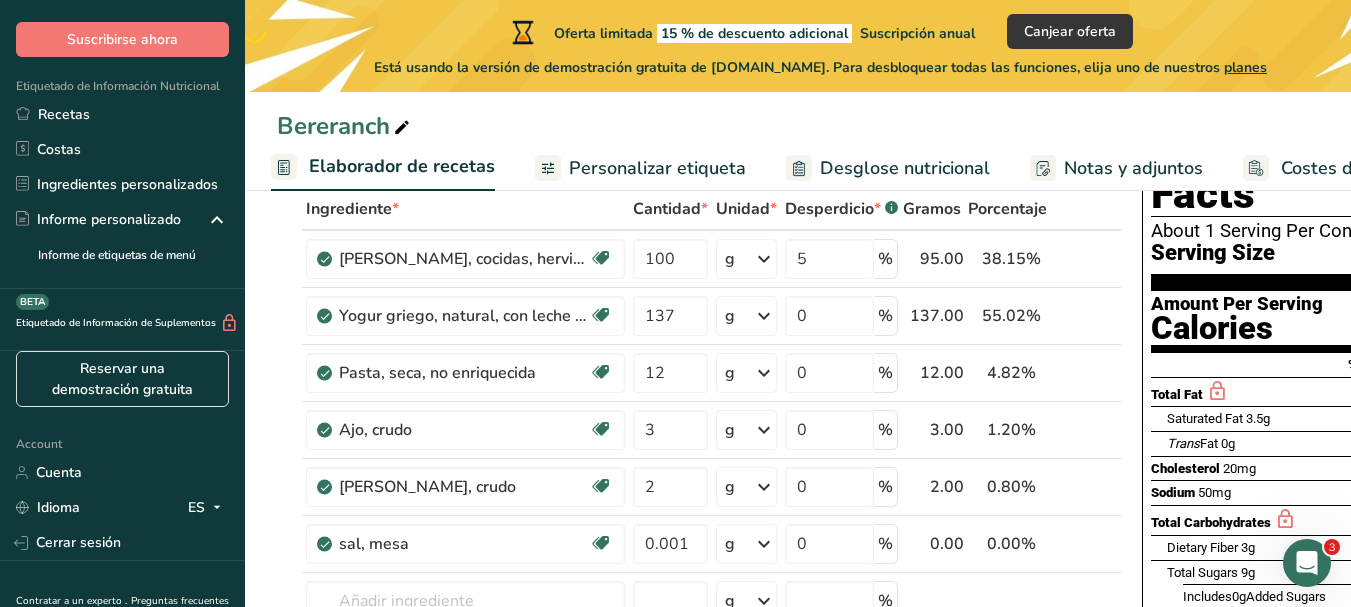 scroll, scrollTop: 80, scrollLeft: 0, axis: vertical 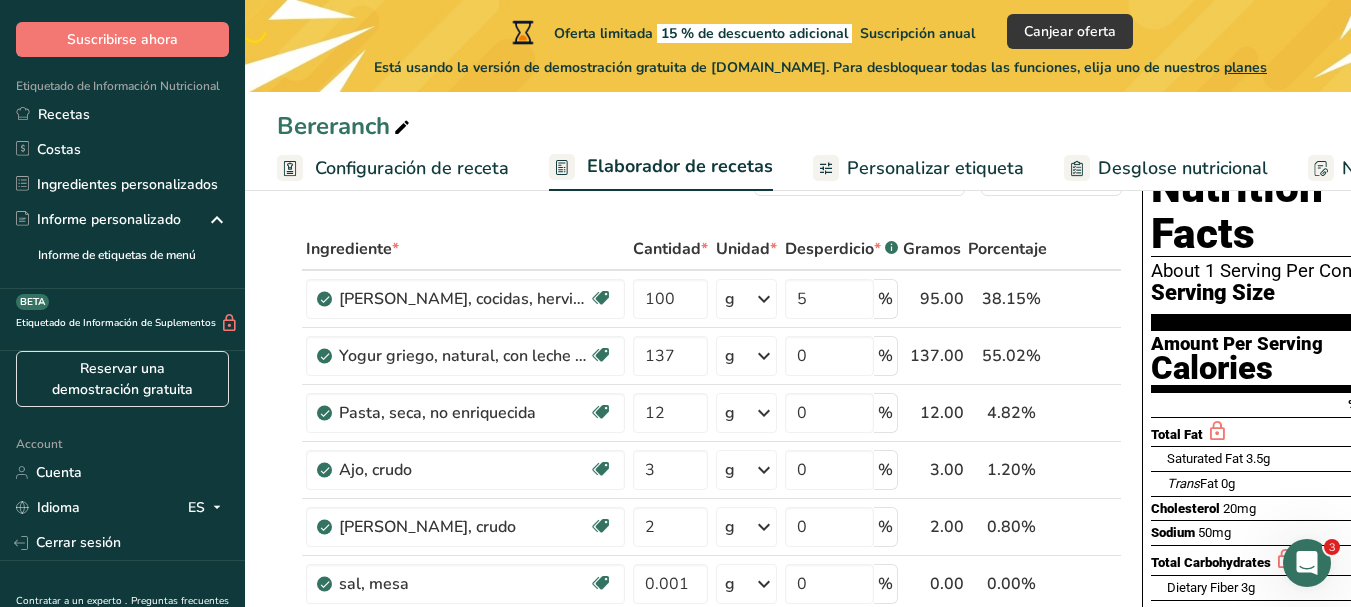 click on "Añadir ingredientes
Administrar receta         Eliminar receta             Duplicar receta               Escalar receta               Guardar como subreceta   .a-a{fill:#347362;}.b-a{fill:#fff;}                                 Desglose nutricional                 Tarjeta de la receta
Novedad
Informe de patrón de aminoácidos             Historial de actividad
Descargar
Elija su estilo de etiqueta preferido
Etiqueta estándar FDA
Etiqueta estándar FDA
El formato más común para etiquetas de información nutricional en cumplimiento con el tipo de letra, estilo y requisitos de la FDA.
Etiqueta tabular FDA
Un formato de etiqueta conforme a las regulaciones de la FDA presentado en una disposición tabular (horizontal).
Etiqueta lineal FDA" at bounding box center (798, 838) 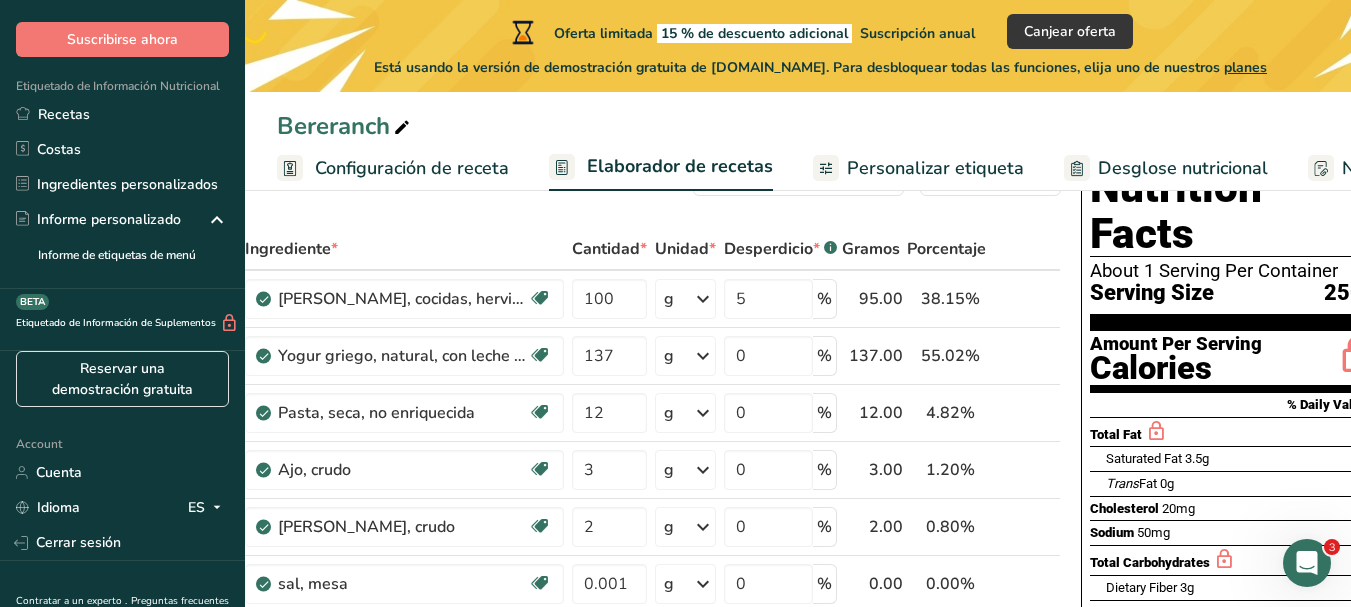 scroll, scrollTop: 0, scrollLeft: 21, axis: horizontal 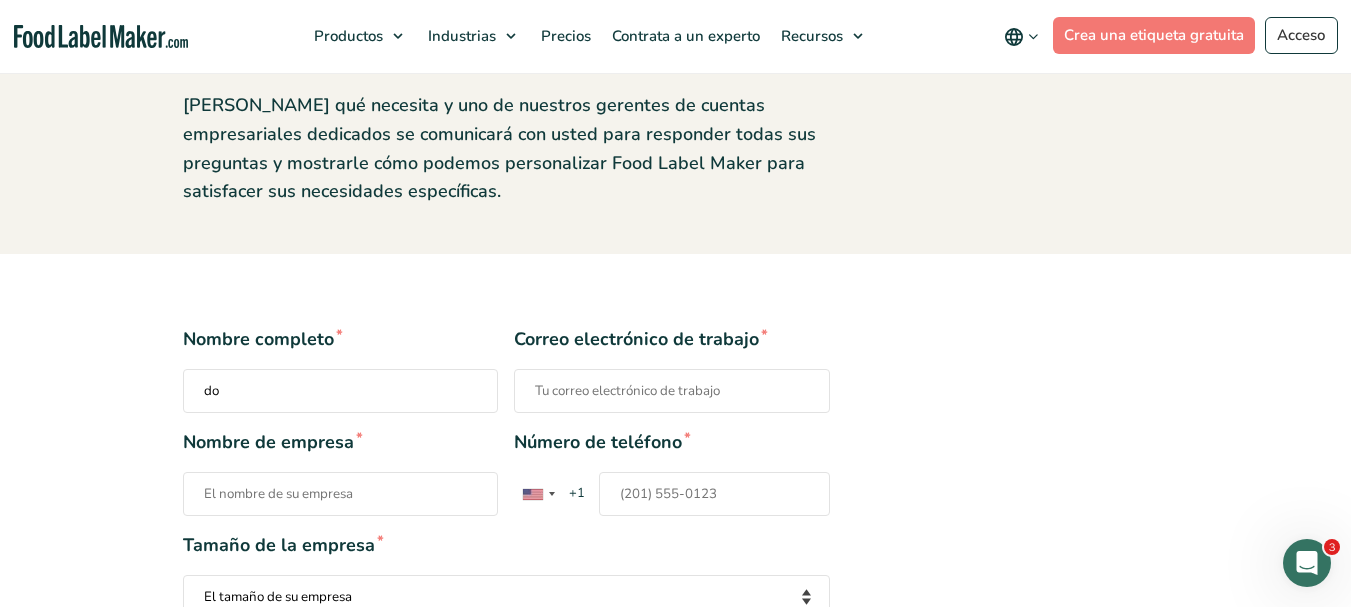 type on "d" 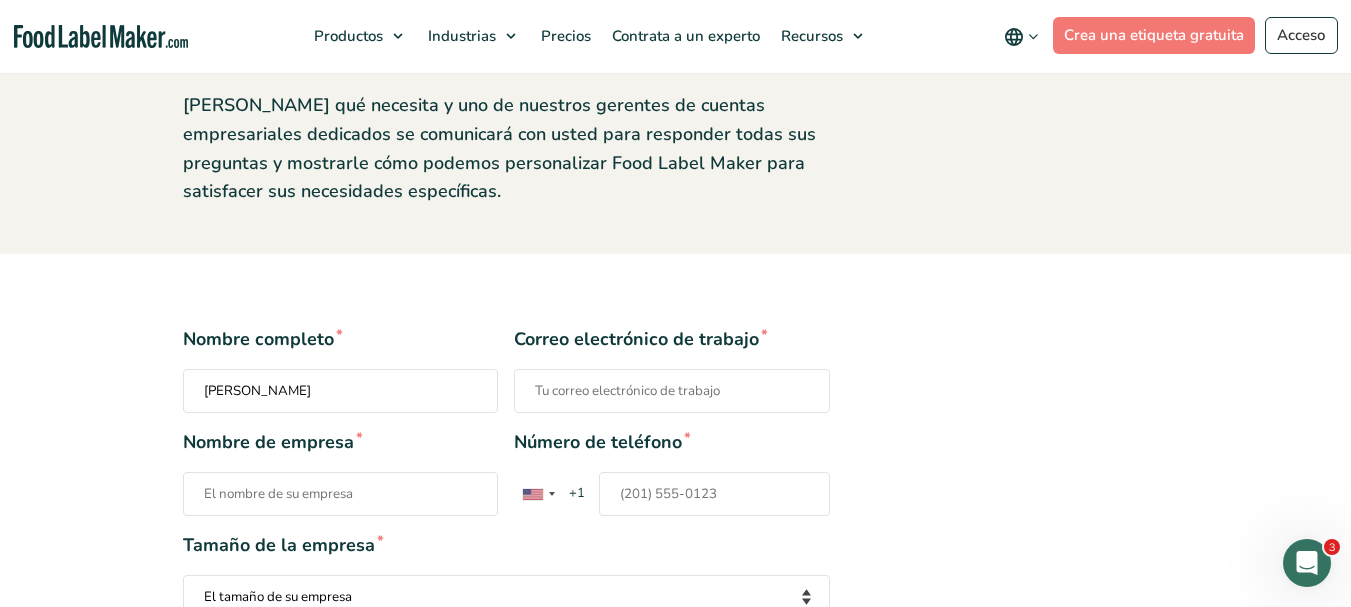type on "Roberto Tirado" 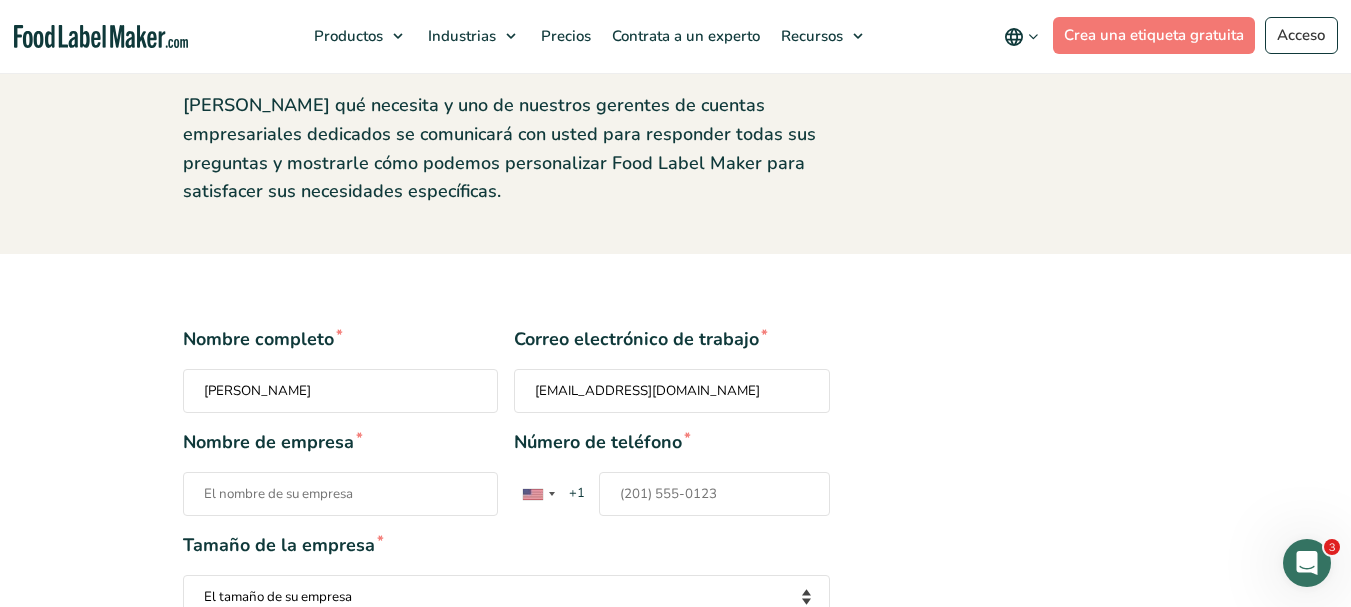 type on "roberto_0728@hotmail.com" 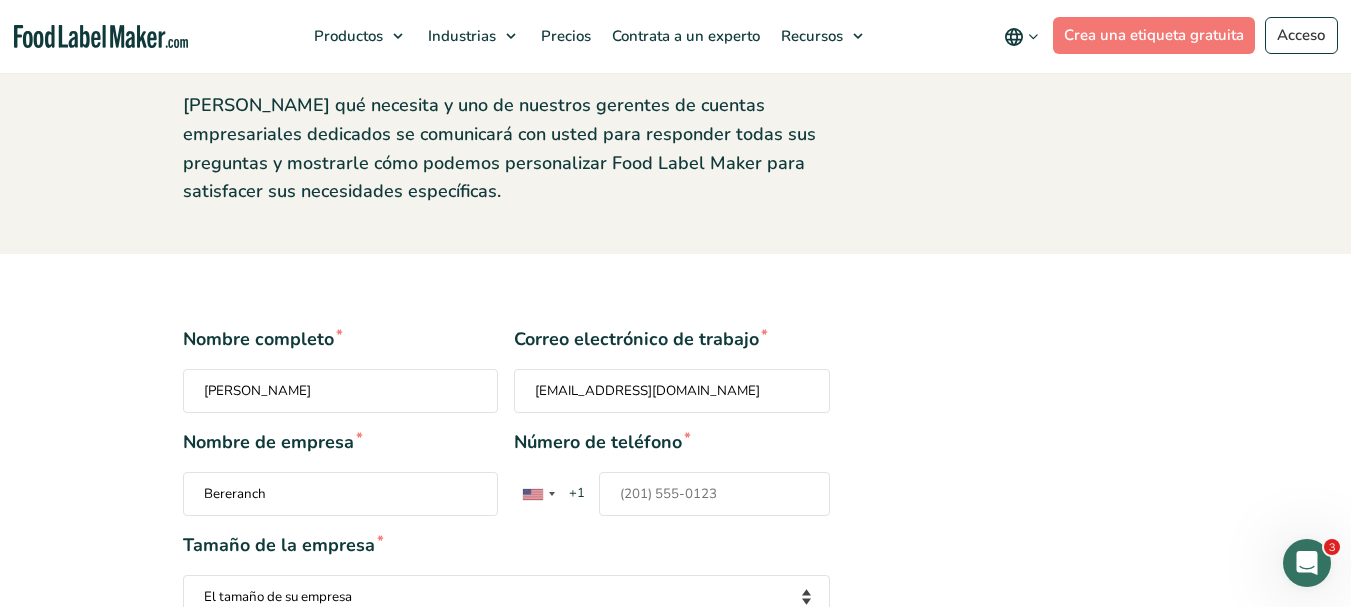 type on "Bereranch" 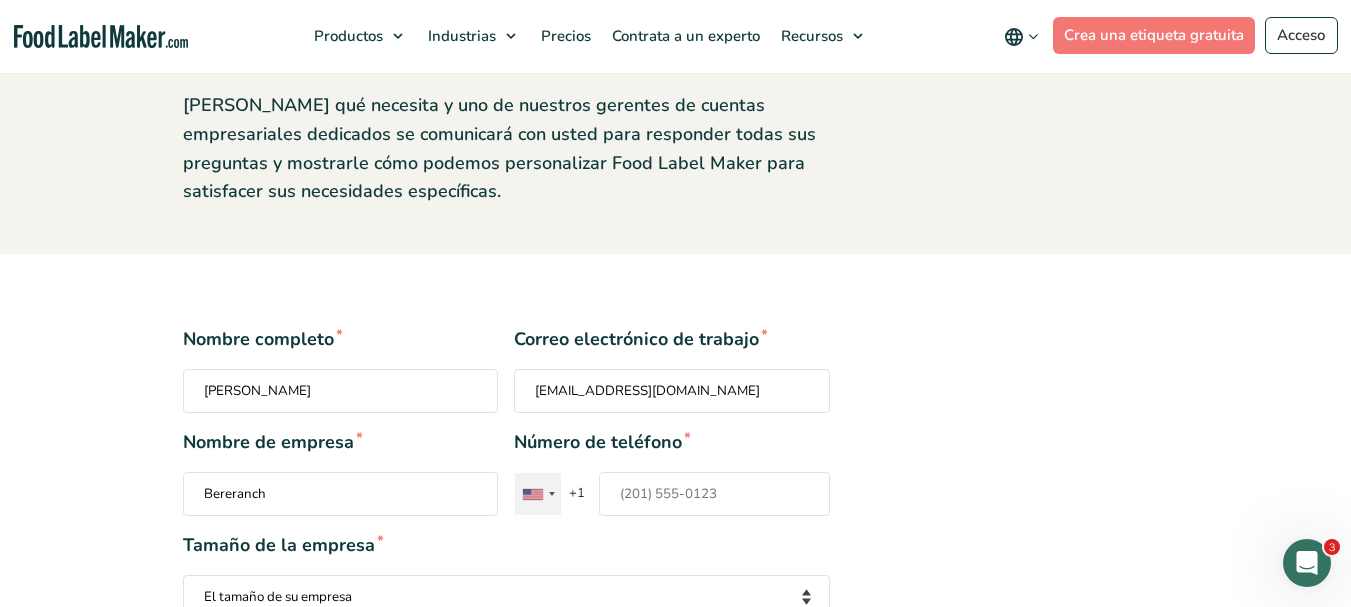 click at bounding box center (552, 494) 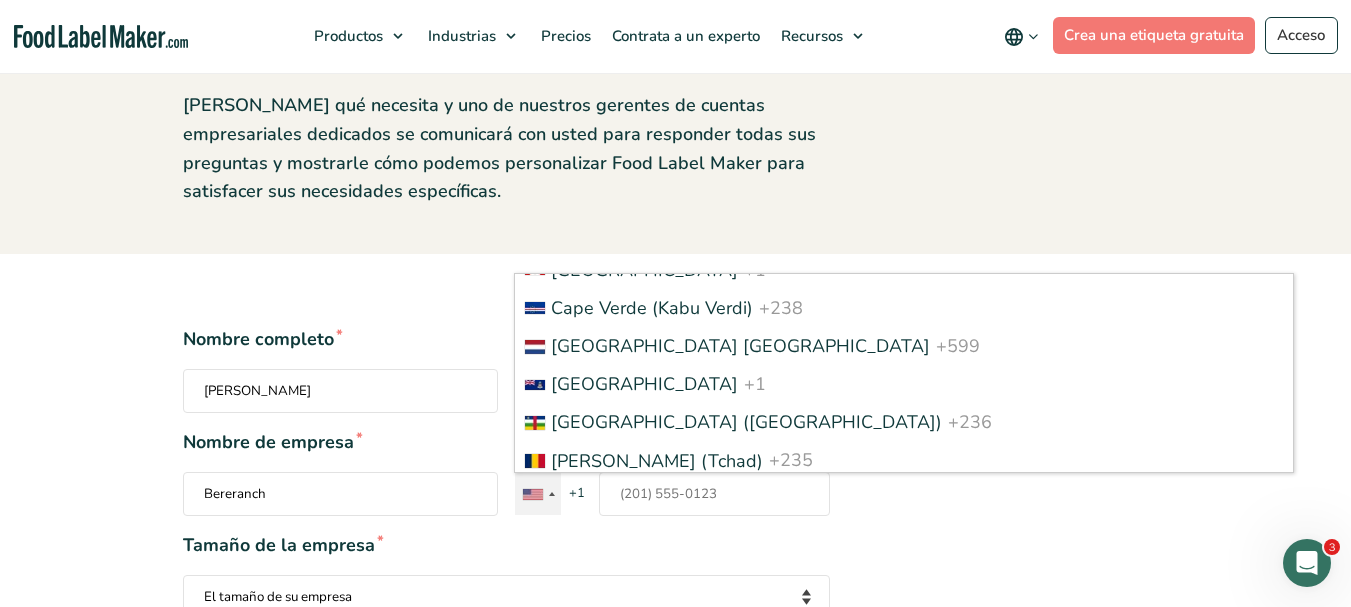 scroll, scrollTop: 1839, scrollLeft: 0, axis: vertical 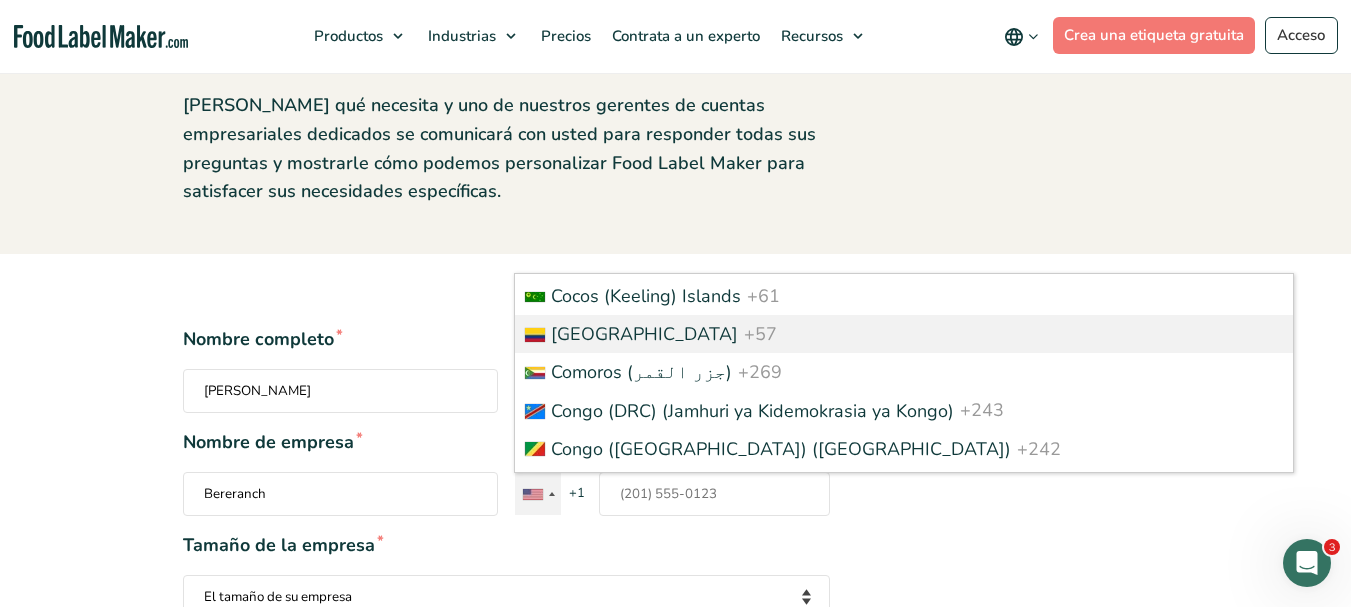 click on "+57" at bounding box center (760, 334) 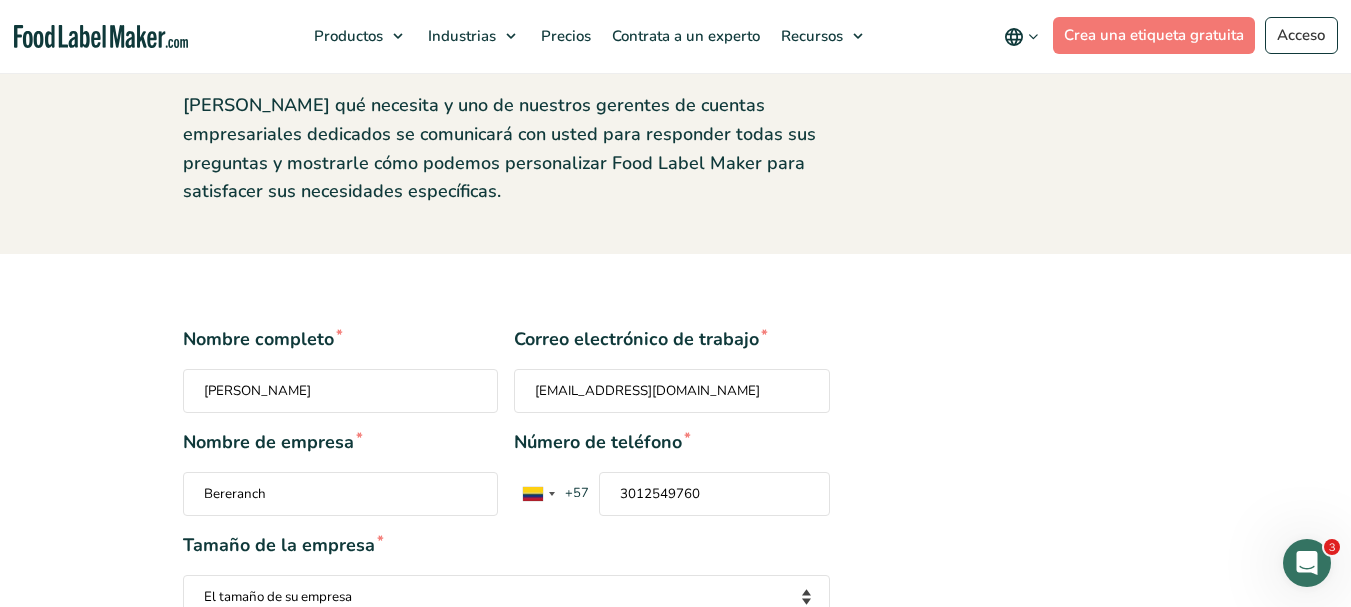 type on "3012549760" 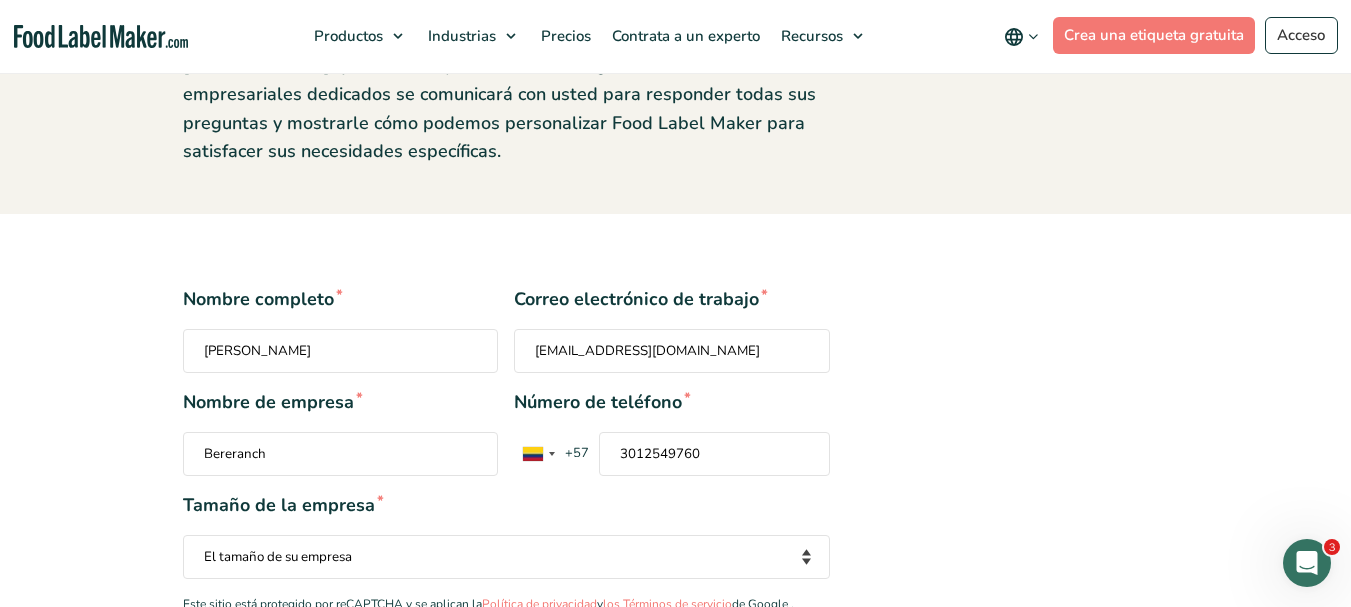 scroll, scrollTop: 560, scrollLeft: 0, axis: vertical 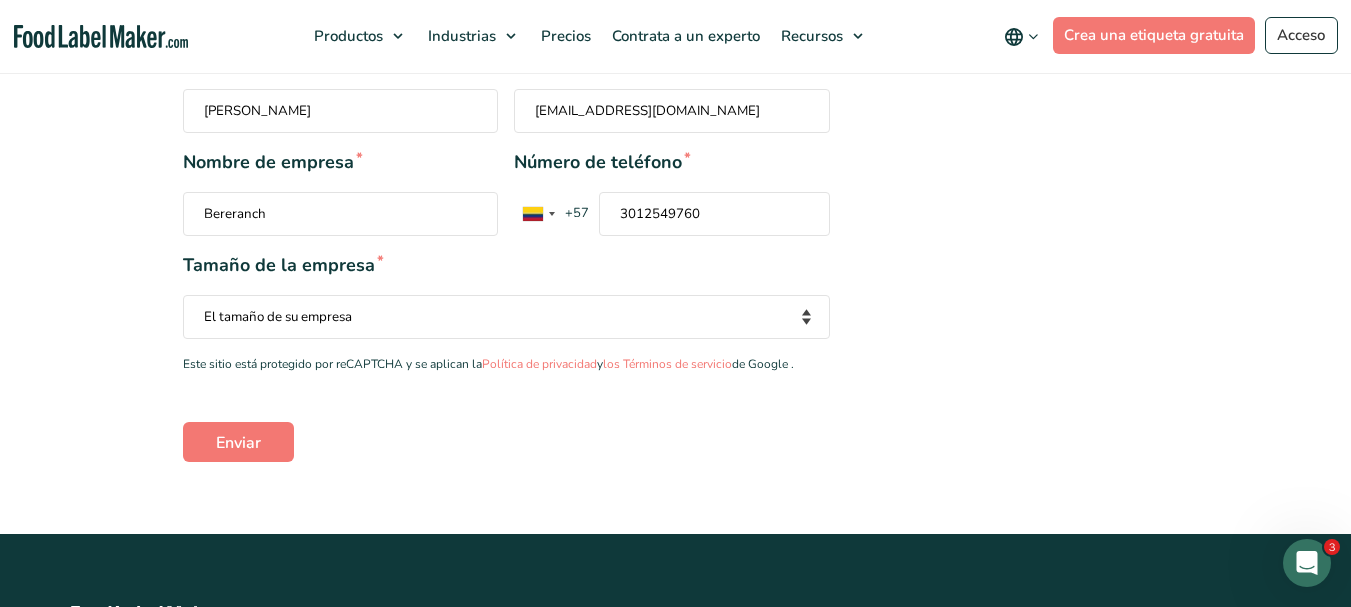 click on "El tamaño de su empresa Menos de 10 empleados De 10 a 50 empleados De 51 a 500 empleados Más de 500 empleados" at bounding box center [506, 317] 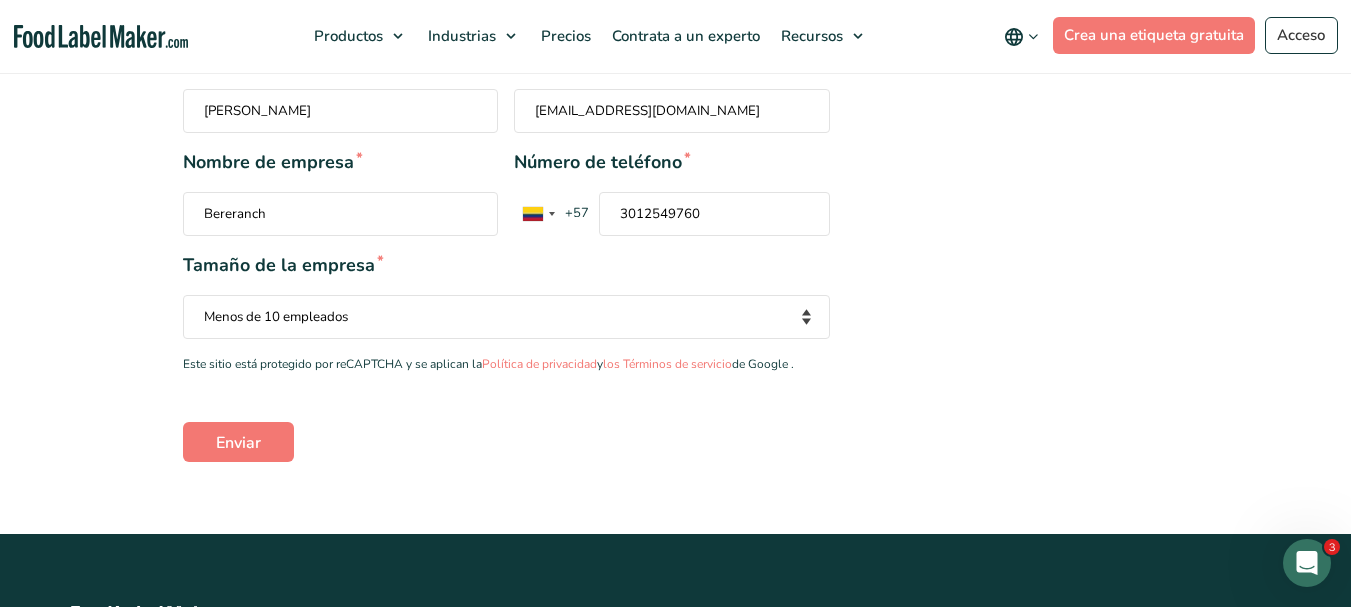 click on "El tamaño de su empresa Menos de 10 empleados De 10 a 50 empleados De 51 a 500 empleados Más de 500 empleados" at bounding box center [506, 317] 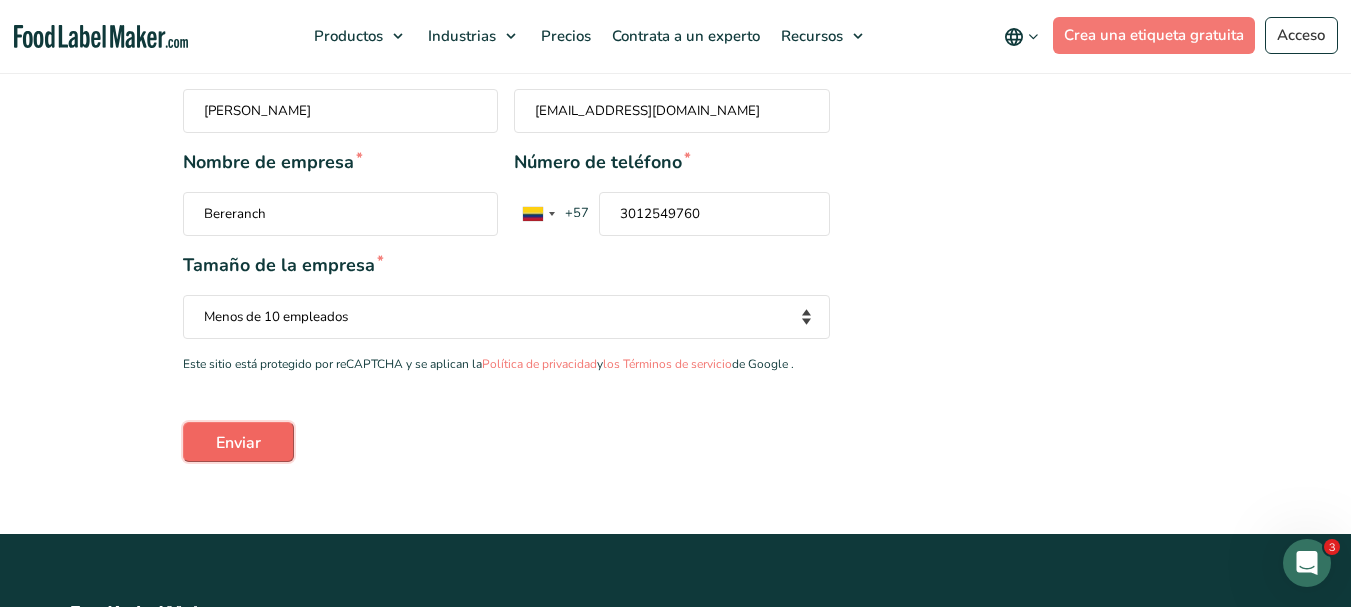 click on "Enviar" at bounding box center (238, 442) 